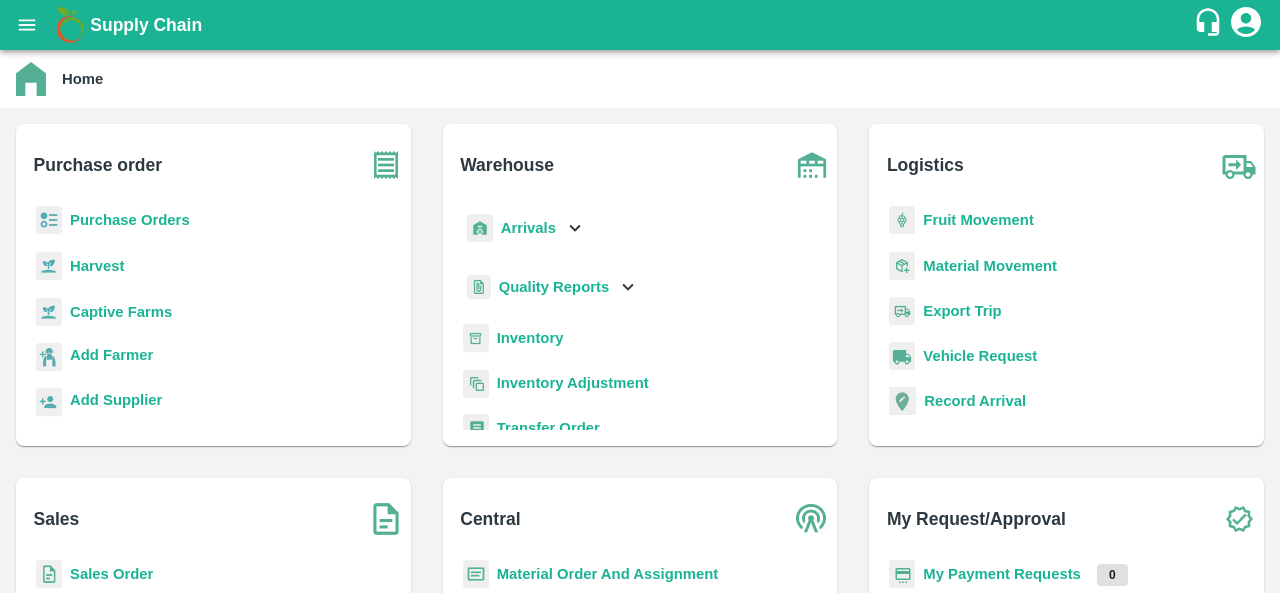 scroll, scrollTop: 0, scrollLeft: 0, axis: both 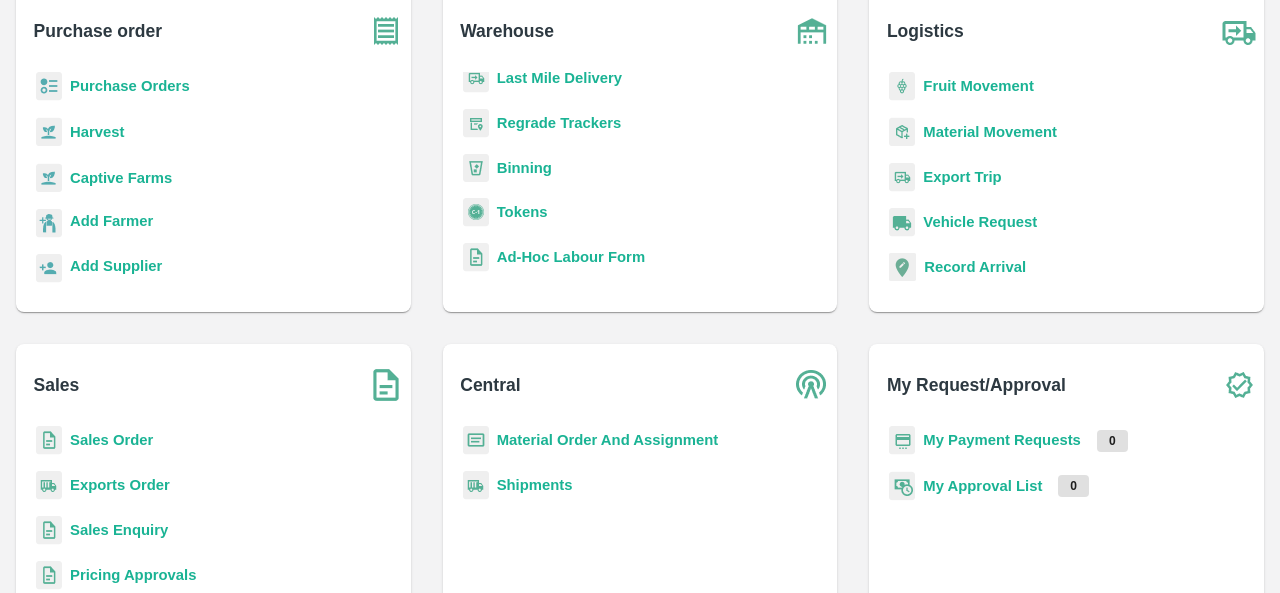click on "Purchase Orders" at bounding box center (130, 86) 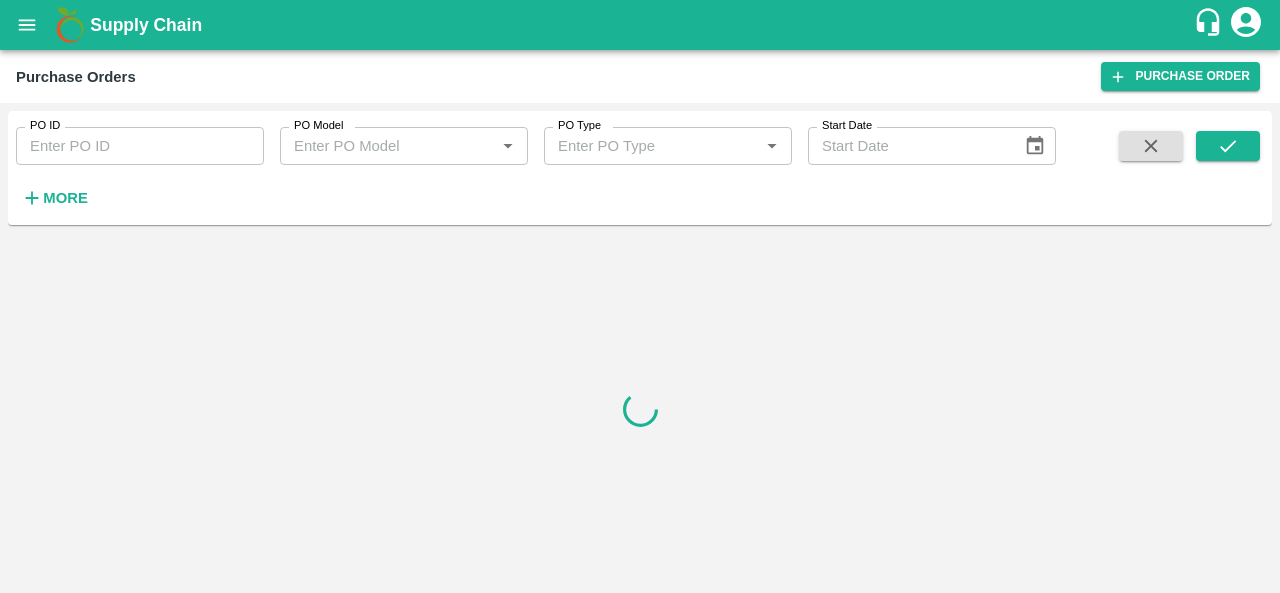 scroll, scrollTop: 0, scrollLeft: 0, axis: both 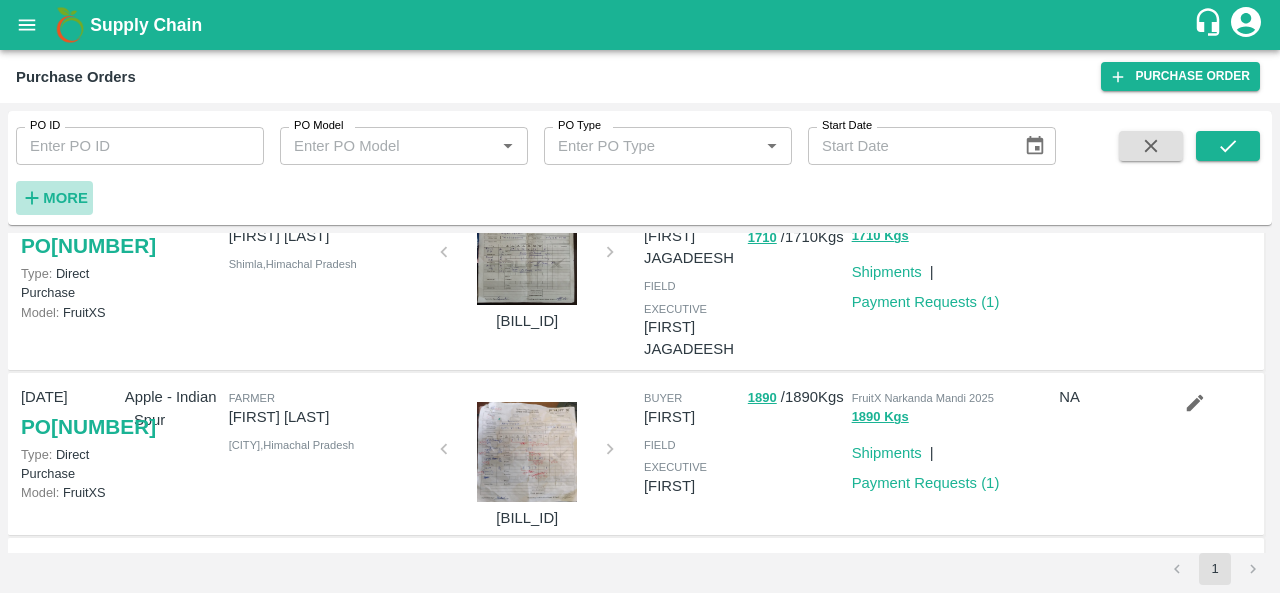 click on "More" at bounding box center [65, 198] 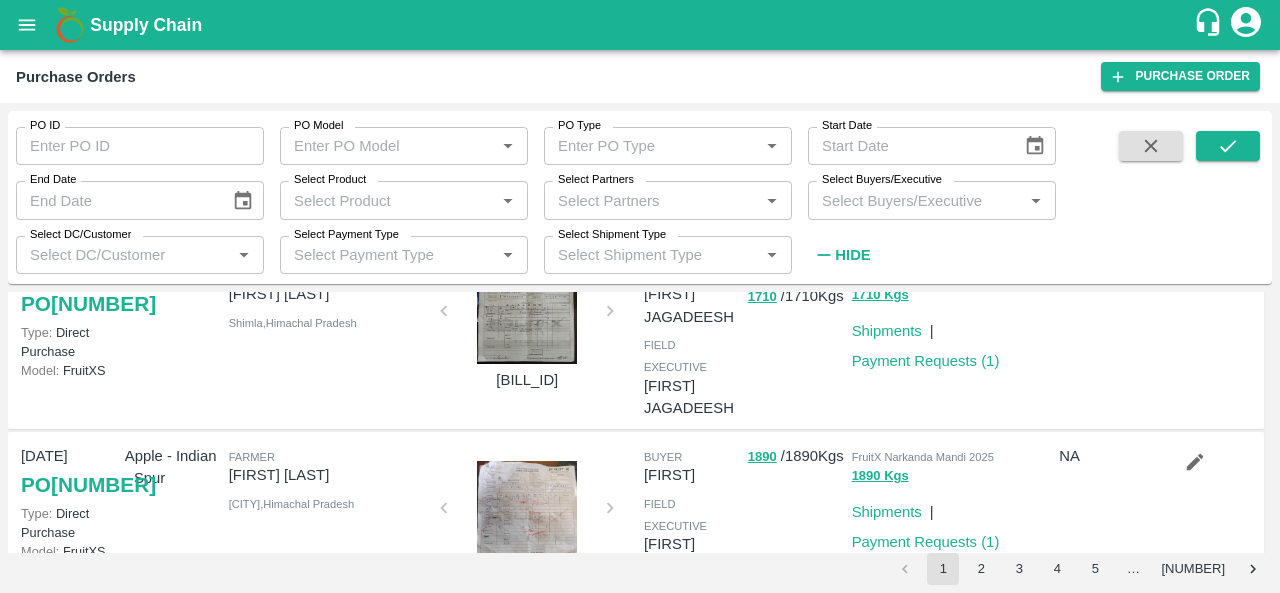 click on "Select Buyers/Executive   *" at bounding box center (932, 200) 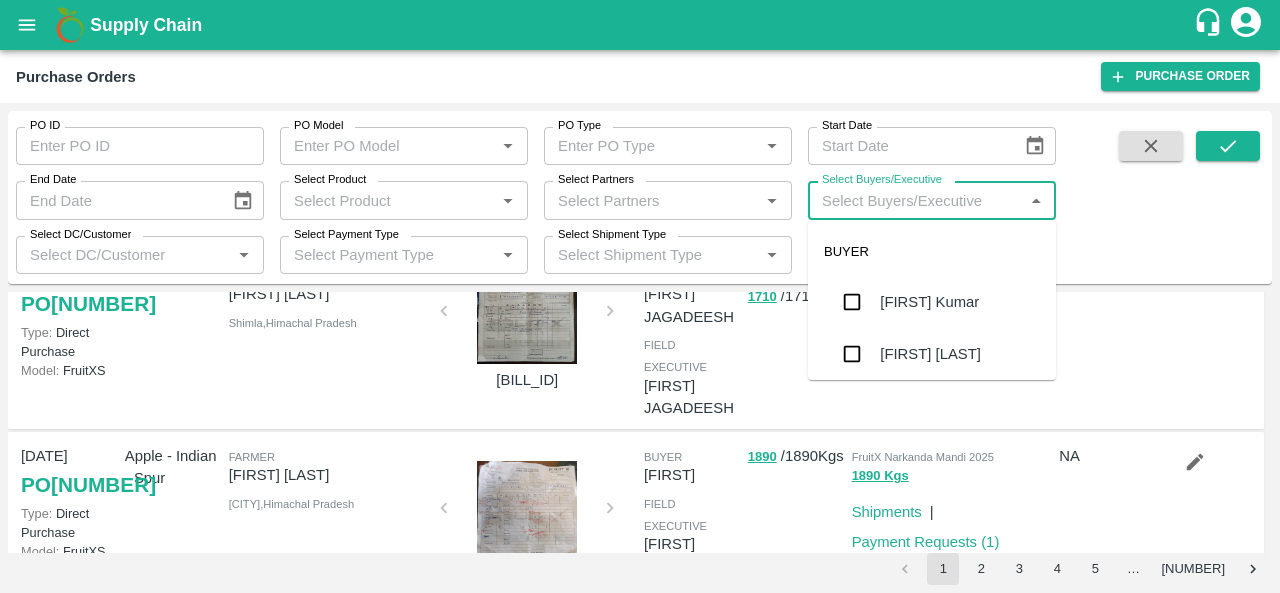 click on "Select Buyers/Executive   *" at bounding box center (932, 200) 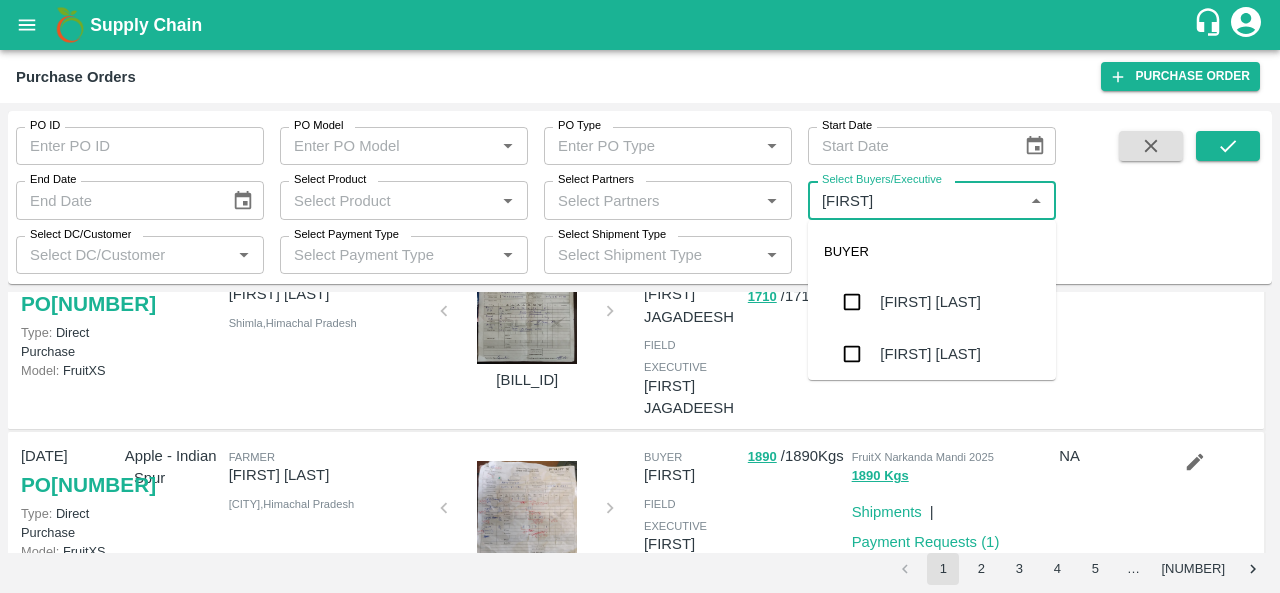 type on "[FIRST]" 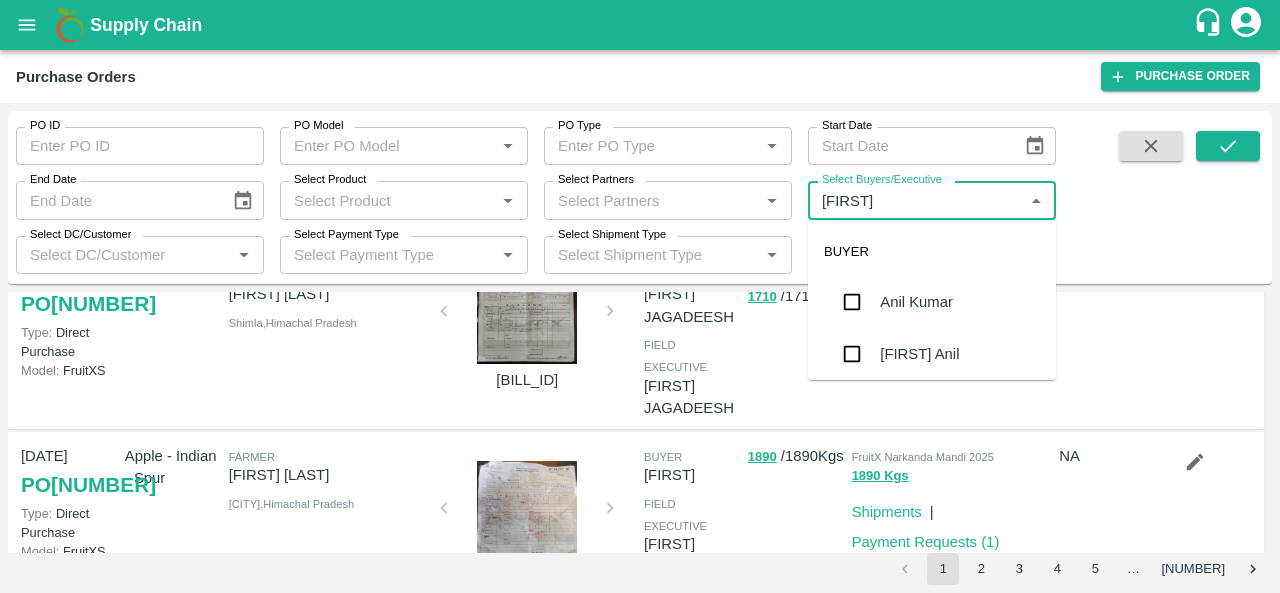 click on "Anil Kumar" at bounding box center (916, 302) 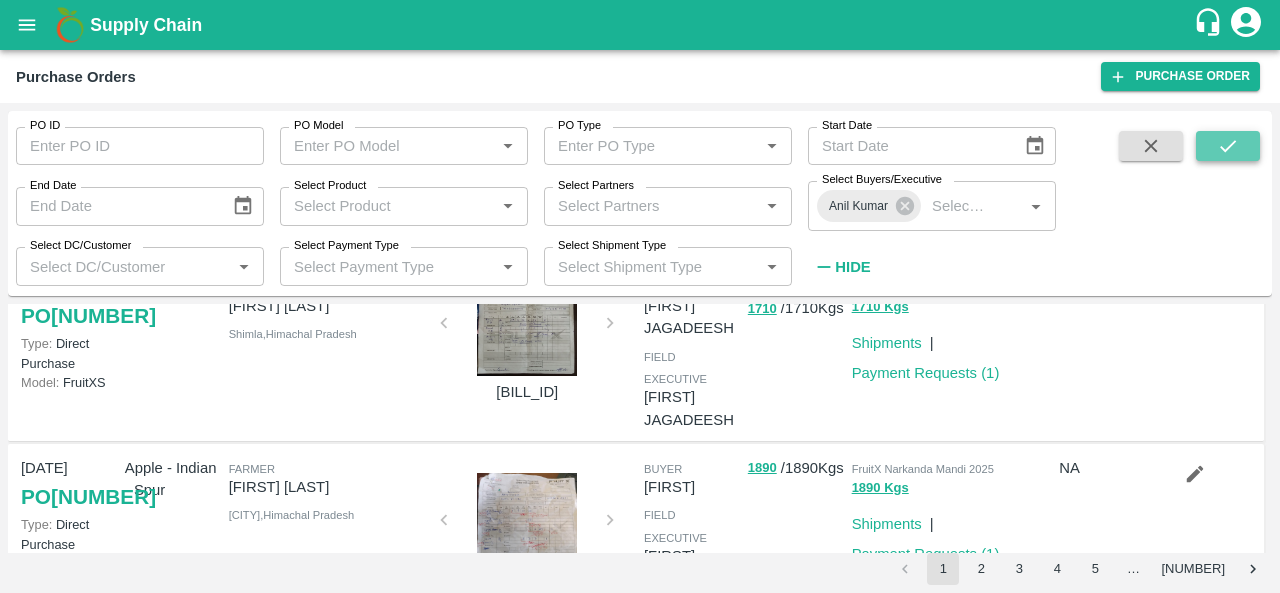 click 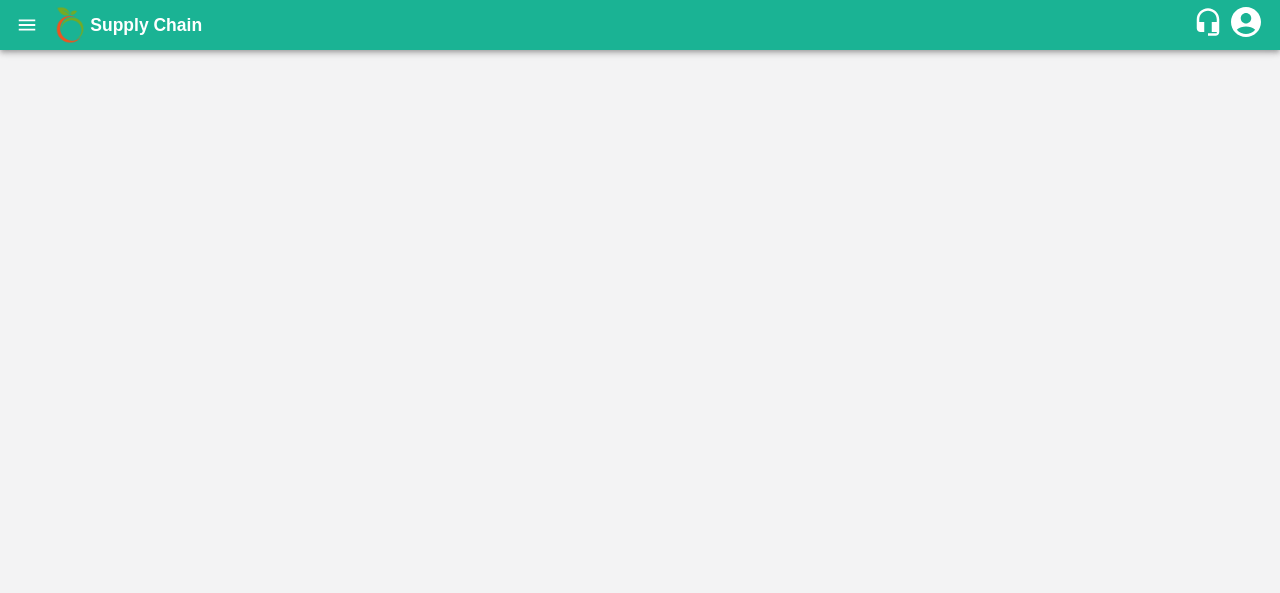 scroll, scrollTop: 0, scrollLeft: 0, axis: both 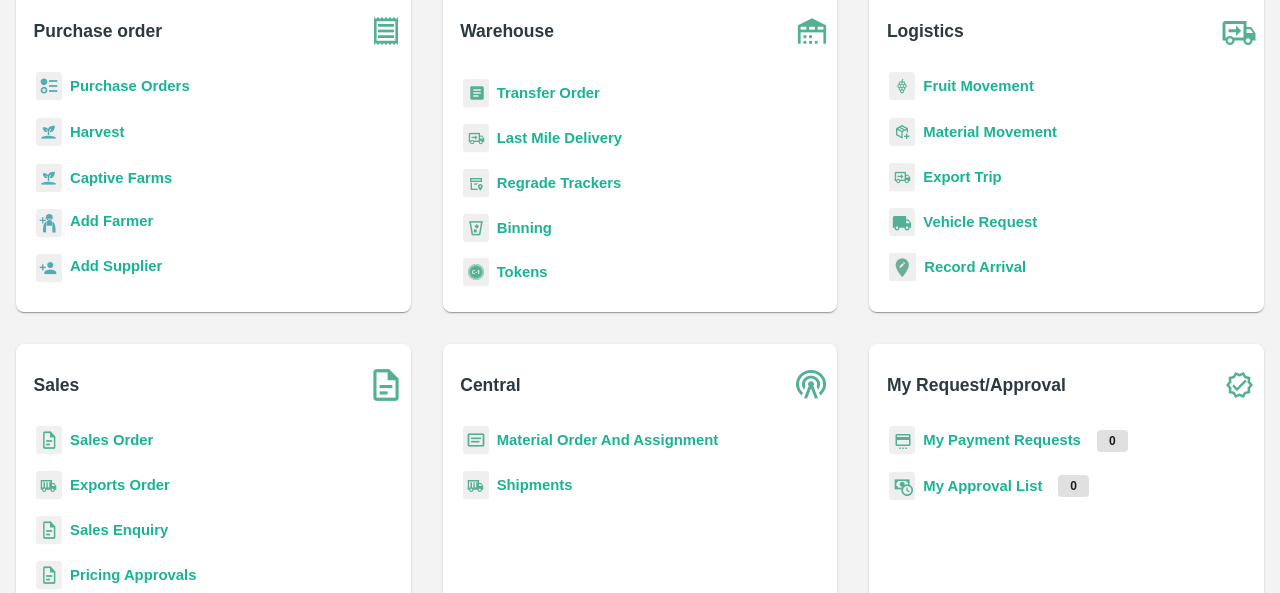 click on "Material Order And Assignment" at bounding box center [608, 440] 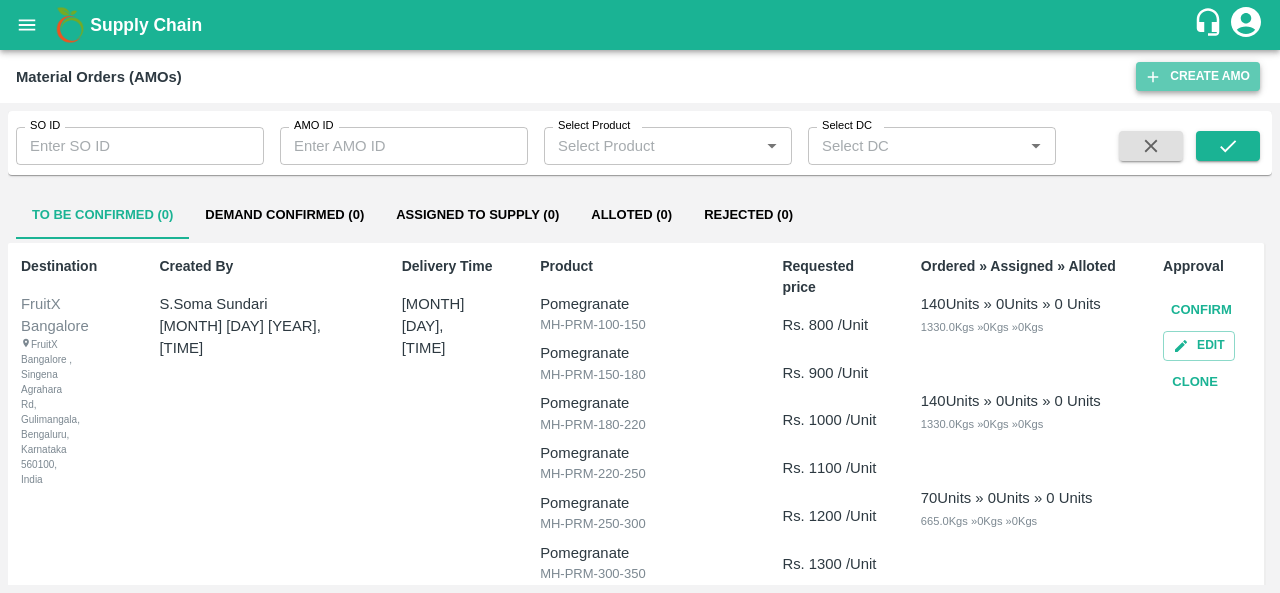 click on "Create AMO" at bounding box center (1198, 76) 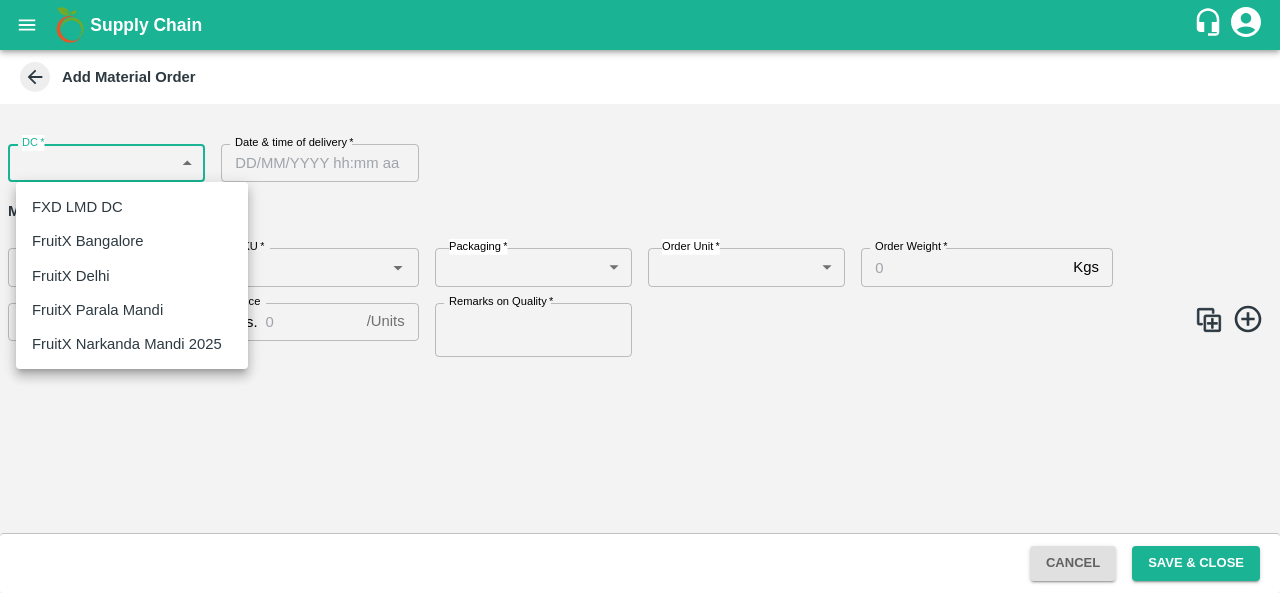 type 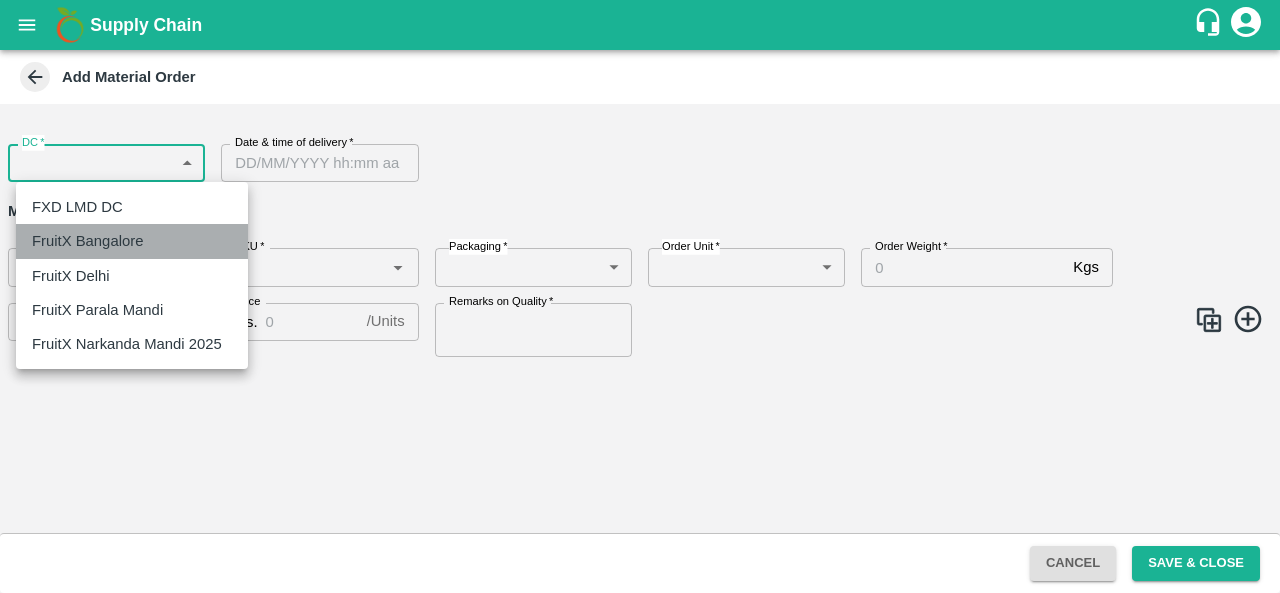click on "FruitX Bangalore" at bounding box center [87, 241] 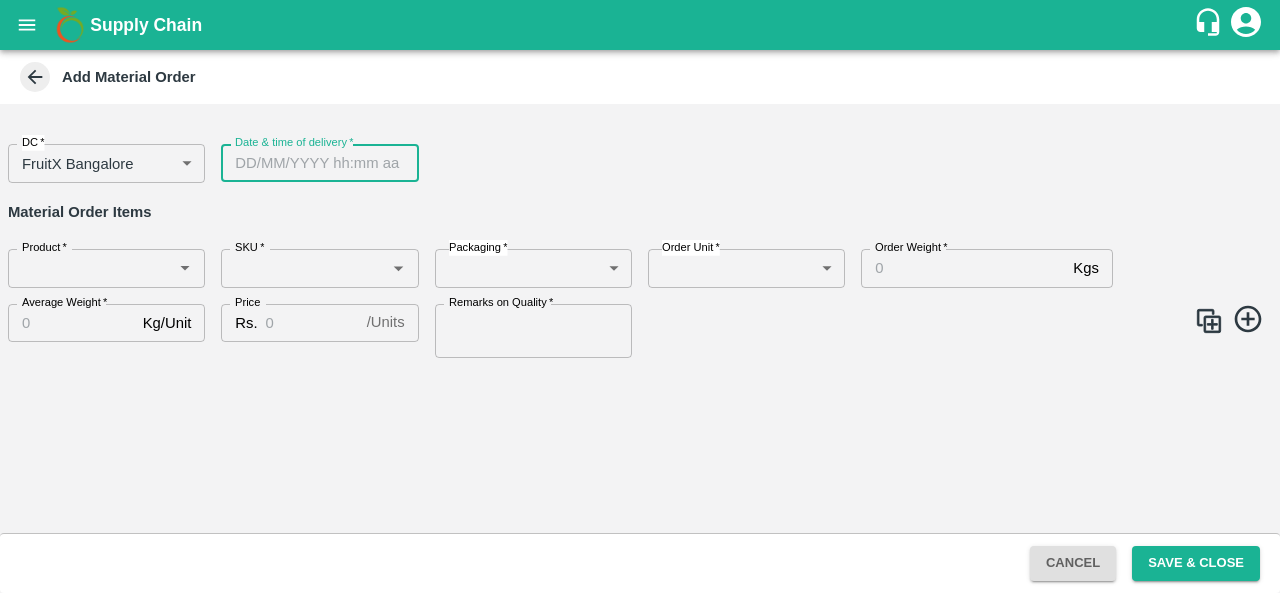 type on "DD/MM/YYYY hh:mm aa" 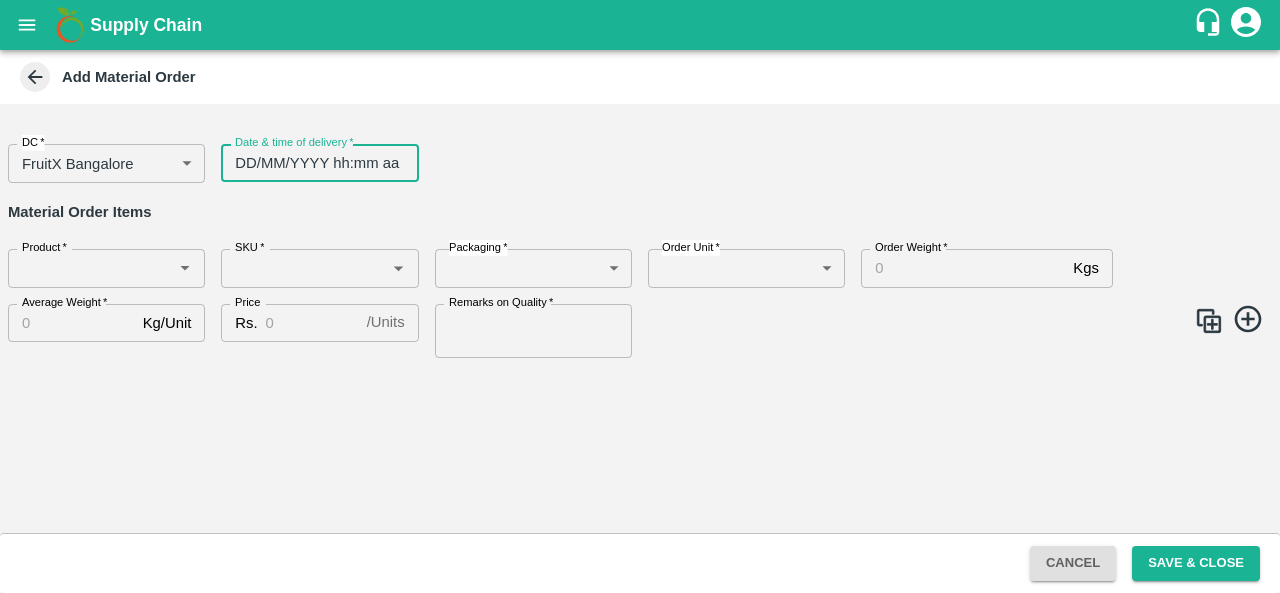 click on "DD/MM/YYYY hh:mm aa" at bounding box center [312, 163] 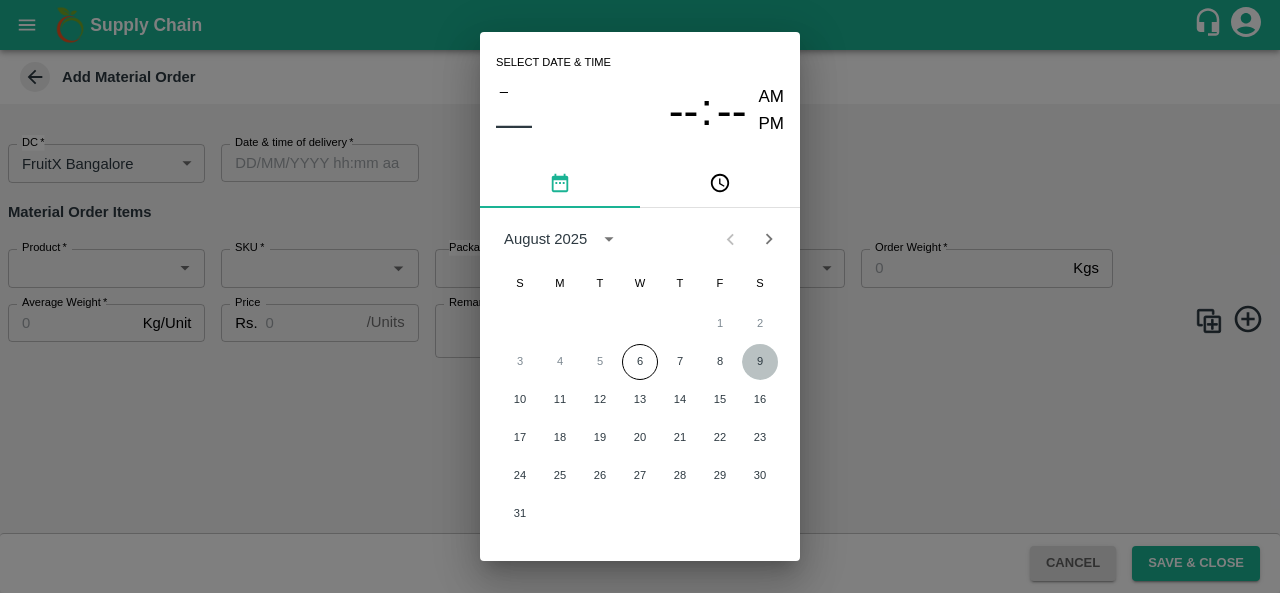 click on "9" at bounding box center (760, 362) 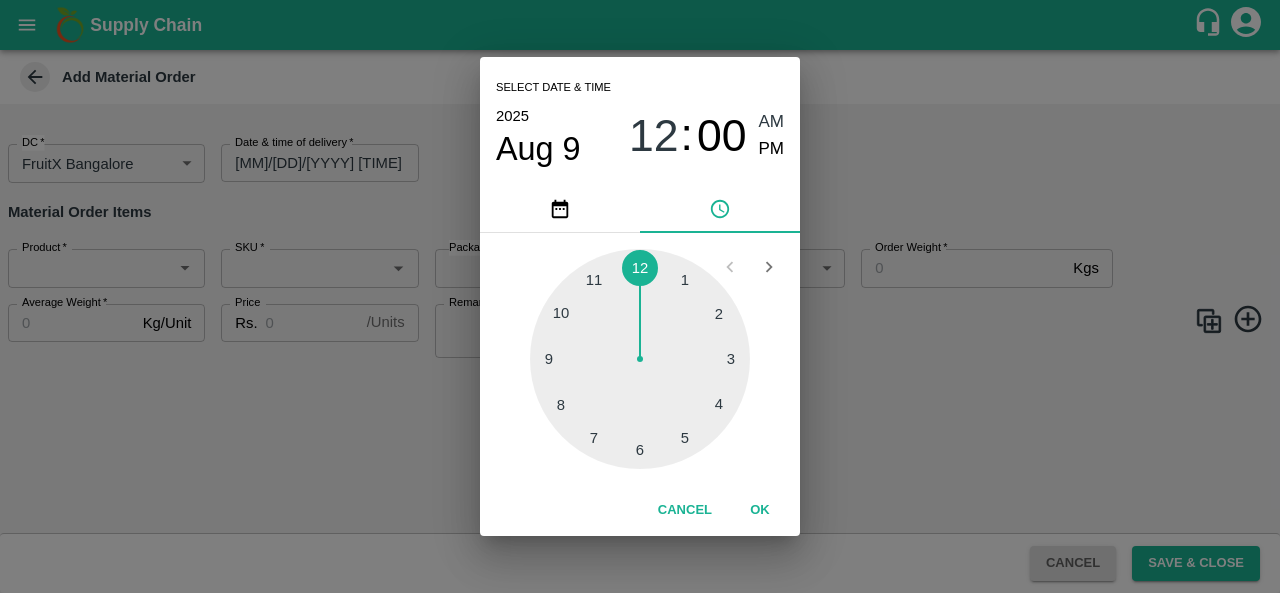 click on "Select date & time 2025 Aug 9 12 : 00 AM PM 1 2 3 4 5 6 7 8 9 10 11 12 Cancel OK" at bounding box center [640, 296] 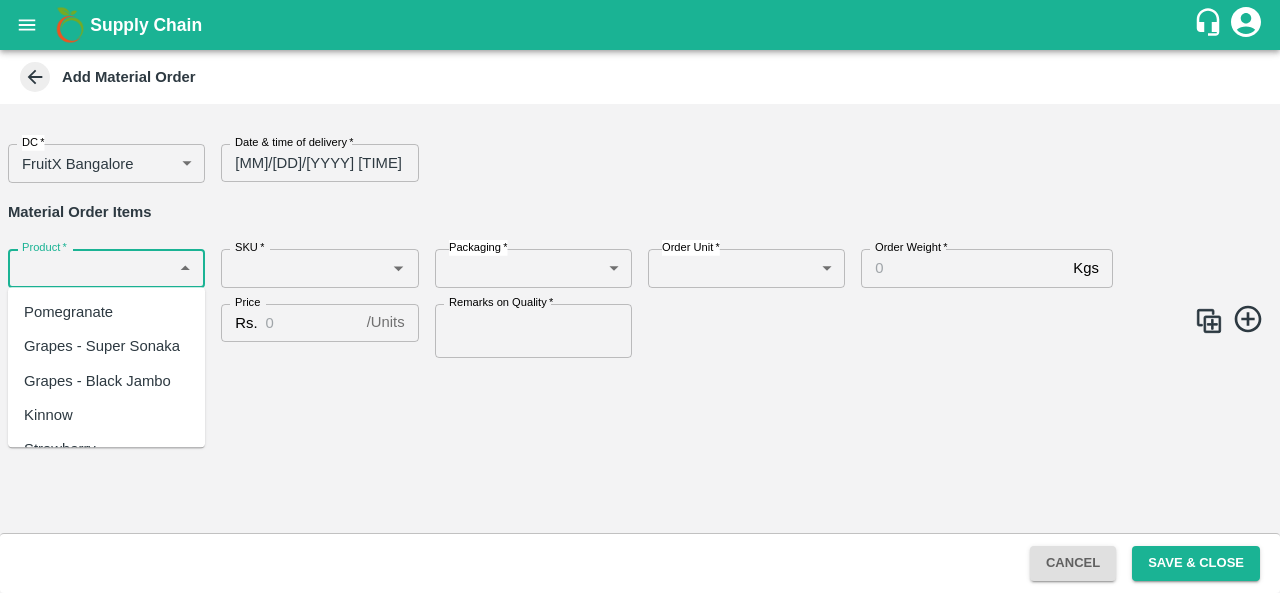 click on "Product   *" at bounding box center [90, 268] 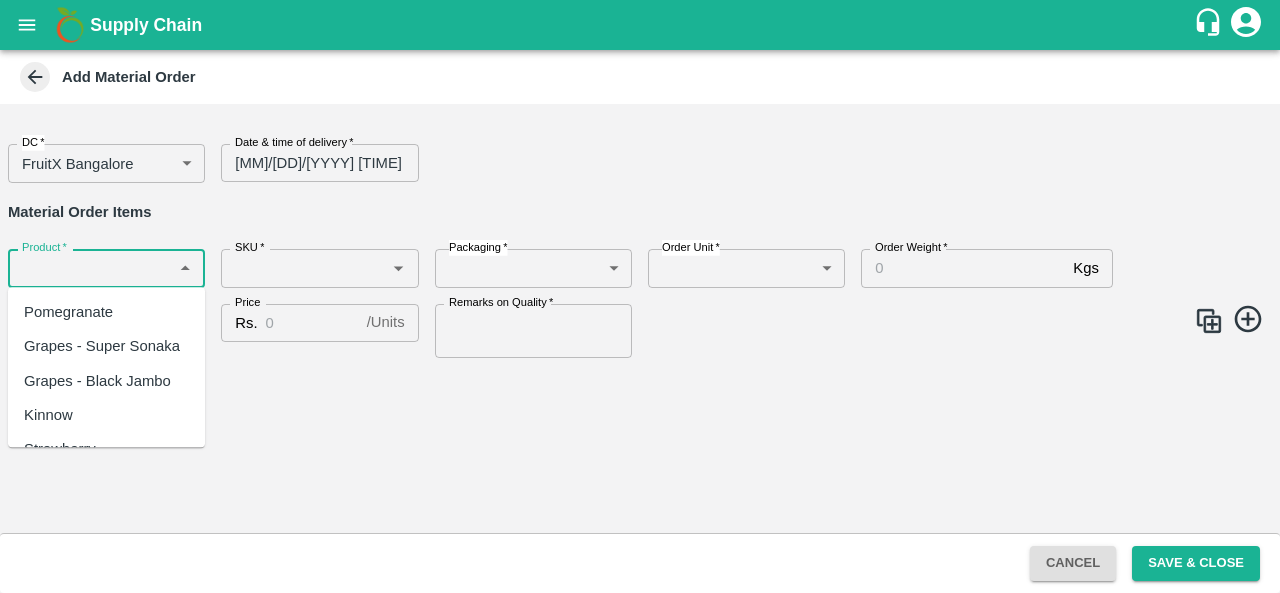click on "Pomegranate" at bounding box center [68, 312] 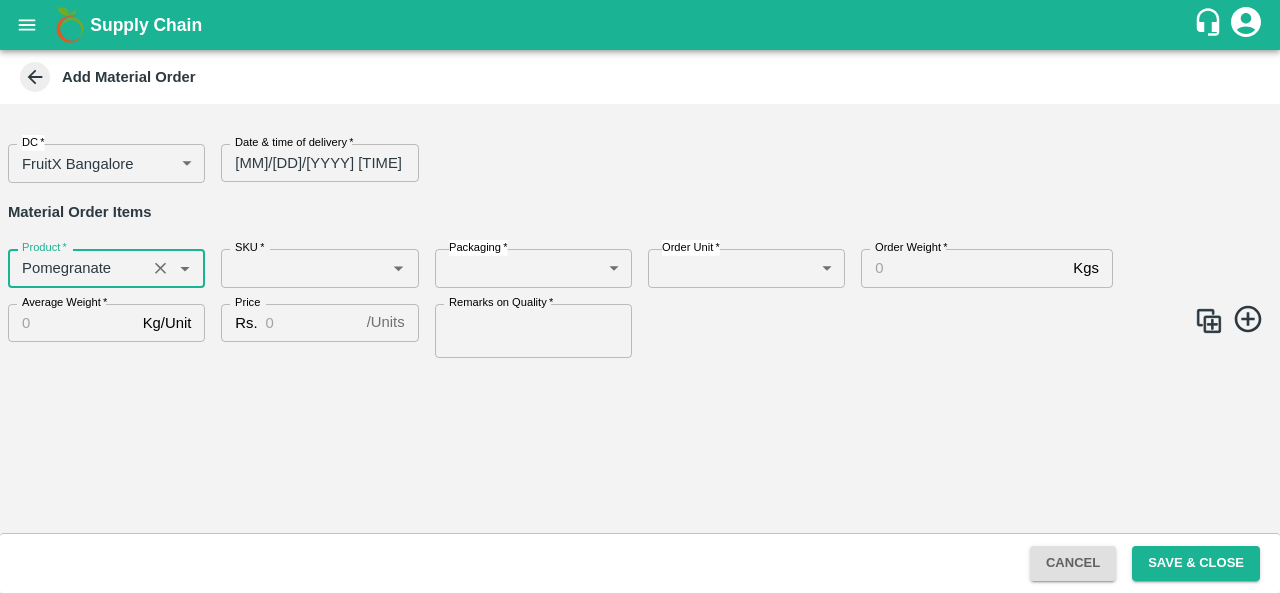 click on "SKU   *" at bounding box center (249, 248) 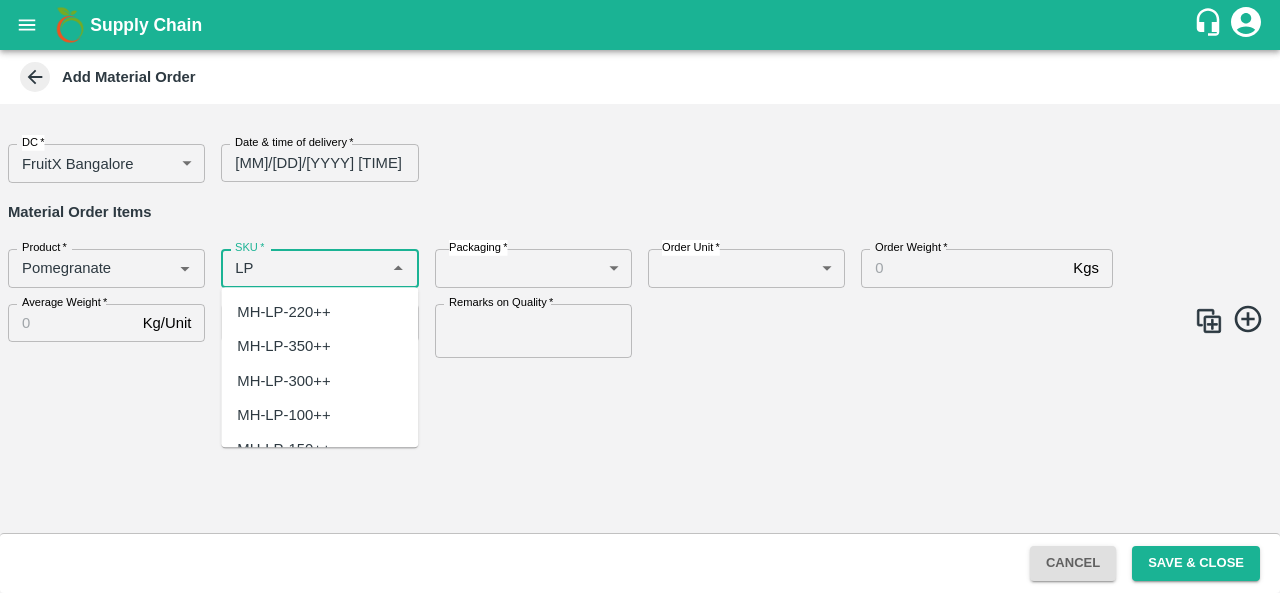 type on "L" 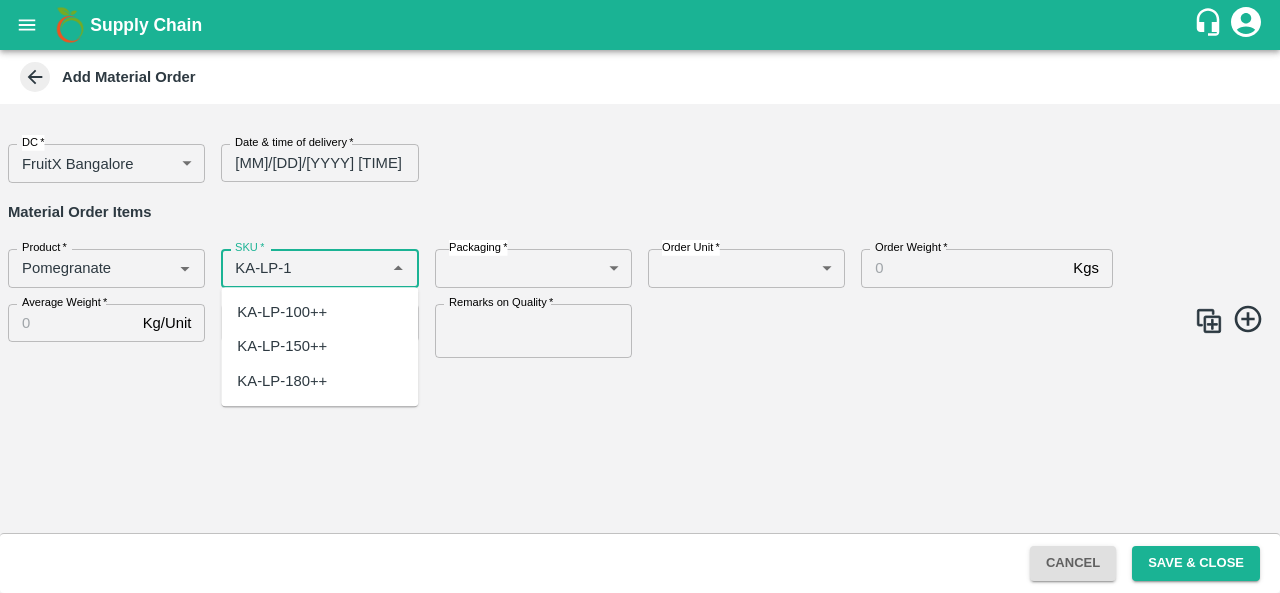 click on "KA-LP-100++" at bounding box center [282, 312] 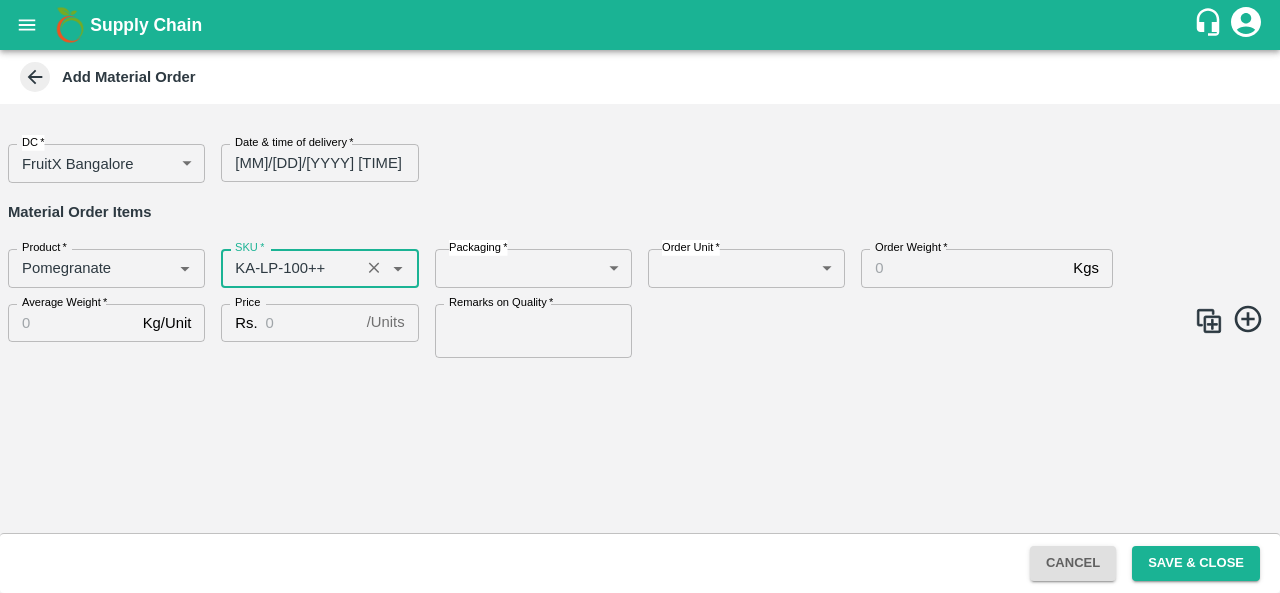 type on "KA-LP-100++" 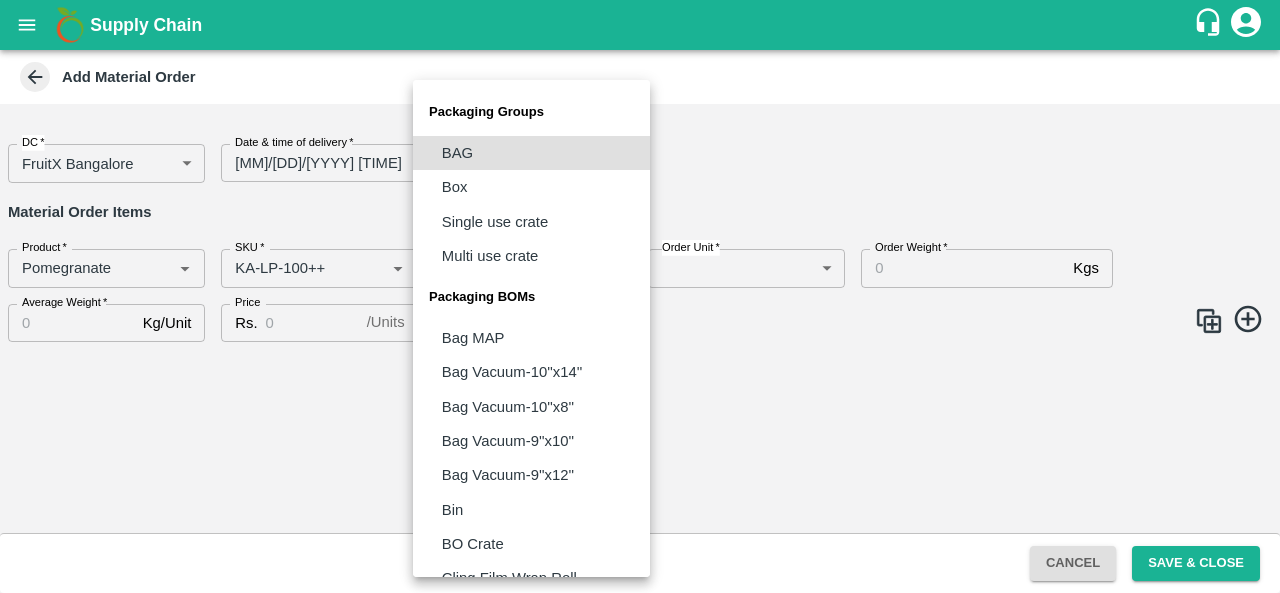 click on "Supply Chain Add Material Order DC   * FruitX Bangalore 147 DC Date & time of delivery   * 09/08/2025 12:00 AM Date & time of delivery Material Order Items Product   * Product   * SKU   * SKU   * Packaging   * ​ Packaging Order Unit   * ​ Order Unit Order Weight   * Kgs Order Weight Average Weight   * Kg/Unit Average Weight Price Rs. / Units Price Remarks on Quality   * Remarks on Quality Cancel Save & Close FXD LMD DC Direct Customer FruitX Bangalore FruitX Delhi FruitX Parala Mandi FruitX Narkanda Mandi 2025 Anil Kumar Logout Packaging Groups BAG Box Single use crate Multi use crate Packaging BOMs Bag MAP Bag Vacuum-10''x14'' Bag Vacuum-10''x8'' Bag Vacuum-9''x10'' Bag Vacuum-9''x12'' Bin BO Crate Cling Film Wrap Roll Crate HD 10kg Crate Single Use 18kg Farm Candy 10 kg Box Farm Candy 9 kg Box Farm candy stickers Box Katran Leno Bag_Vendor Loose Marker Pen-Permanent Net Roll Plastic Bag 8 X 10 Tape-Plain-0.5" Tape-Plain-2.5" Vendor Box Vendor Crate White 10 kg Rectangular Box" at bounding box center (640, 296) 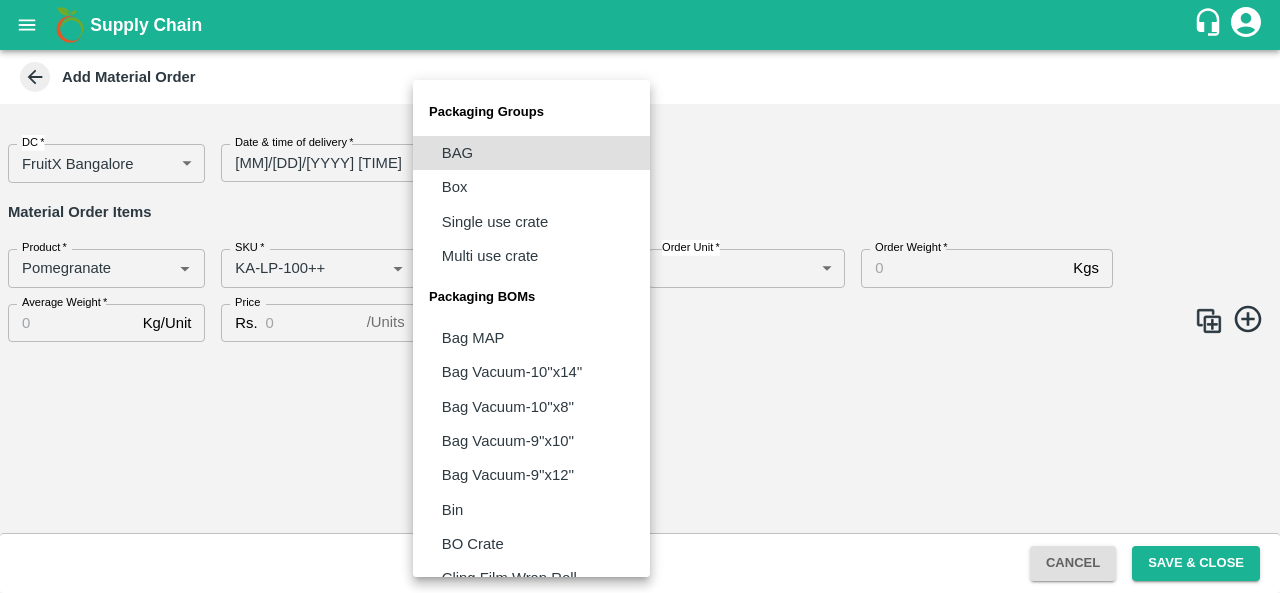 type 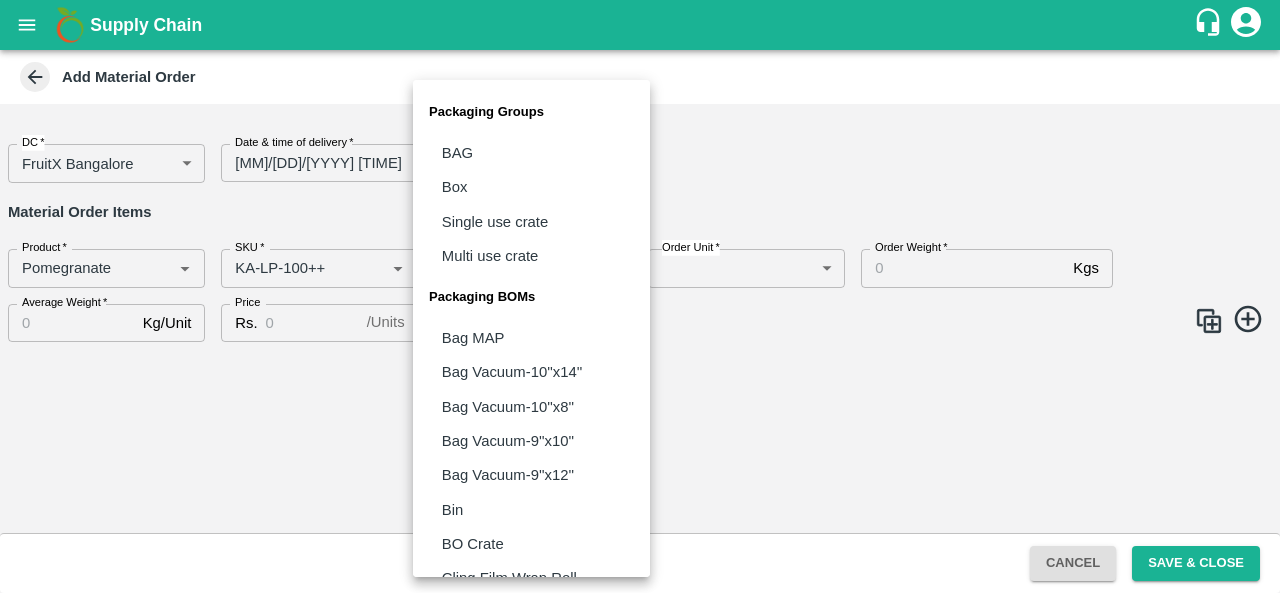 type 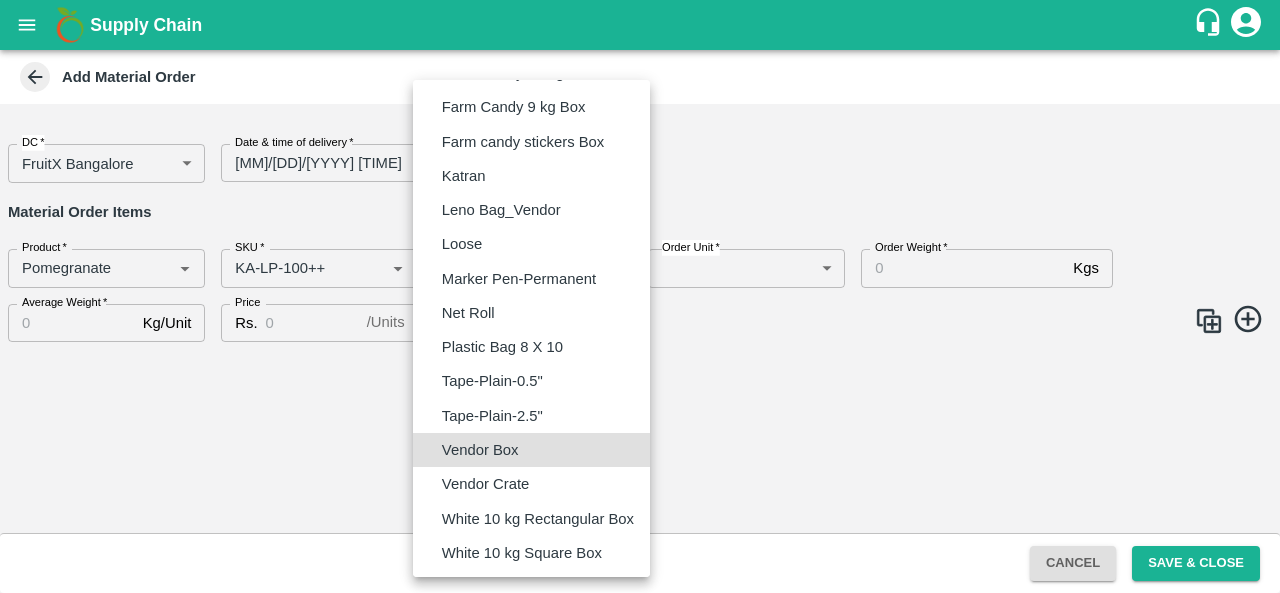 type on "BOM/276" 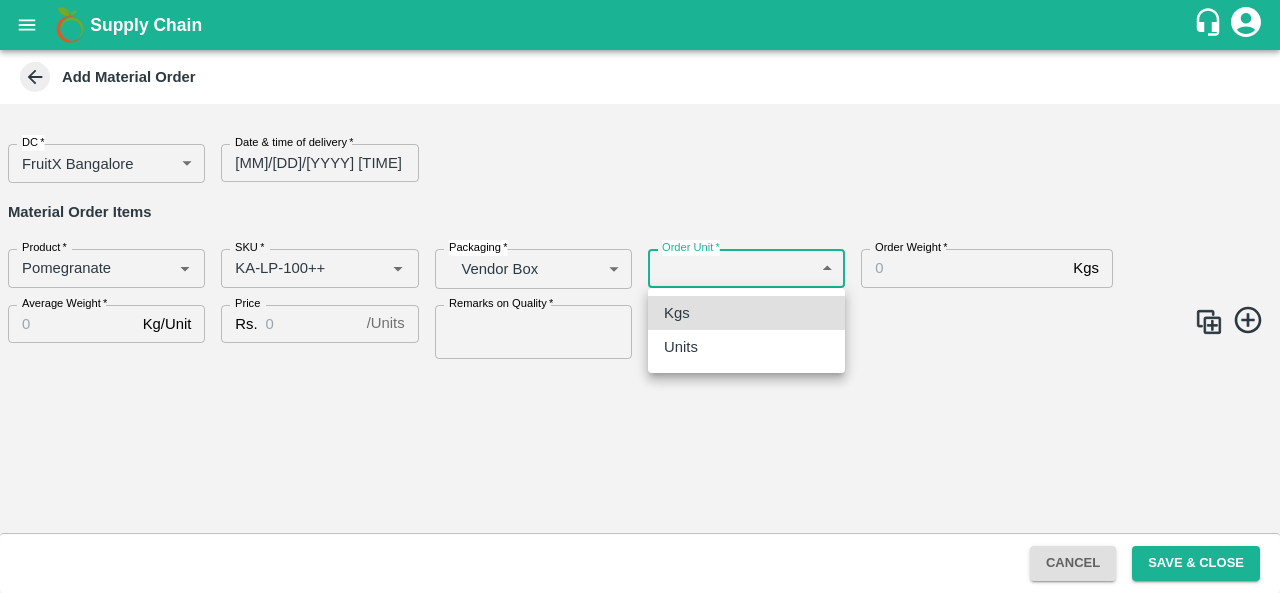 click on "Supply Chain Add Material Order DC   * FruitX Bangalore 147 DC Date & time of delivery   * 09/08/2025 12:00 AM Date & time of delivery Material Order Items Product   * Product   * SKU   * SKU   * Packaging   * Vendor Box BOM/276 Packaging Order Unit   * ​ Order Unit Order Weight   * Kgs Order Weight Average Weight   * Kg/Unit Average Weight Price Rs. / Units Price Remarks on Quality   * Remarks on Quality Cancel Save & Close FXD LMD DC Direct Customer FruitX Bangalore FruitX Delhi FruitX Parala Mandi FruitX Narkanda Mandi 2025 Anil Kumar Logout Kgs Units" at bounding box center (640, 296) 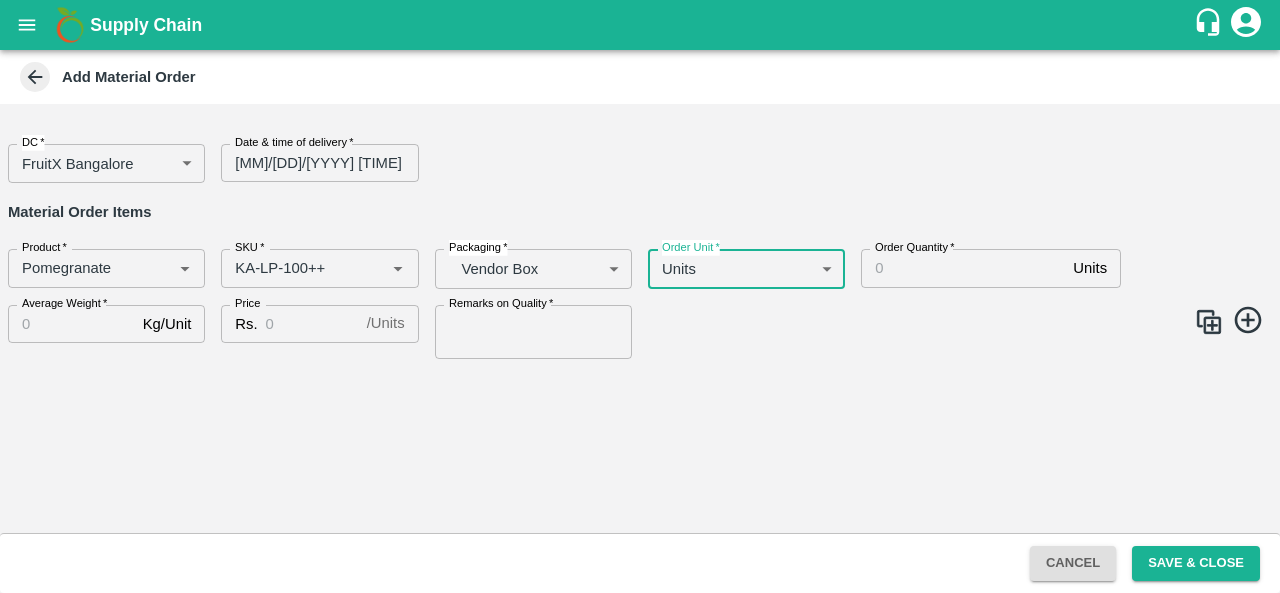 click on "Order Quantity   *" at bounding box center [963, 268] 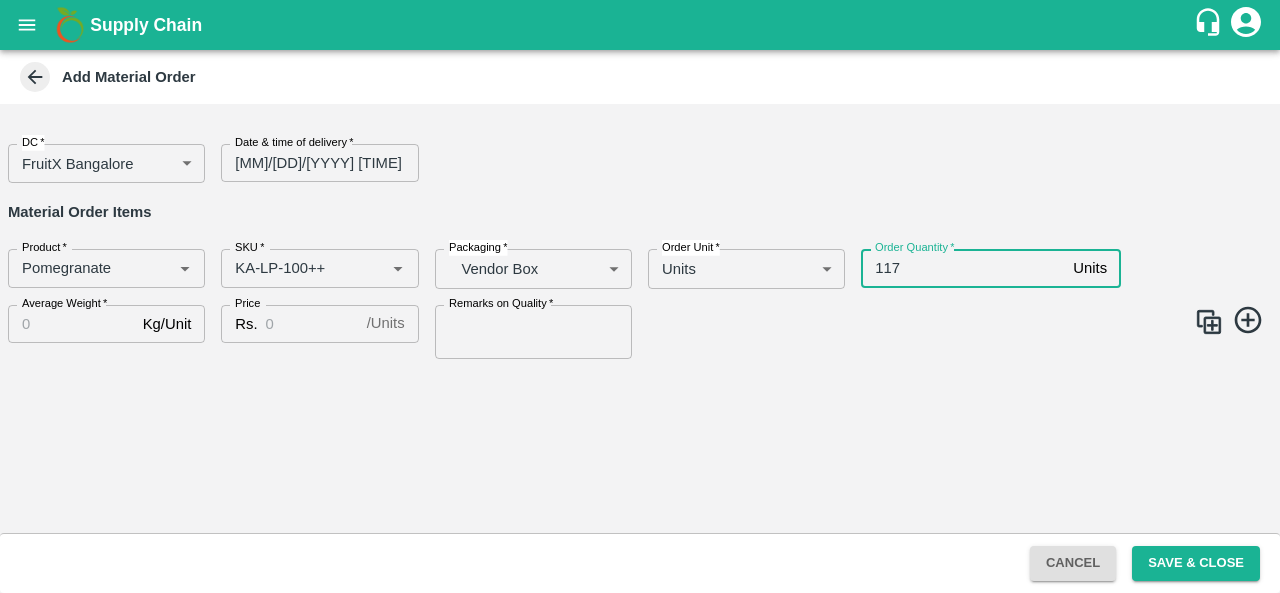 type on "117" 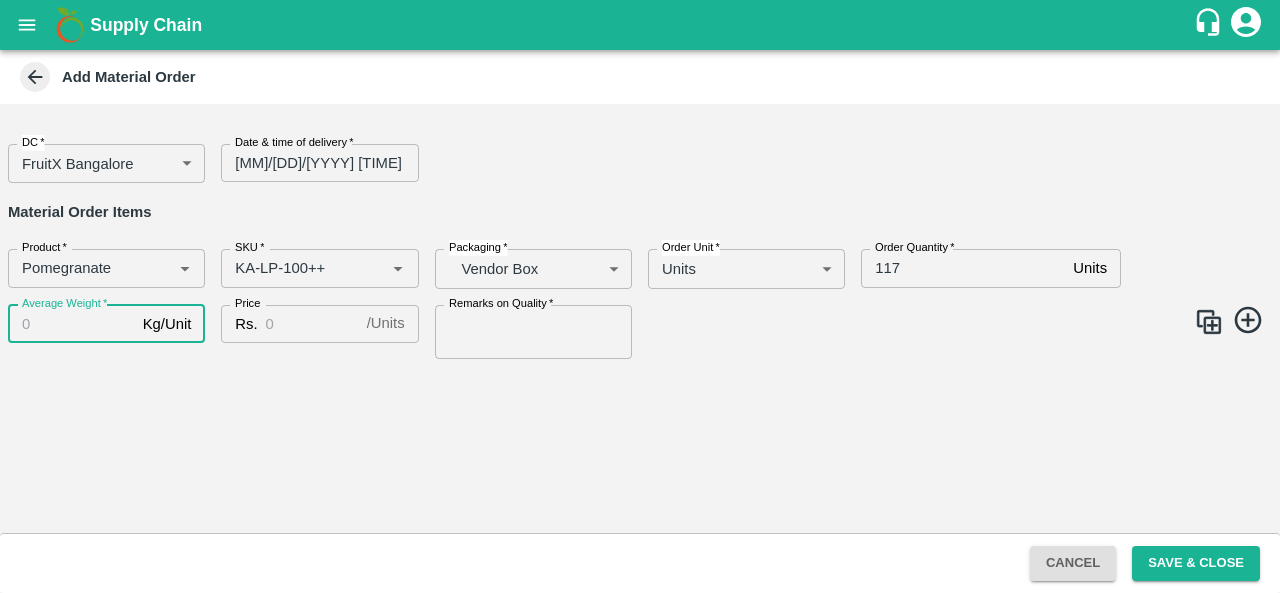 click on "Average Weight   *" at bounding box center [71, 324] 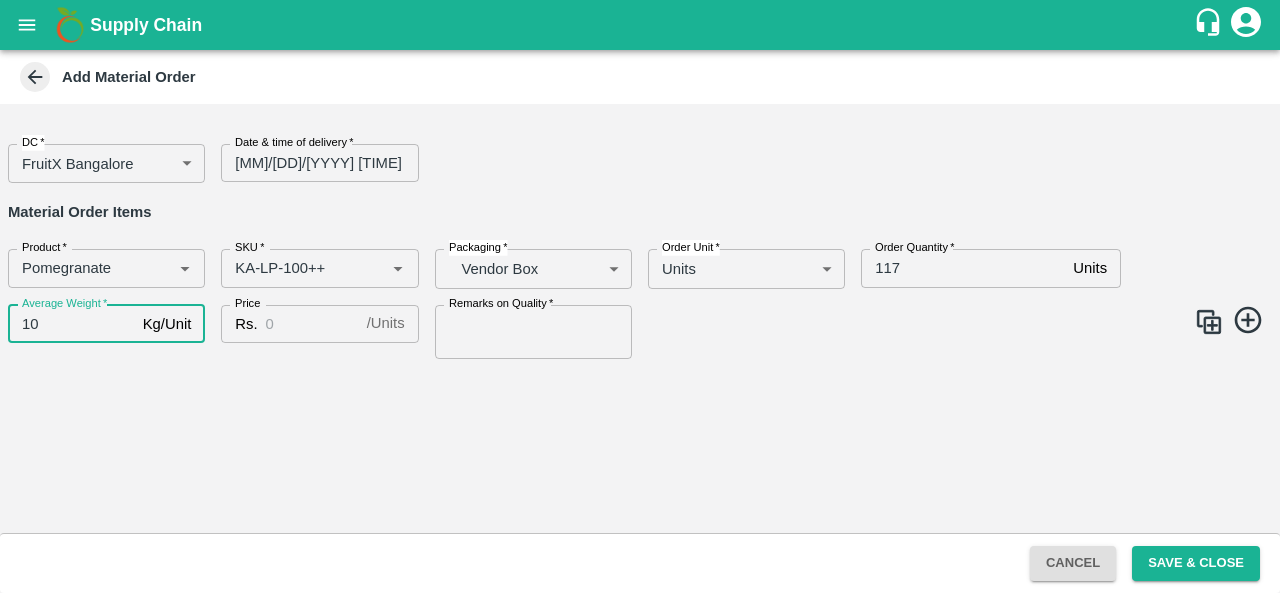 type on "10" 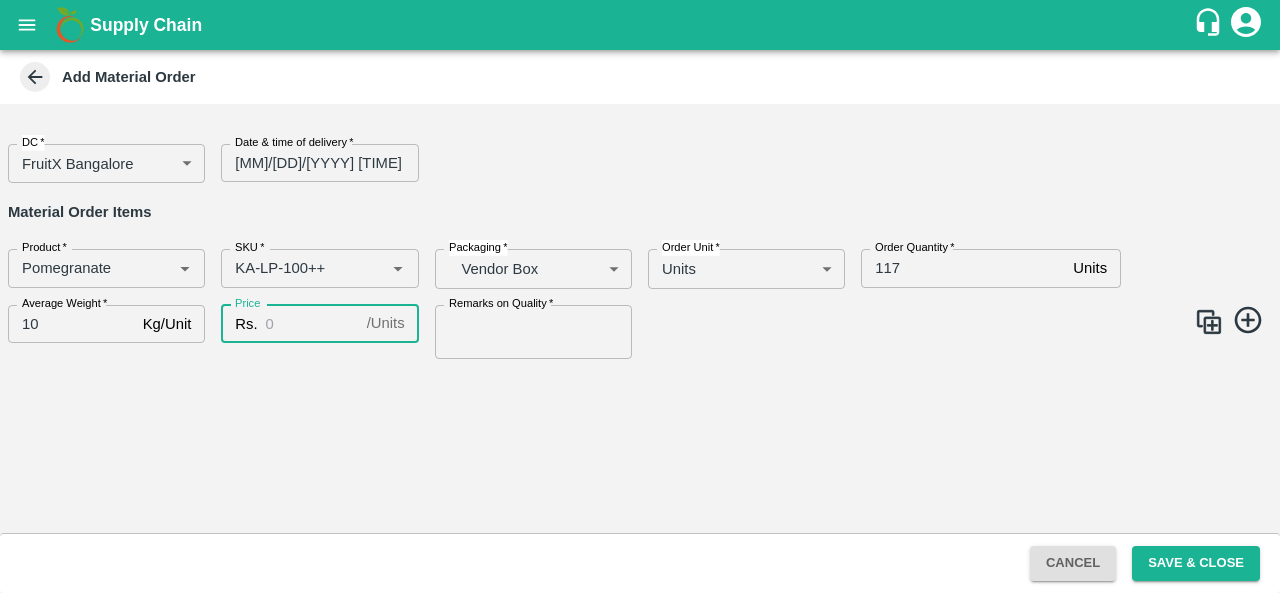 click on "Price" at bounding box center [312, 324] 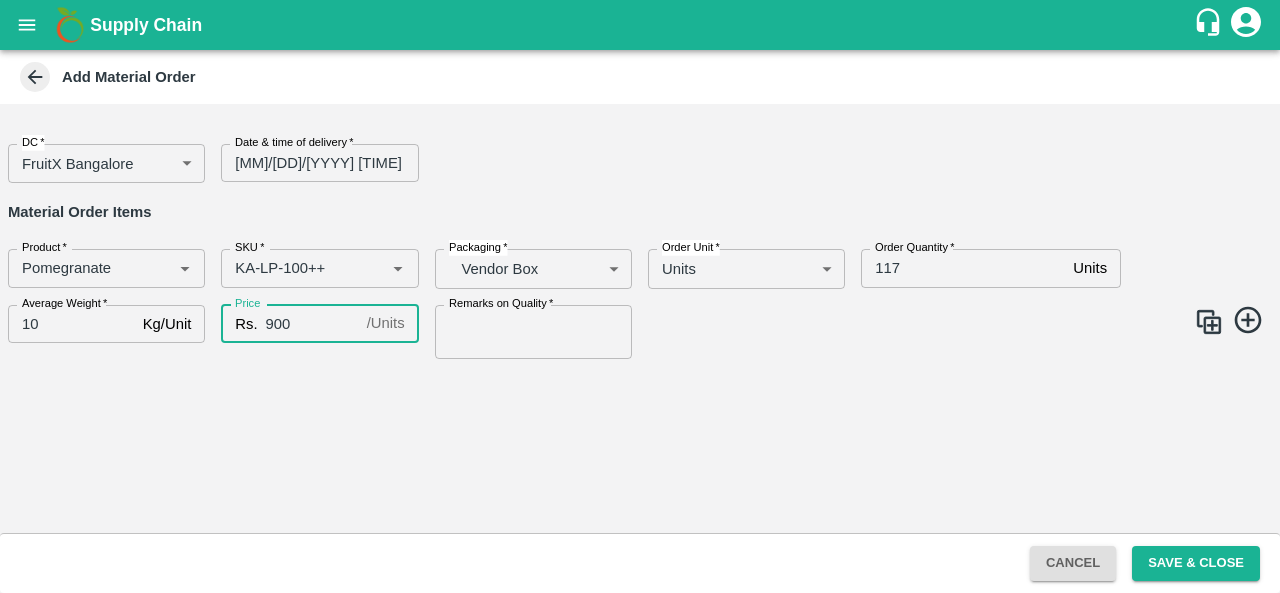 type on "900" 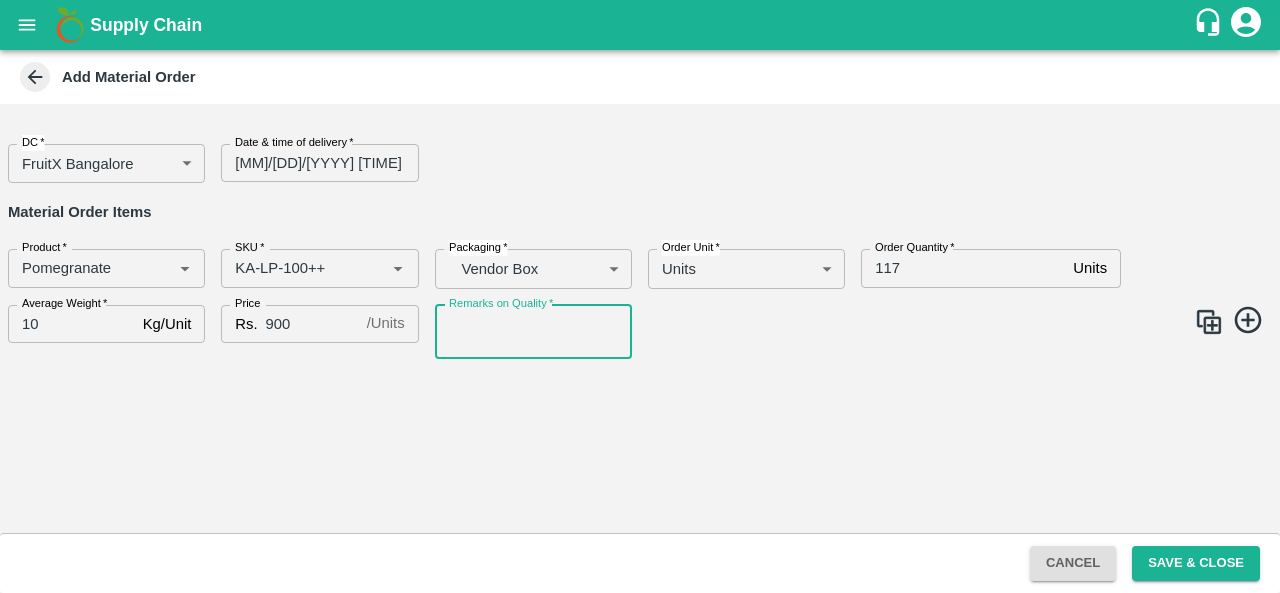 click on "Remarks on Quality   *" at bounding box center (533, 332) 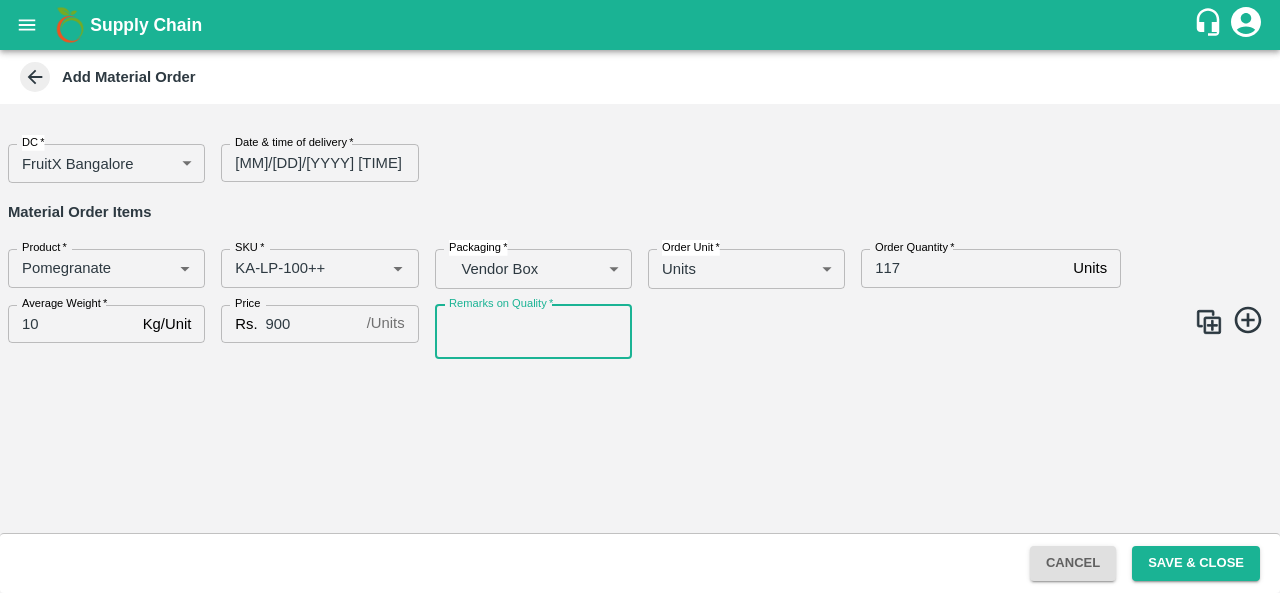 type on "GOOD QUALITY" 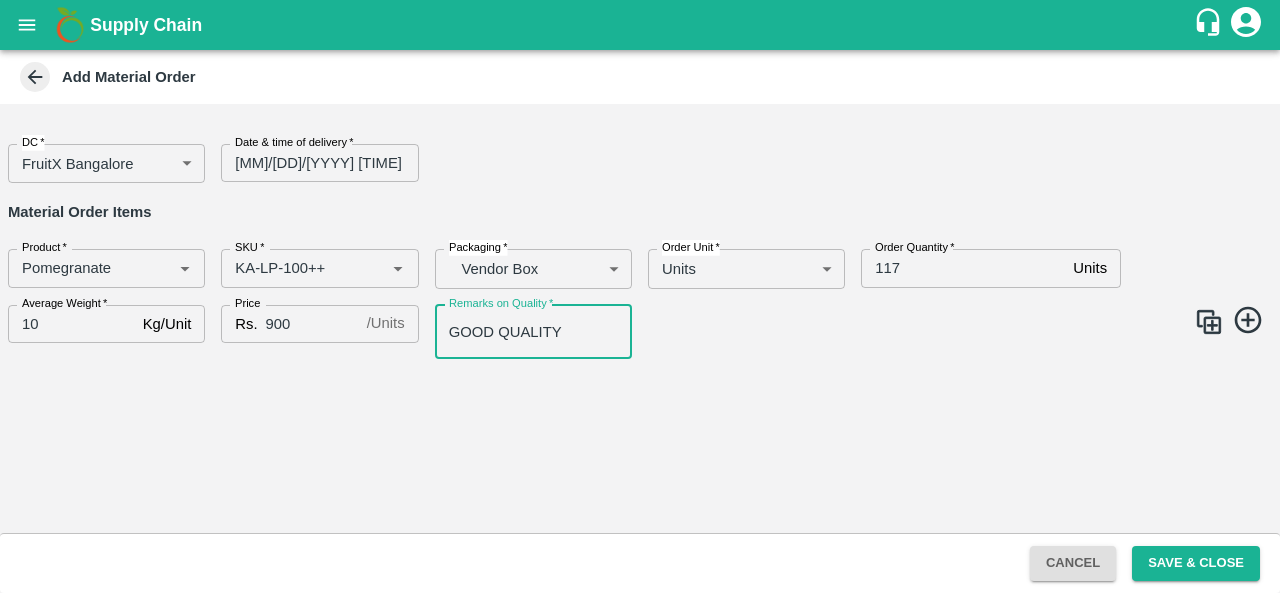 click at bounding box center [1209, 322] 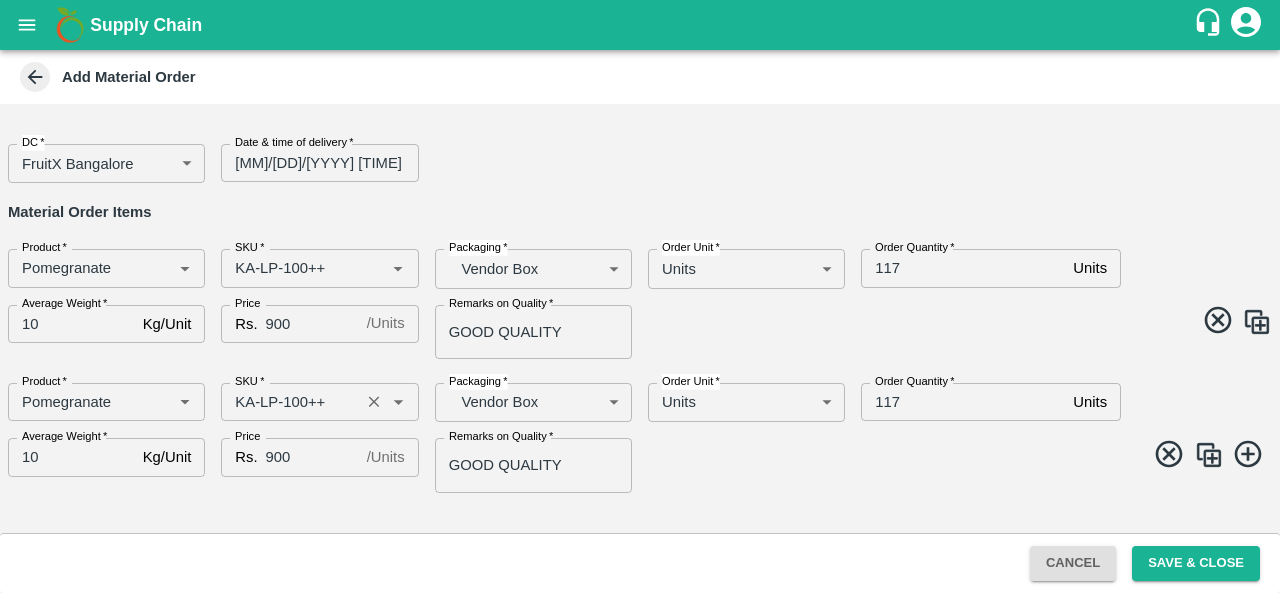 click on "SKU   *" at bounding box center (290, 402) 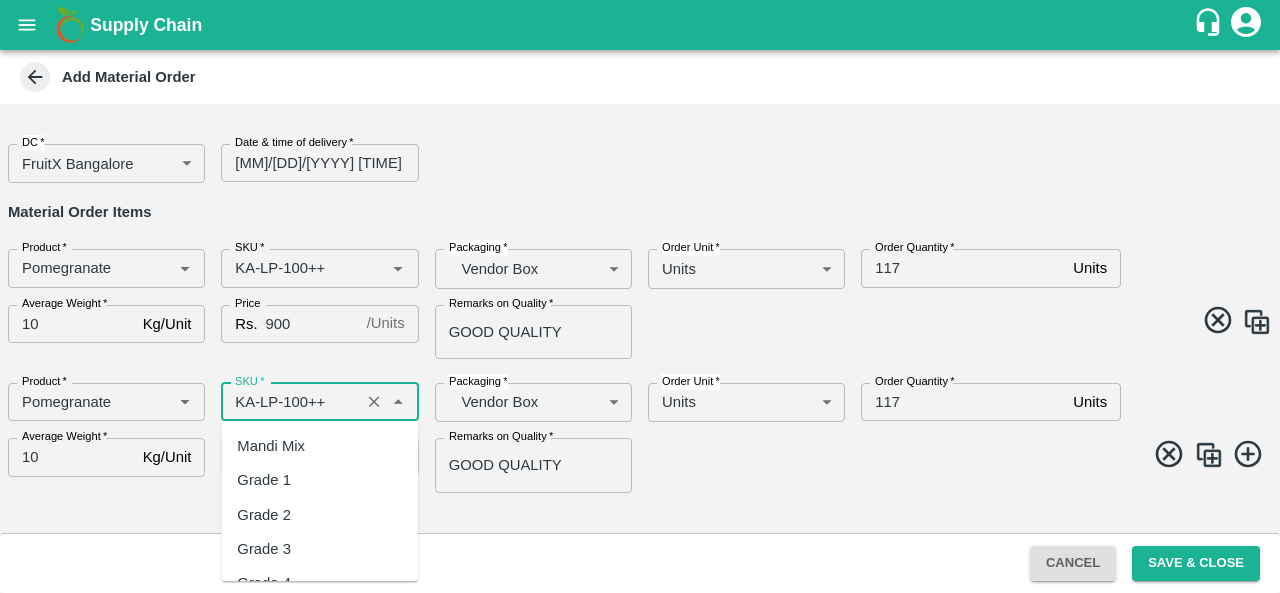 scroll, scrollTop: 11435, scrollLeft: 0, axis: vertical 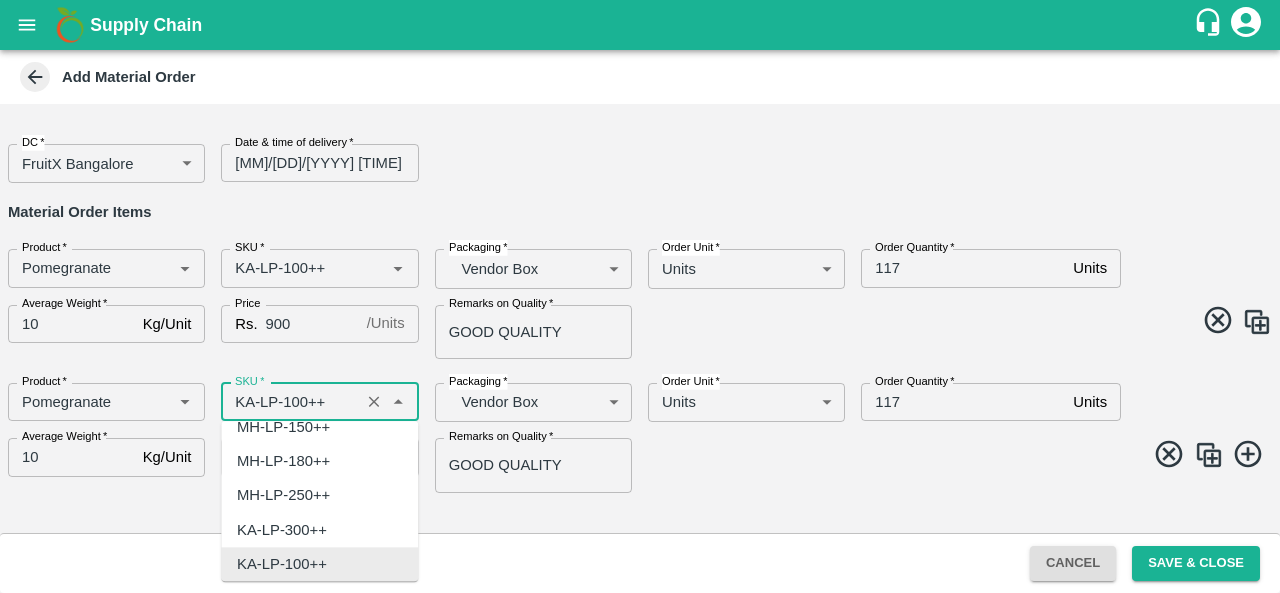click on "SKU   *" at bounding box center [290, 402] 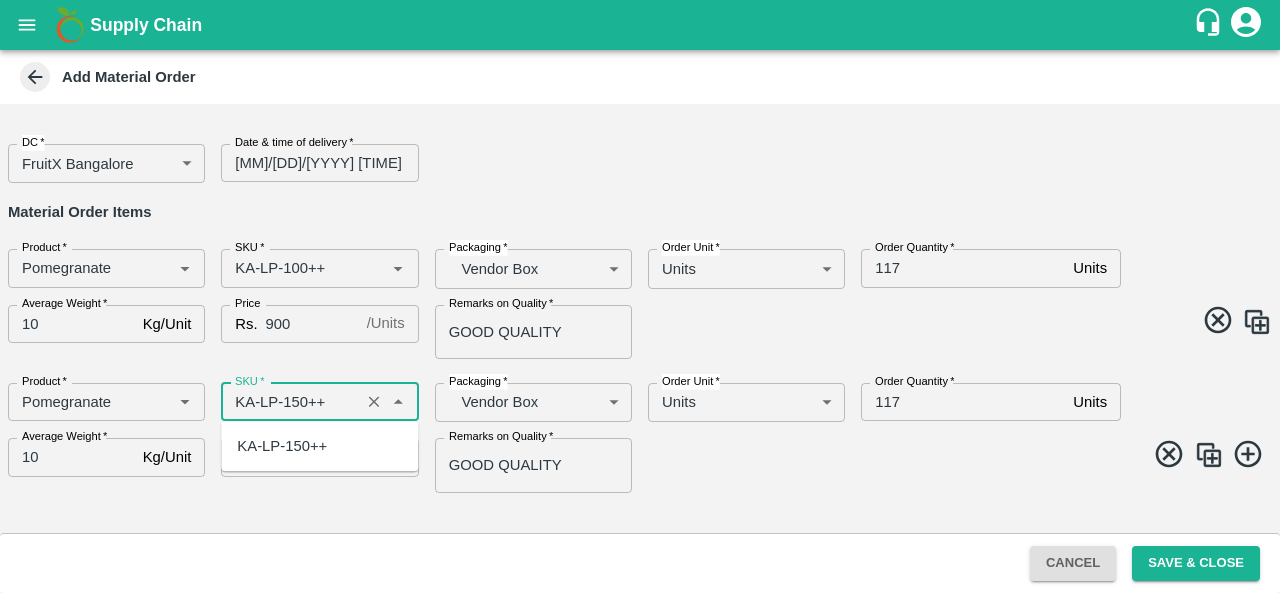 click on "KA-LP-150++" at bounding box center [282, 446] 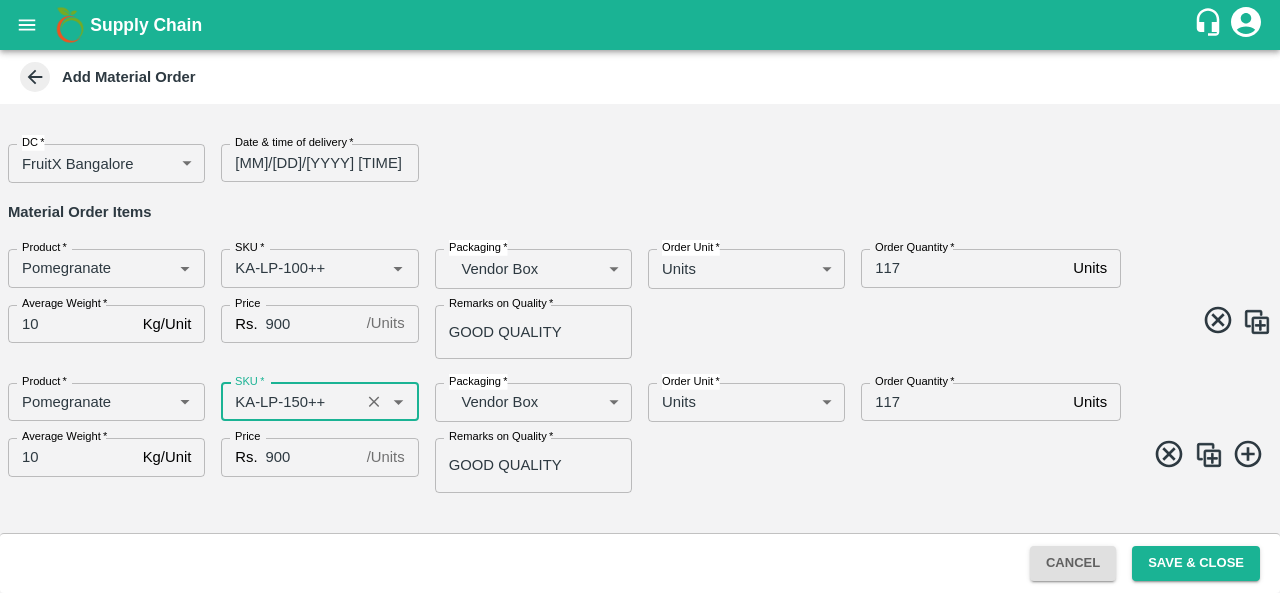 type on "KA-LP-150++" 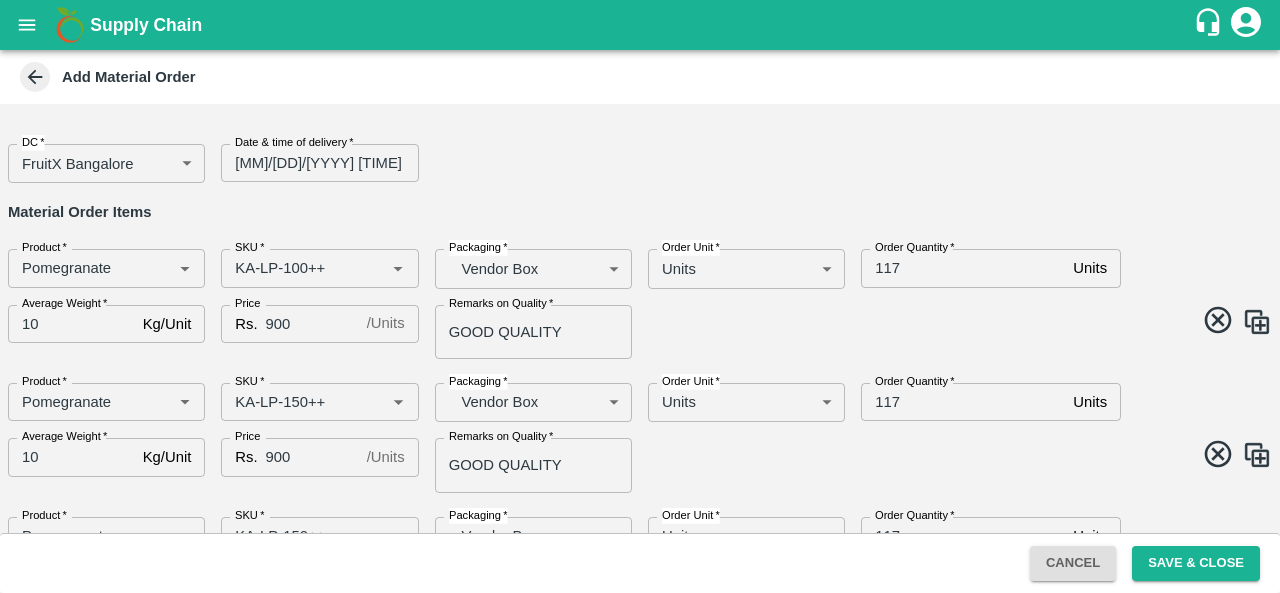 scroll, scrollTop: 100, scrollLeft: 0, axis: vertical 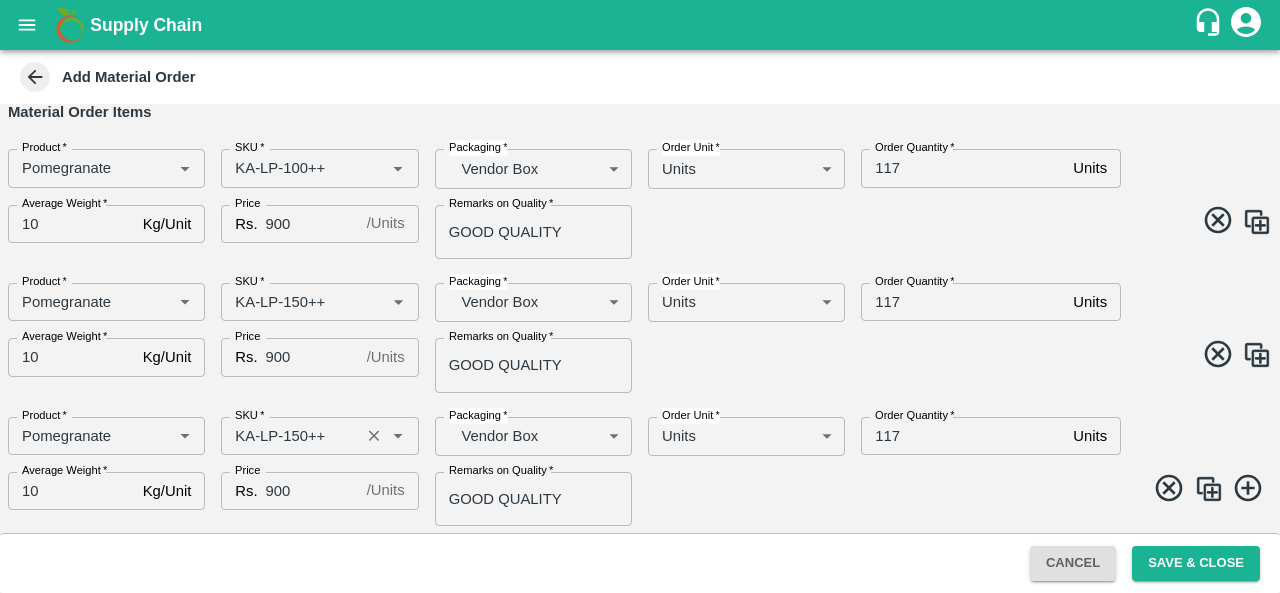 click on "SKU   *" at bounding box center [290, 436] 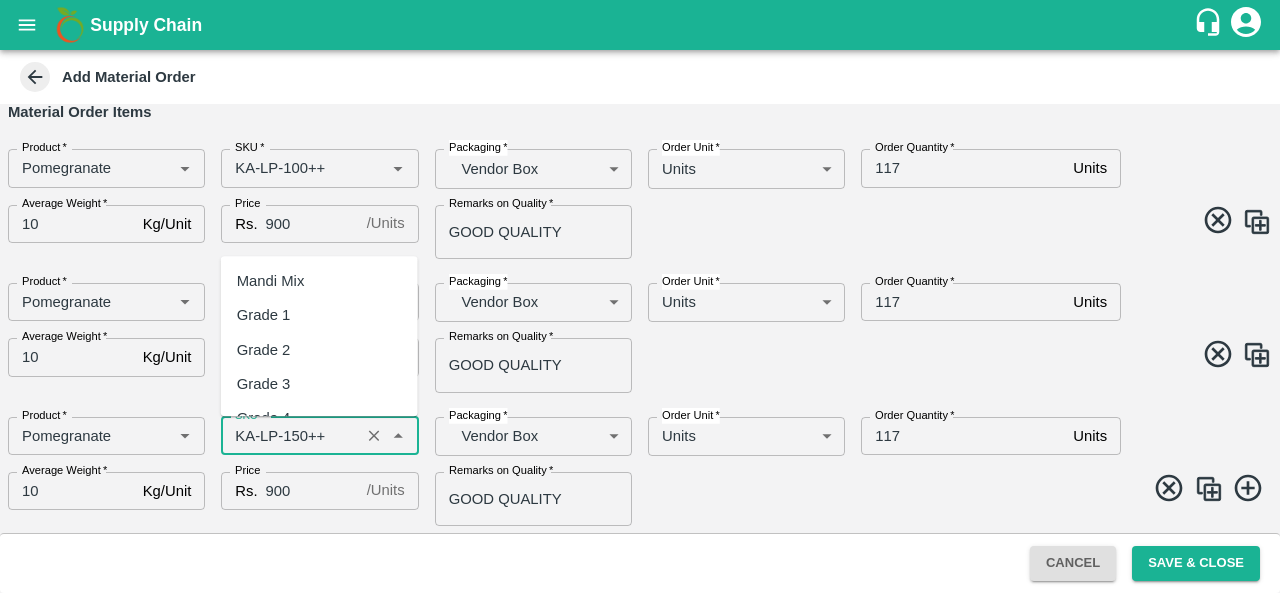 scroll, scrollTop: 11469, scrollLeft: 0, axis: vertical 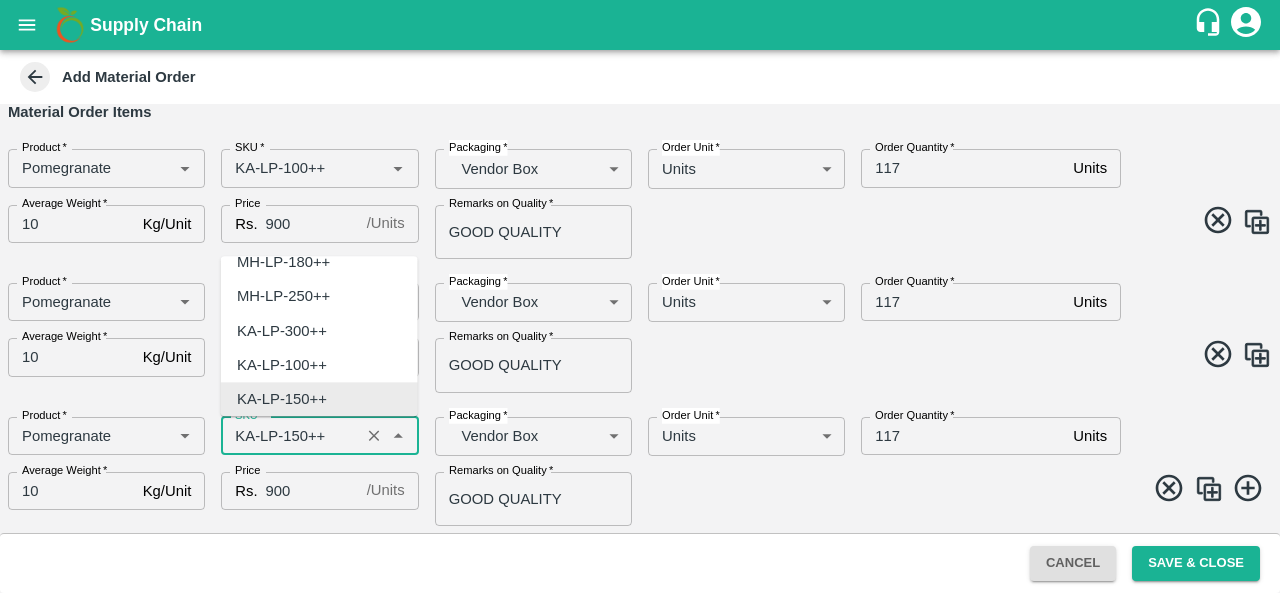 click on "SKU   *" at bounding box center (290, 436) 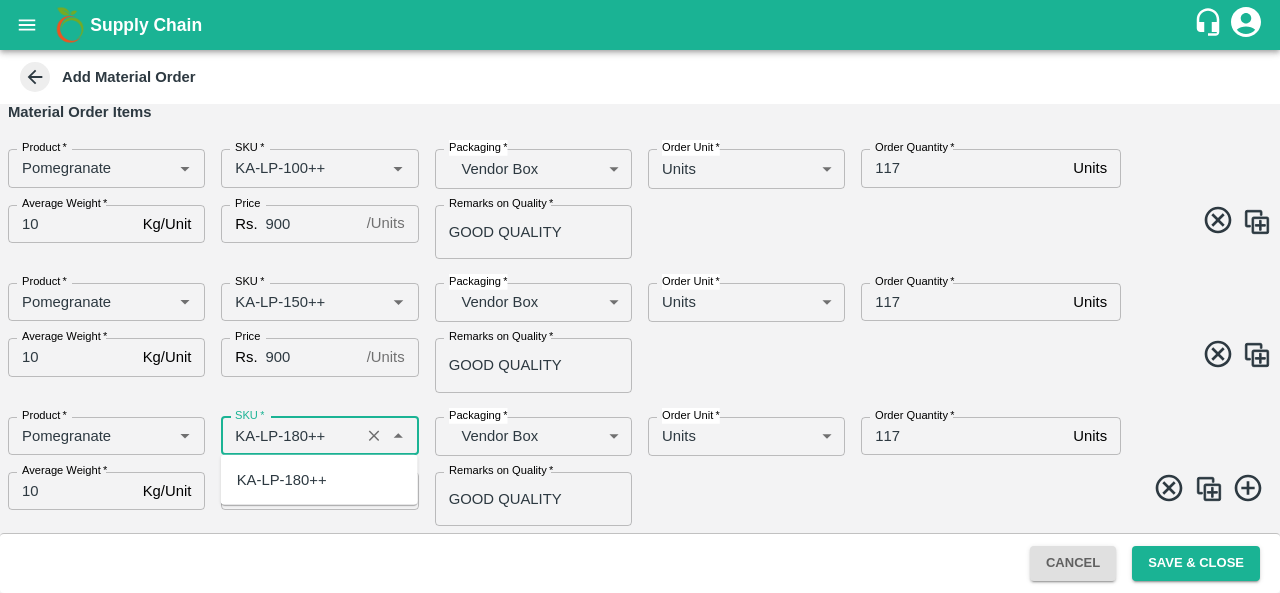 click on "KA-LP-180++" at bounding box center (282, 480) 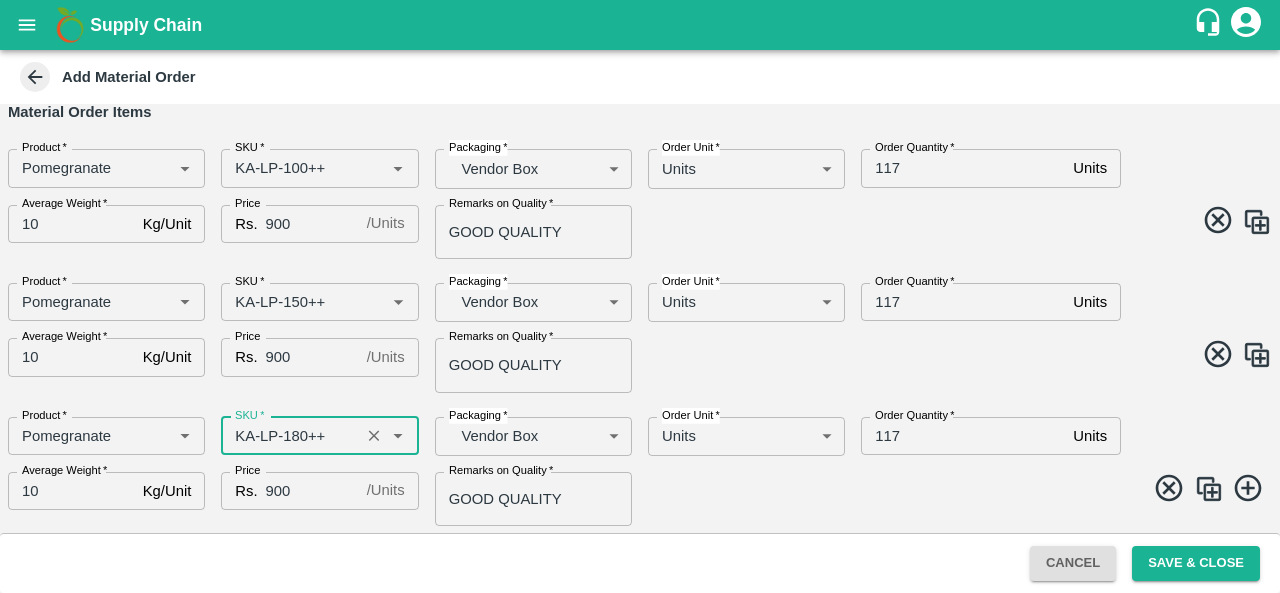 type on "KA-LP-180++" 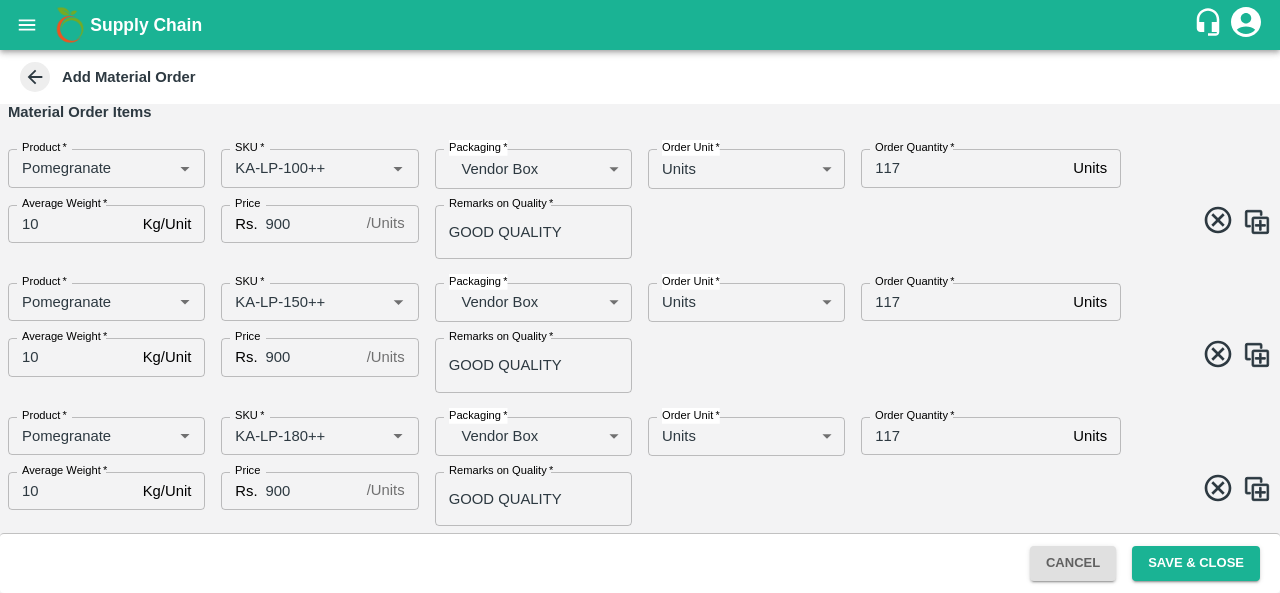 scroll, scrollTop: 234, scrollLeft: 0, axis: vertical 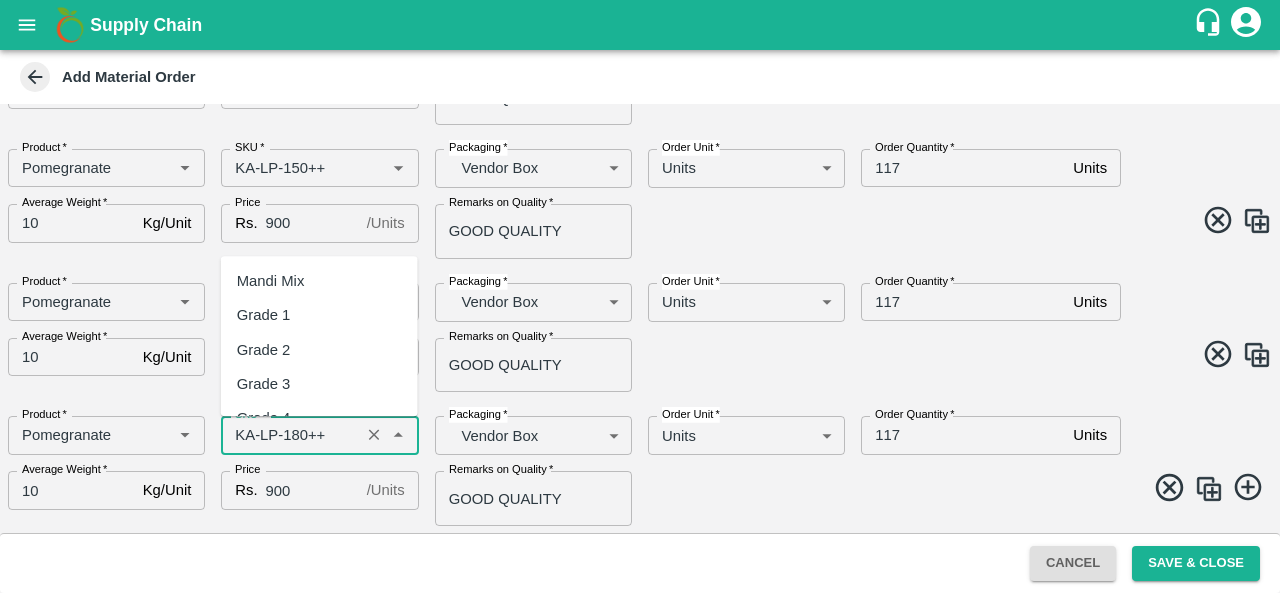 click on "SKU   *" at bounding box center [290, 435] 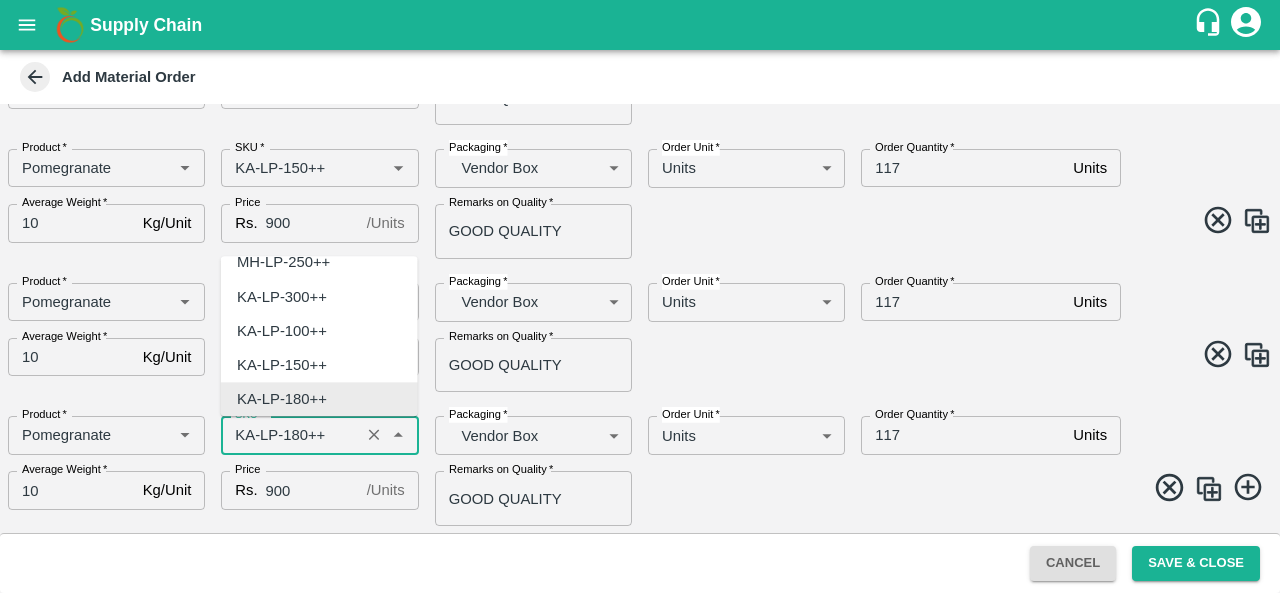 click on "SKU   *" at bounding box center [290, 435] 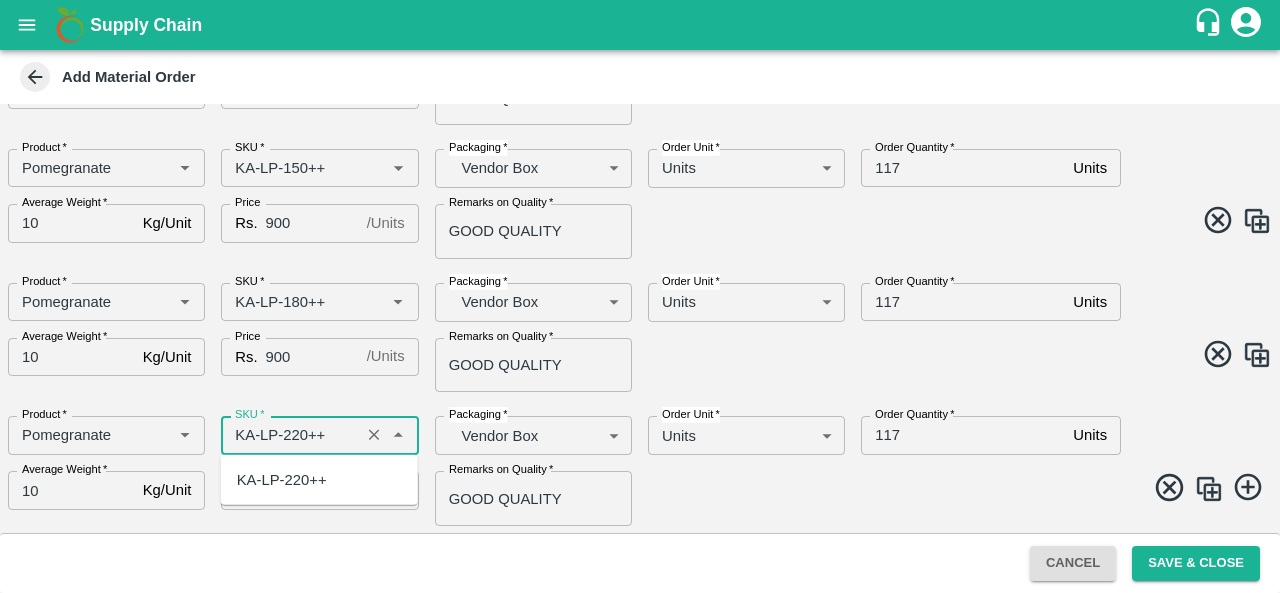 click on "KA-LP-220++" at bounding box center (282, 480) 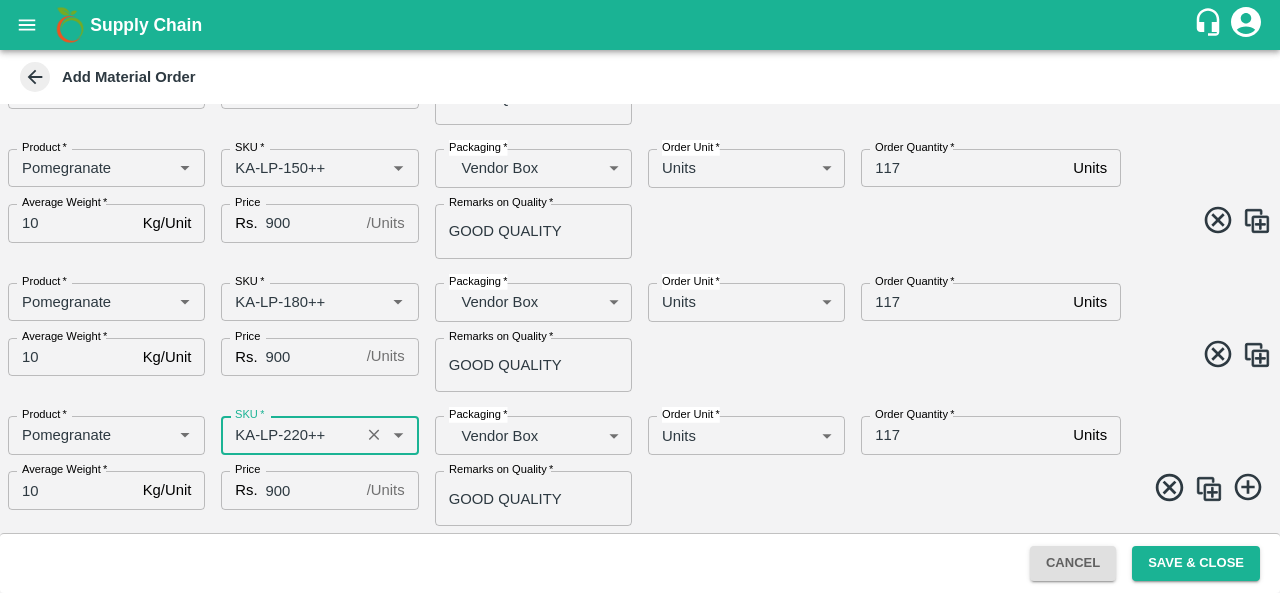 type on "KA-LP-220++" 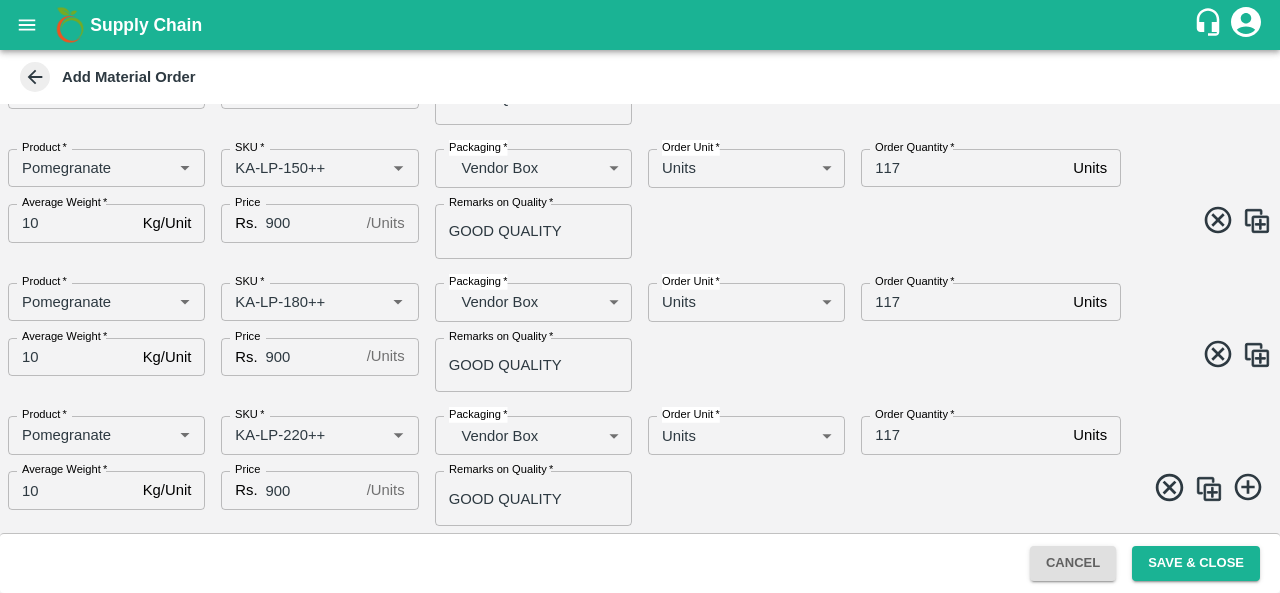 click at bounding box center (1209, 489) 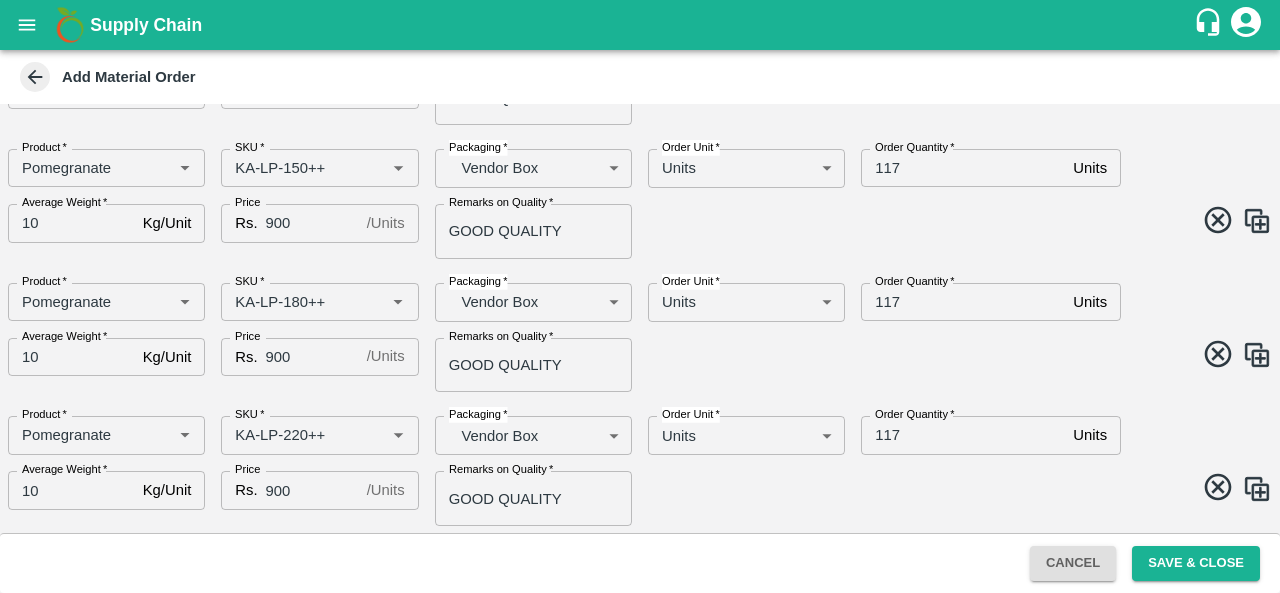 scroll, scrollTop: 367, scrollLeft: 0, axis: vertical 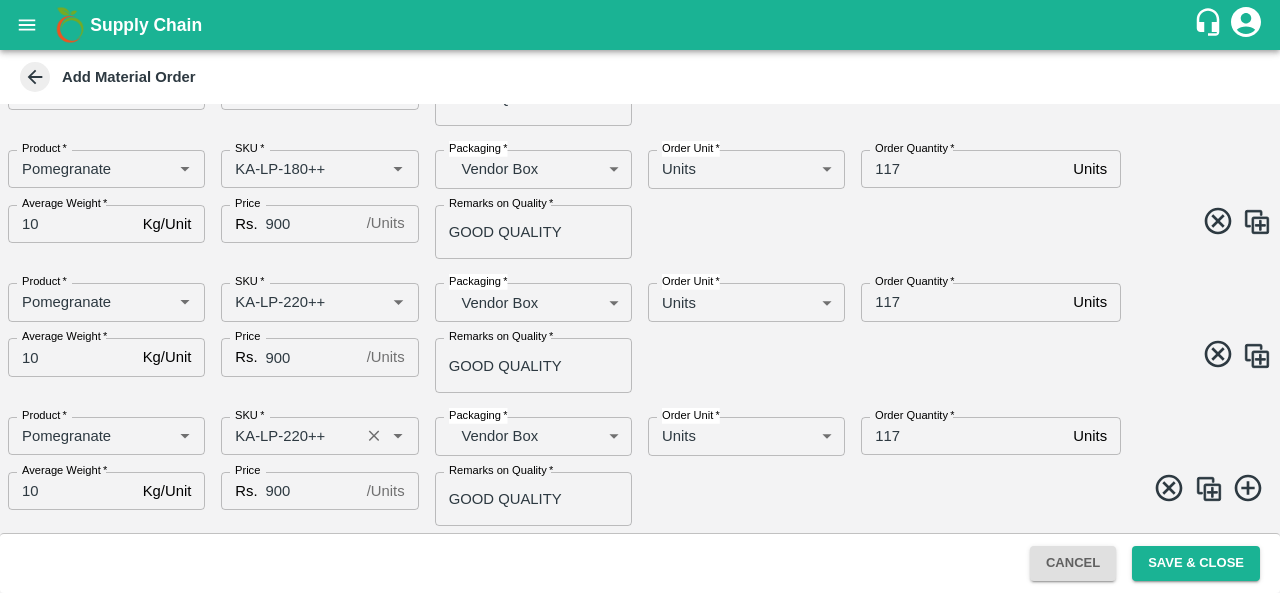 click on "SKU   *" at bounding box center [290, 436] 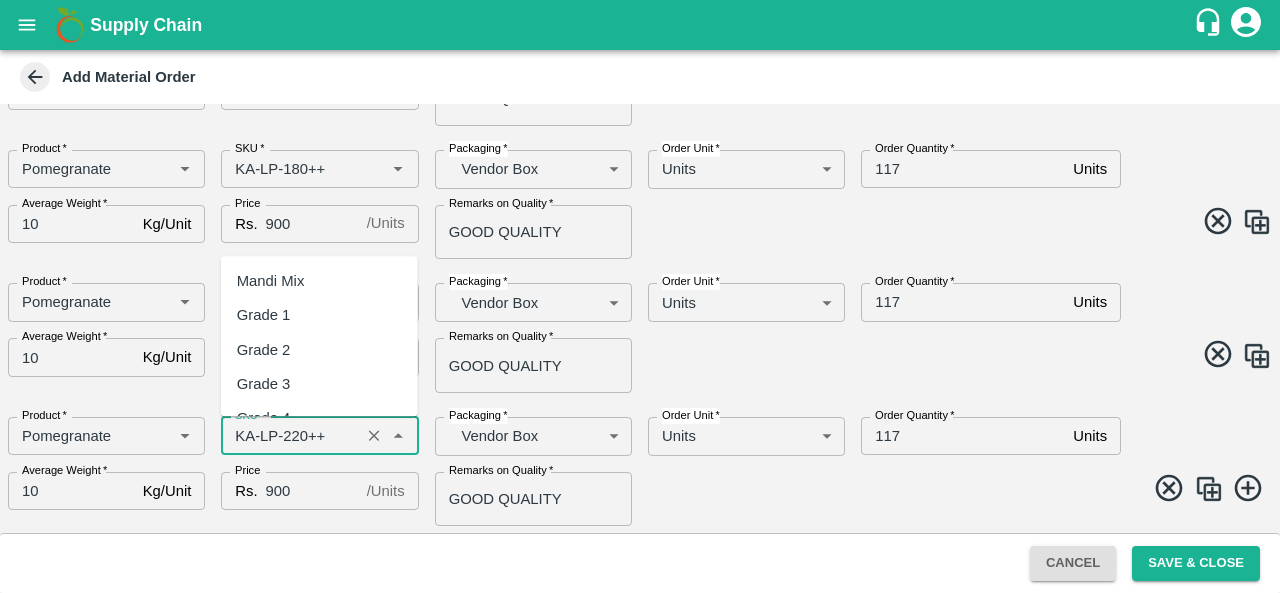scroll, scrollTop: 11606, scrollLeft: 0, axis: vertical 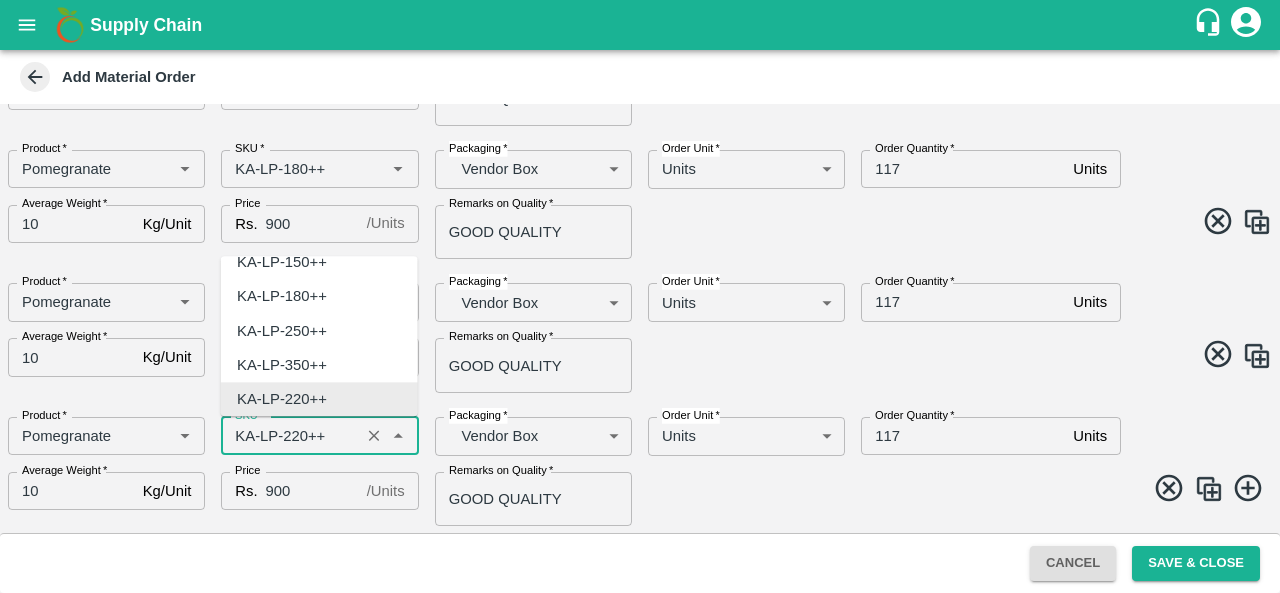 click on "SKU   *" at bounding box center [290, 436] 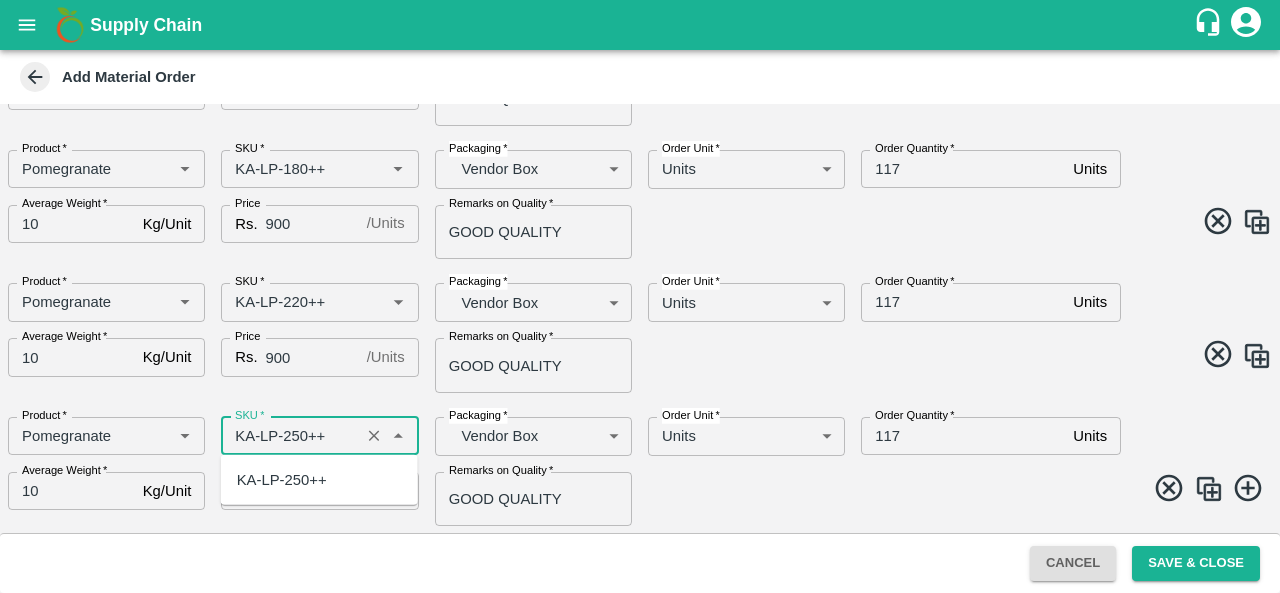 click on "KA-LP-250++" at bounding box center [282, 480] 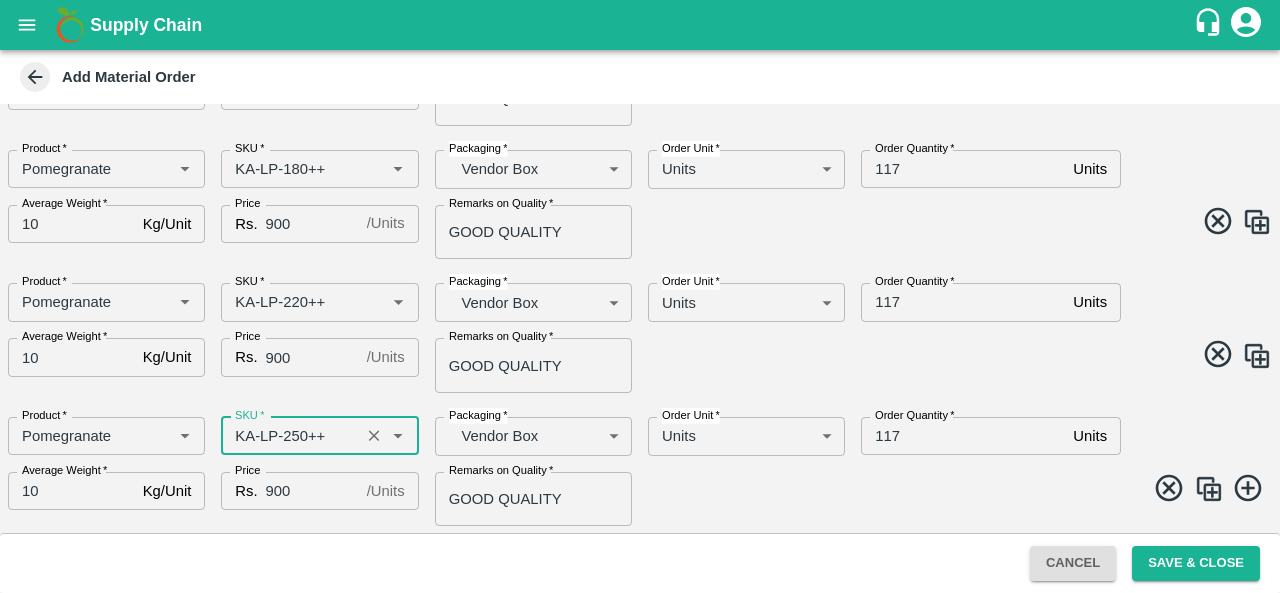 type on "KA-LP-250++" 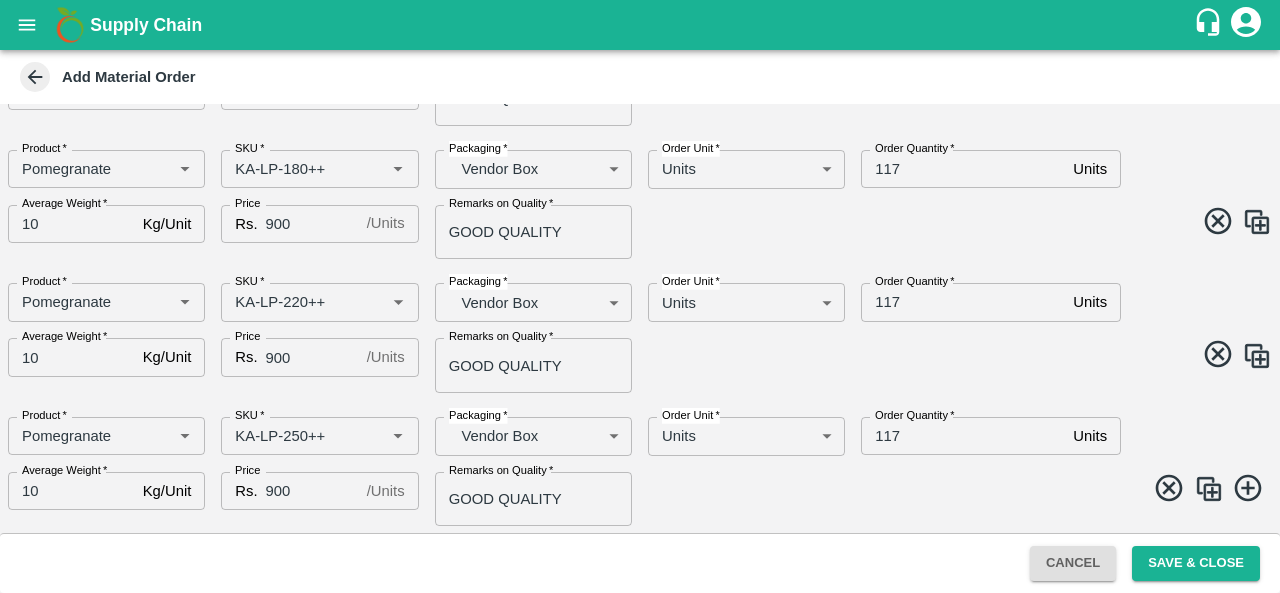 click at bounding box center [1209, 489] 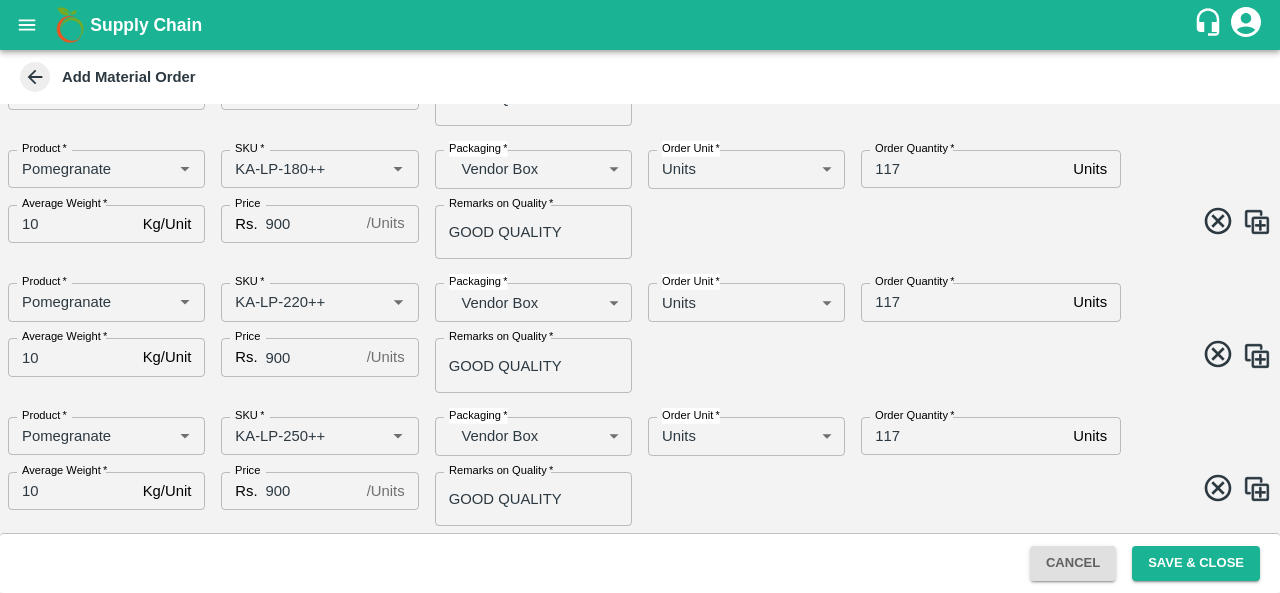 scroll, scrollTop: 501, scrollLeft: 0, axis: vertical 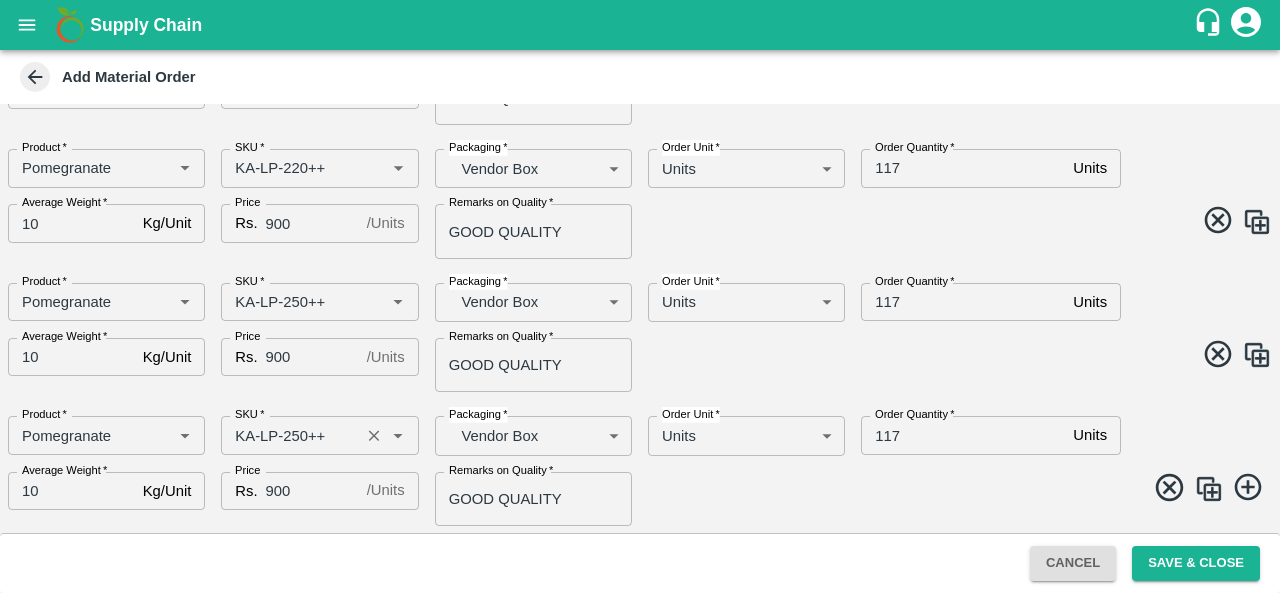click on "SKU   *" at bounding box center (290, 435) 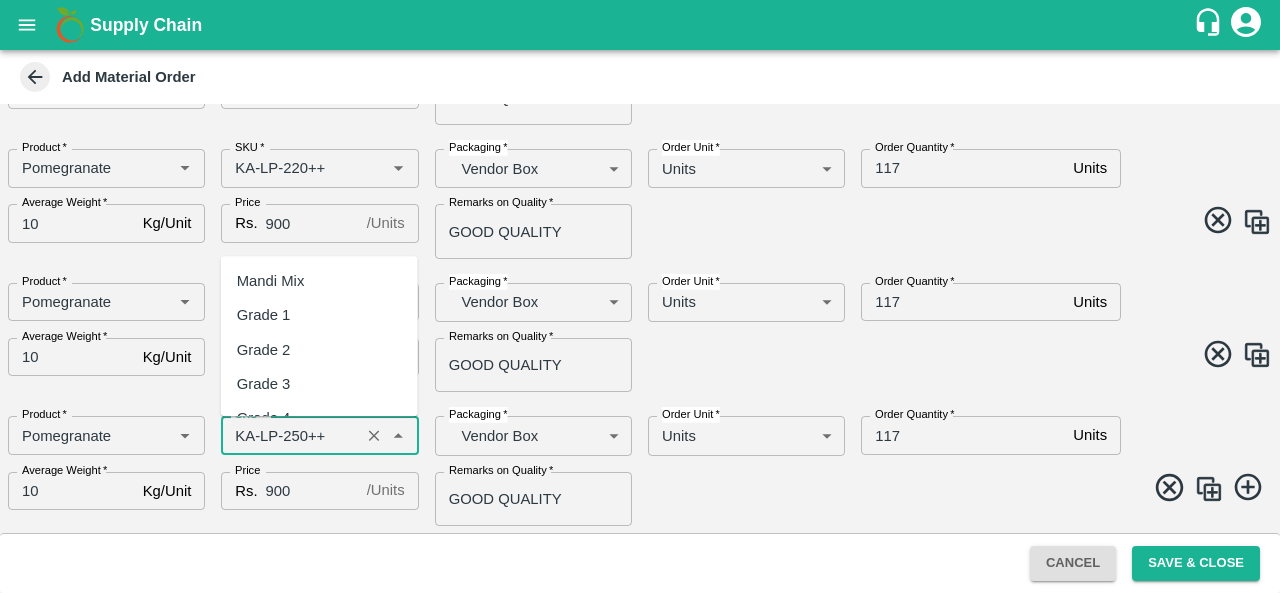scroll, scrollTop: 11538, scrollLeft: 0, axis: vertical 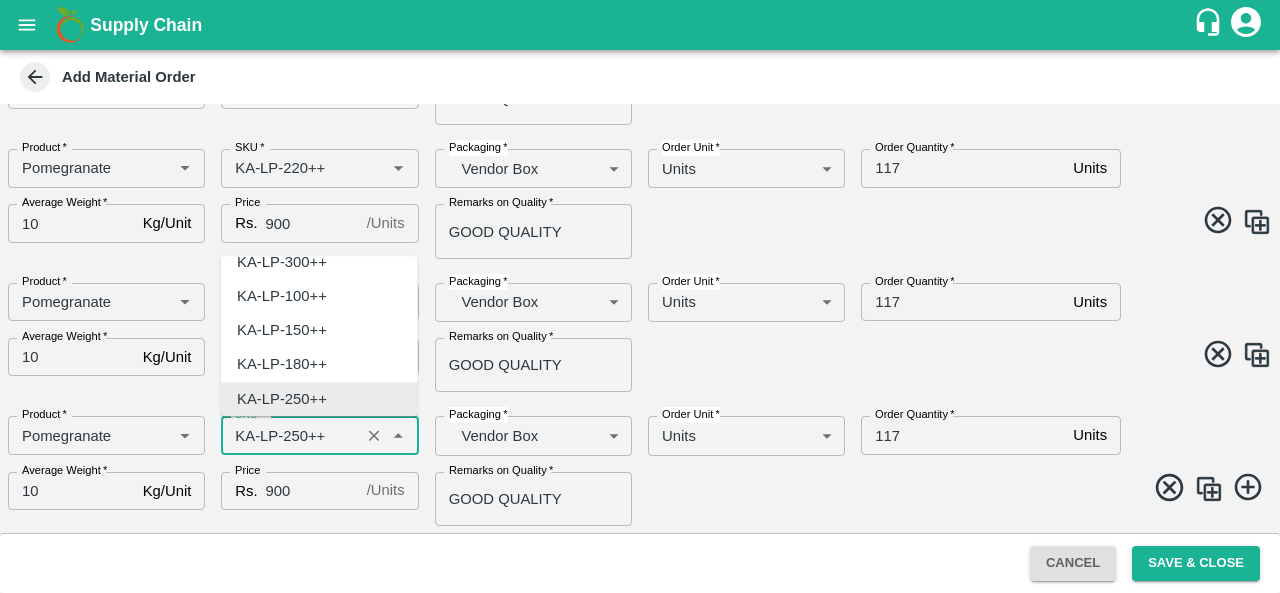 click on "SKU   *" at bounding box center [290, 435] 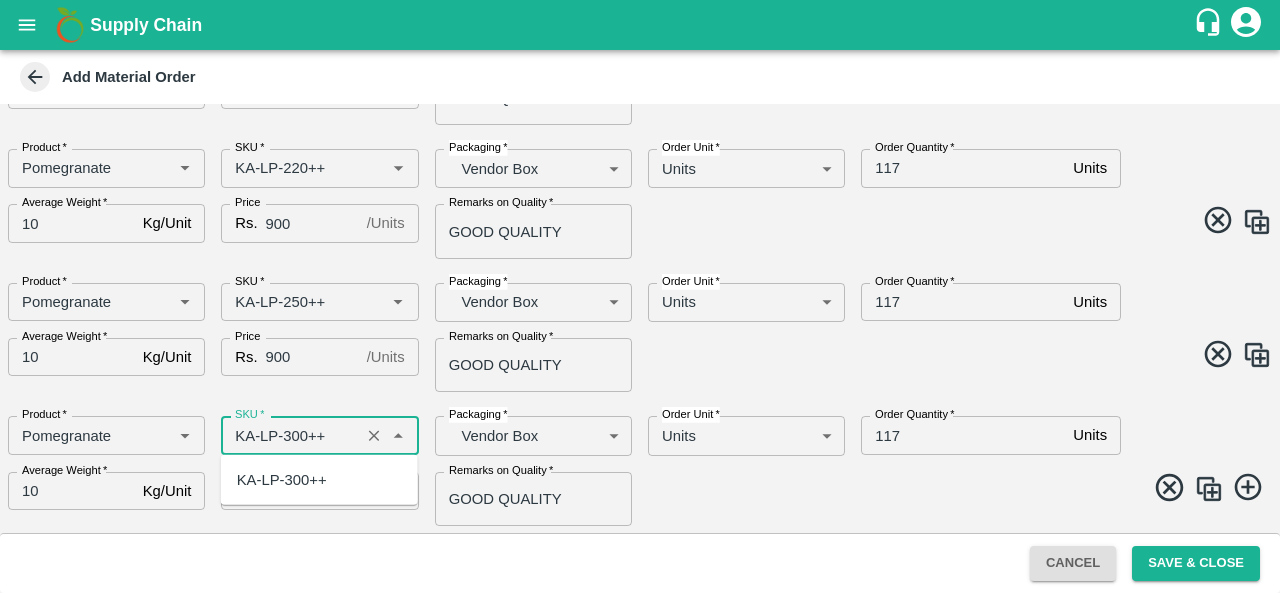 click on "KA-LP-300++" at bounding box center [319, 480] 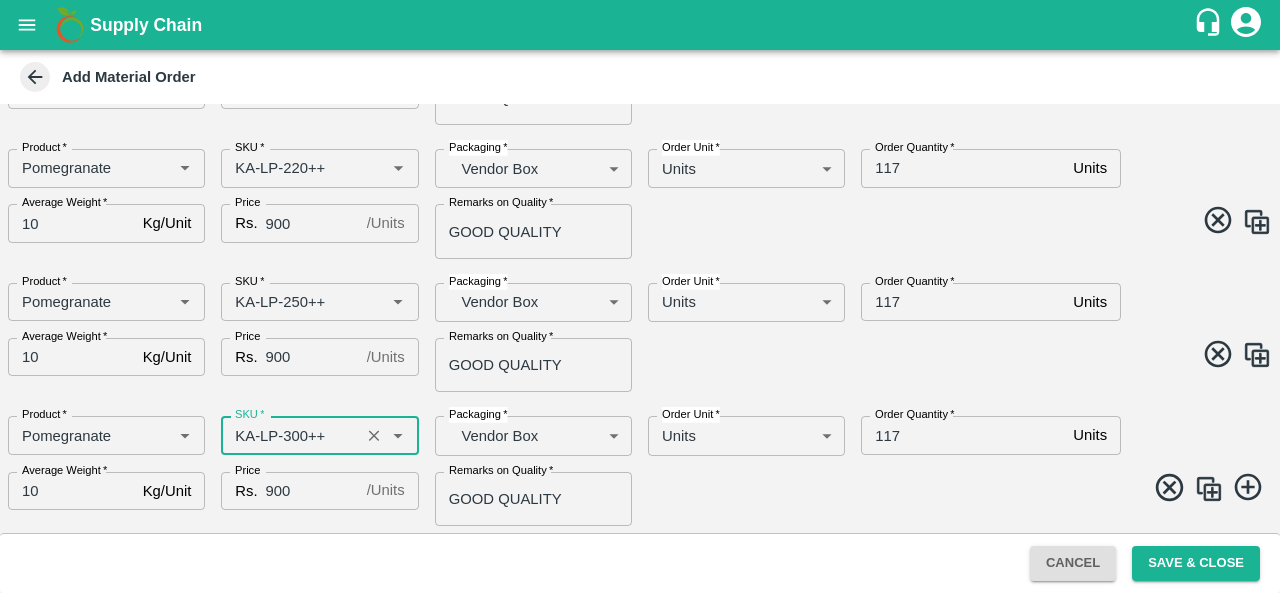 type on "KA-LP-300++" 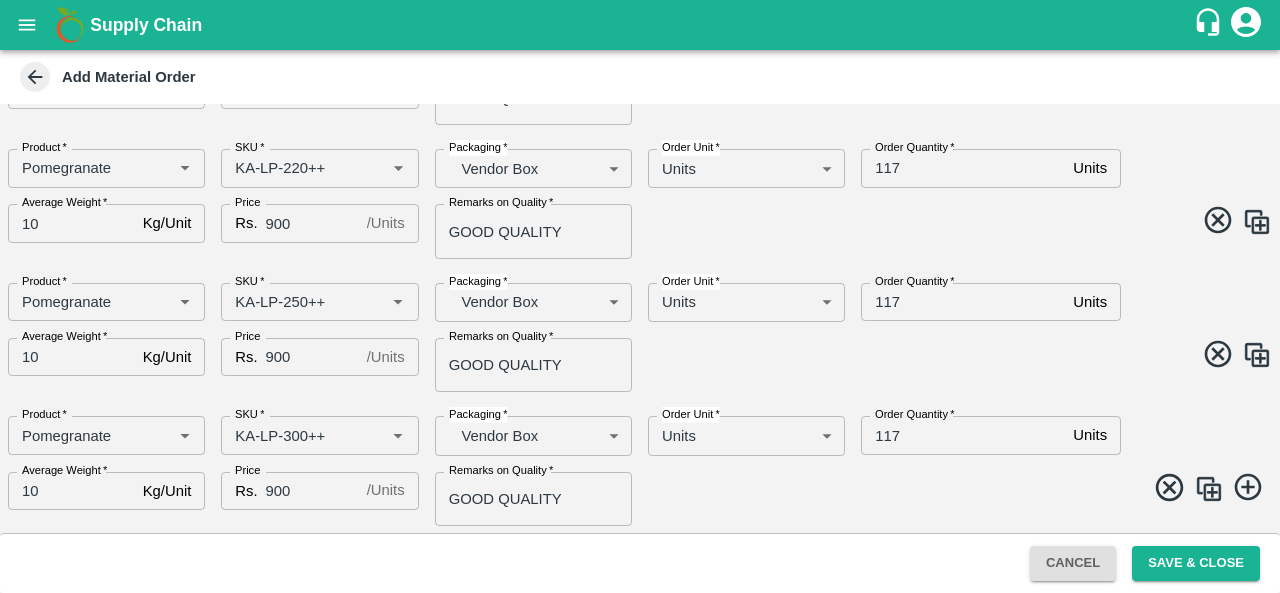 click at bounding box center (1209, 489) 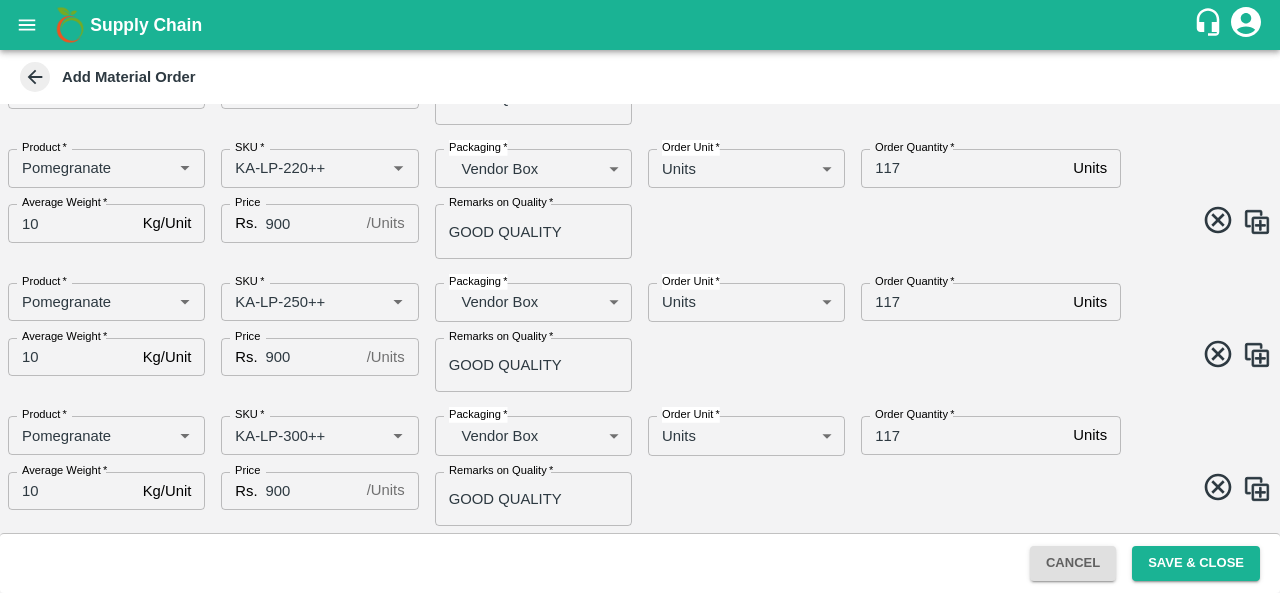 scroll, scrollTop: 634, scrollLeft: 0, axis: vertical 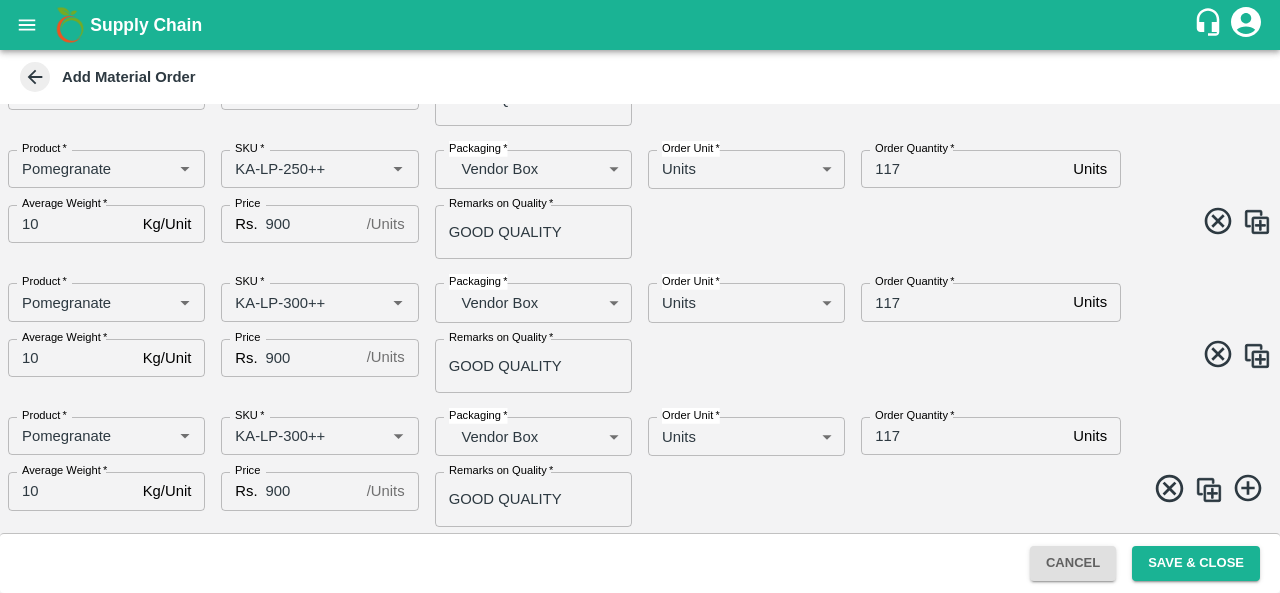 click 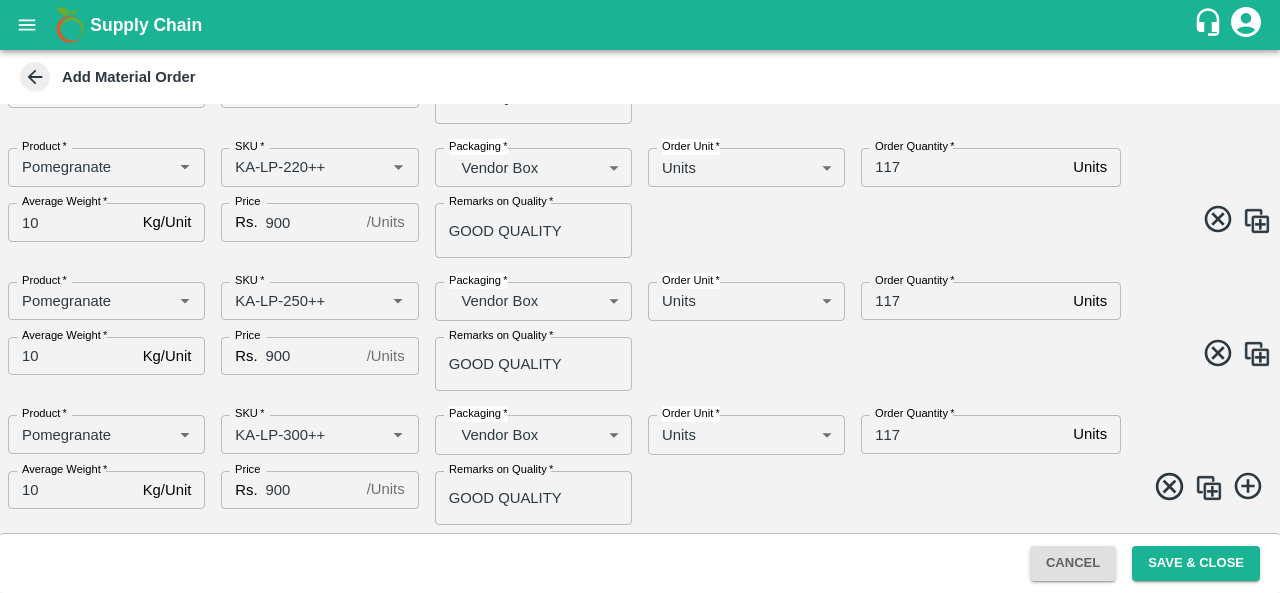 scroll, scrollTop: 501, scrollLeft: 0, axis: vertical 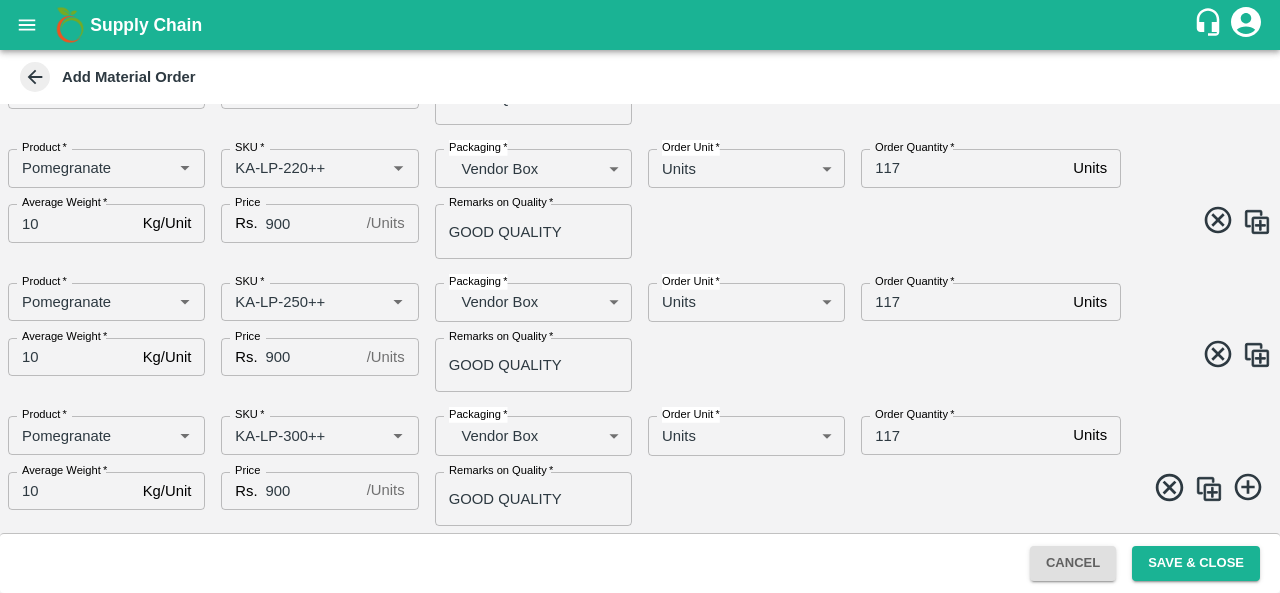 click at bounding box center [1209, 489] 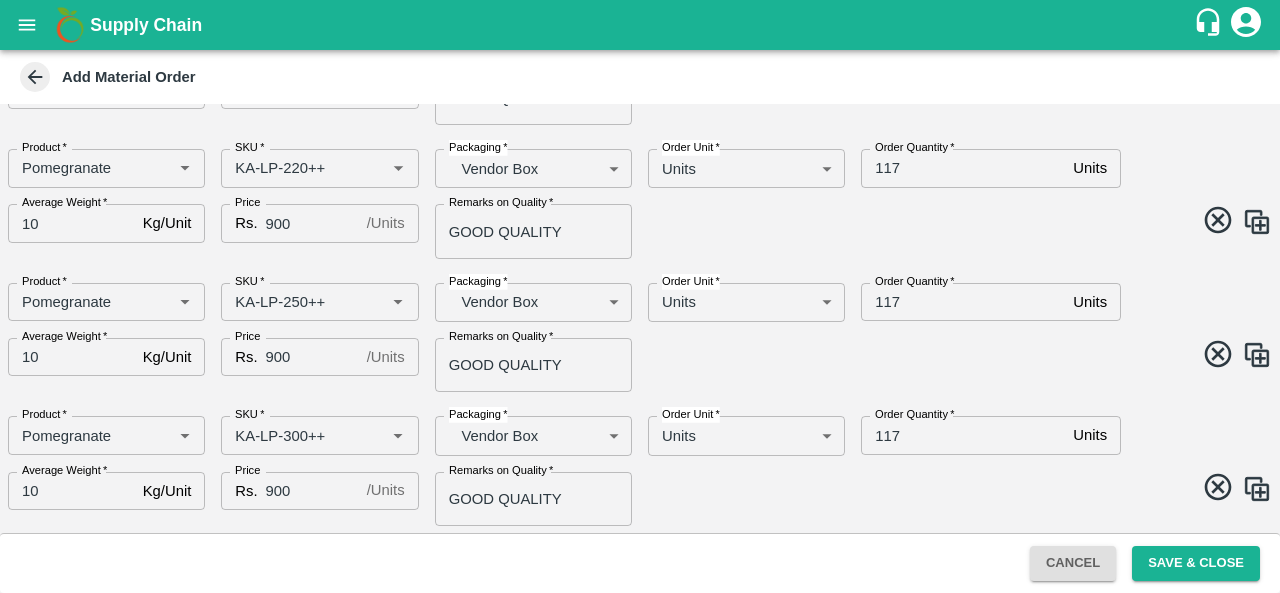 scroll, scrollTop: 634, scrollLeft: 0, axis: vertical 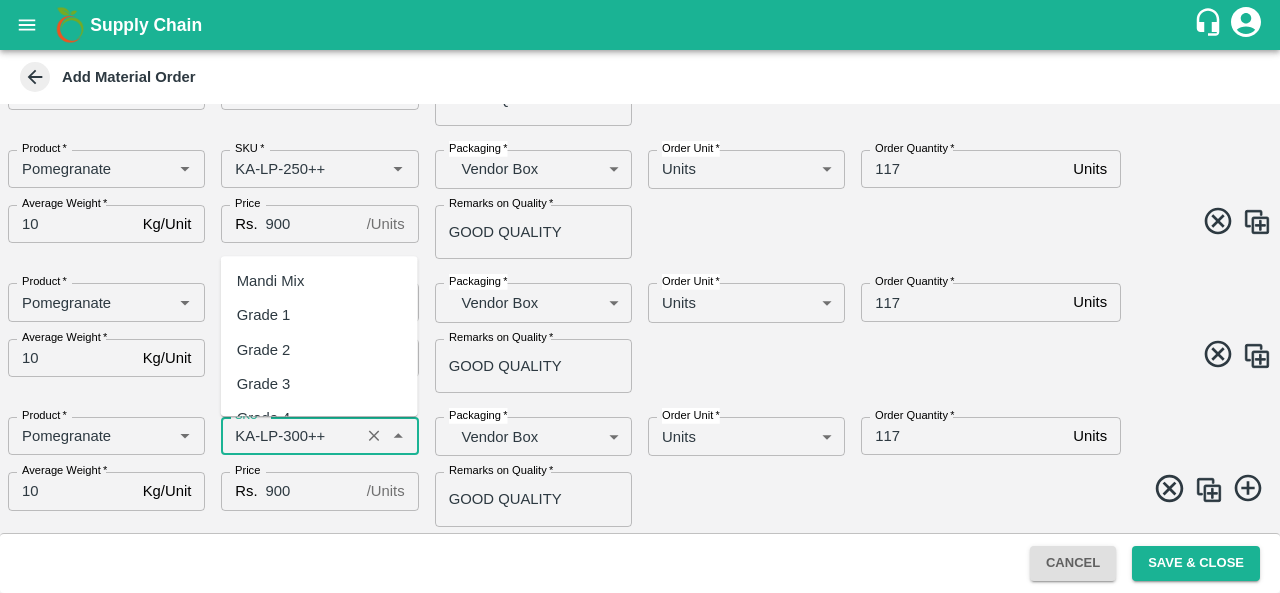 click on "SKU   *" at bounding box center (290, 436) 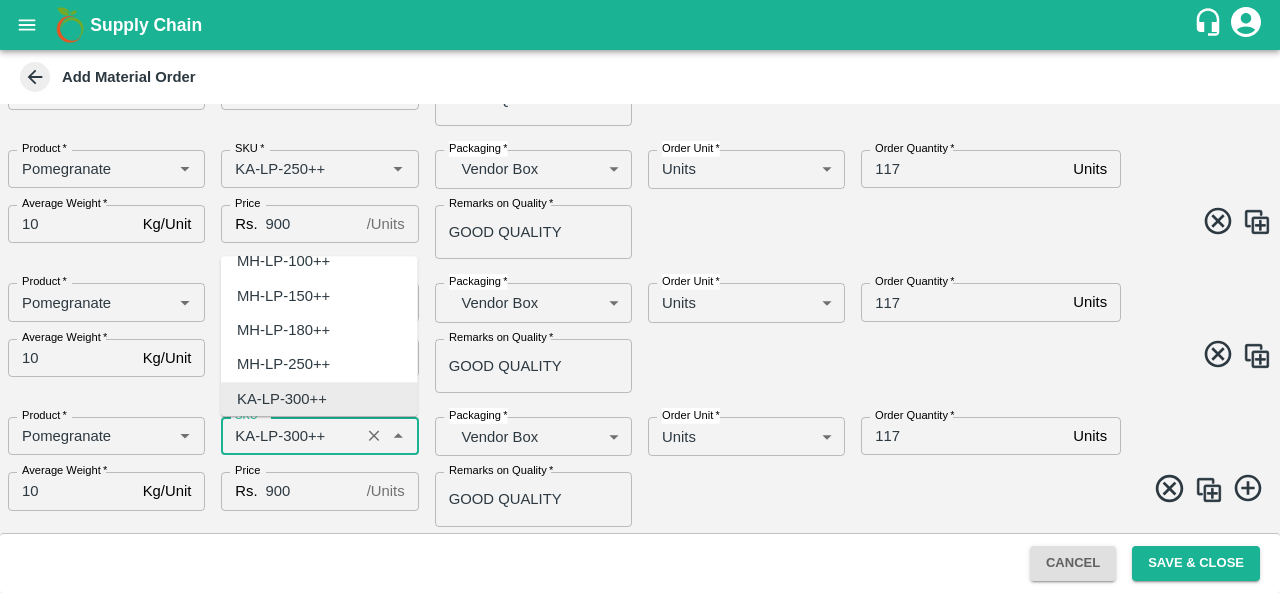 click on "SKU   *" at bounding box center (290, 436) 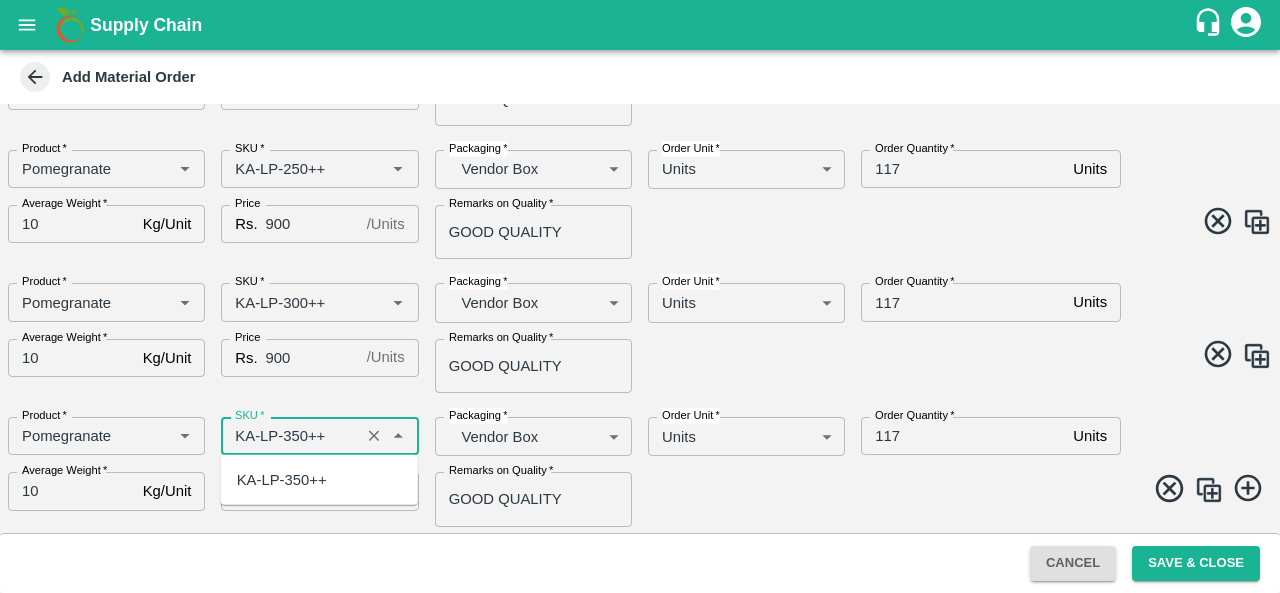 click on "KA-LP-350++" at bounding box center (282, 480) 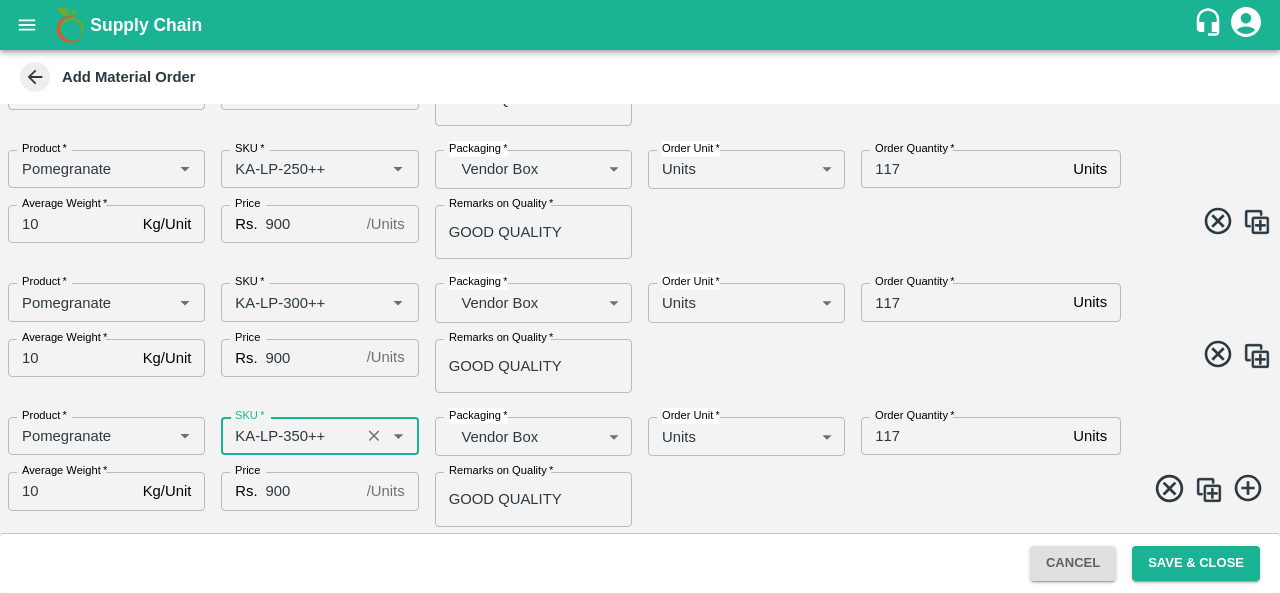 type on "KA-LP-350++" 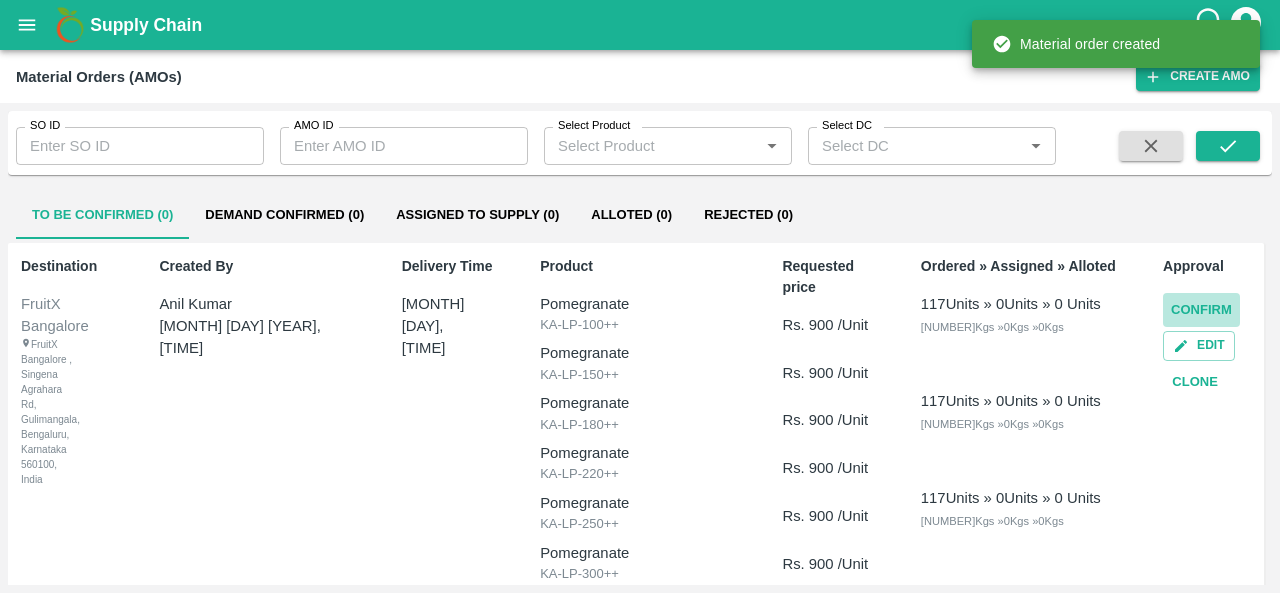 click on "Confirm" at bounding box center (1201, 310) 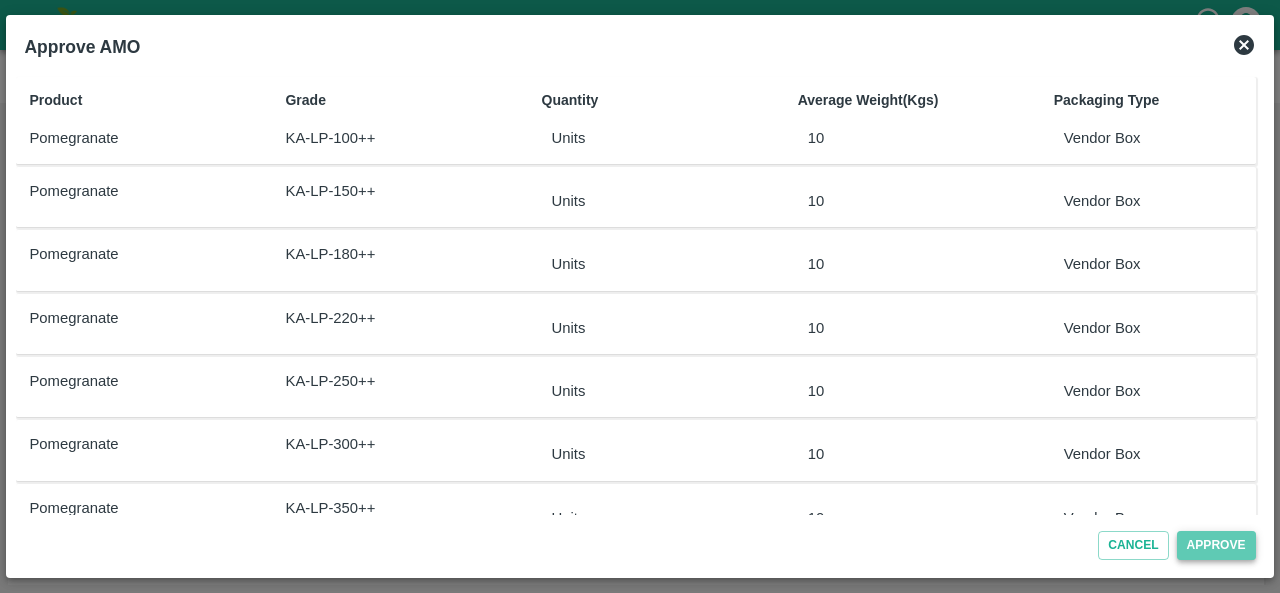 click on "Approve" at bounding box center (1216, 545) 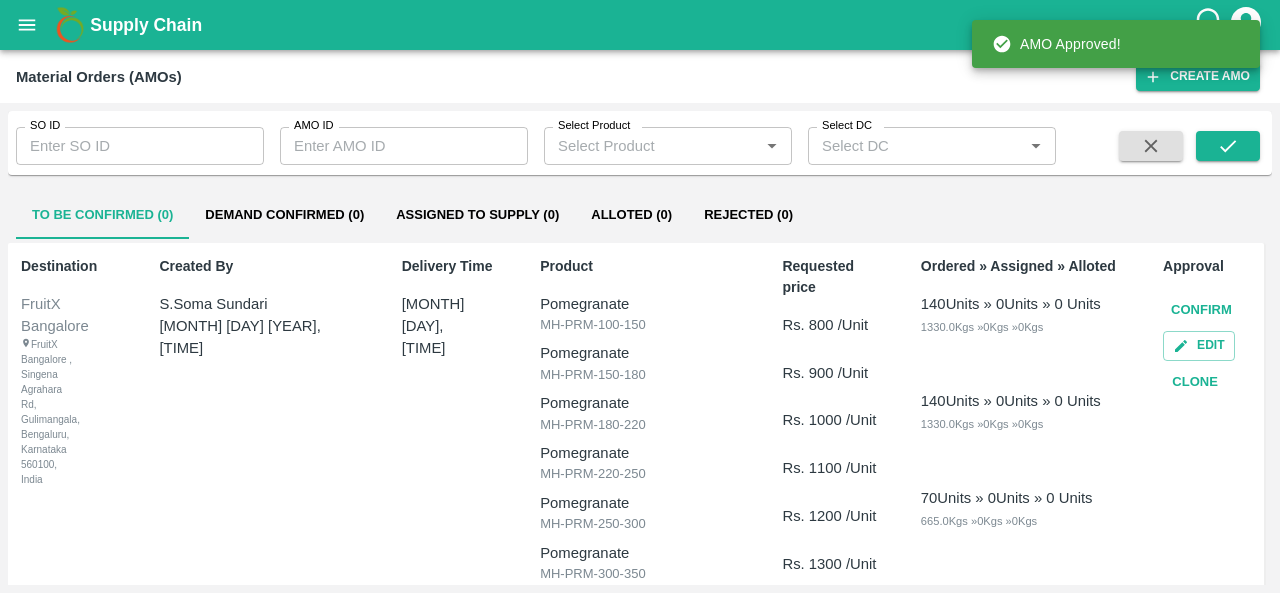 click on "Demand Confirmed (0)" at bounding box center (284, 215) 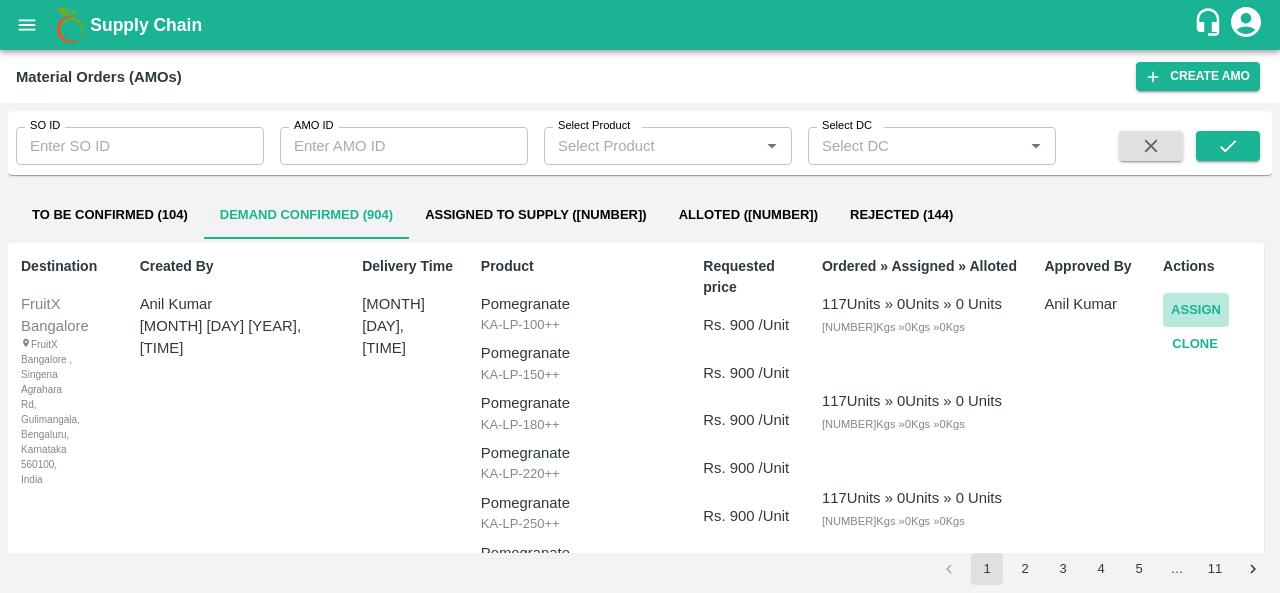 click on "Assign" at bounding box center [1196, 310] 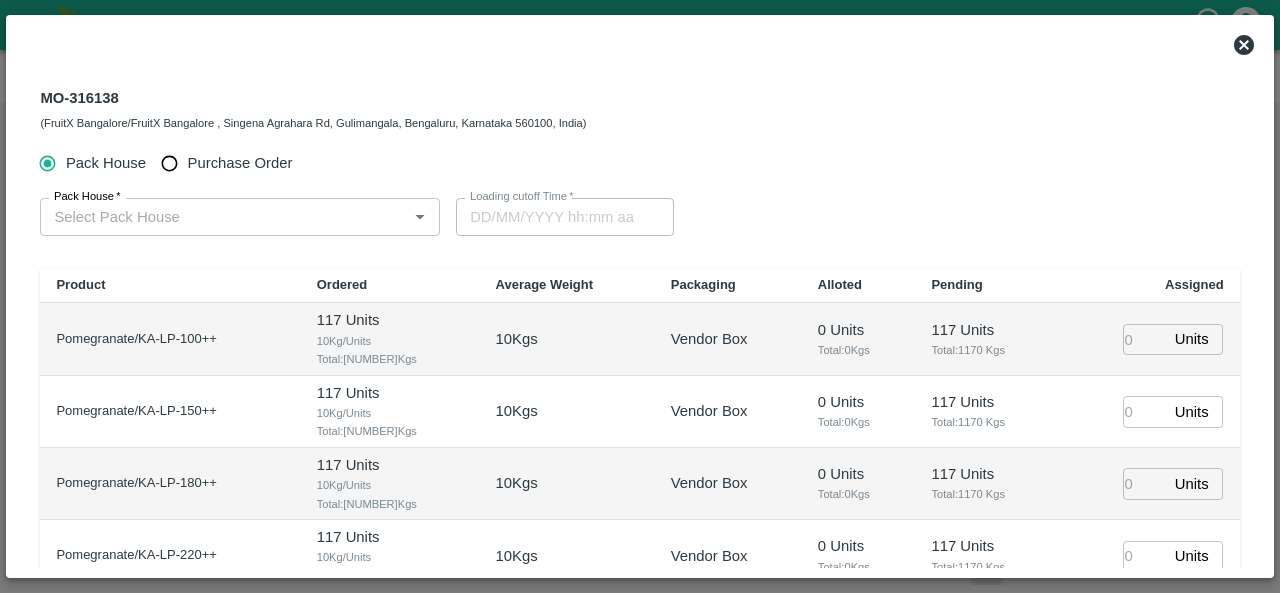 type on "09/08/2025 12:00 AM" 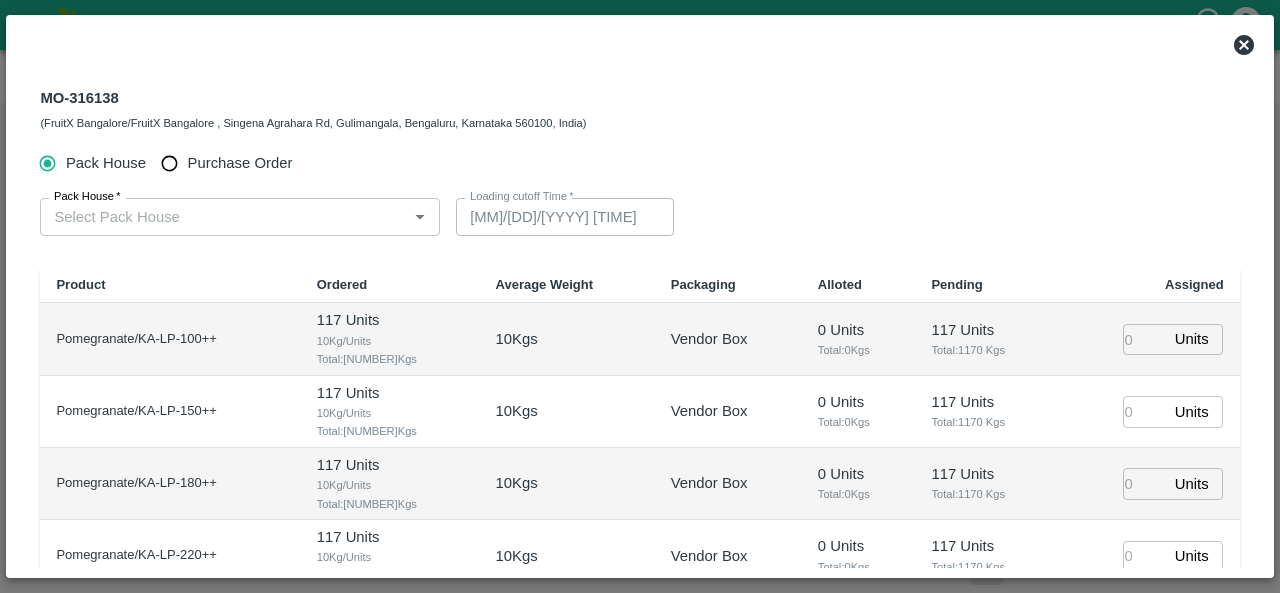 type 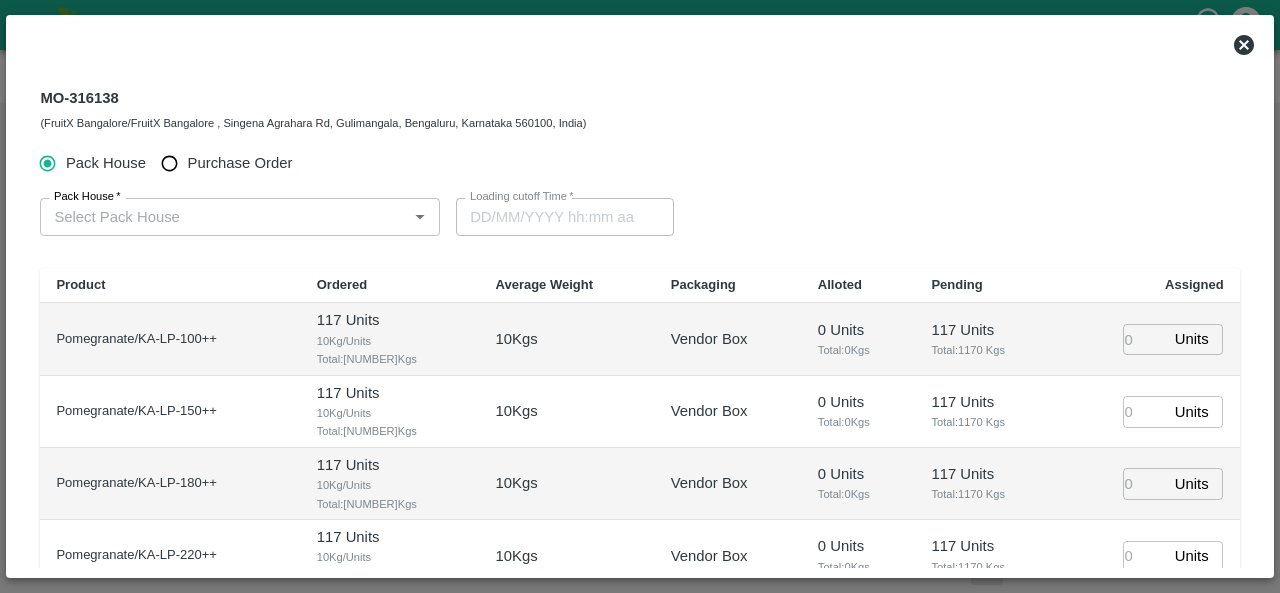 click on "Purchase Order" at bounding box center (221, 163) 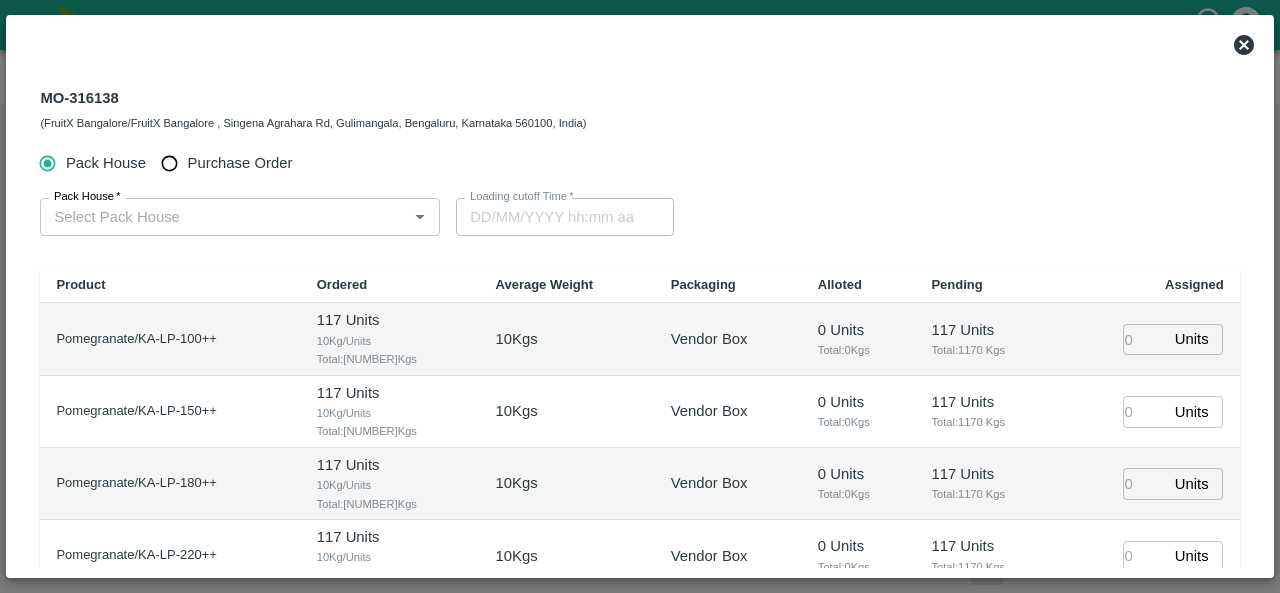 click on "Purchase Order" at bounding box center (169, 163) 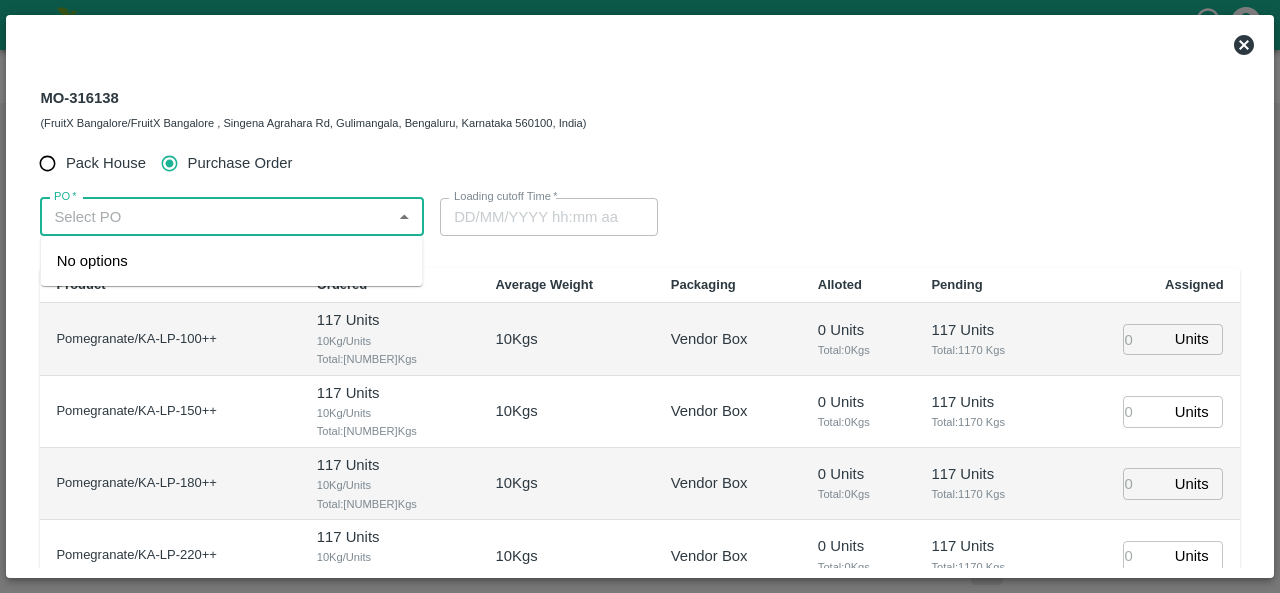 click on "PO   *" at bounding box center [215, 217] 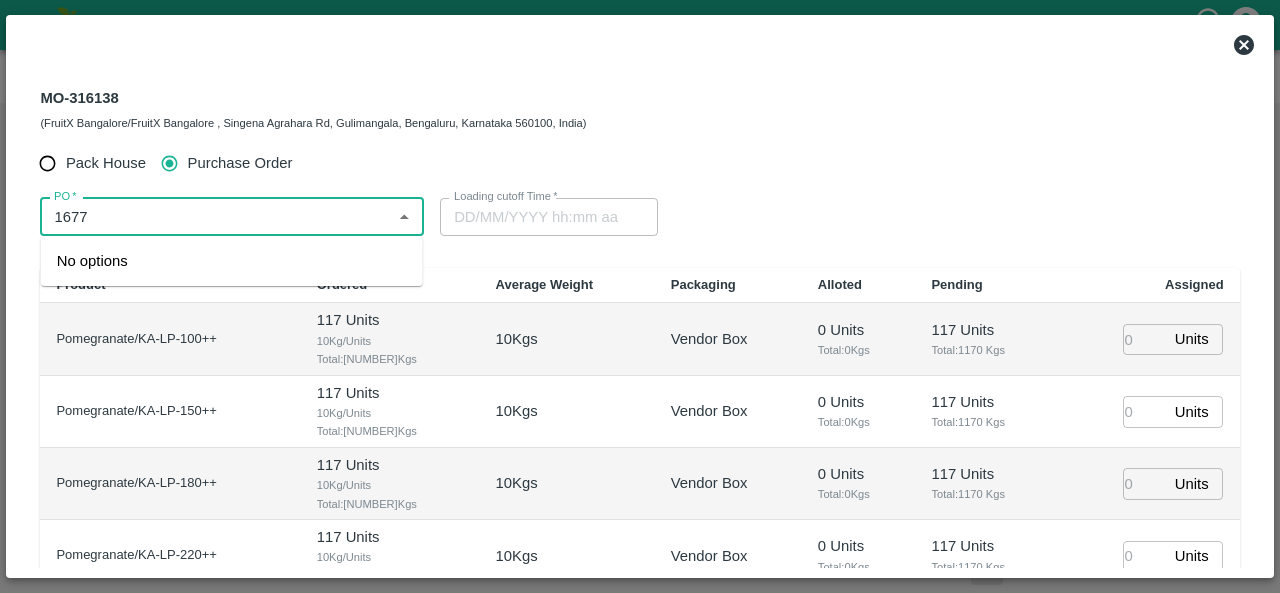 type on "1677" 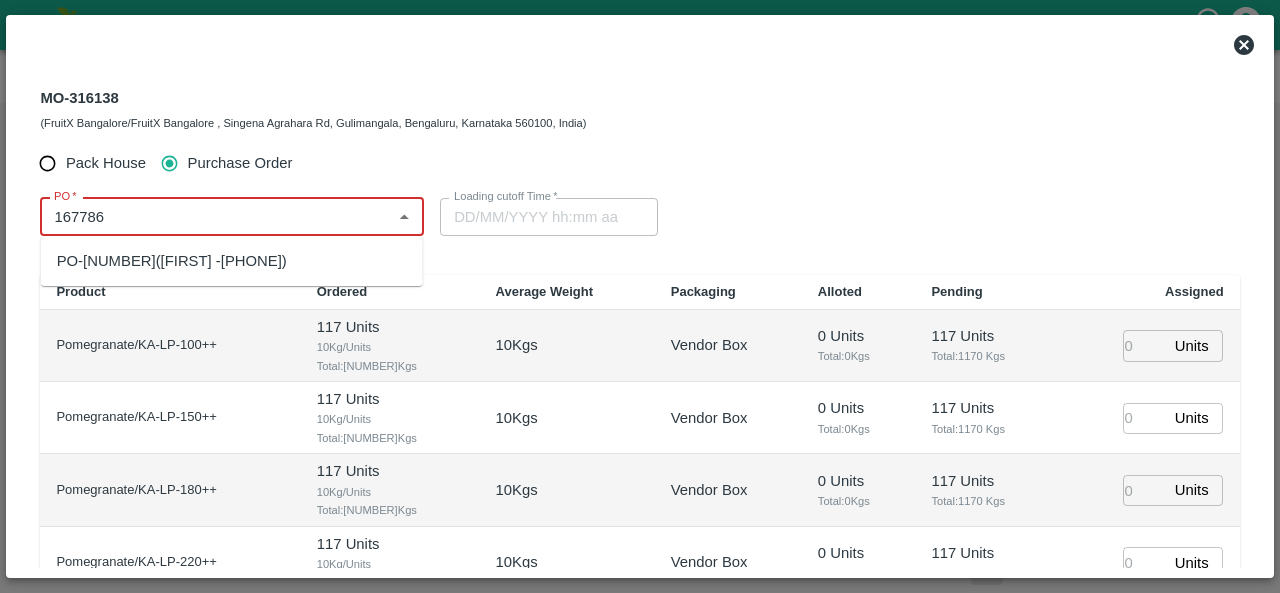 click on "PO-167786(GNANAMBAL-7397650464)" at bounding box center [172, 261] 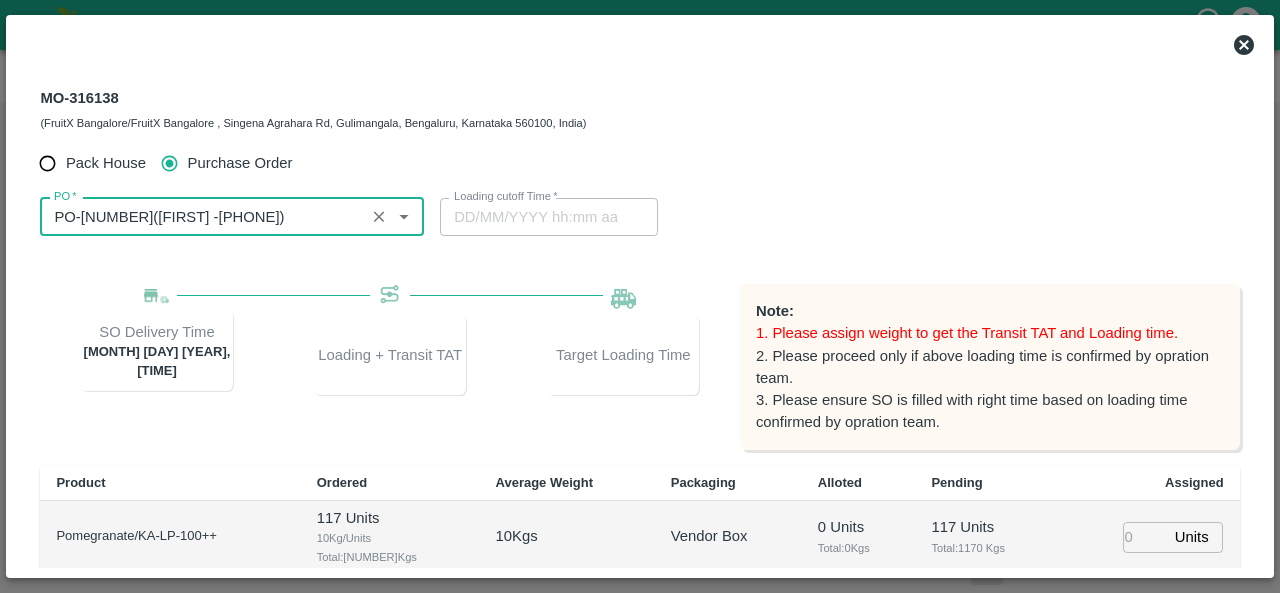 scroll, scrollTop: 338, scrollLeft: 0, axis: vertical 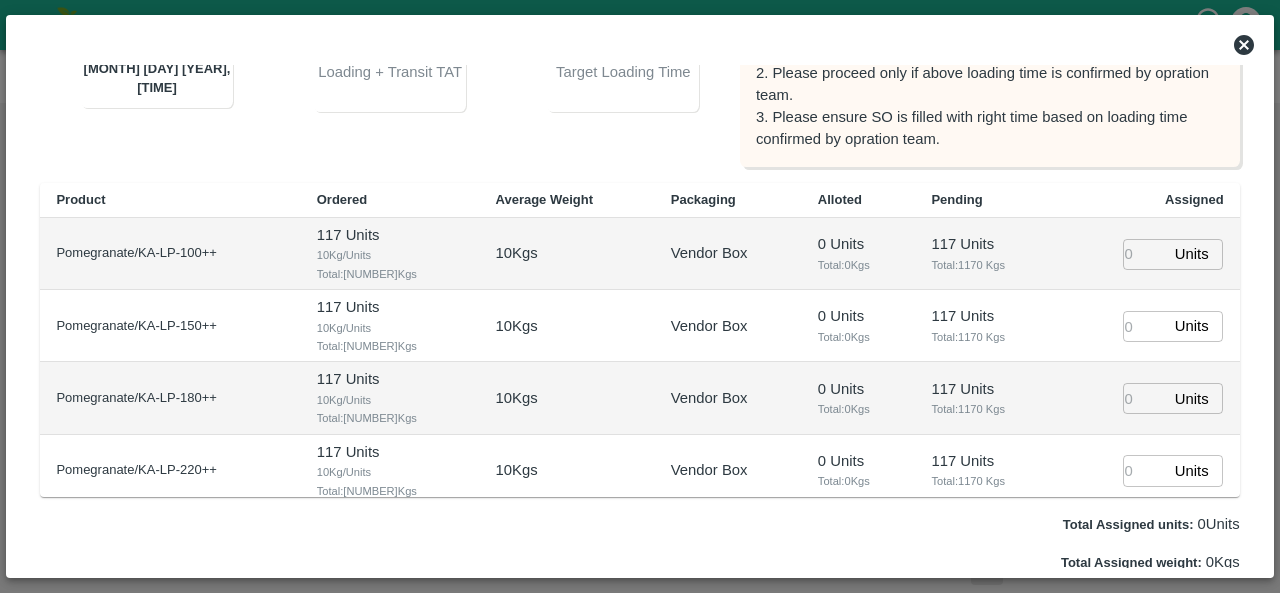 type on "PO-167786(GNANAMBAL-7397650464)" 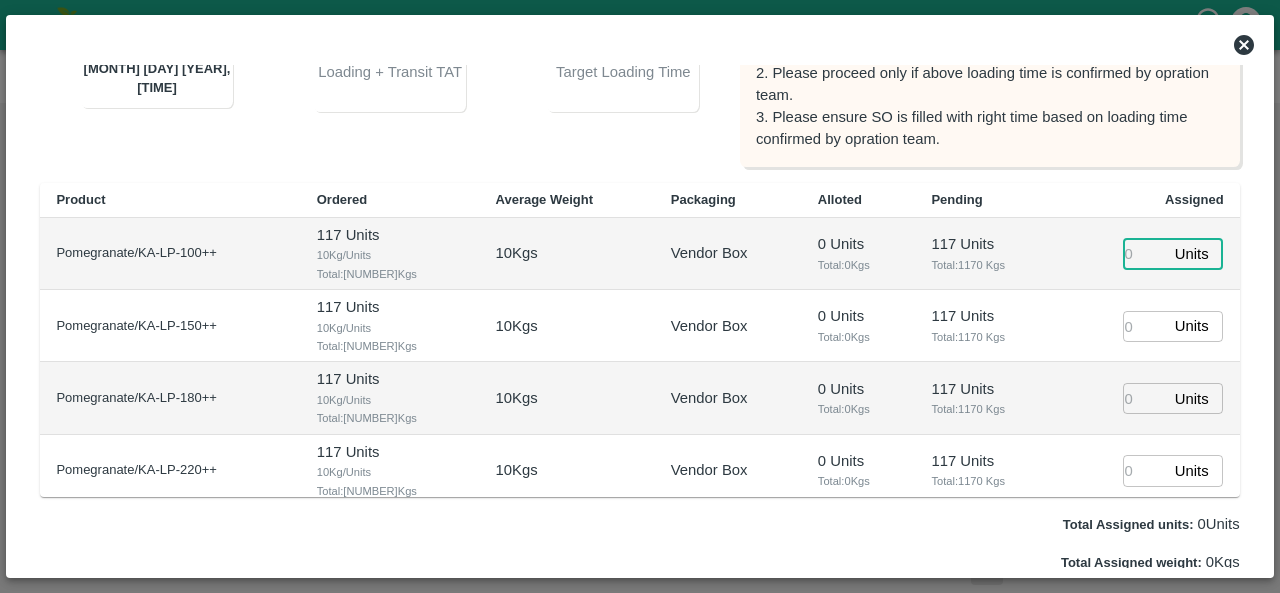 click at bounding box center [1145, 254] 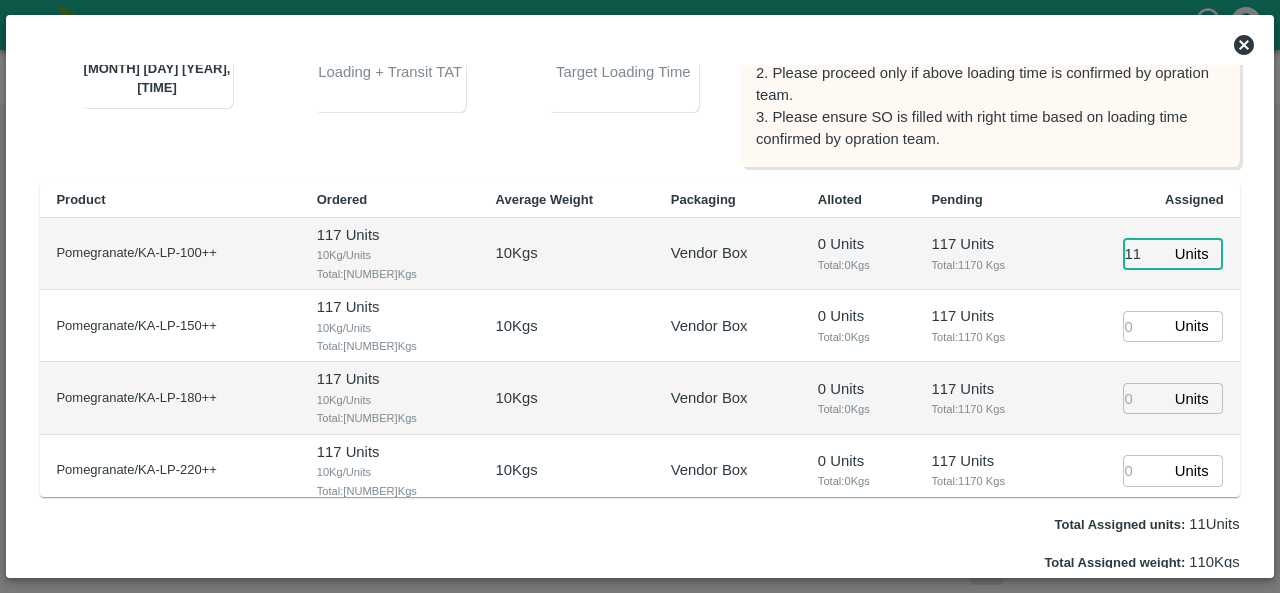 type on "117" 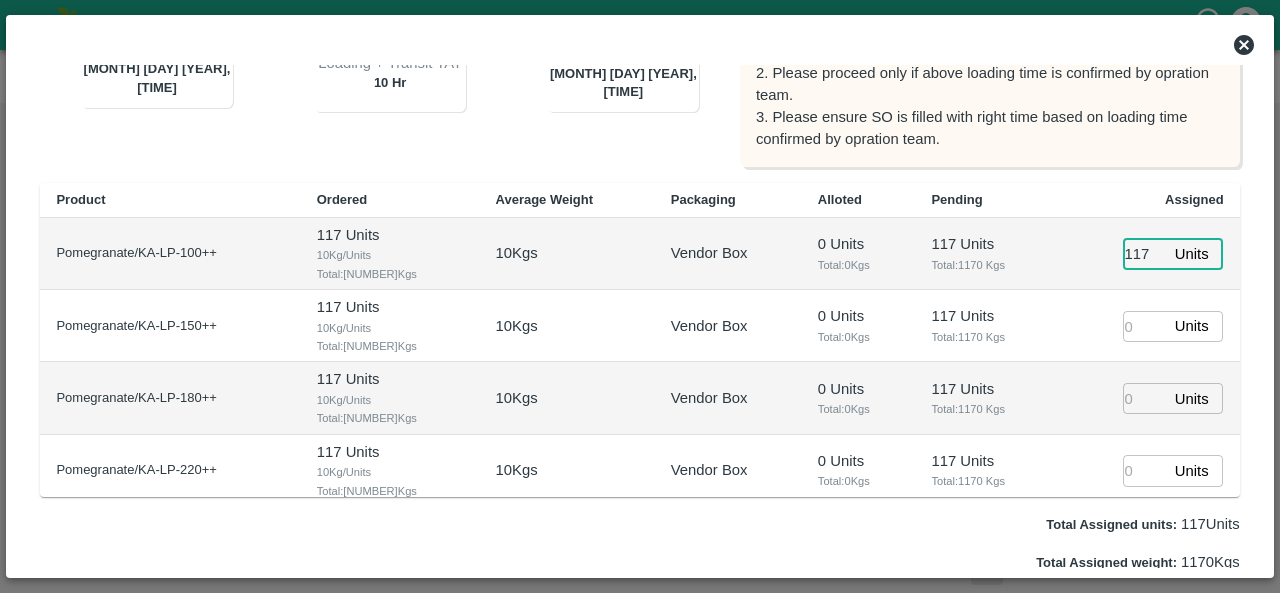 type on "08/08/2025 02:00 PM" 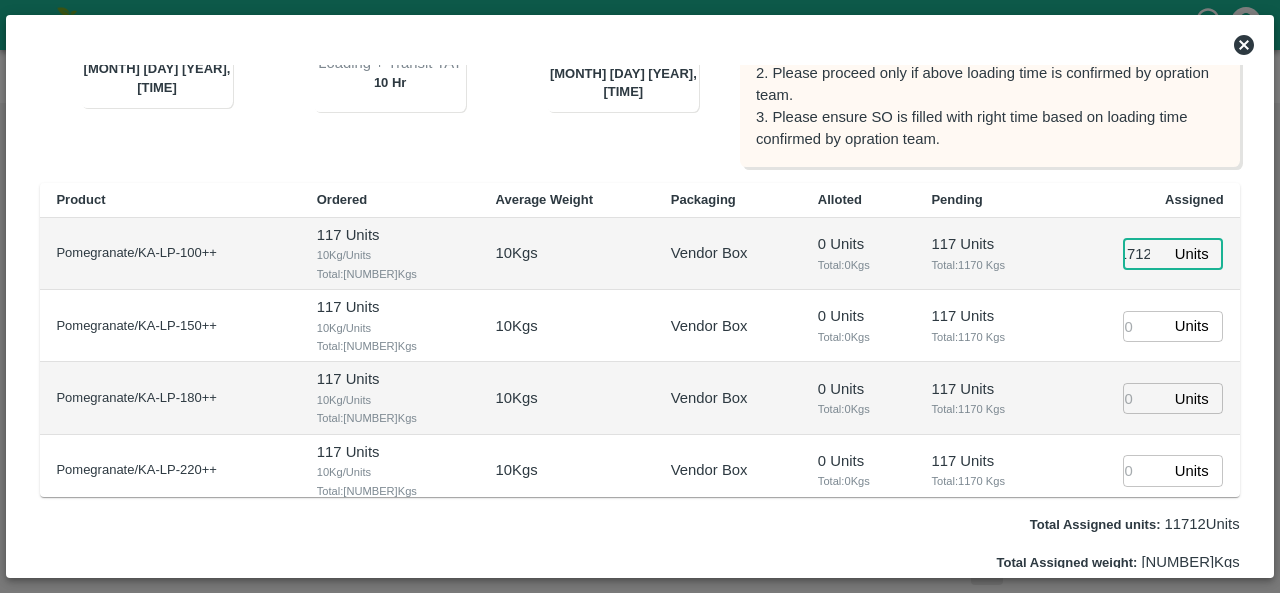 type on "117123" 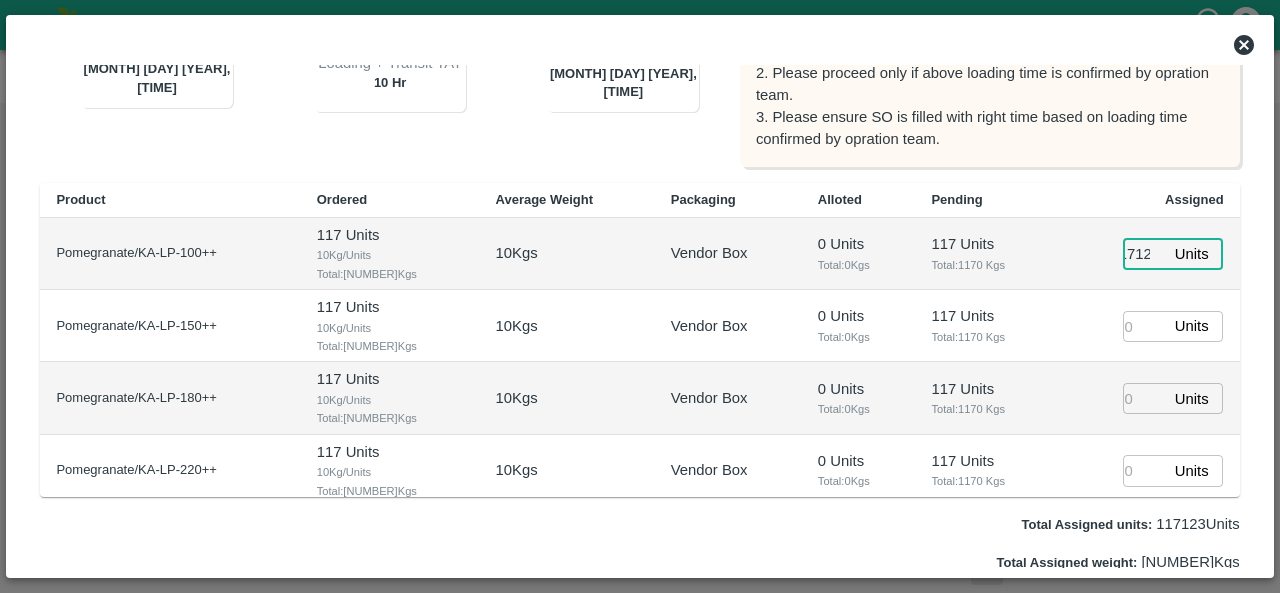 scroll, scrollTop: 0, scrollLeft: 23, axis: horizontal 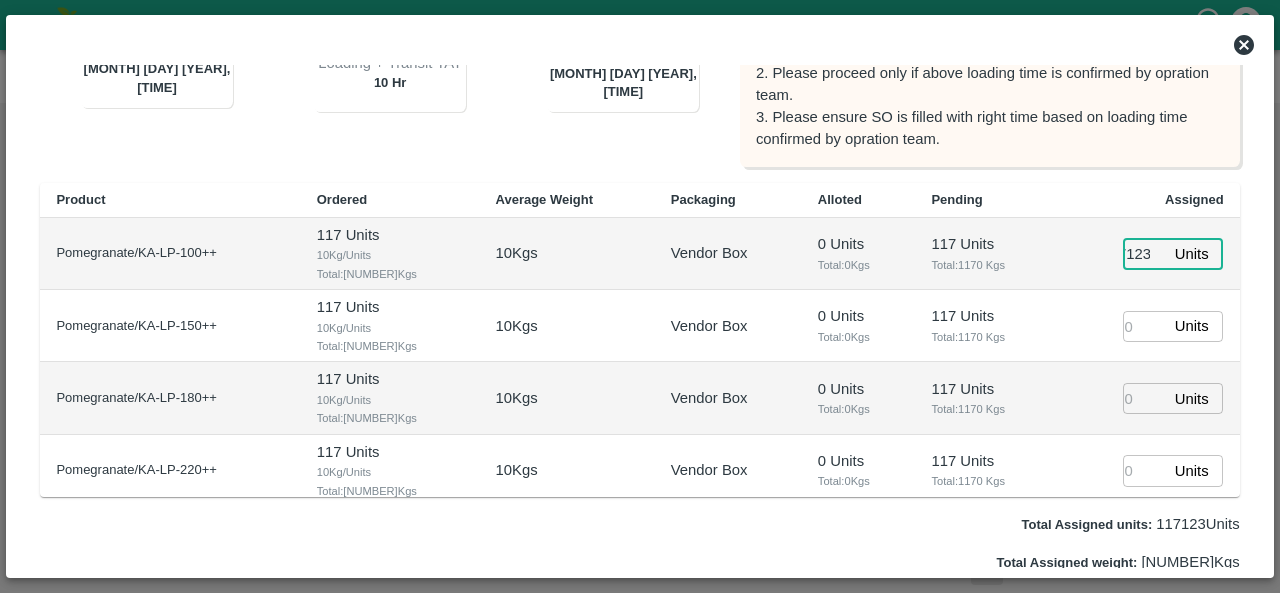 type on "08/08/2025 03:00 PM" 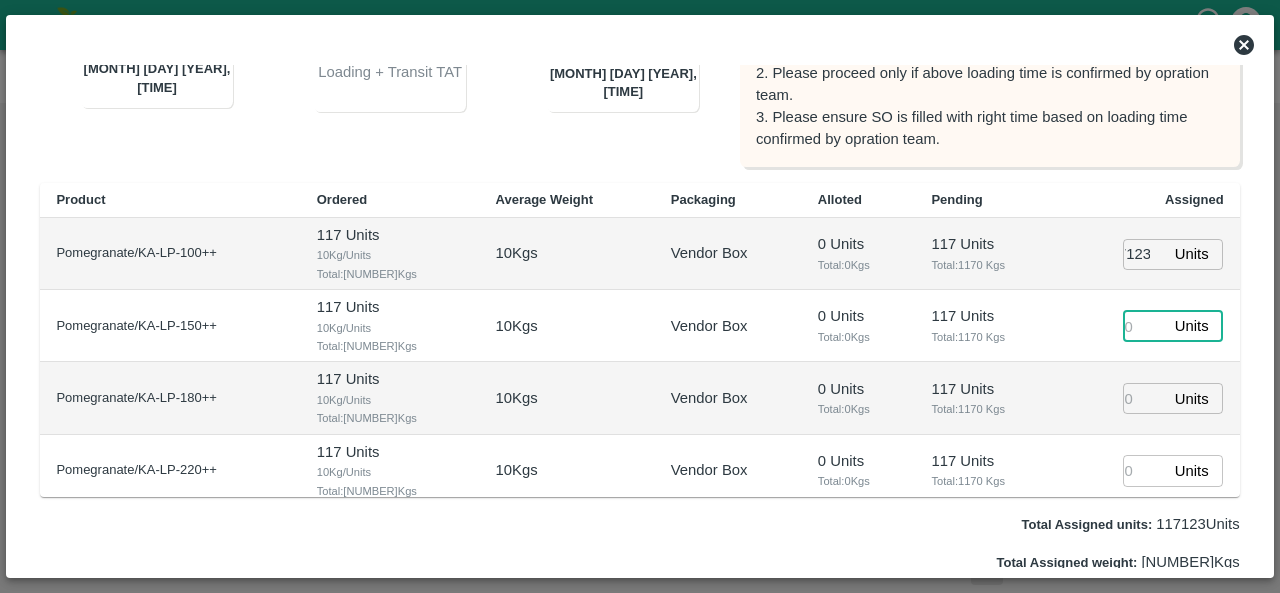 scroll, scrollTop: 0, scrollLeft: 0, axis: both 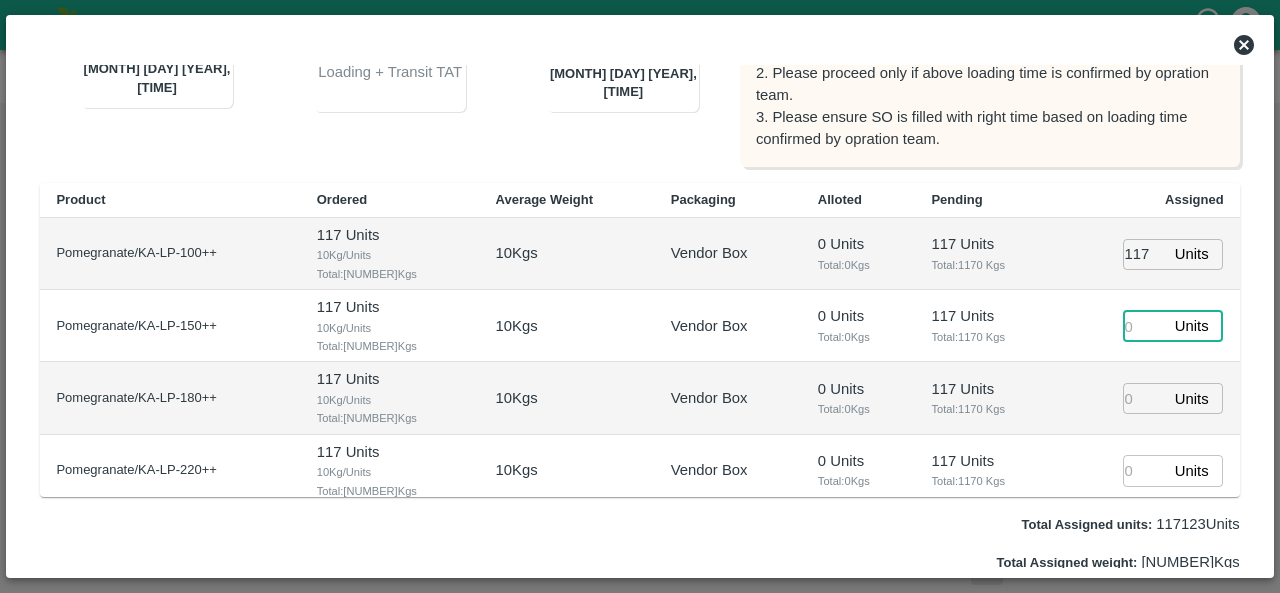 click at bounding box center [1145, 326] 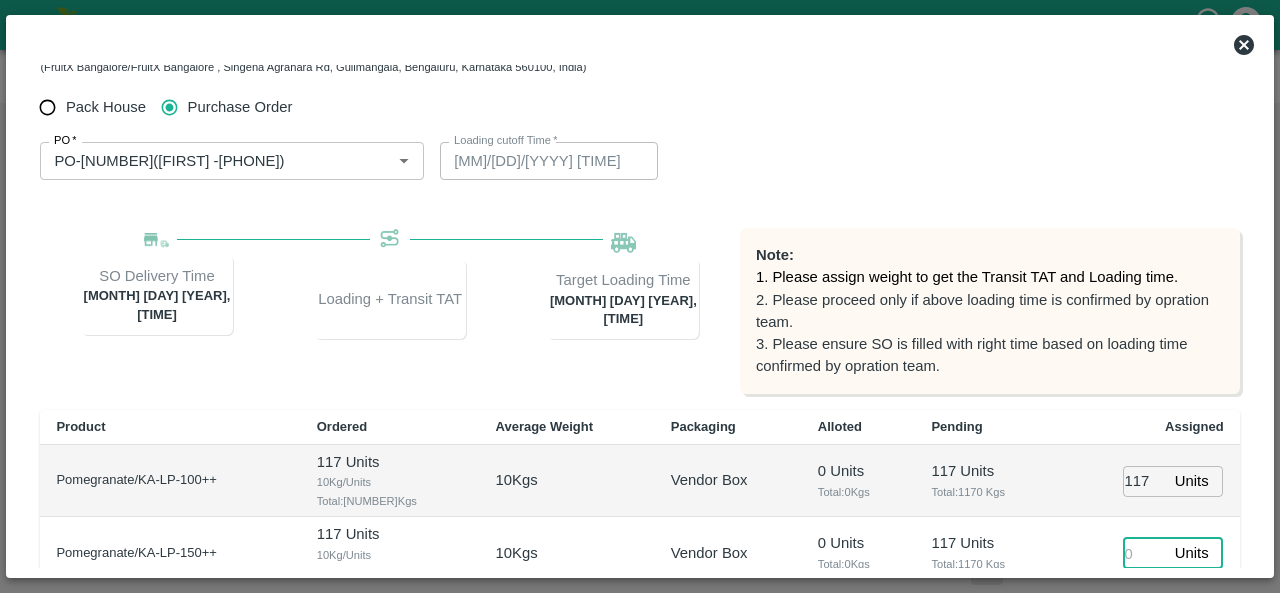 scroll, scrollTop: 338, scrollLeft: 0, axis: vertical 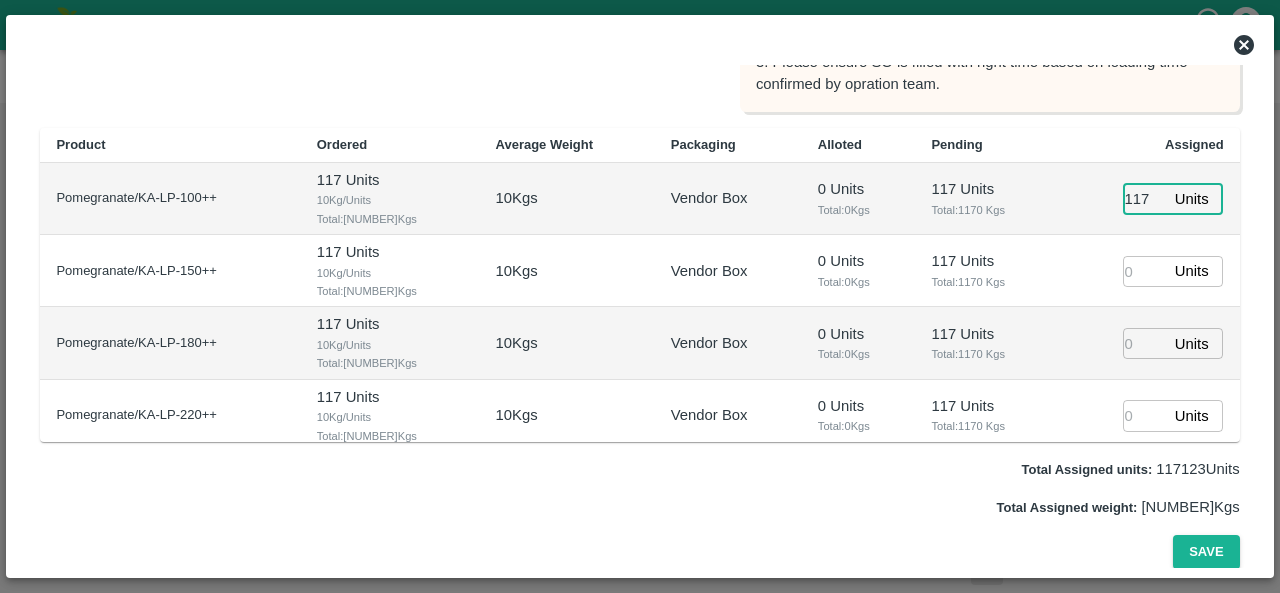 click on "117123" at bounding box center [1145, 199] 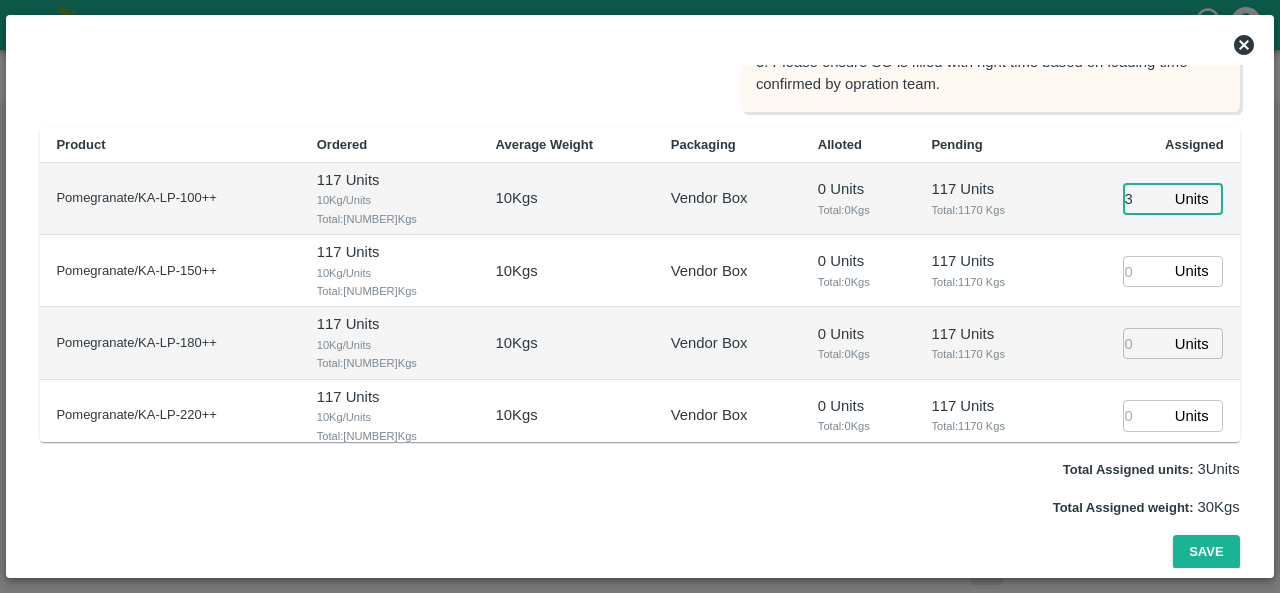 type on "0" 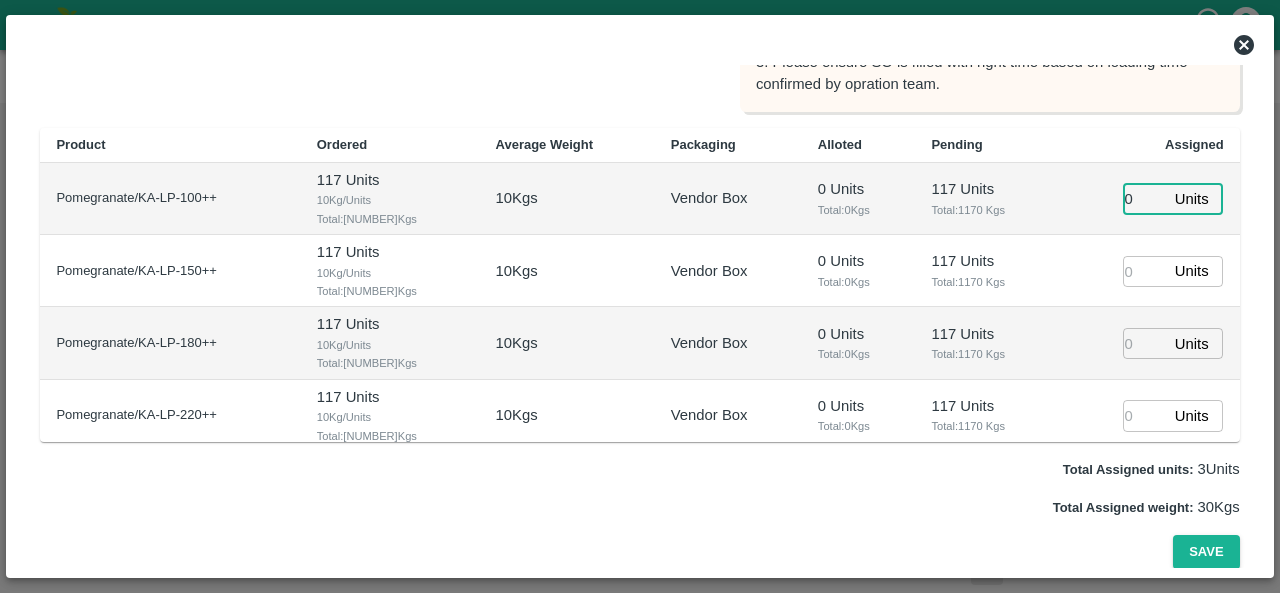 type 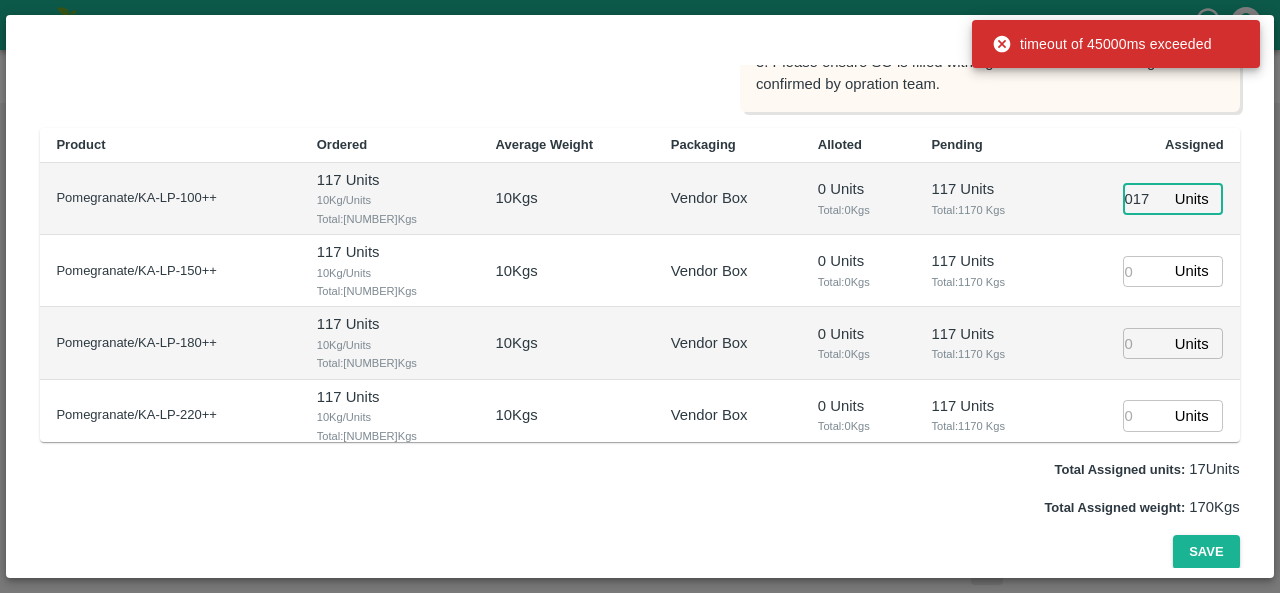 type on "0171" 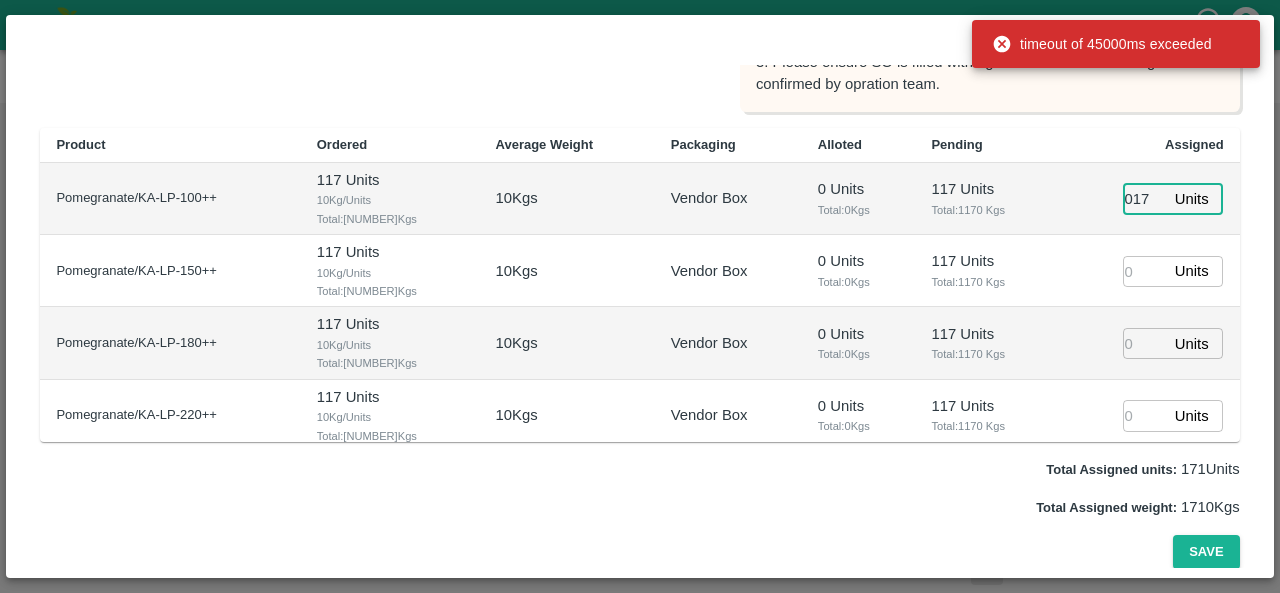 scroll, scrollTop: 0, scrollLeft: 8, axis: horizontal 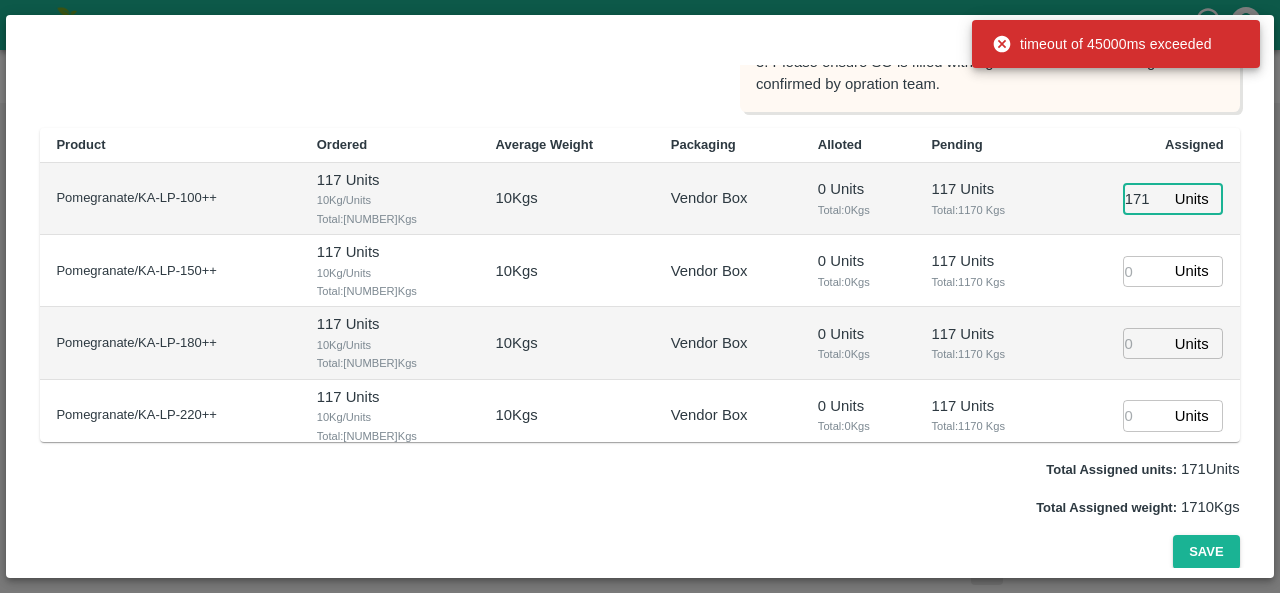 type on "08/08/2025 02:00 PM" 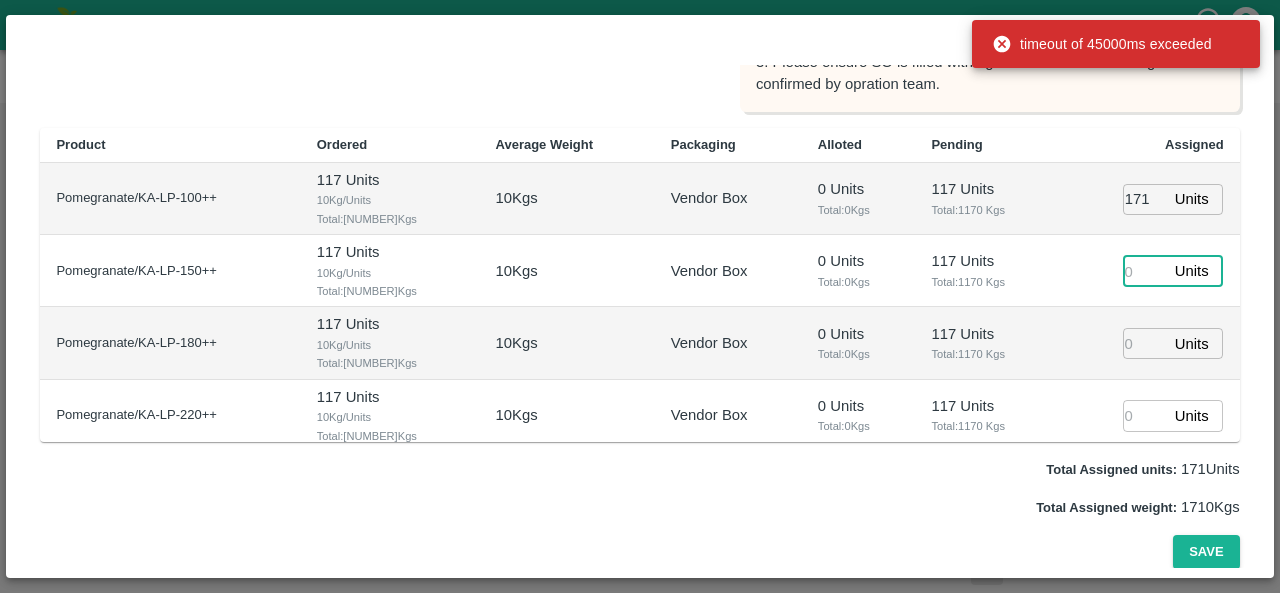 scroll, scrollTop: 0, scrollLeft: 0, axis: both 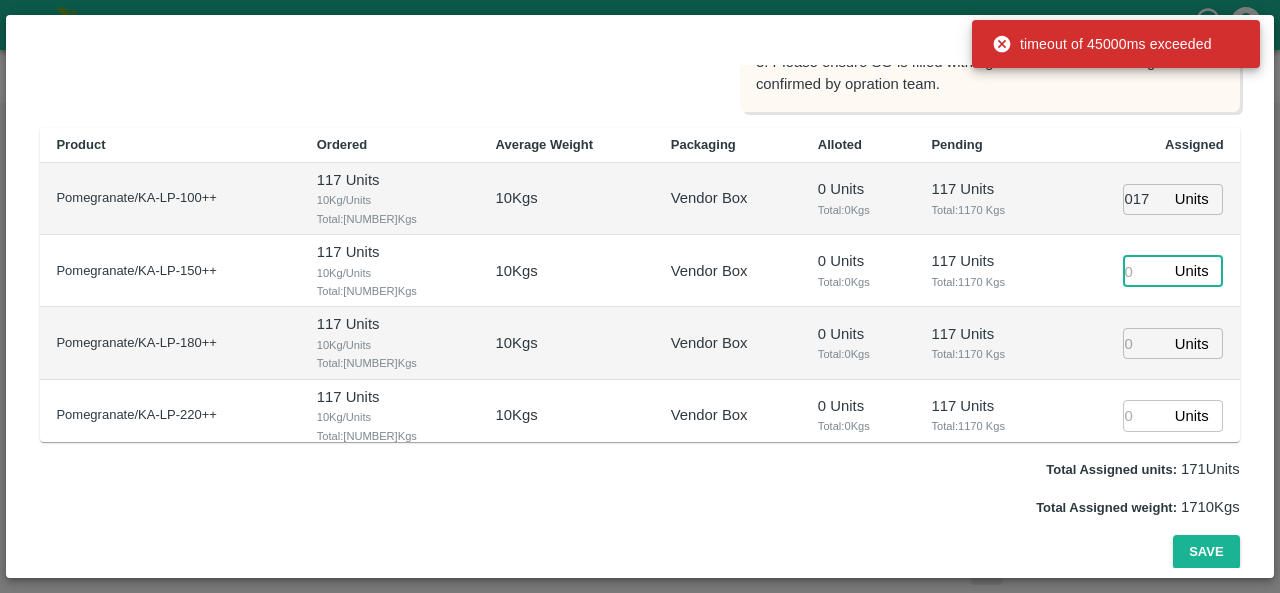 click at bounding box center [1145, 271] 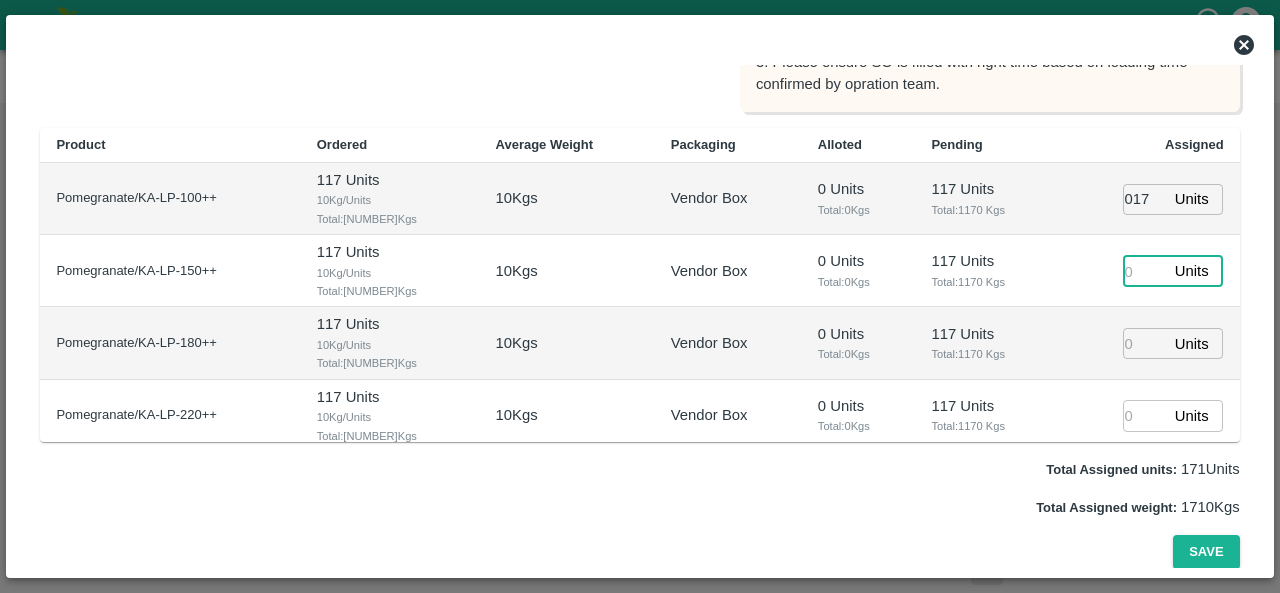 scroll, scrollTop: 0, scrollLeft: 0, axis: both 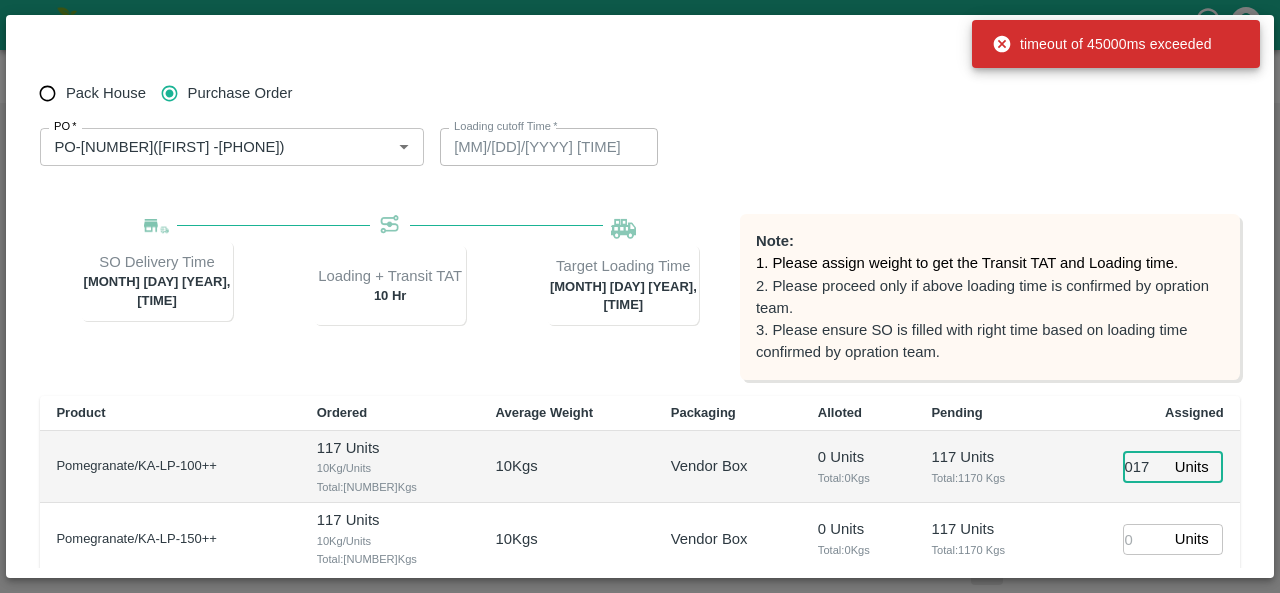 click on "0171" at bounding box center [1145, 467] 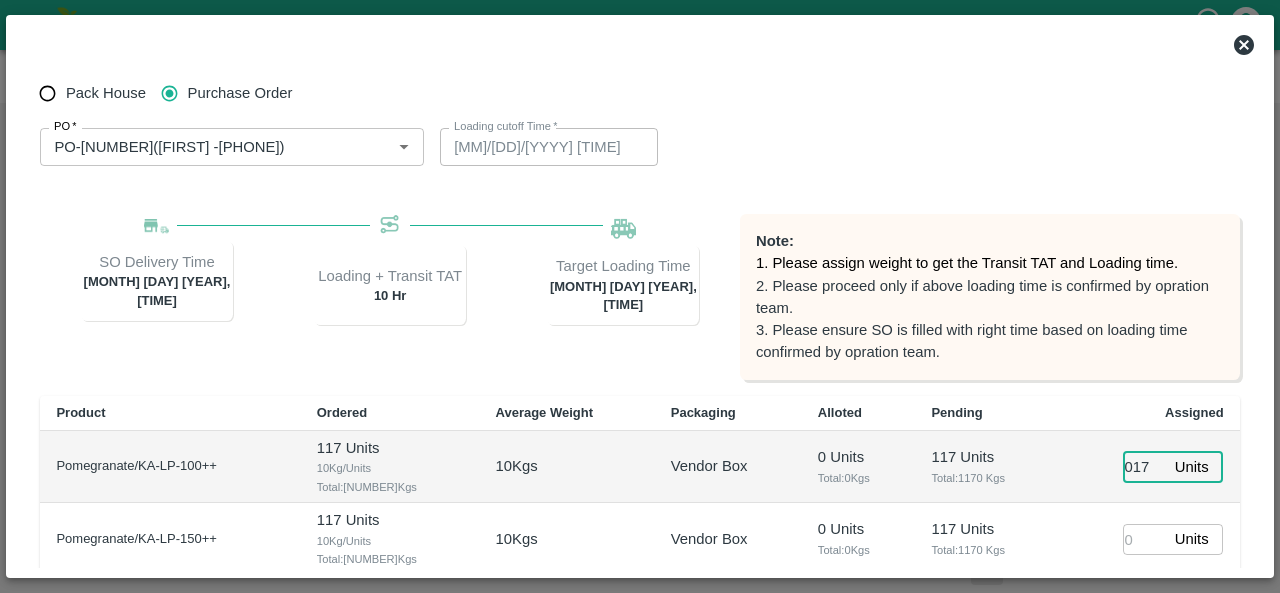 click on "0171" at bounding box center (1145, 467) 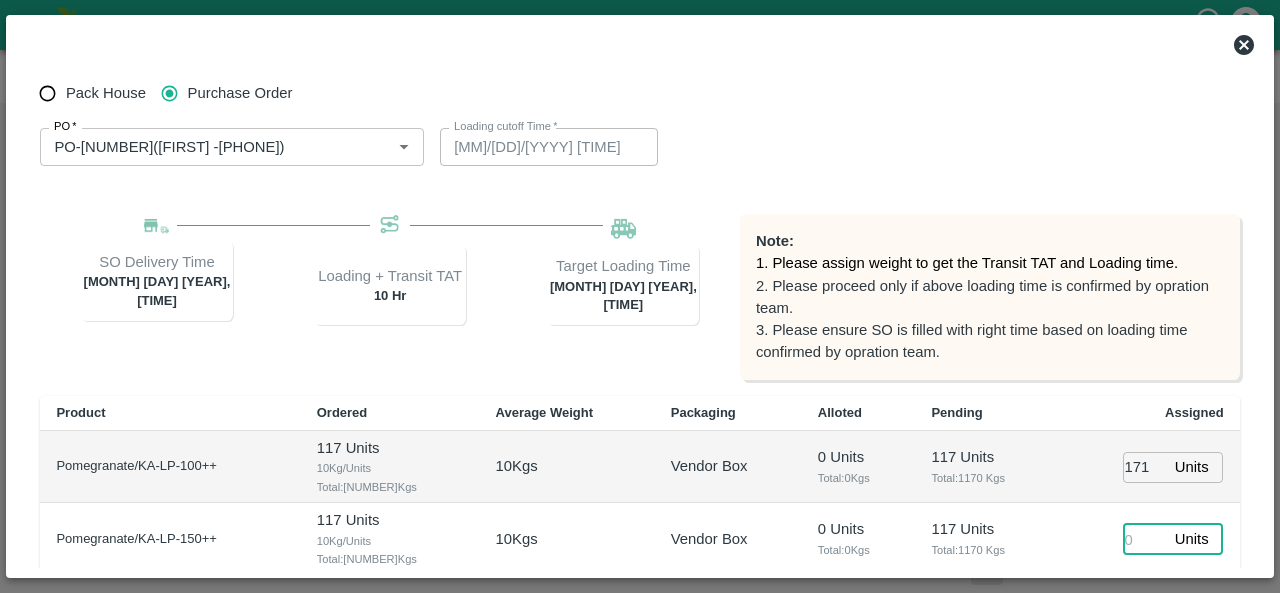 click at bounding box center [1145, 539] 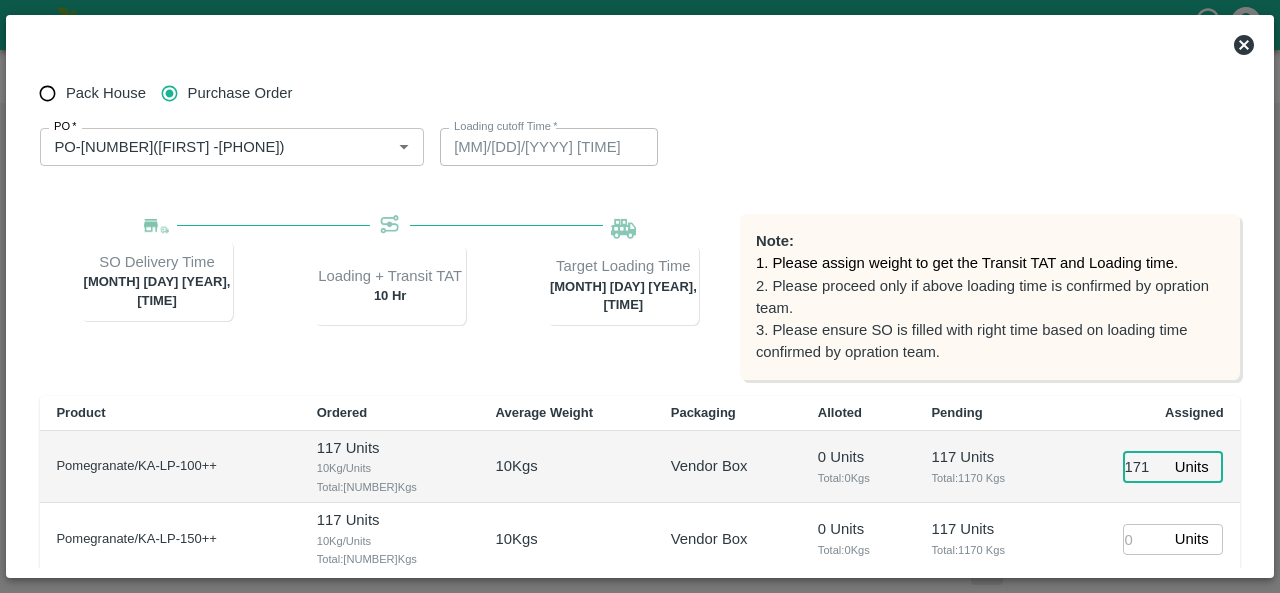 click on "171" at bounding box center (1145, 467) 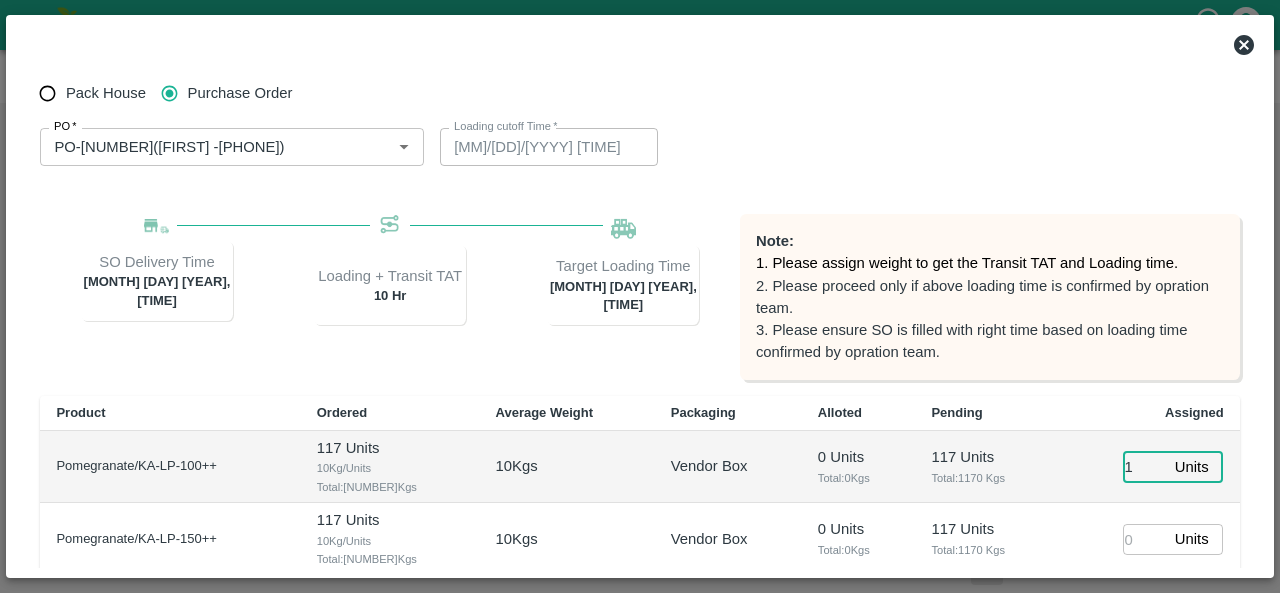 type on "0" 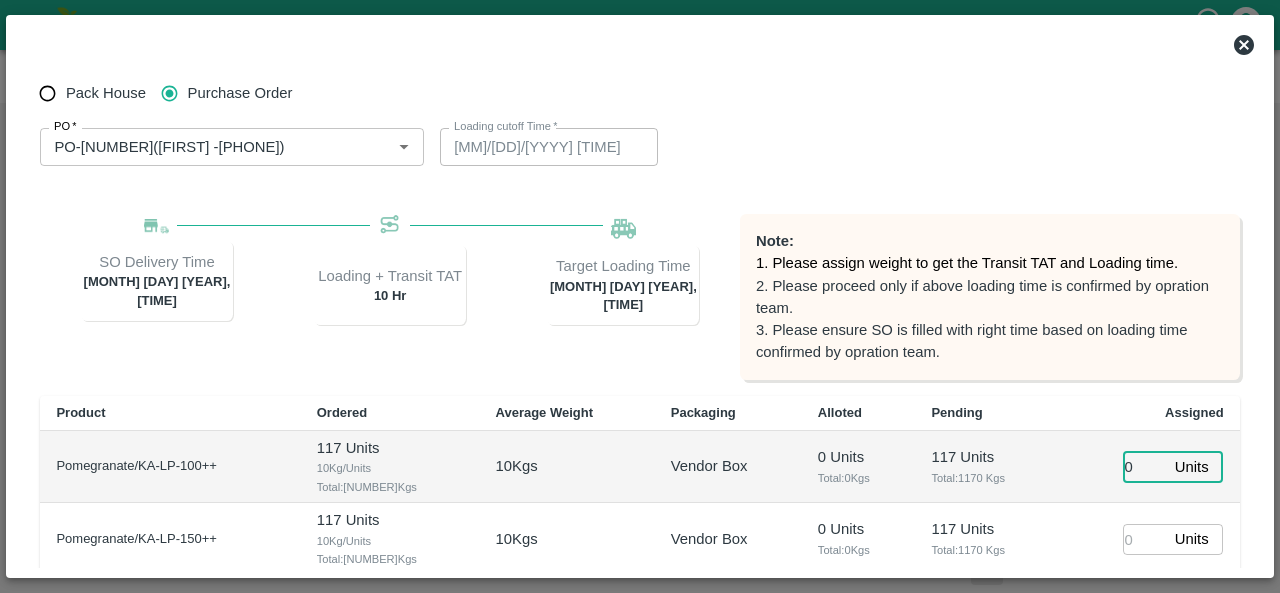 type 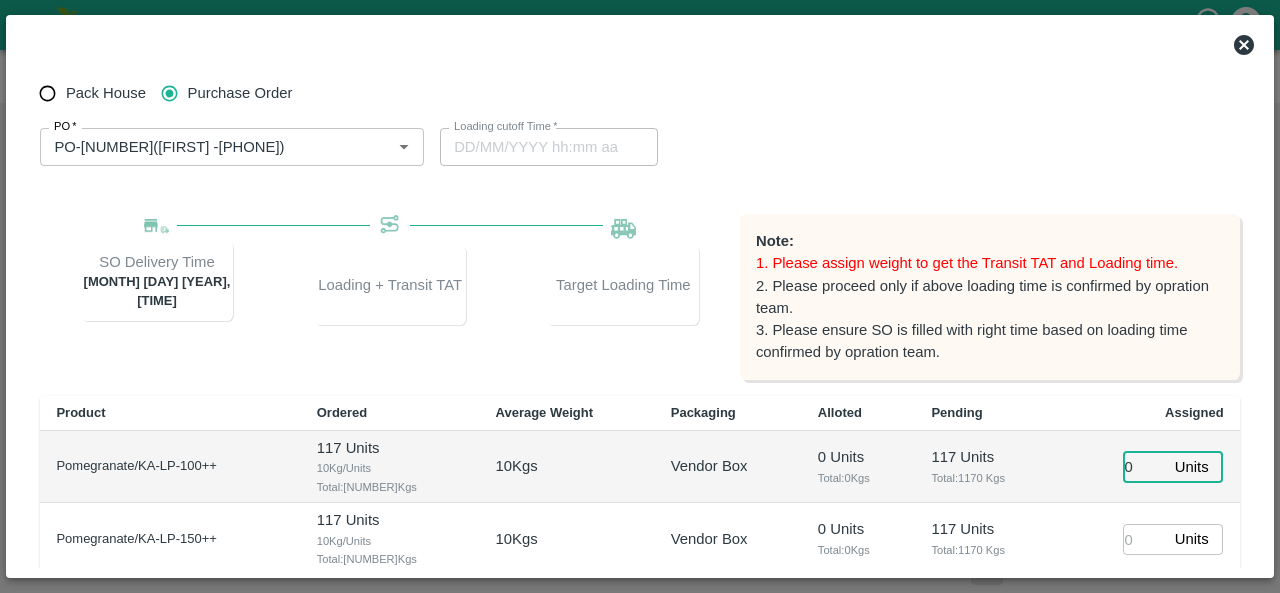 type on "02" 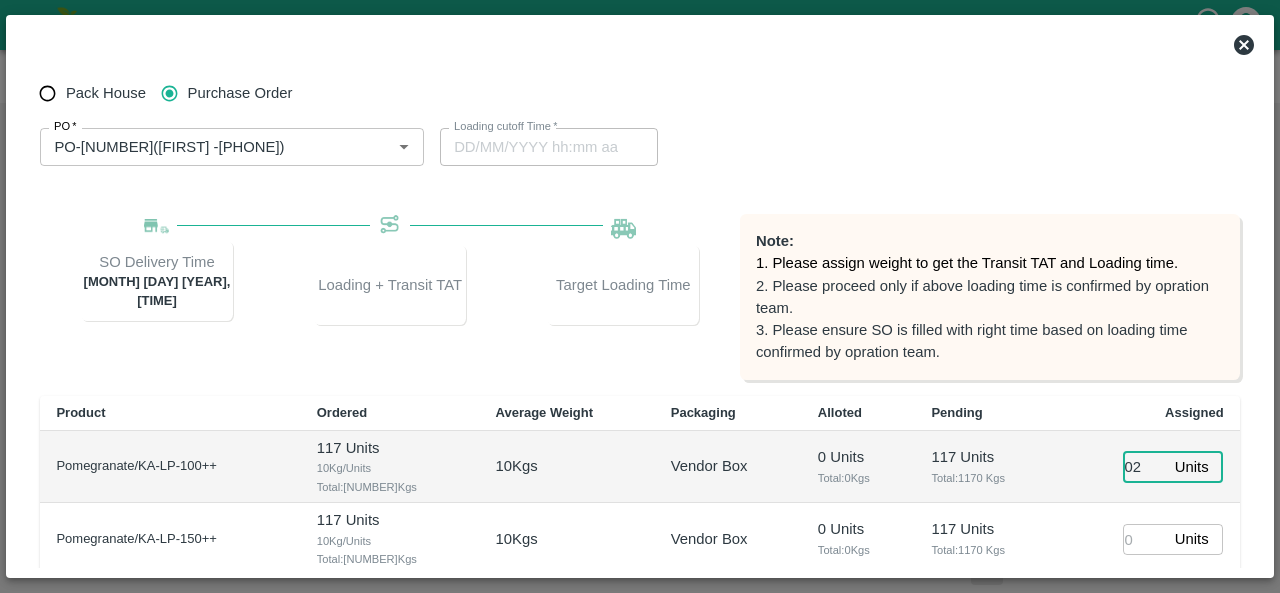 type on "08/08/2025 02:00 PM" 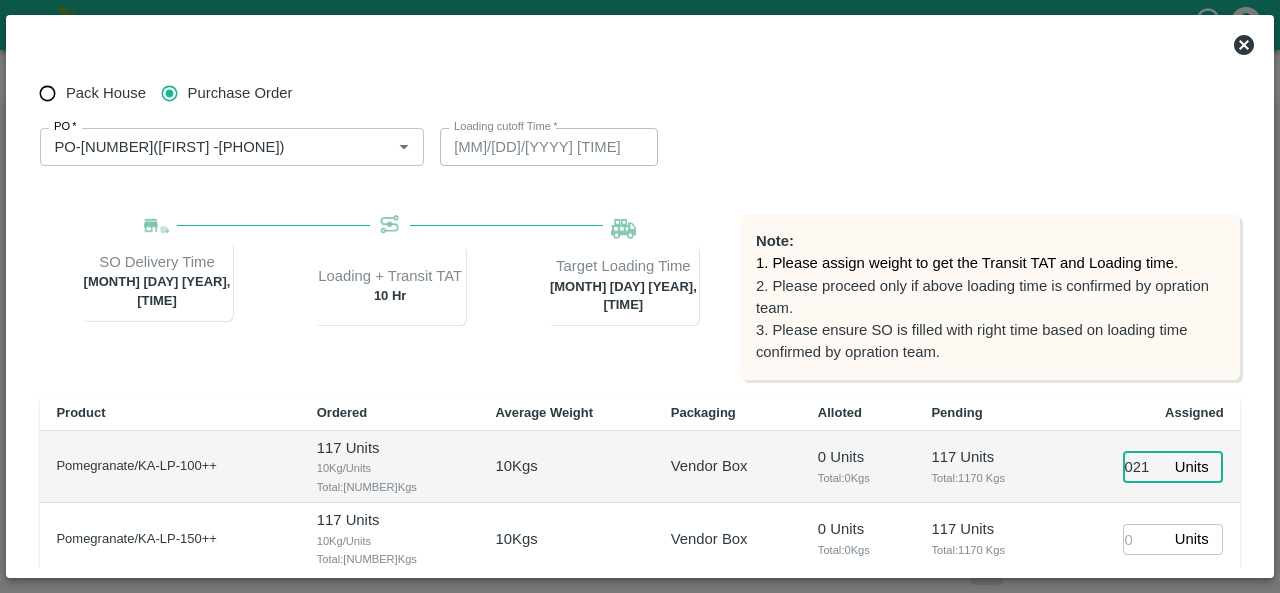 type on "0213" 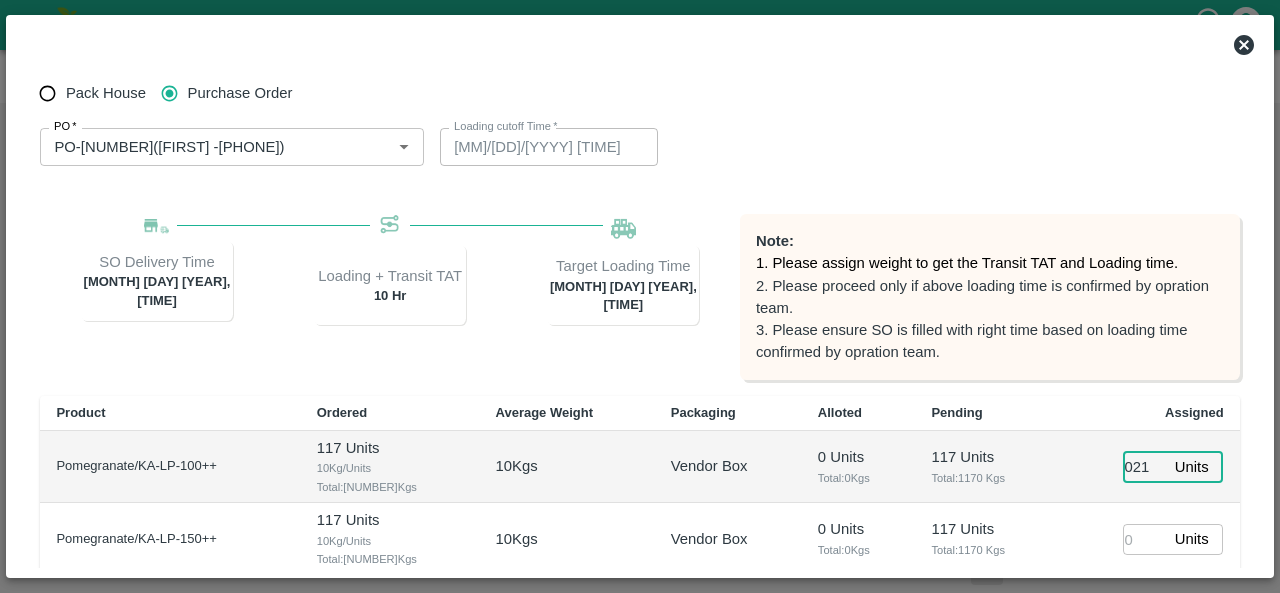 scroll, scrollTop: 0, scrollLeft: 8, axis: horizontal 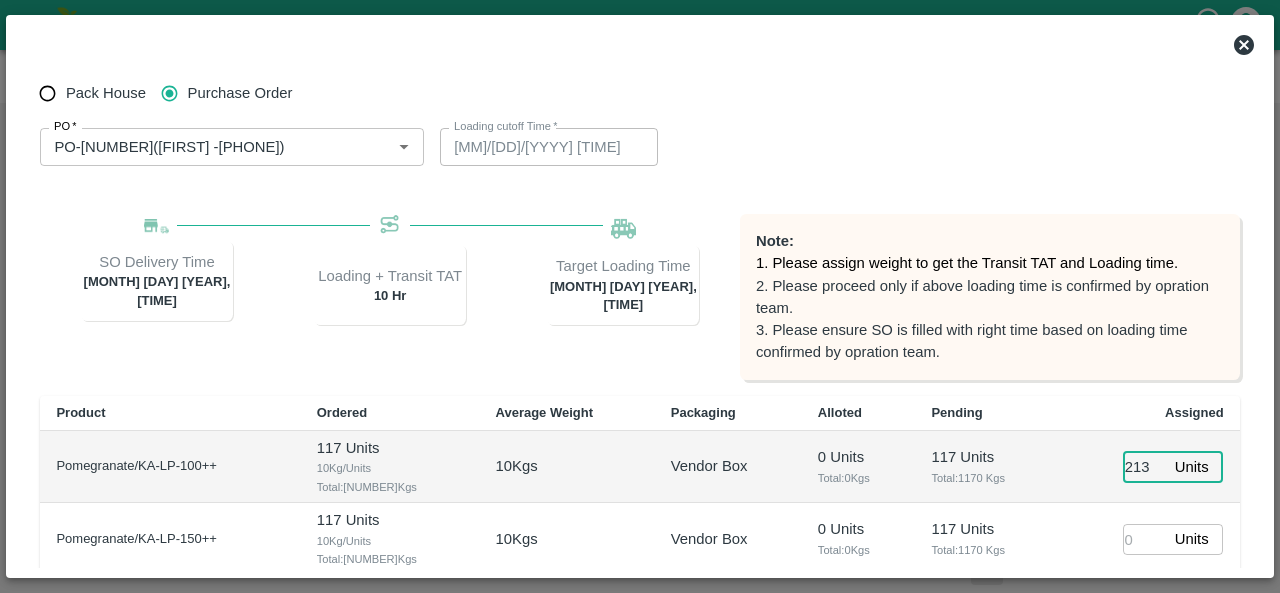 type on "08/08/2025 12:00 PM" 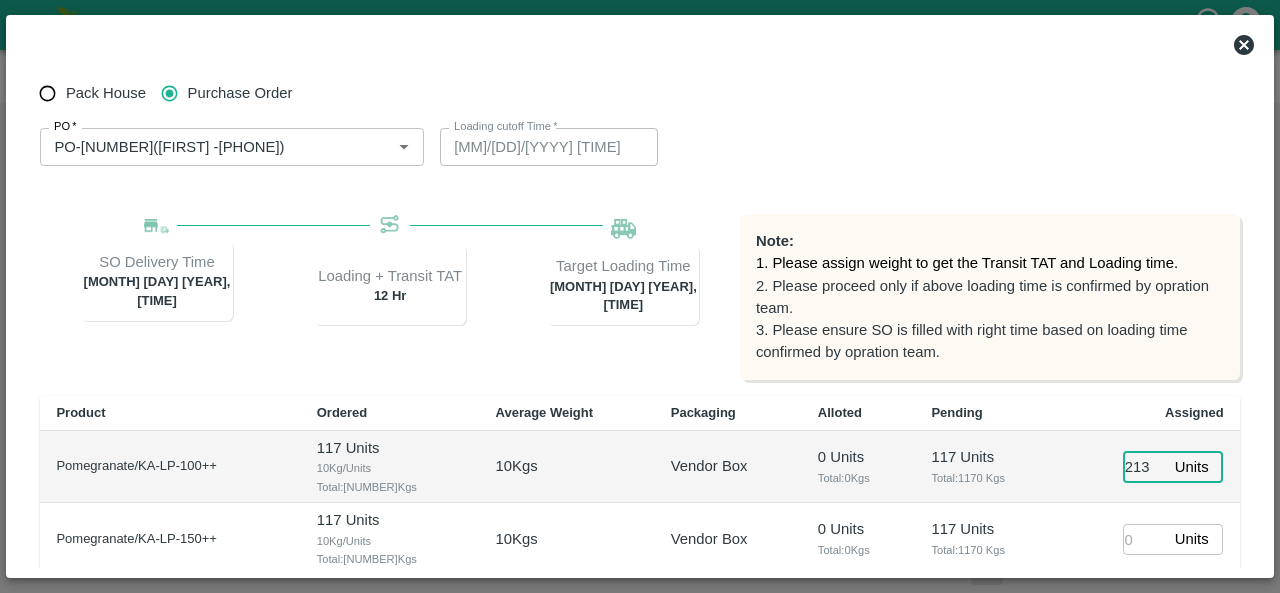 type on "0213" 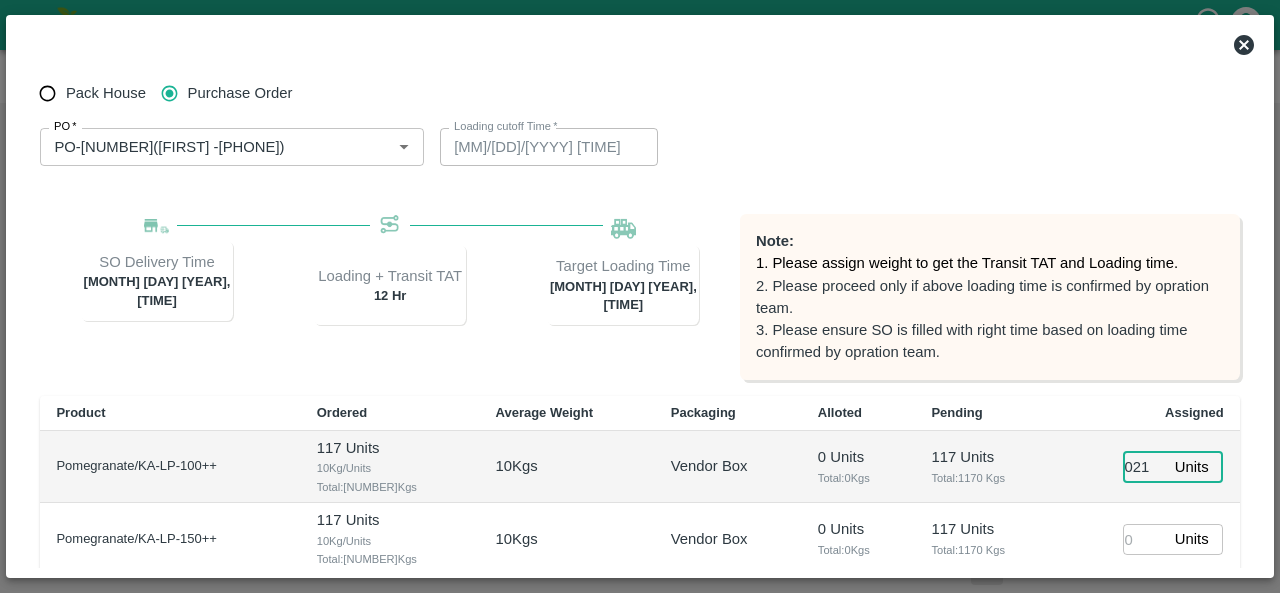click at bounding box center [1145, 539] 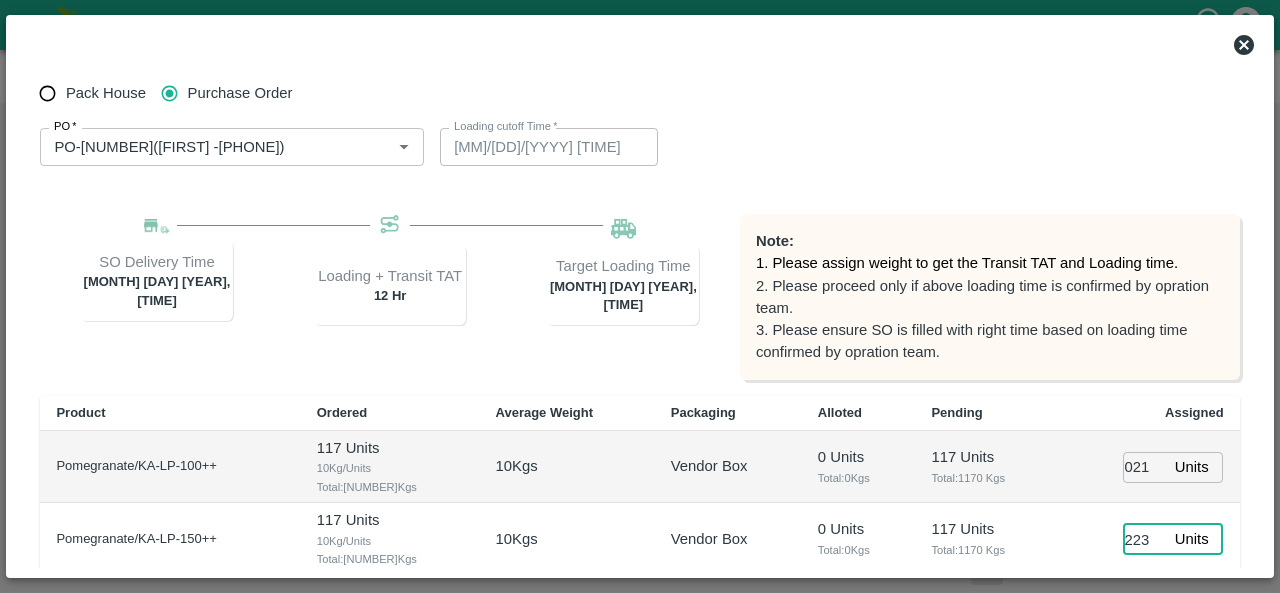 type on "223" 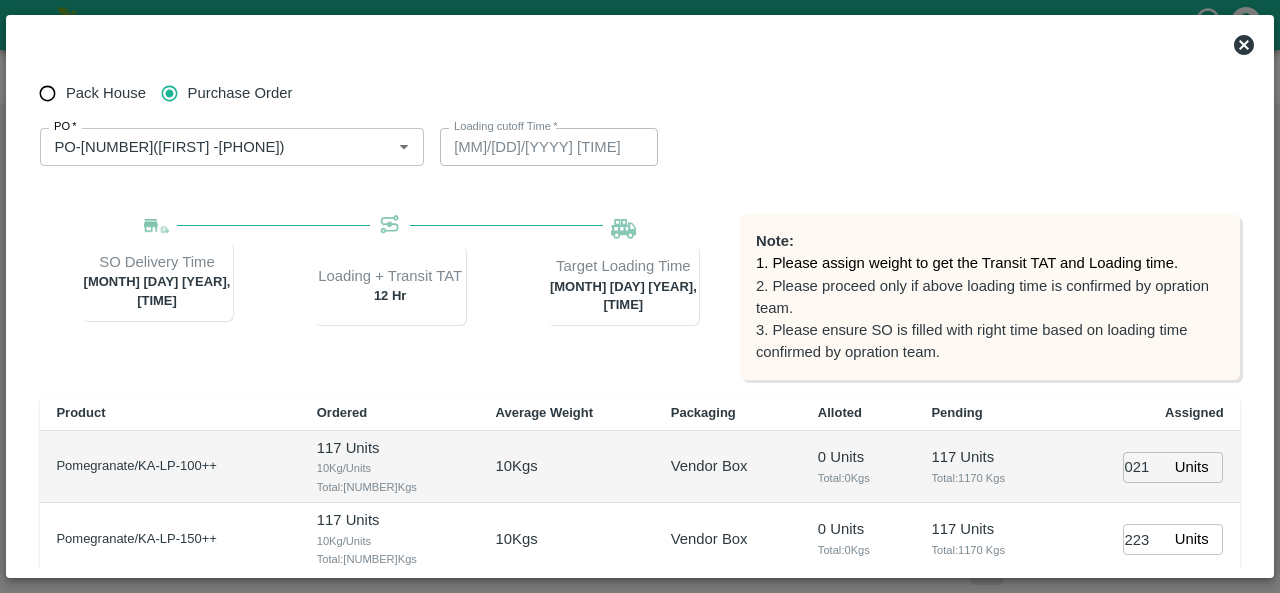 click on "223 Units ​" at bounding box center [1148, 539] 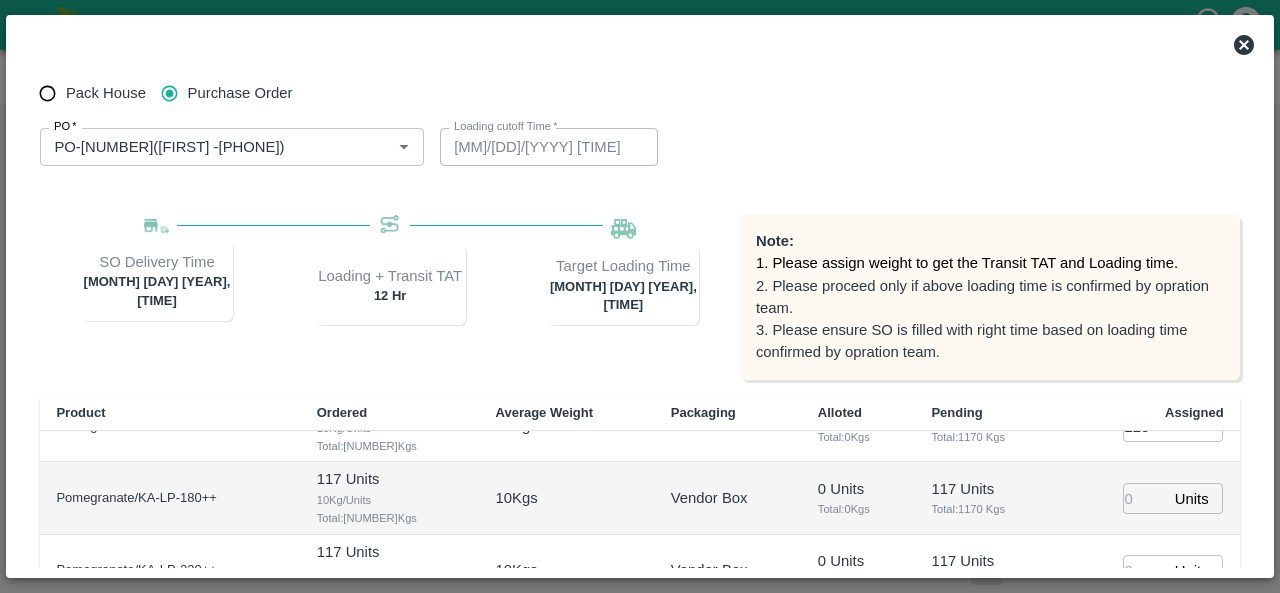 scroll, scrollTop: 96, scrollLeft: 0, axis: vertical 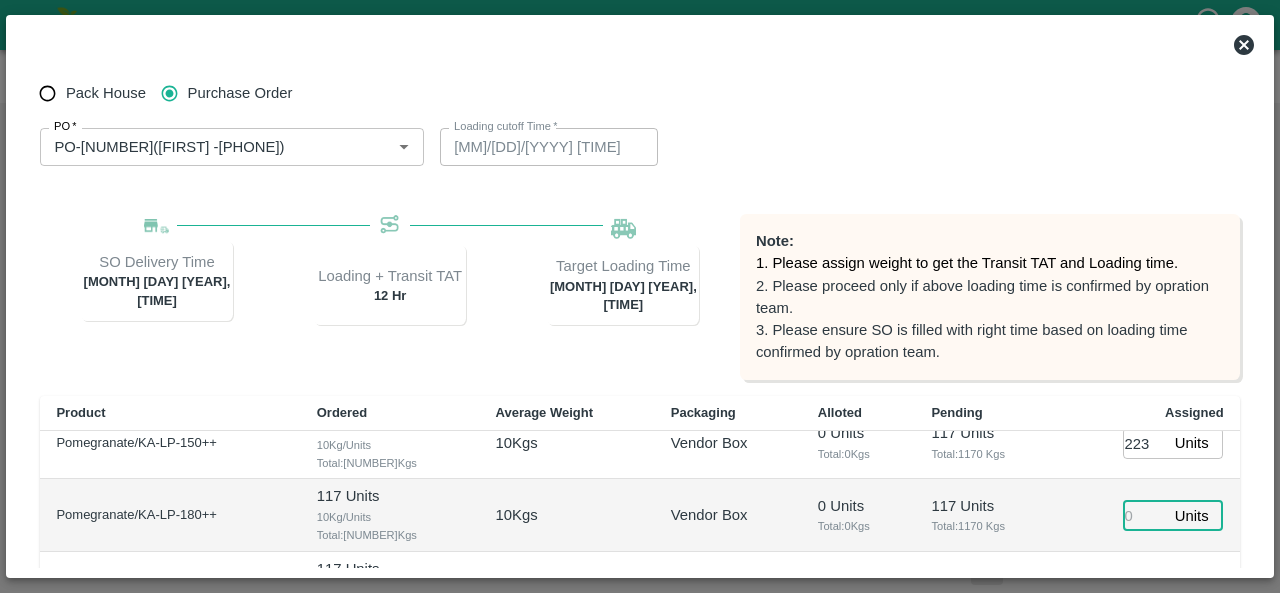 click at bounding box center (1145, 515) 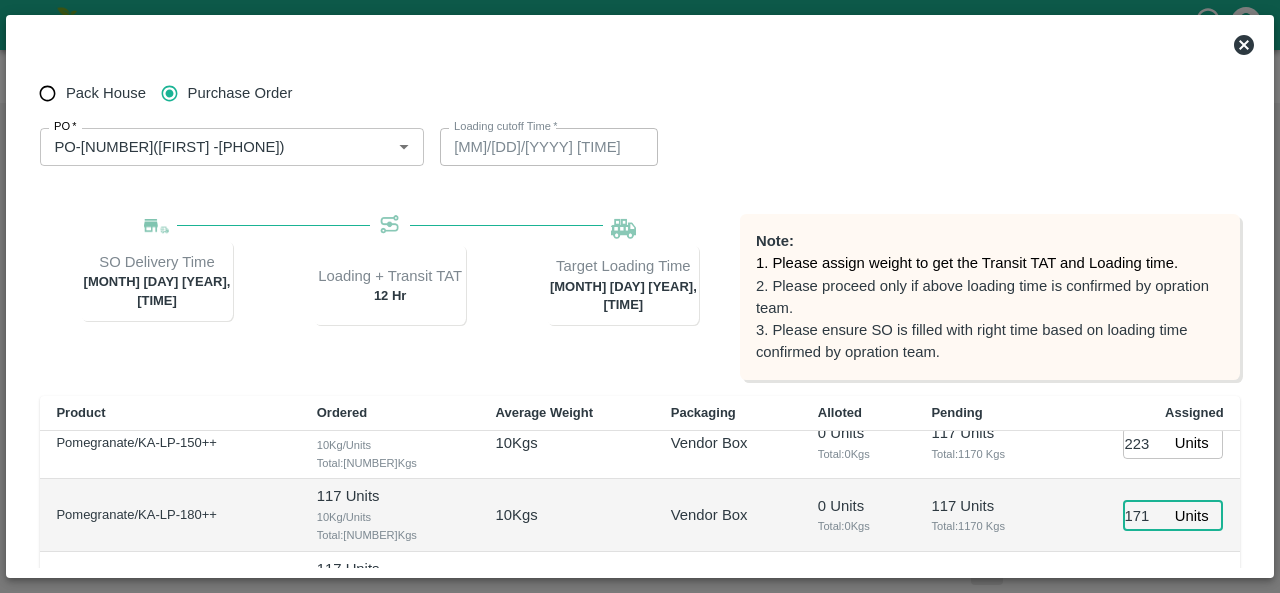 type on "171" 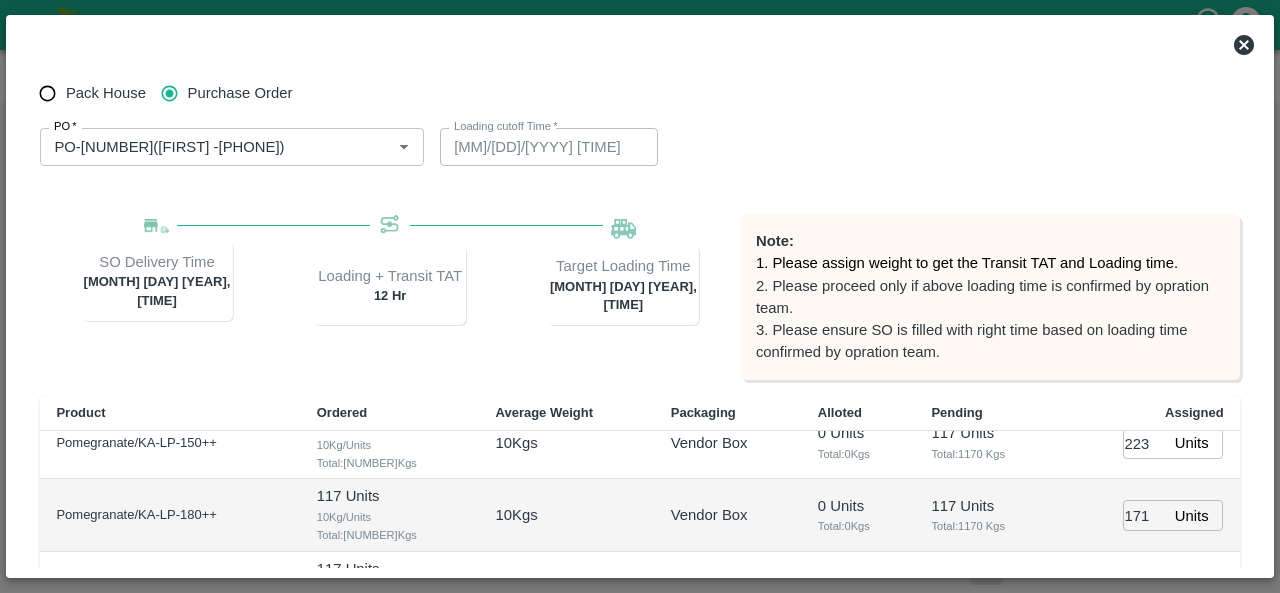 click on "171 Units ​" at bounding box center (1148, 515) 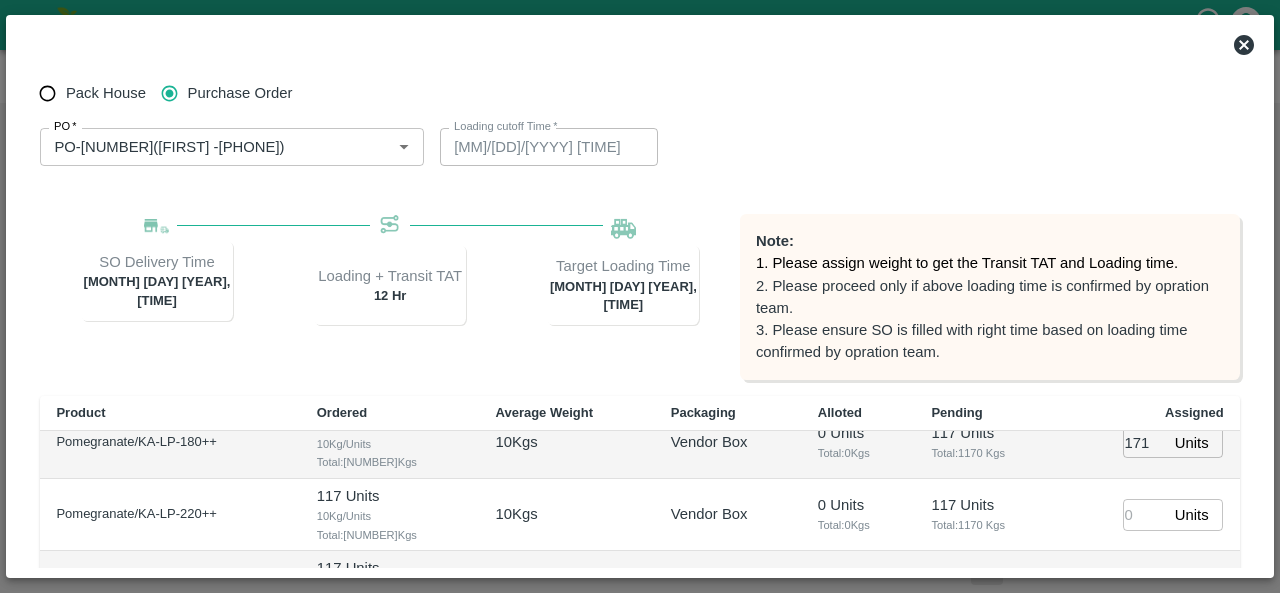 scroll, scrollTop: 182, scrollLeft: 0, axis: vertical 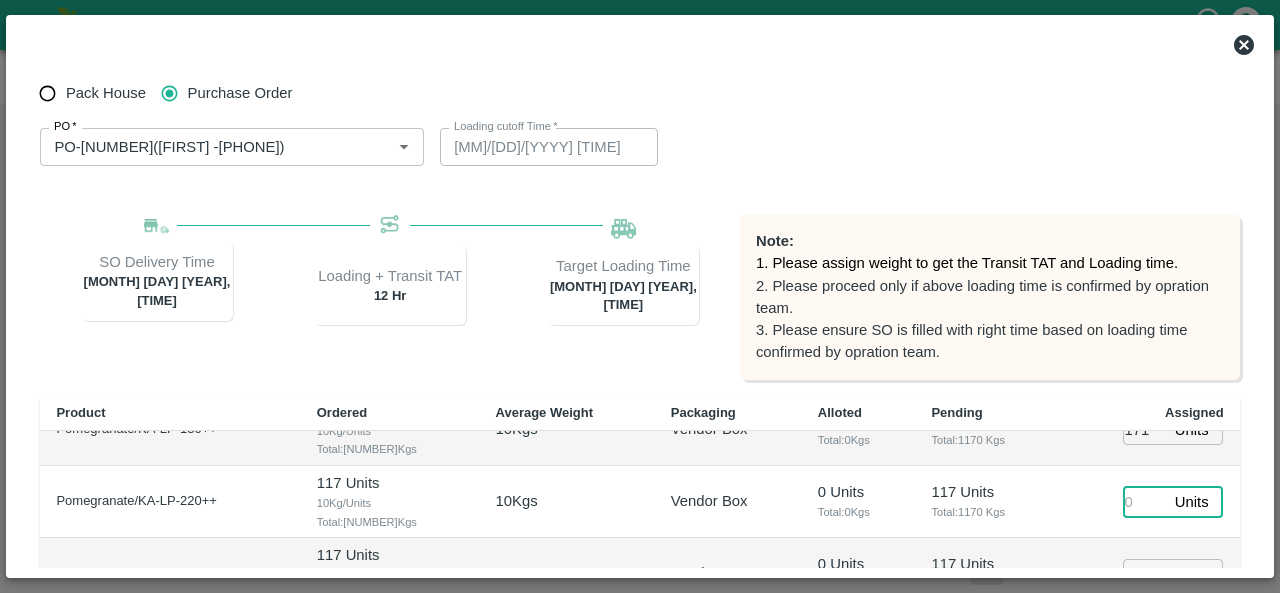 click at bounding box center (1145, 501) 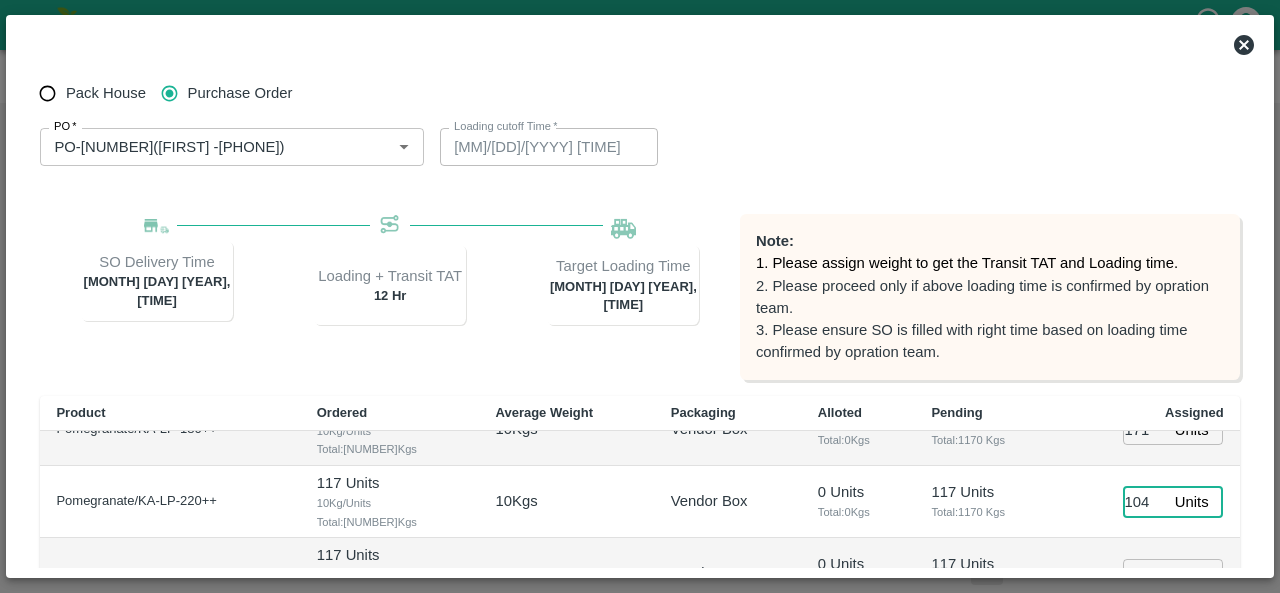 type on "104" 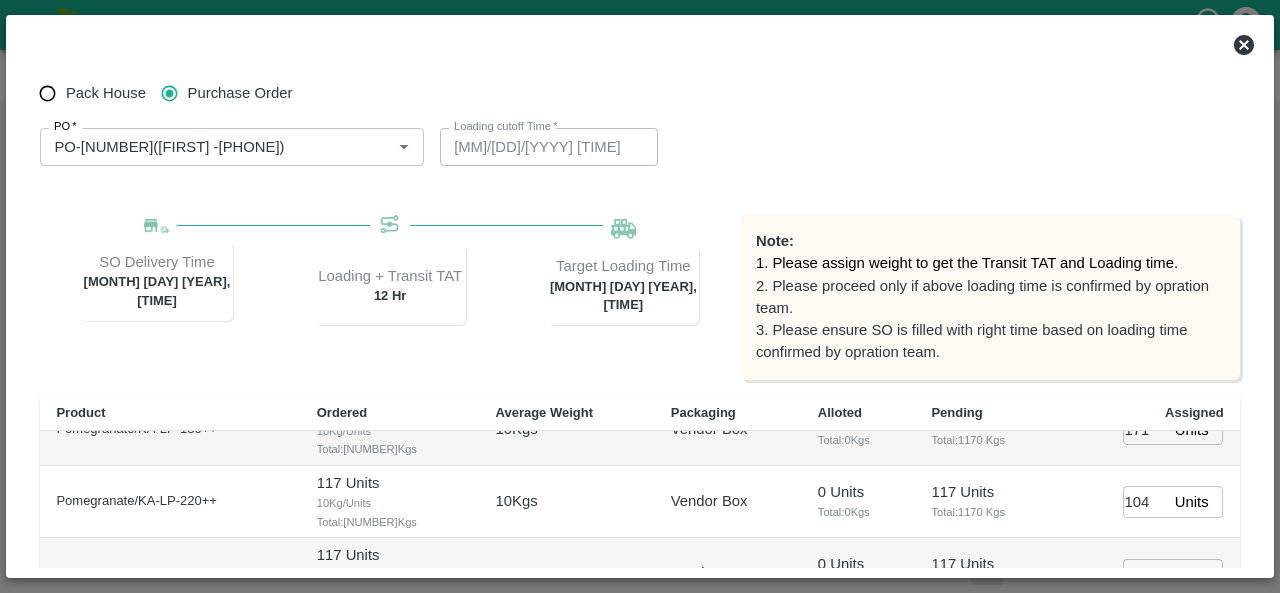 click on "104 Units ​" at bounding box center (1148, 502) 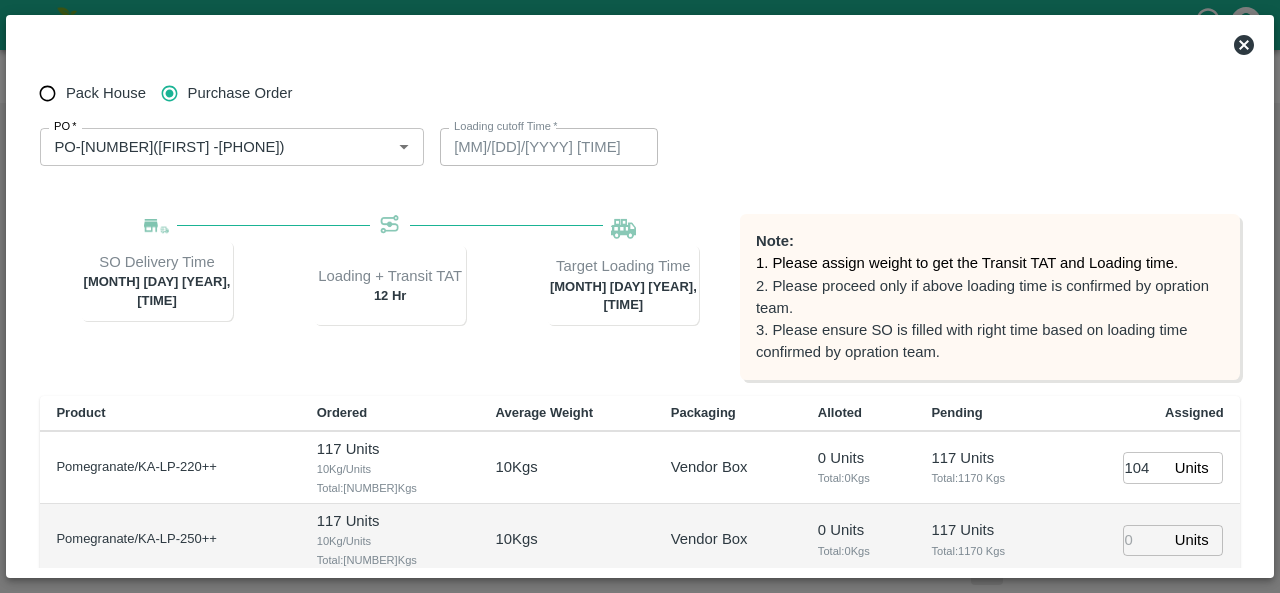 scroll, scrollTop: 217, scrollLeft: 0, axis: vertical 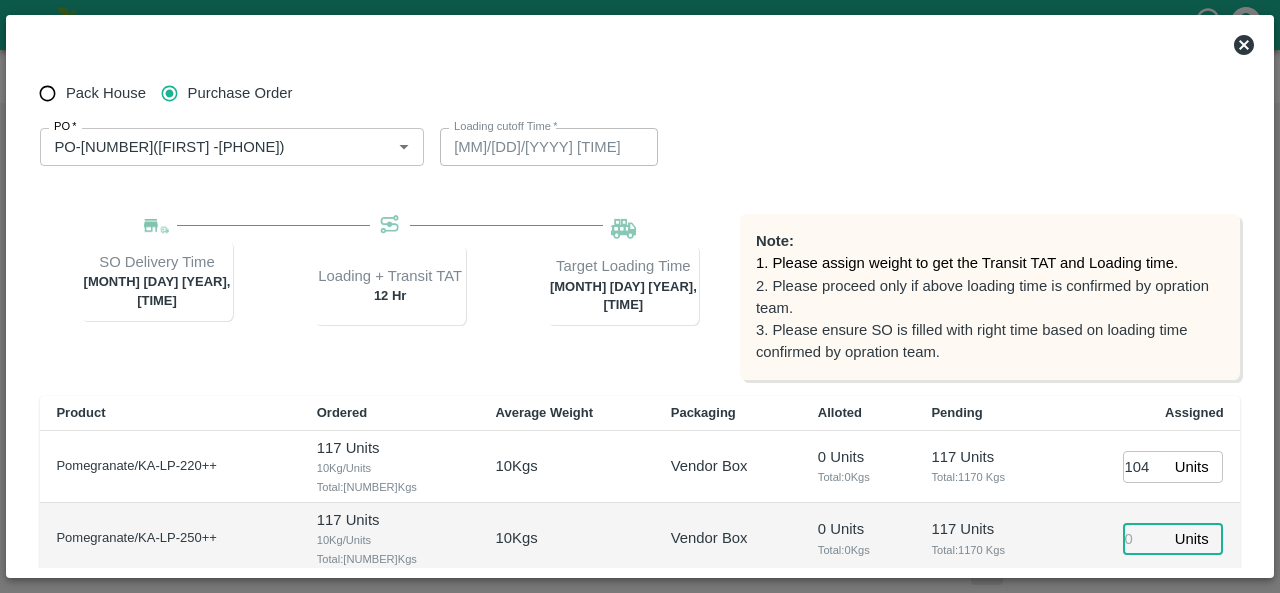 click at bounding box center [1145, 539] 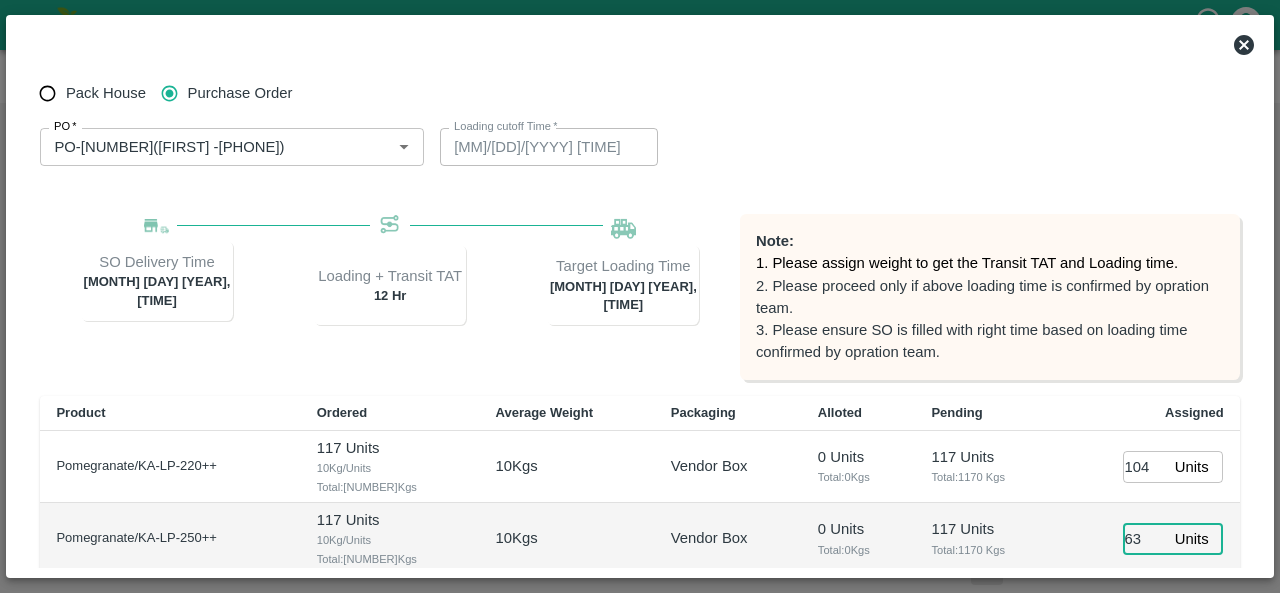type on "63" 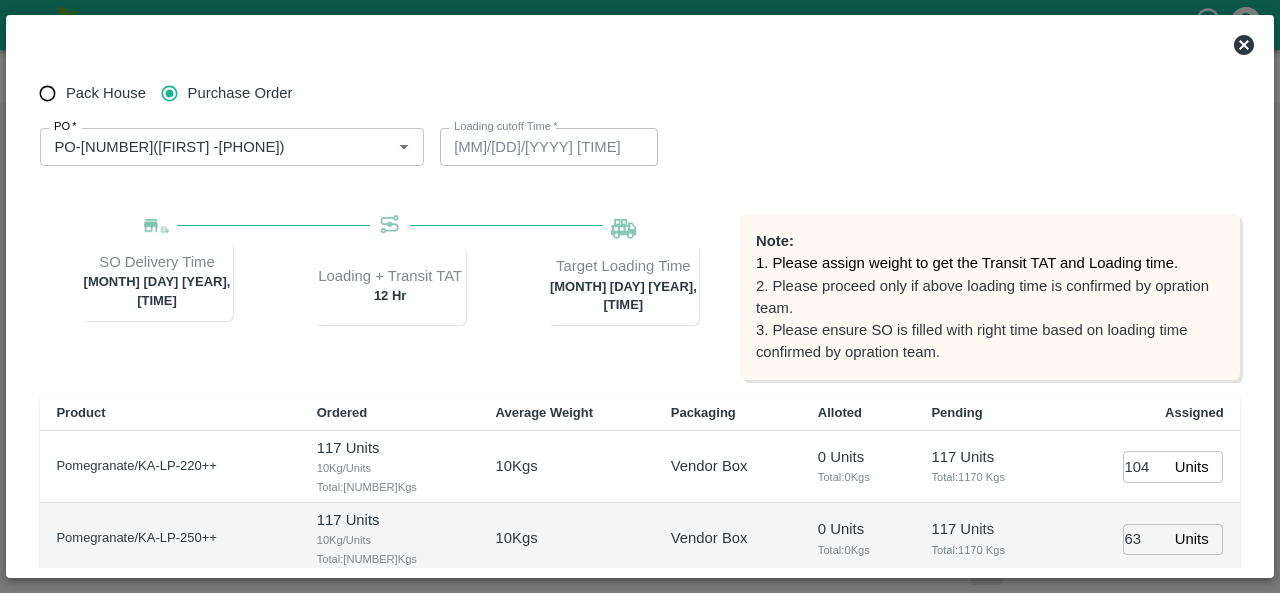 click on "63 Units ​" at bounding box center (1148, 539) 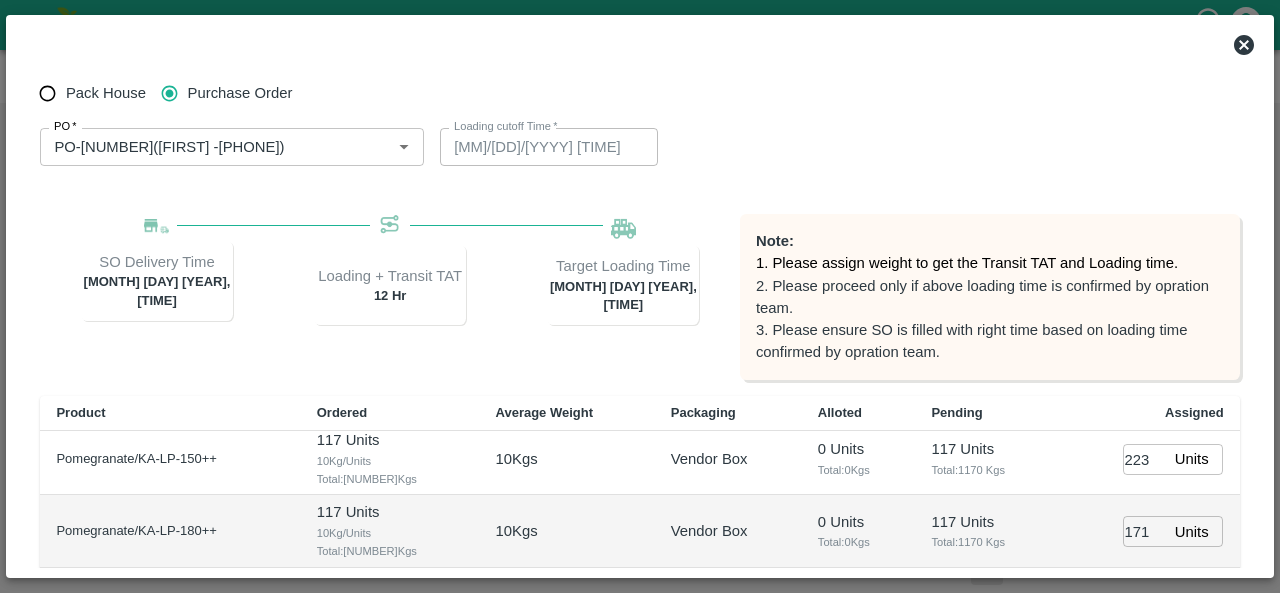 scroll, scrollTop: 0, scrollLeft: 0, axis: both 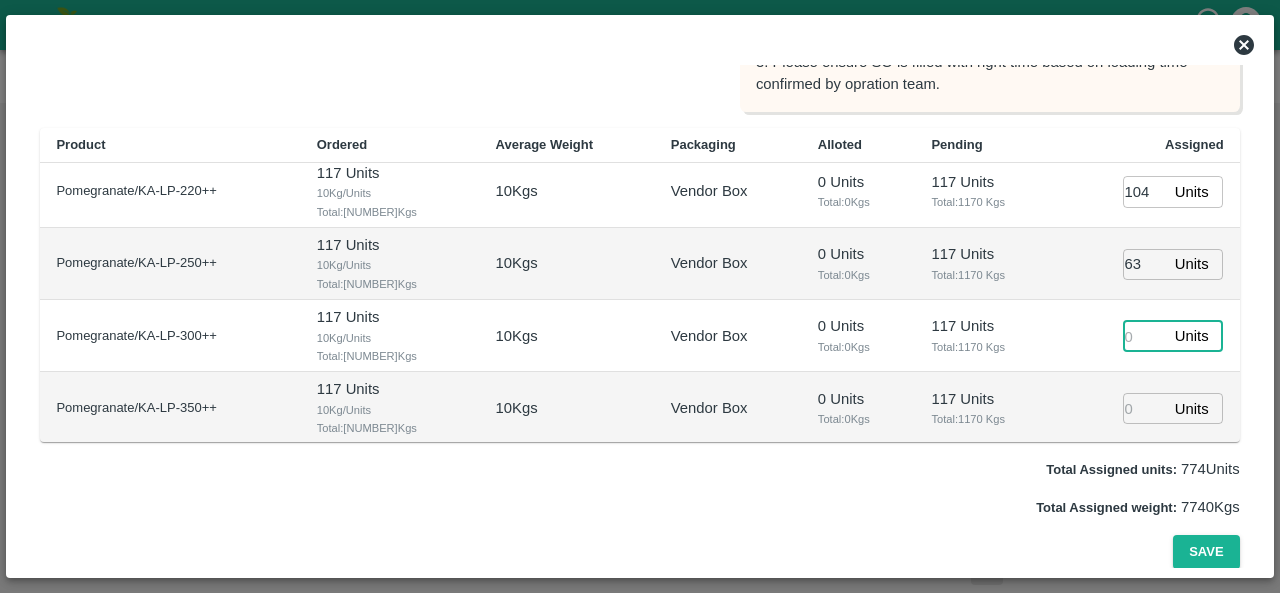 click at bounding box center [1145, 336] 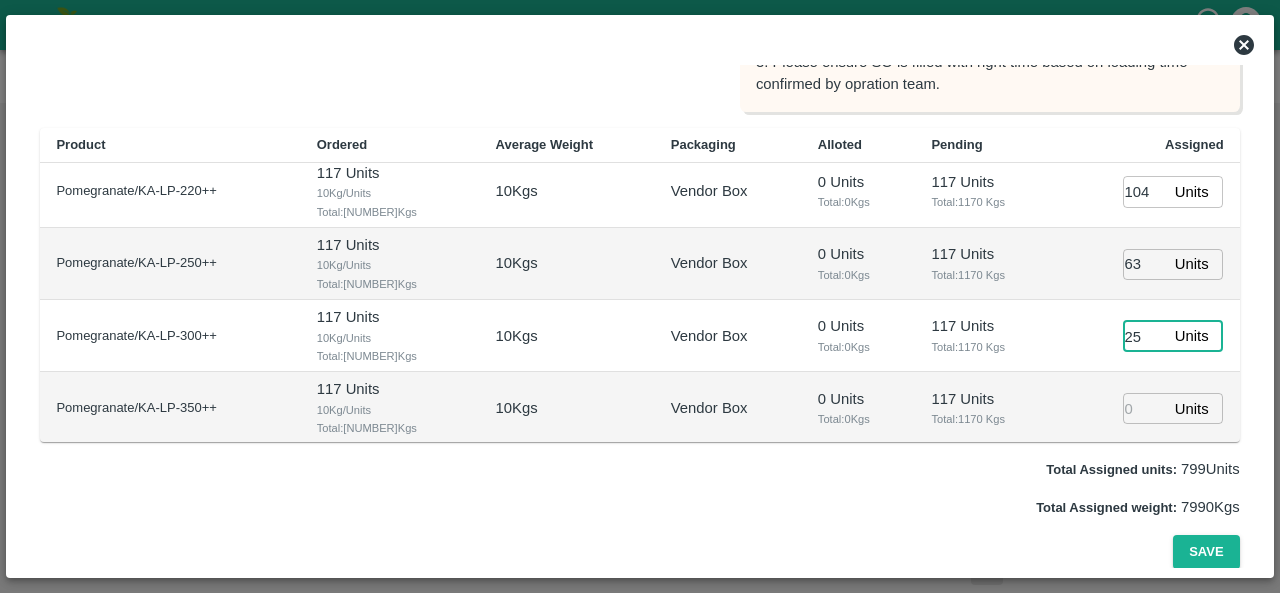 type on "25" 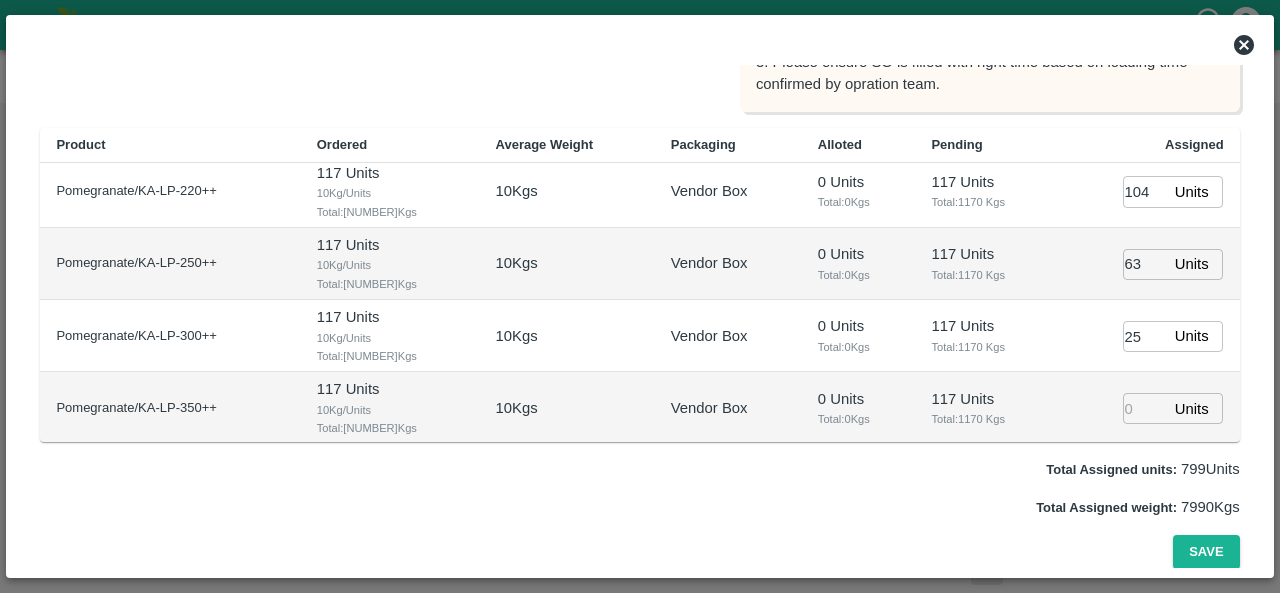click on "Pack House Purchase Order PO   * PO   * Loading cutoff Time   * 08/08/2025 12:00 PM Loading cutoff Time SO Delivery Time 09 Aug 2025, 12:00 AM Loading + Transit TAT 12 Hr Target Loading Time 08 Aug 2025, 12:00 PM Note: 1. Please assign weight to get the Transit TAT and Loading time. 2. Please proceed only if above loading time is confirmed by opration team. 3. Please ensure SO is filled with right time based on loading time confirmed by opration team. Product Ordered Average Weight Packaging Alloted Pending Assigned Pomegranate/KA-LP-100++ 117   Units 10  Kg/Units Total:  1170.0  Kgs 10  Kgs Vendor Box 0   Units Total:  0  Kgs 117   Units Total:  1170   Kgs 0213 Units ​ Pomegranate/KA-LP-150++ 117   Units 10  Kg/Units Total:  1170.0  Kgs 10  Kgs Vendor Box 0   Units Total:  0  Kgs 117   Units Total:  1170   Kgs 223 Units ​ Pomegranate/KA-LP-180++ 117   Units 10  Kg/Units Total:  1170.0  Kgs 10  Kgs Vendor Box 0   Units Total:  0  Kgs 117   Units Total:  1170   Kgs 171 Units ​ 117   Units 10 1170.0" at bounding box center [639, 188] 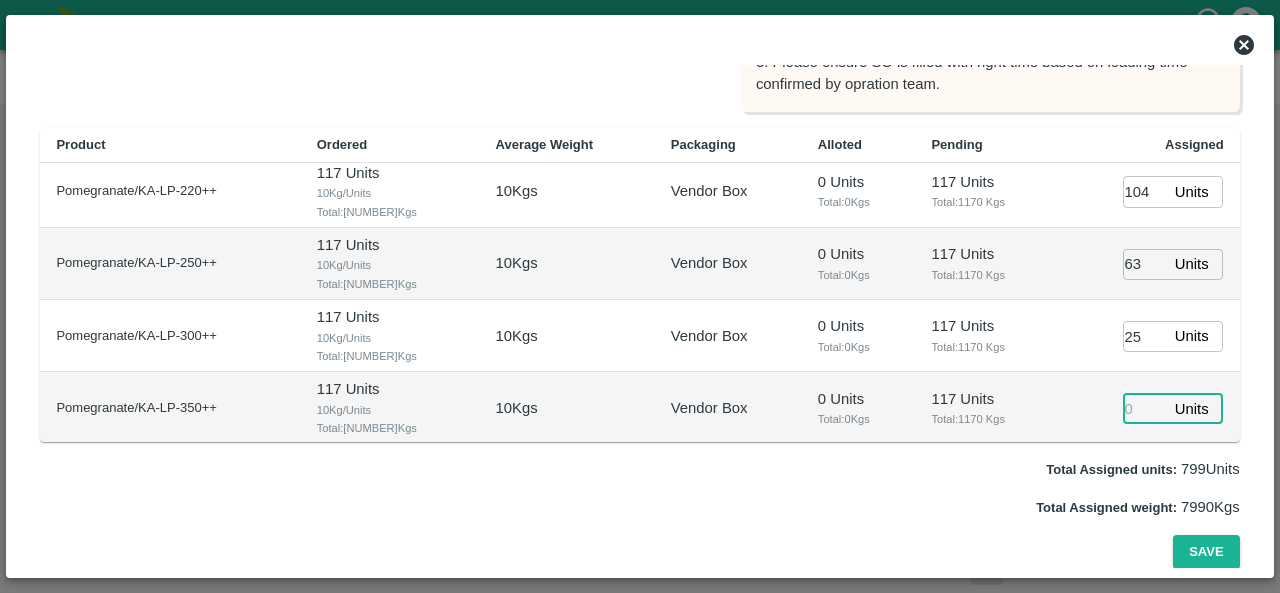 click at bounding box center (1145, 408) 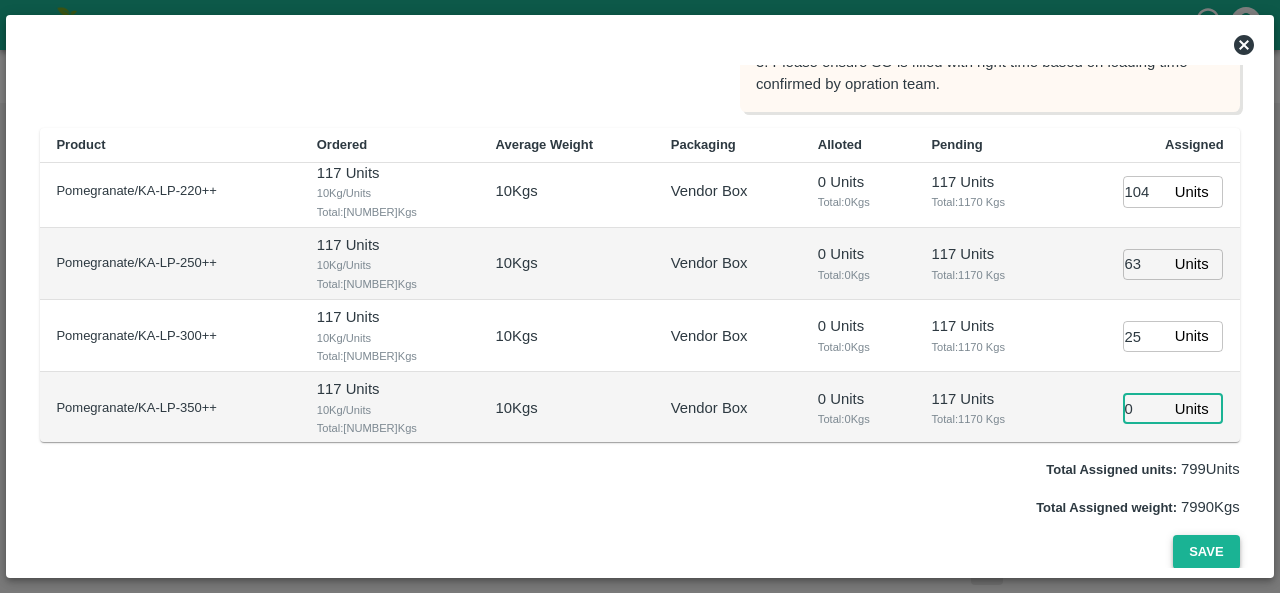 type on "0" 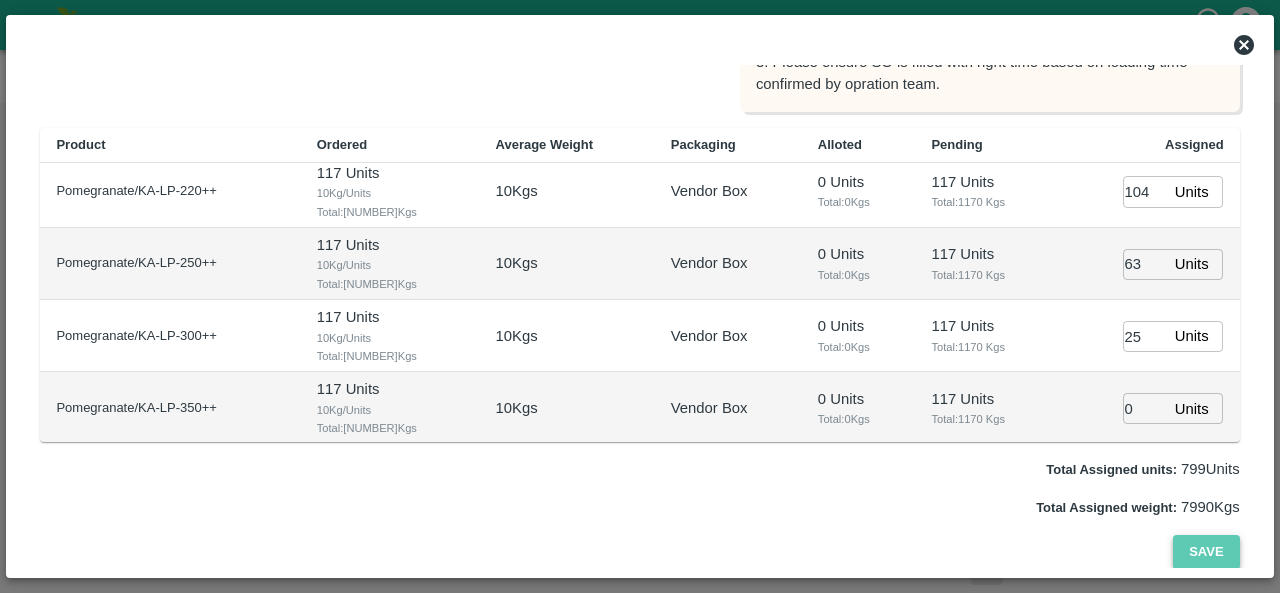 click on "Save" at bounding box center (1206, 552) 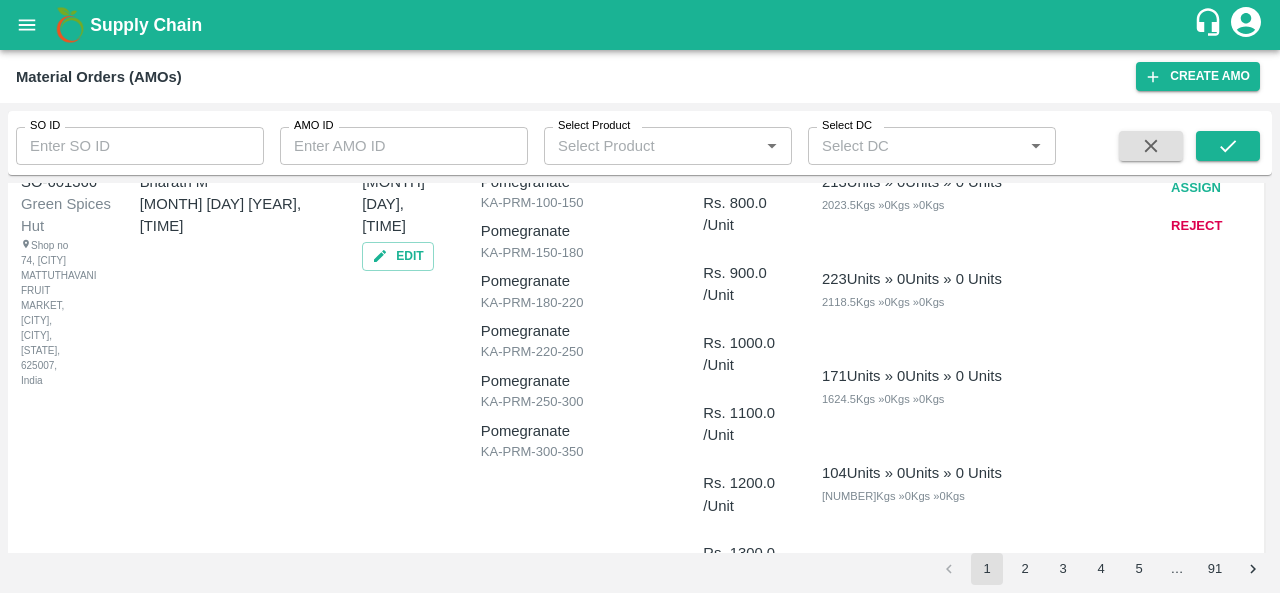 scroll, scrollTop: 0, scrollLeft: 0, axis: both 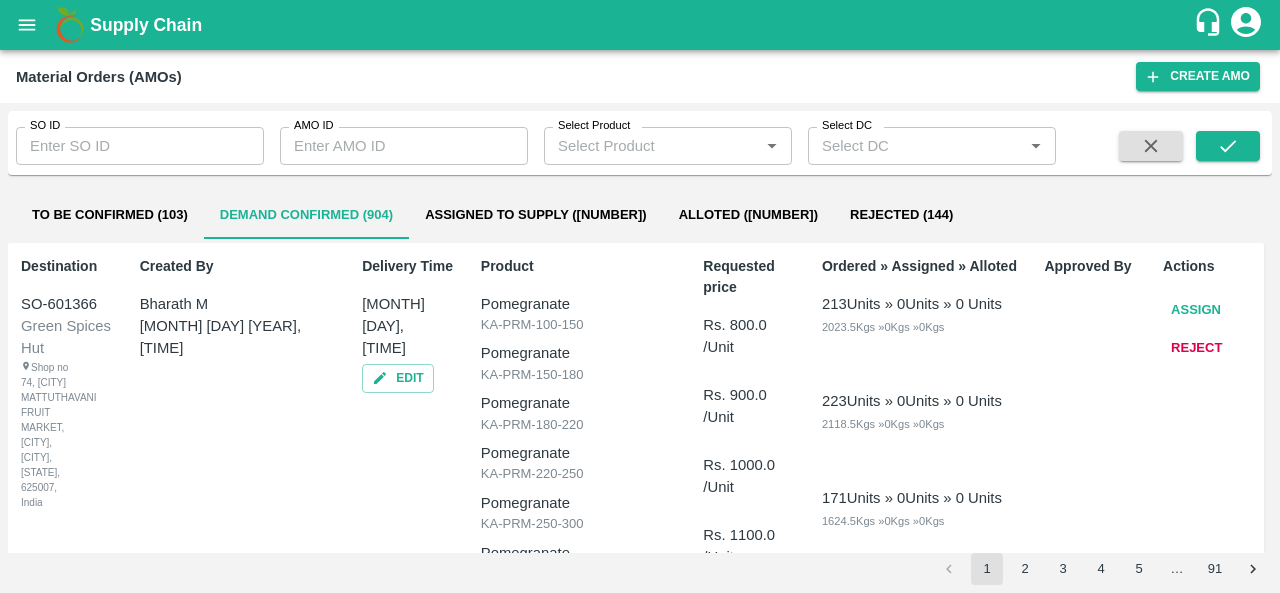 click on "Assigned to Supply (706)" at bounding box center [536, 215] 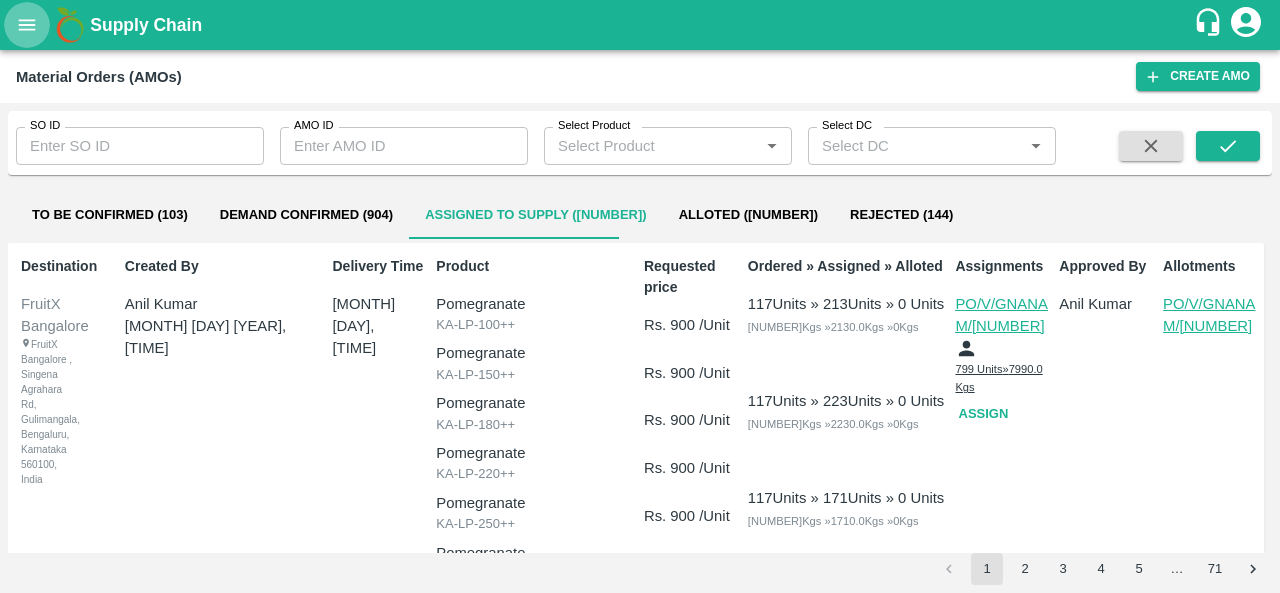click 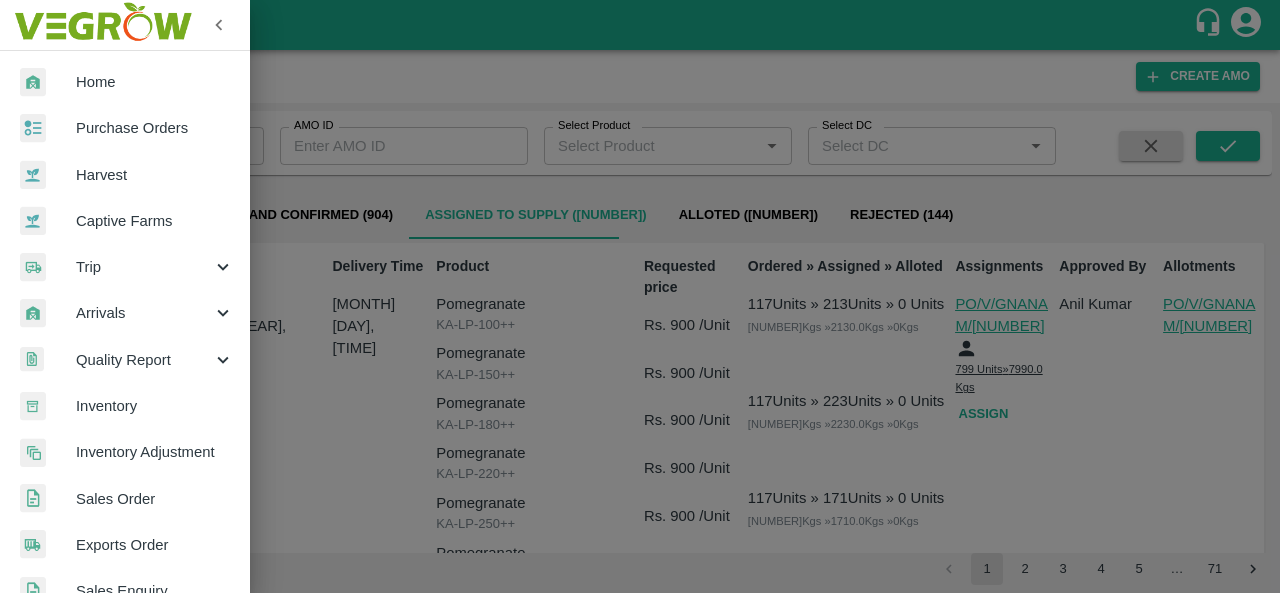click on "Trip" at bounding box center [144, 267] 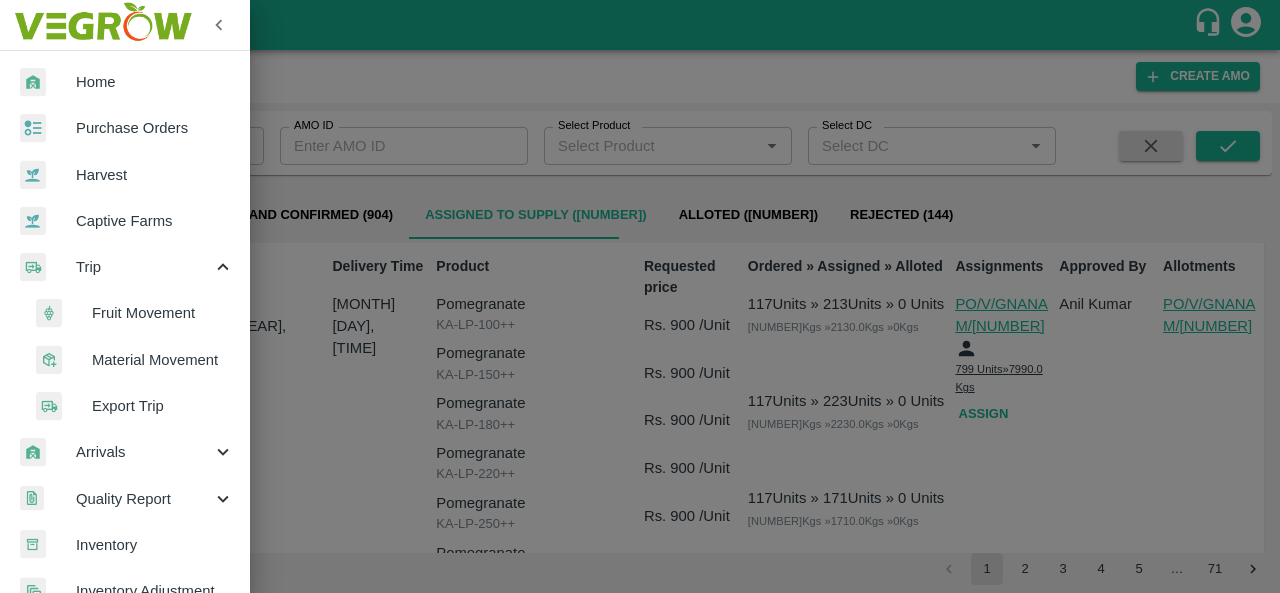 click on "Fruit Movement" at bounding box center (163, 313) 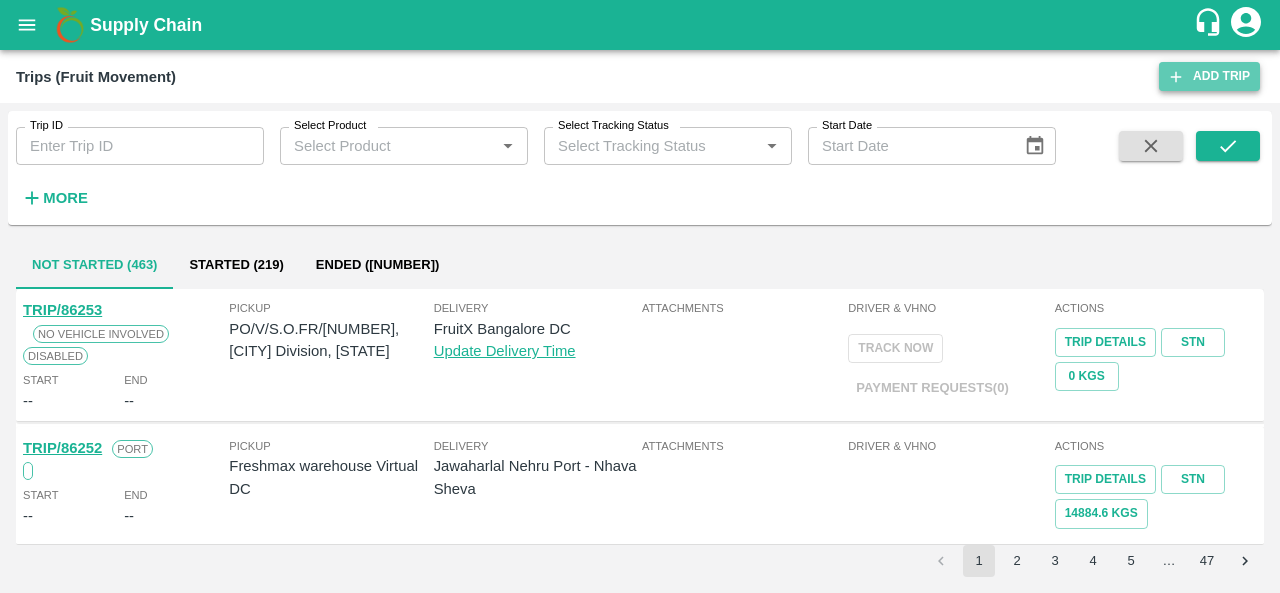 click on "Add Trip" at bounding box center (1209, 76) 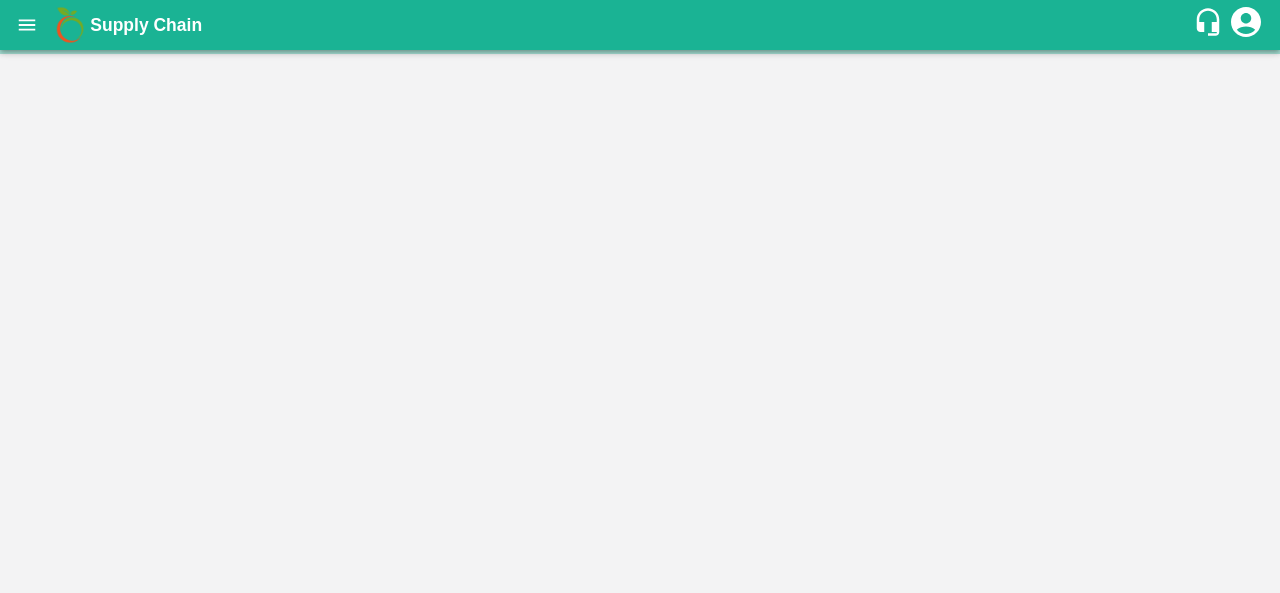 scroll, scrollTop: 0, scrollLeft: 0, axis: both 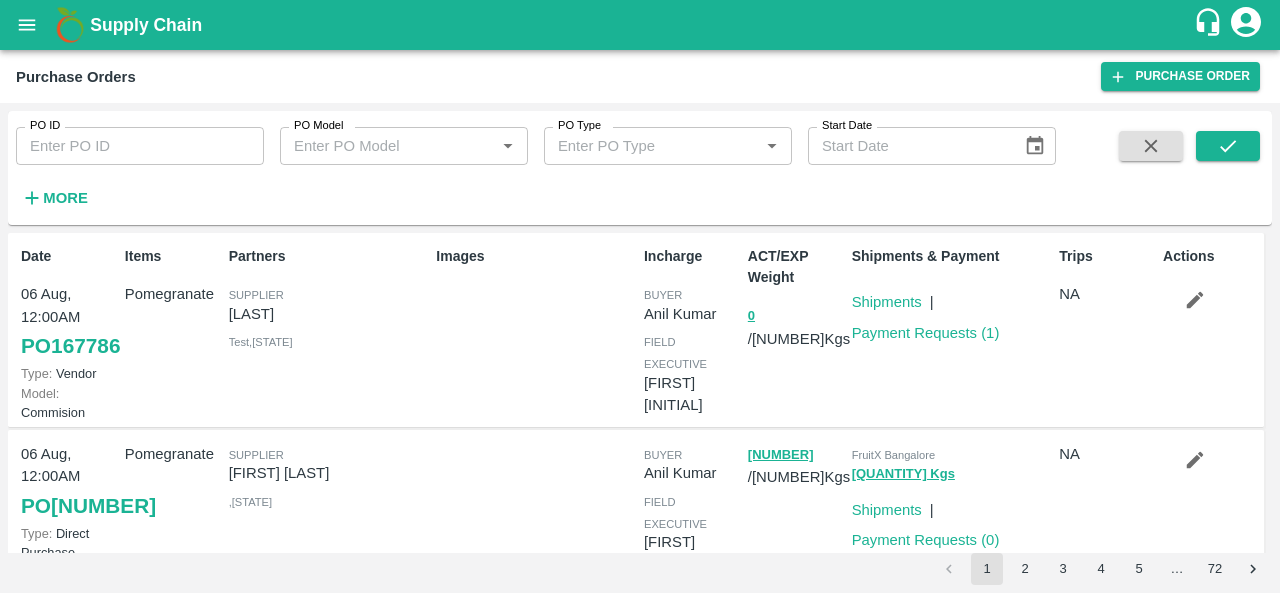 click 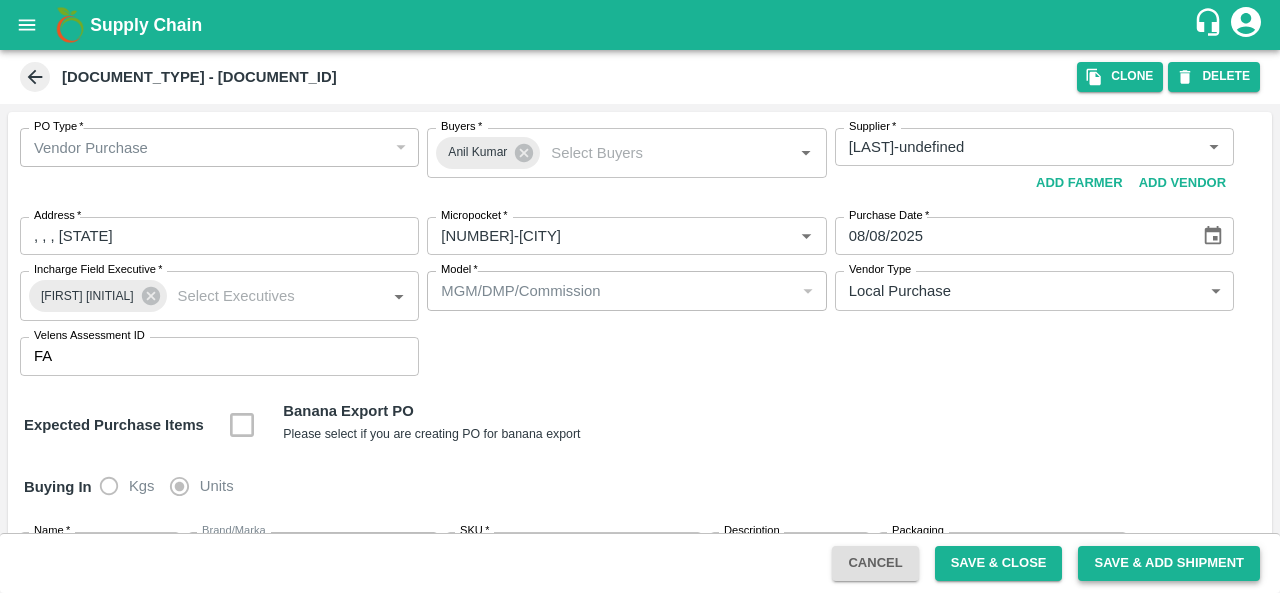 scroll, scrollTop: 153, scrollLeft: 0, axis: vertical 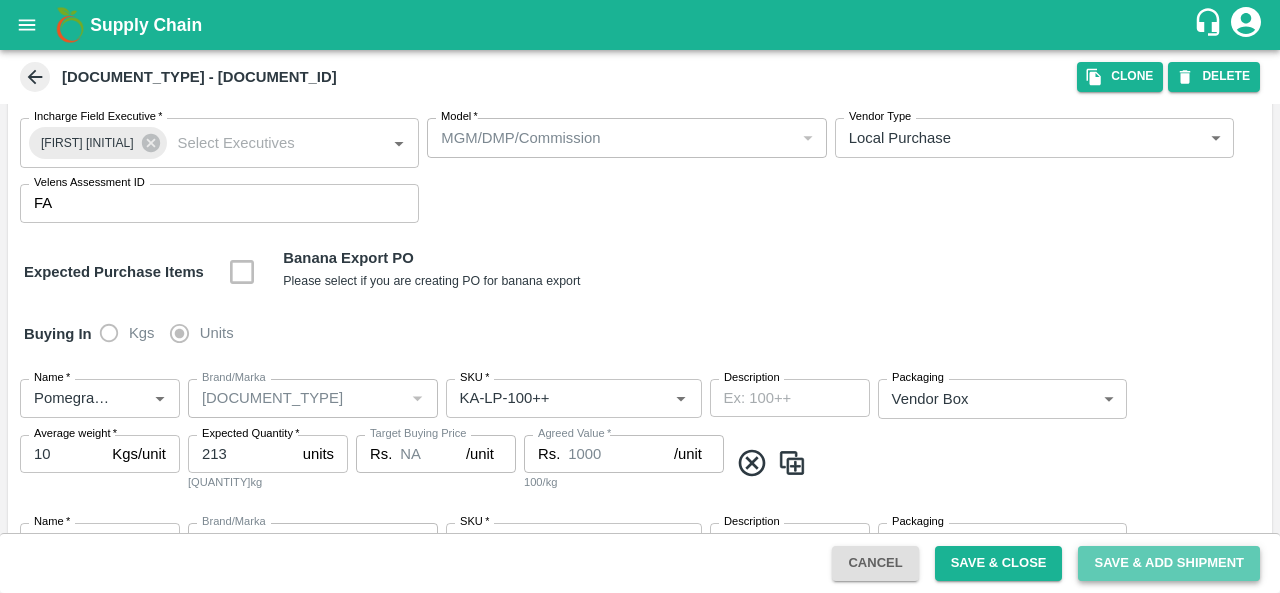 click on "Save & Add Shipment" at bounding box center [1169, 563] 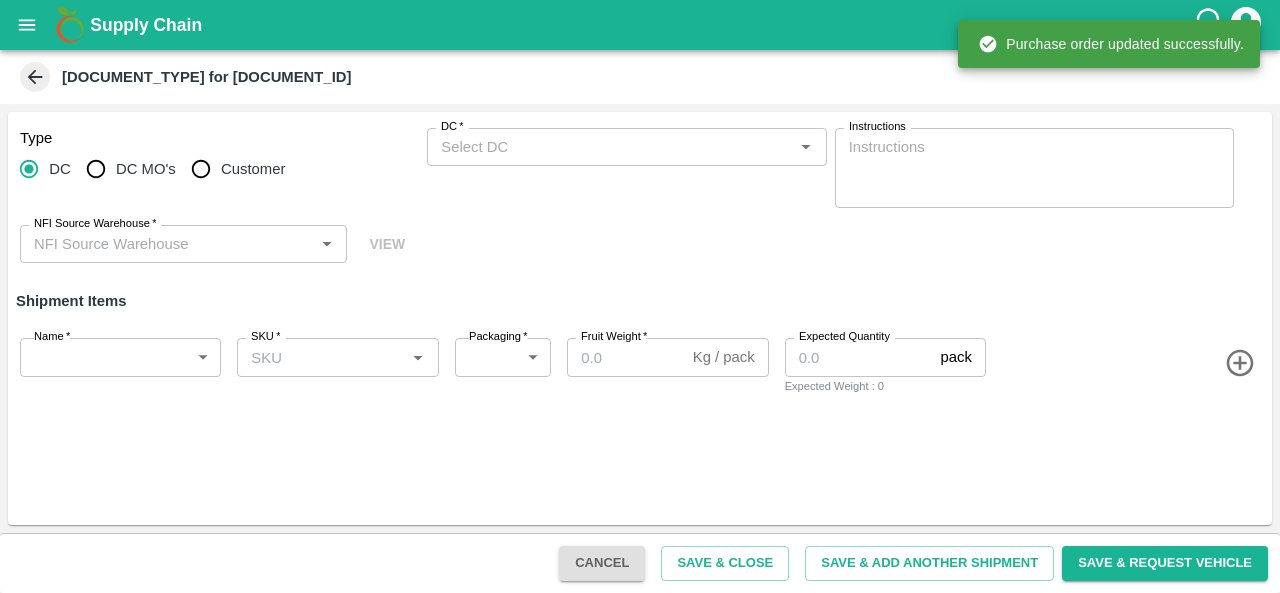 click on "DC MO's" at bounding box center (146, 169) 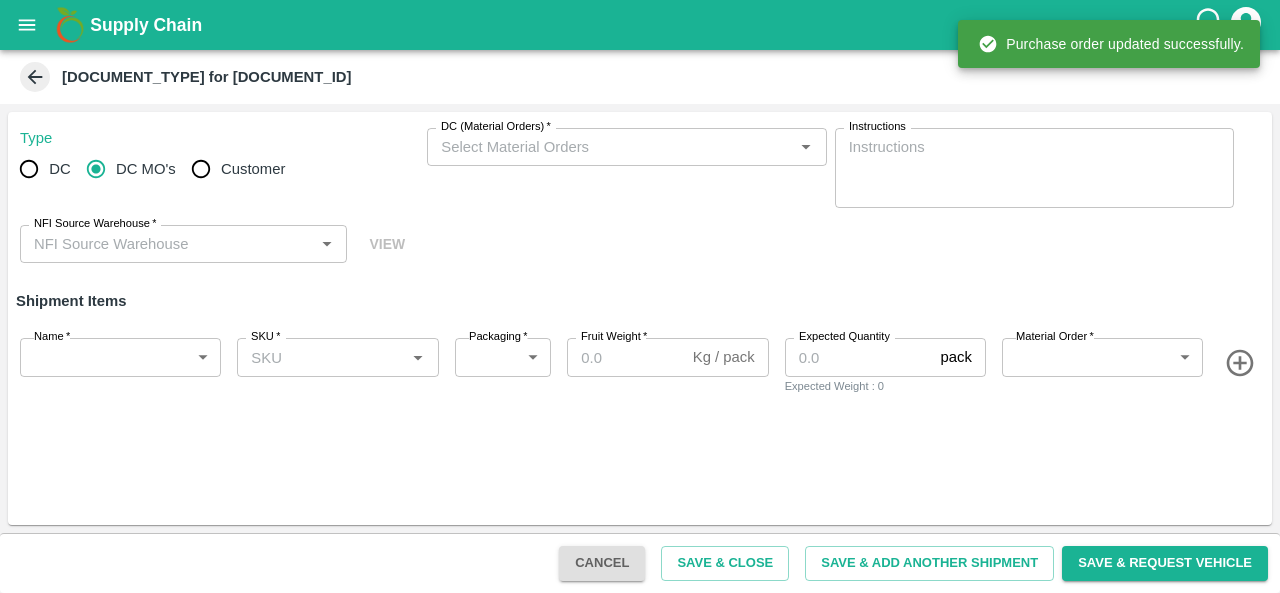 click on "DC (Material Orders)   *" at bounding box center [610, 147] 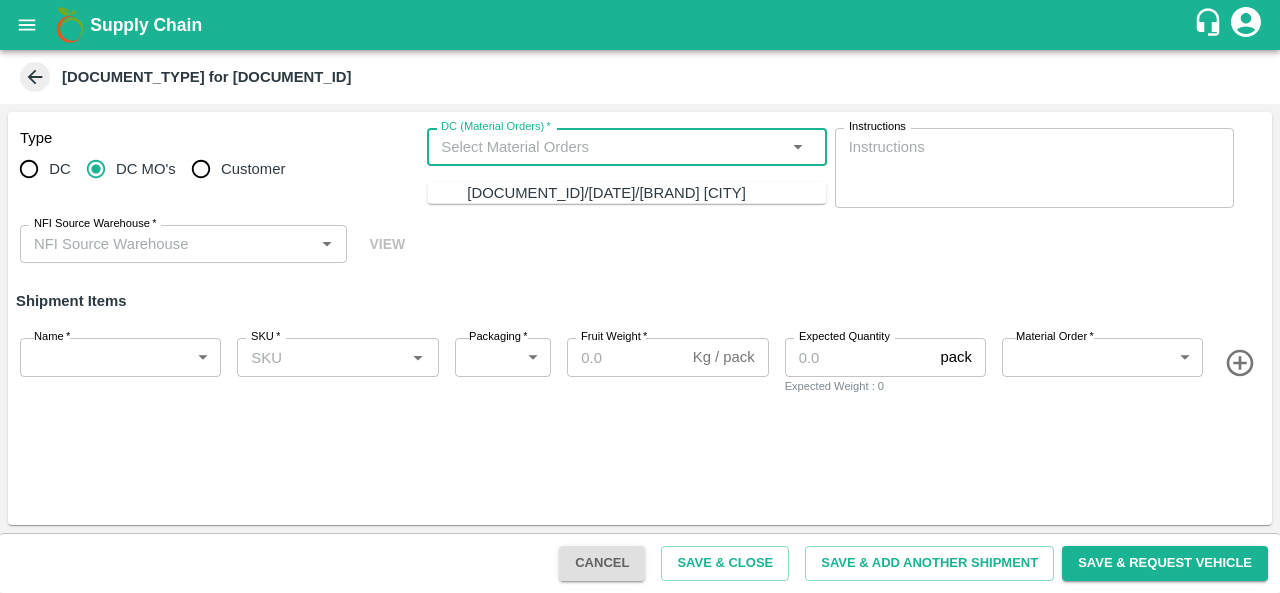 click on "[DOCUMENT_ID]/[DATE]/[BRAND] [CITY]" at bounding box center (606, 193) 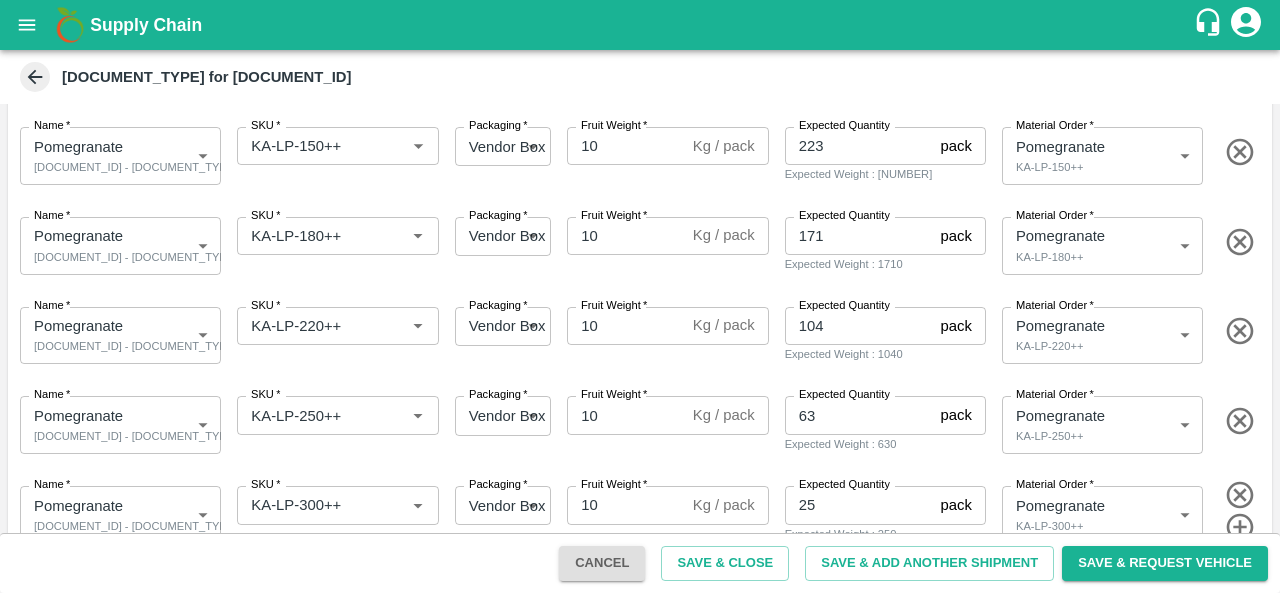 scroll, scrollTop: 335, scrollLeft: 0, axis: vertical 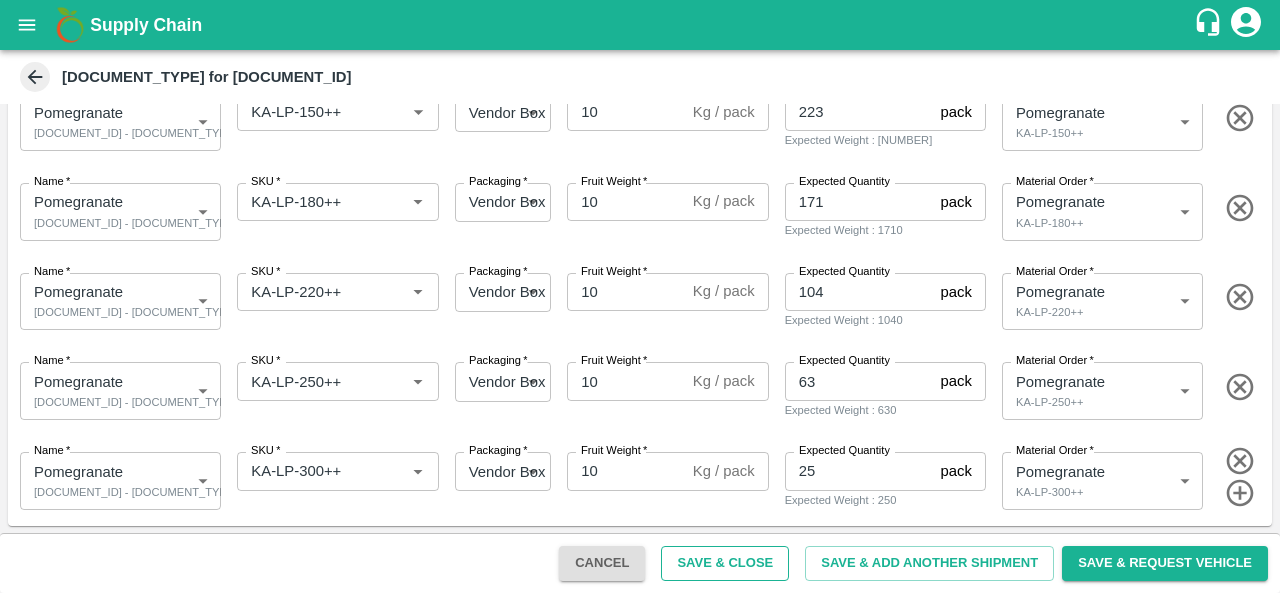 click on "Save & Close" at bounding box center (725, 563) 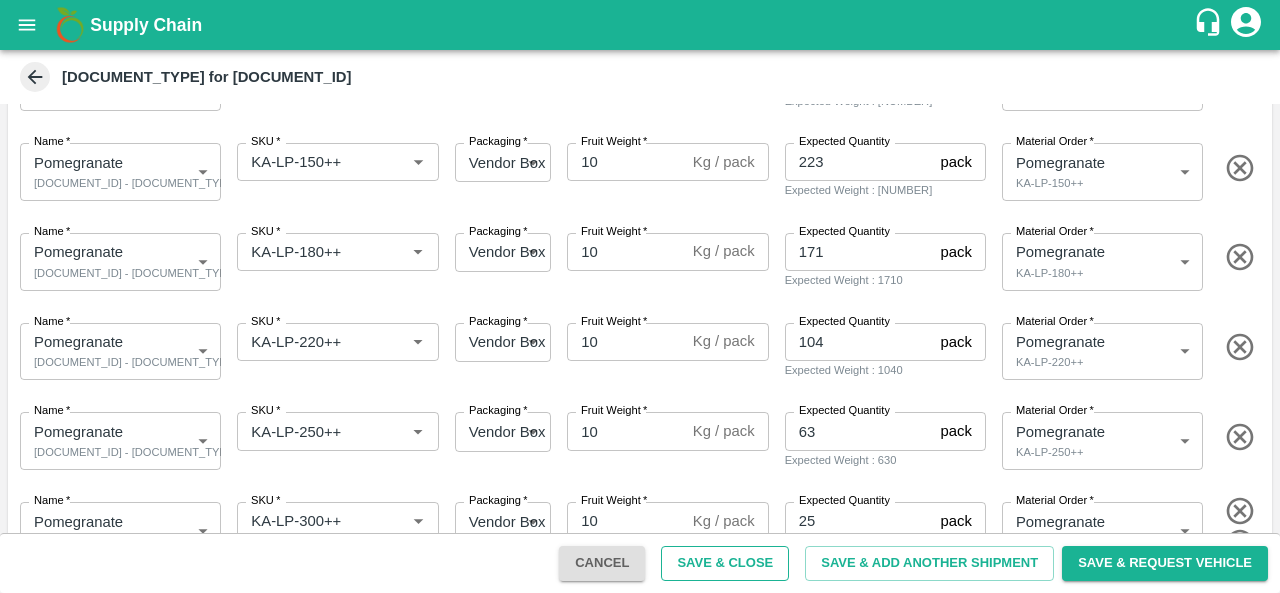 scroll, scrollTop: 355, scrollLeft: 0, axis: vertical 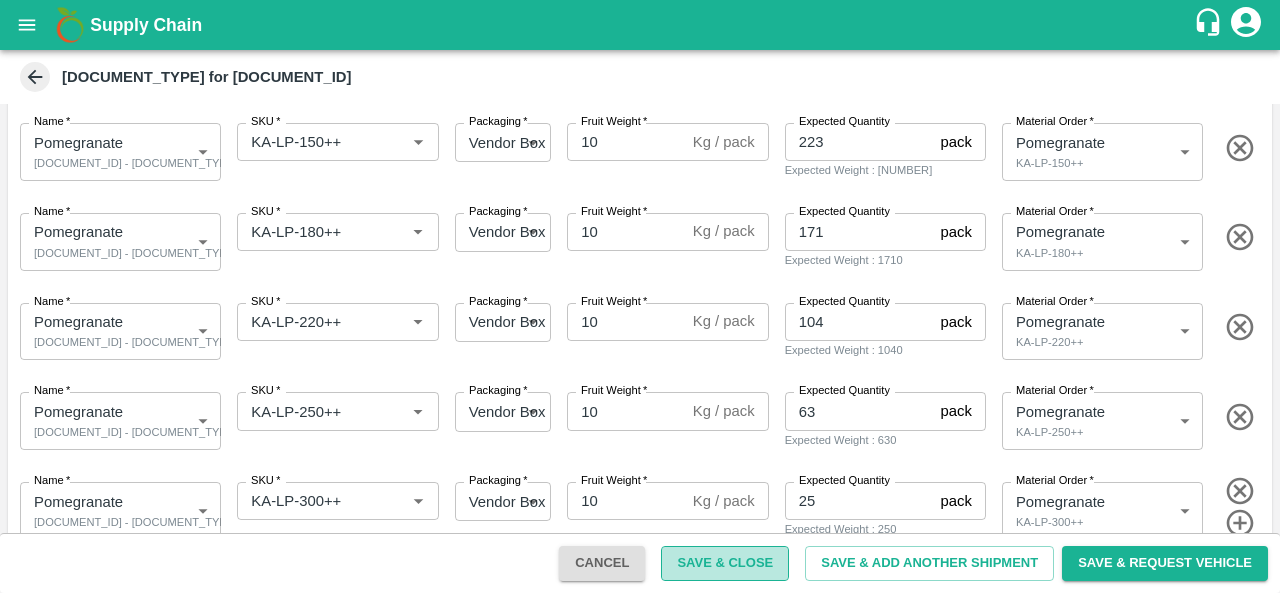 click on "Save & Close" at bounding box center [725, 563] 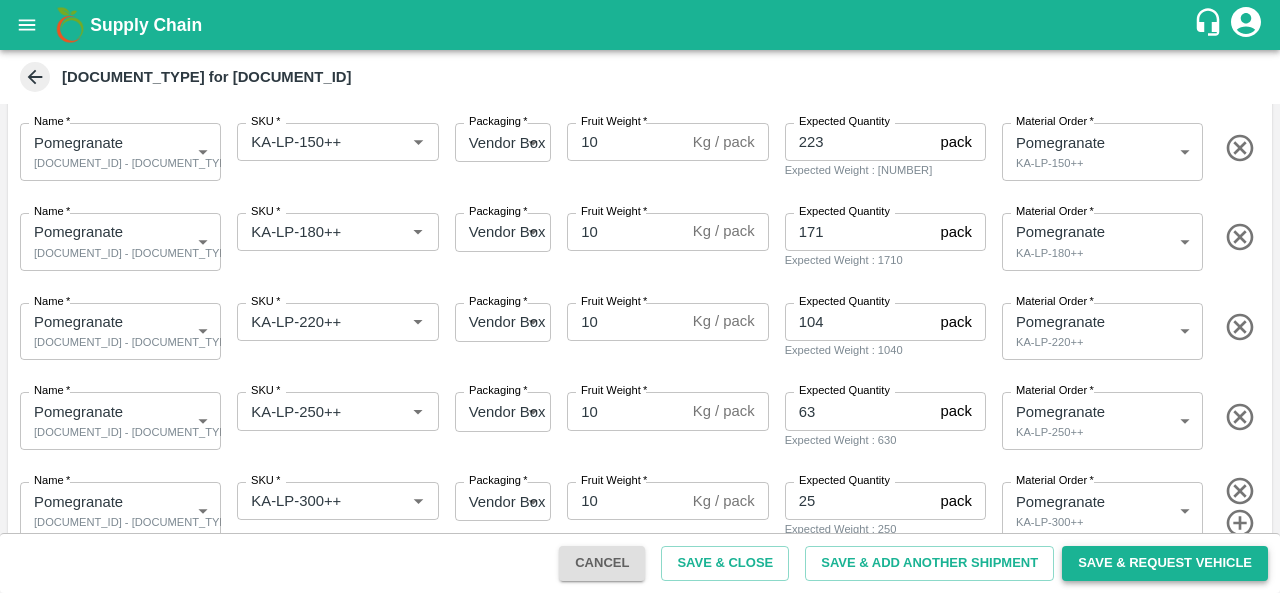 click on "Save & Request Vehicle" at bounding box center [1165, 563] 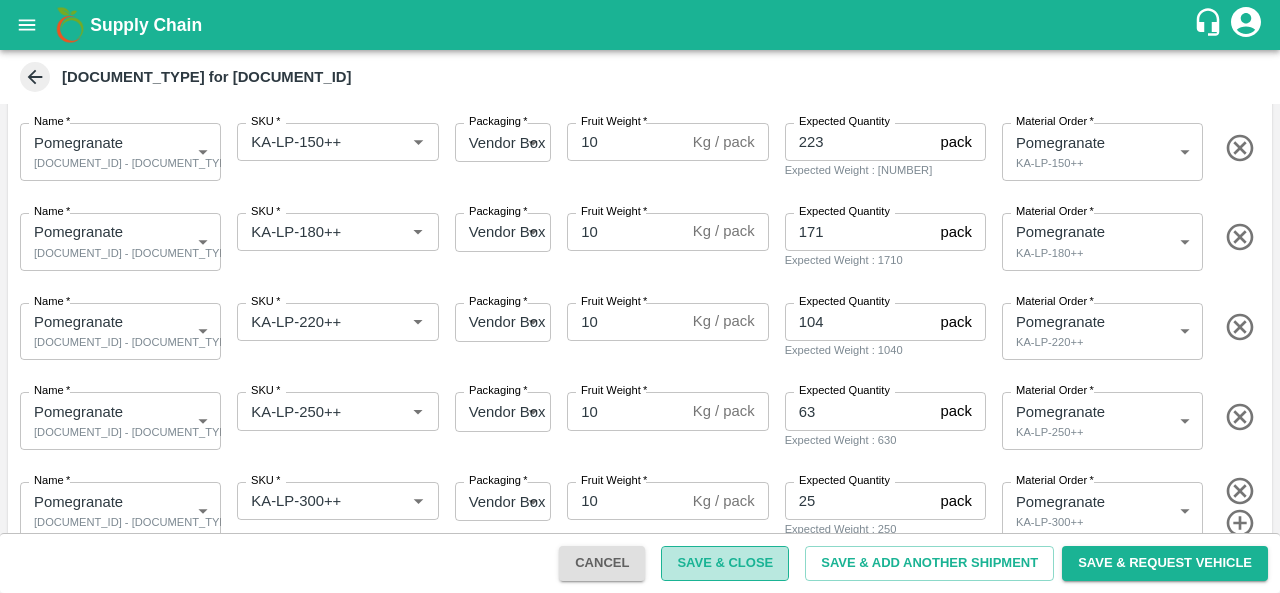 click on "Save & Close" at bounding box center [725, 563] 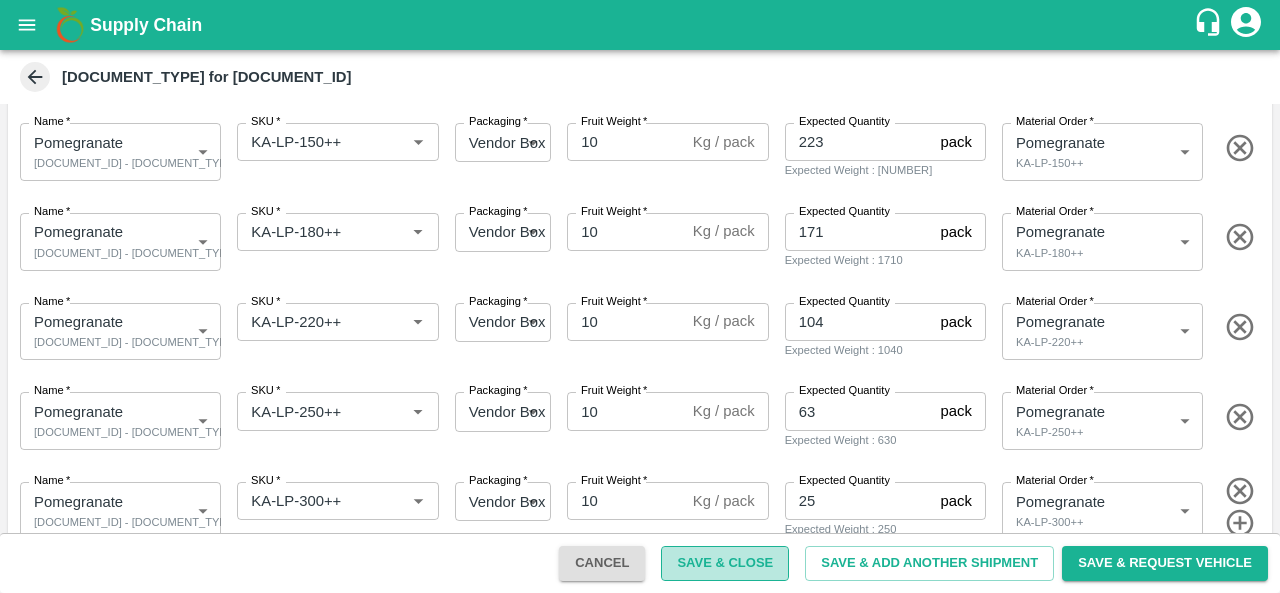 click on "Save & Close" at bounding box center (725, 563) 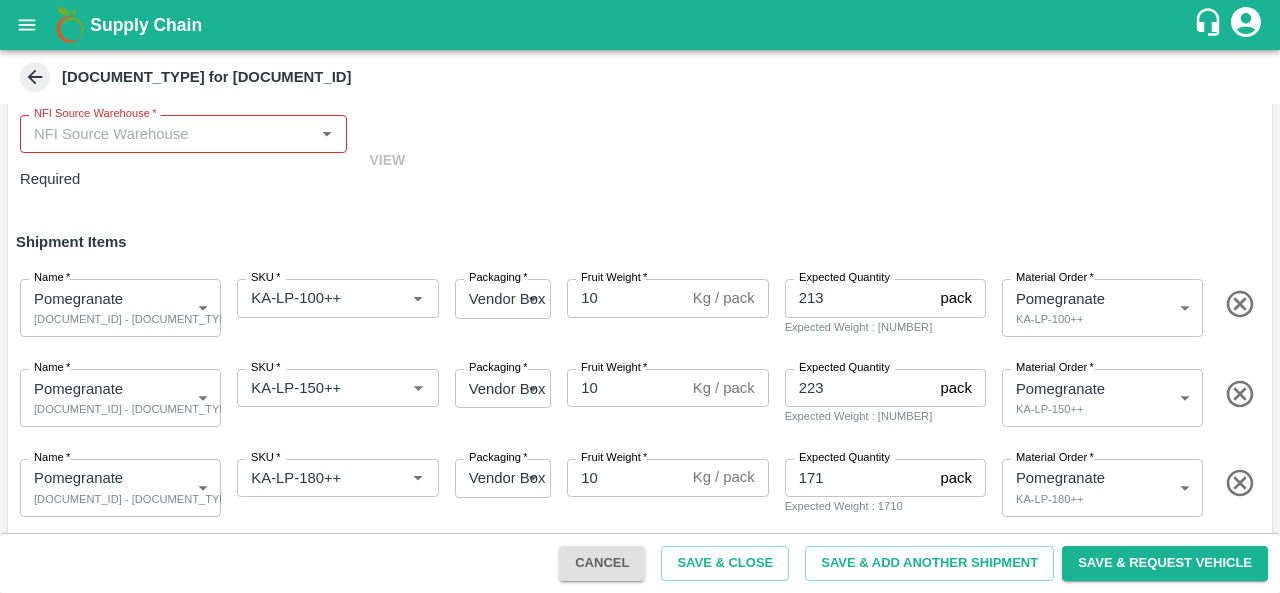 scroll, scrollTop: 0, scrollLeft: 0, axis: both 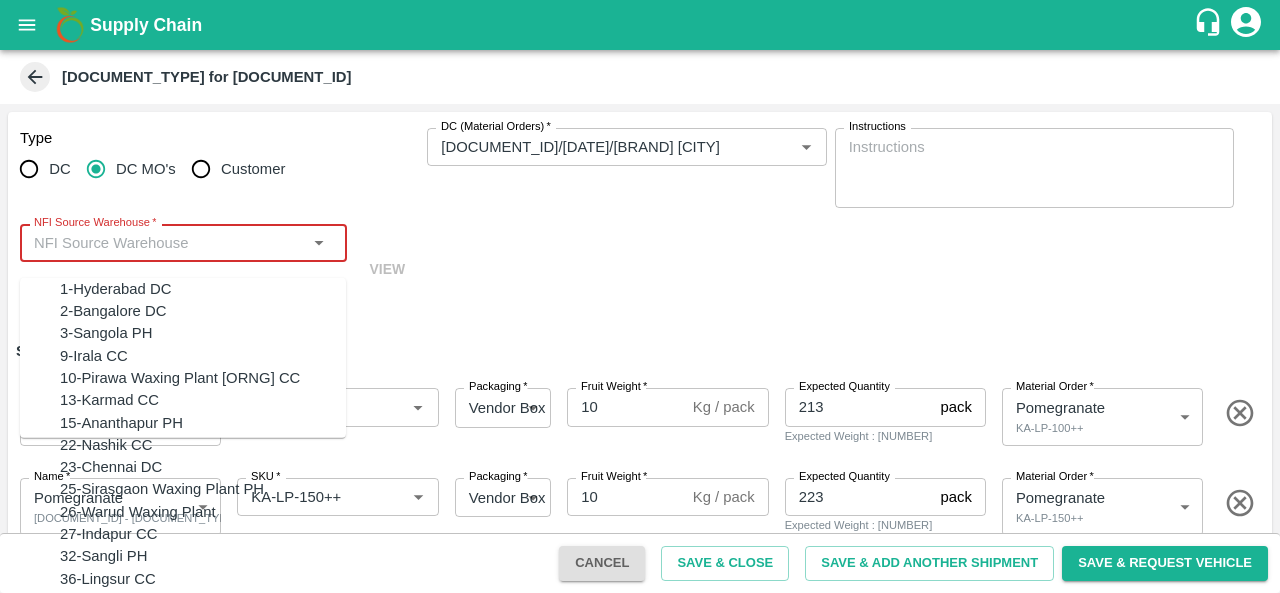 click on "NFI Source Warehouse   *" at bounding box center [167, 243] 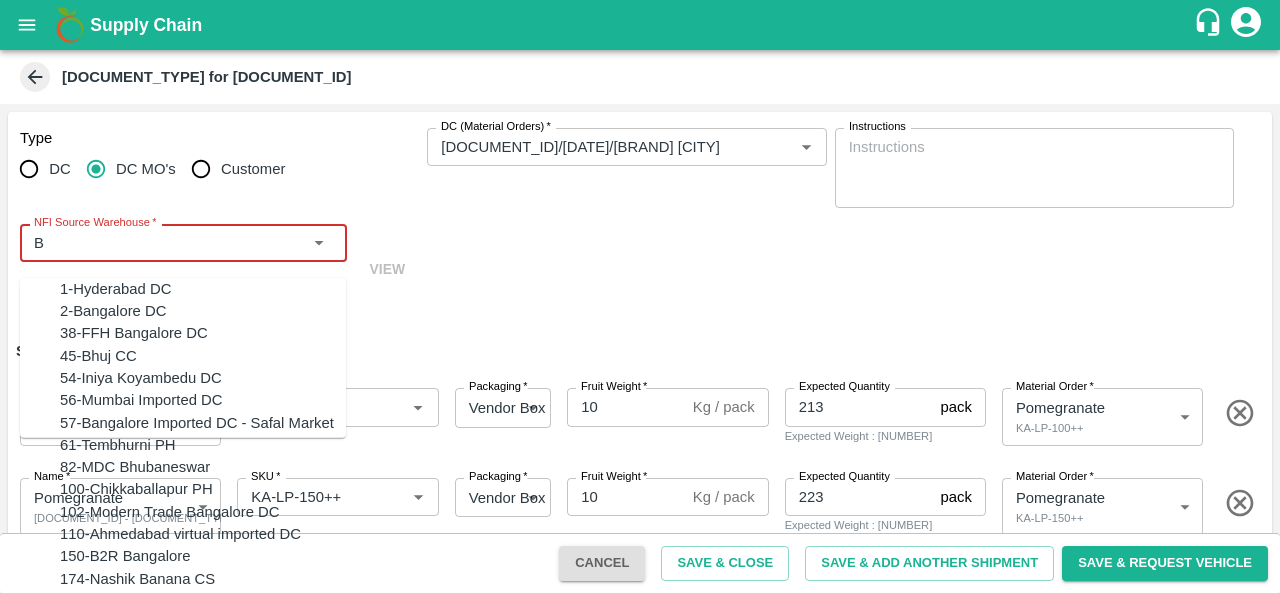 click on "2-Bangalore DC" at bounding box center (113, 311) 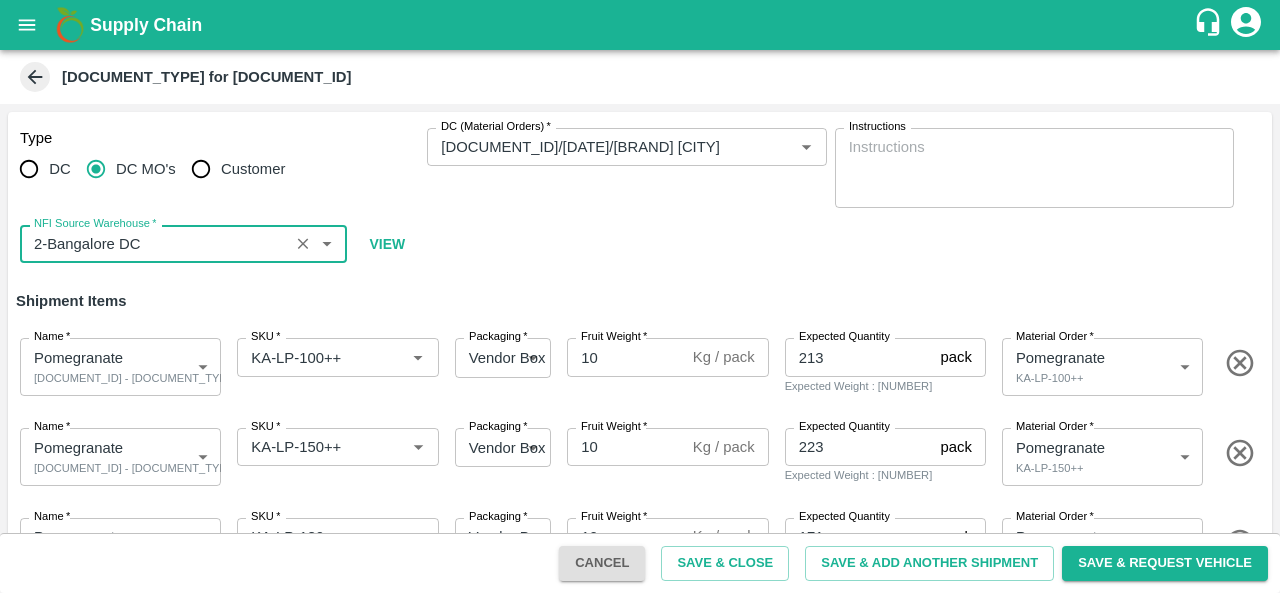 scroll, scrollTop: 335, scrollLeft: 0, axis: vertical 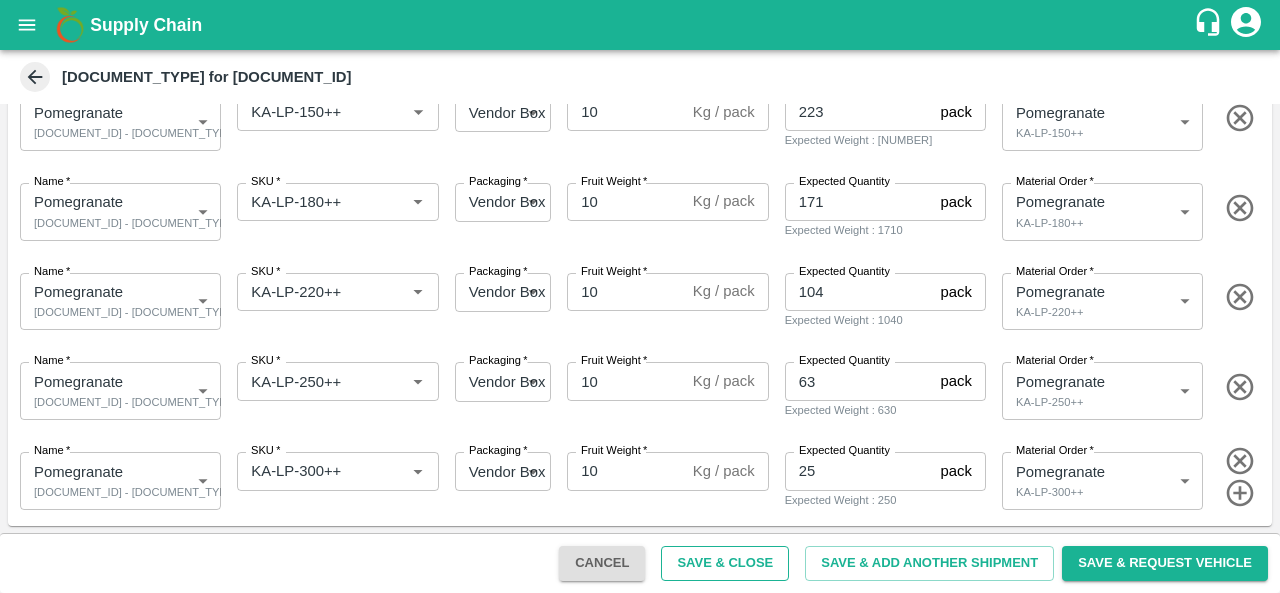 type on "2-Bangalore DC" 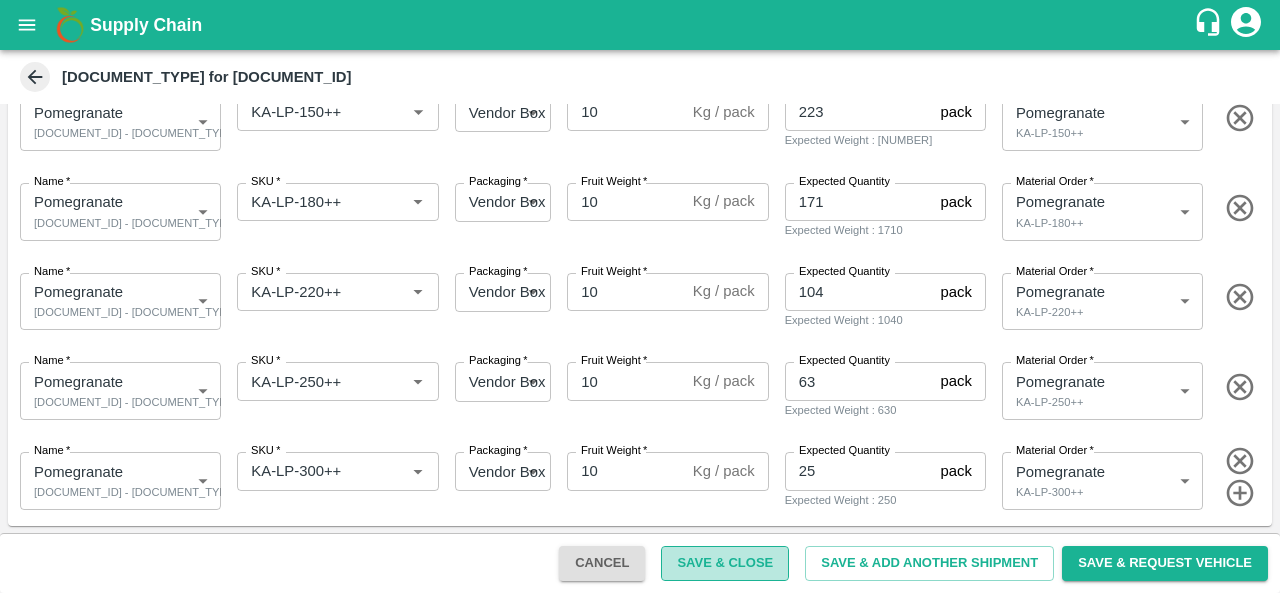 click on "Save & Close" at bounding box center (725, 563) 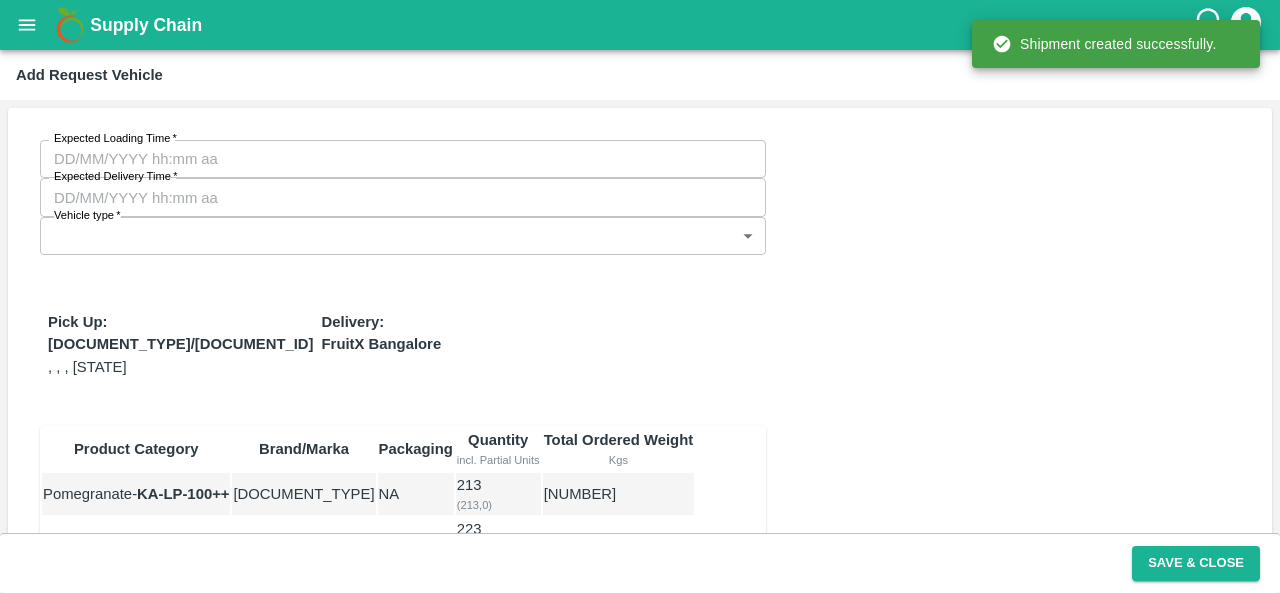 type on "08/08/2025 12:00 PM" 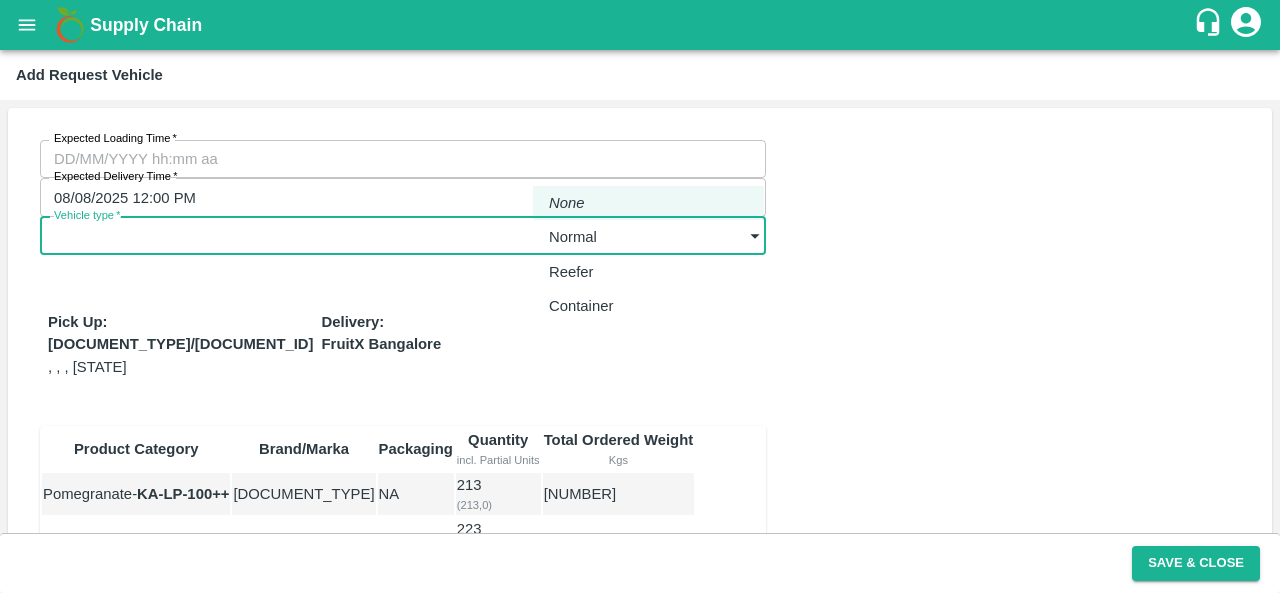 click on "Supply Chain Add Request Vehicle Expected Loading Time   * Expected Loading Time Expected Delivery Time   * 08/08/2025 12:00 PM Expected Delivery Time Vehicle type   * ​ Vehicle type Pick Up: PO/V/GNANAM/167786 , , , Tamil Nadu Delivery: FruitX Bangalore Product Category Brand/Marka Packaging Quantity incl. Partial Units Total Ordered Weight Kgs Pomegranate  -  KA-LP-100++   LP GSH NA 213 ( 213 ,  0 ) 2130 Pomegranate  -  KA-LP-150++   LP GSH NA 223 ( 223 ,  0 ) 2230 Pomegranate  -  KA-LP-180++   LP GSH NA 171 ( 171 ,  0 ) 1710 Pomegranate  -  KA-LP-220++   LP GSH NA 104 ( 104 ,  0 ) 1040 Pomegranate  -  KA-LP-250++   LP GSH NA 63 ( 63 ,  0 ) 630 Pomegranate  -  KA-LP-300++   LP GSH NA 25 ( 25 ,  0 ) 250 Total - - 799 7990 Any Comments? Any Comments? Save & Close FXD LMD DC Direct Customer FruitX Bangalore FruitX Delhi FruitX Parala Mandi FruitX Narkanda Mandi 2025 Anil Kumar Logout None Normal Reefer Container" at bounding box center [640, 296] 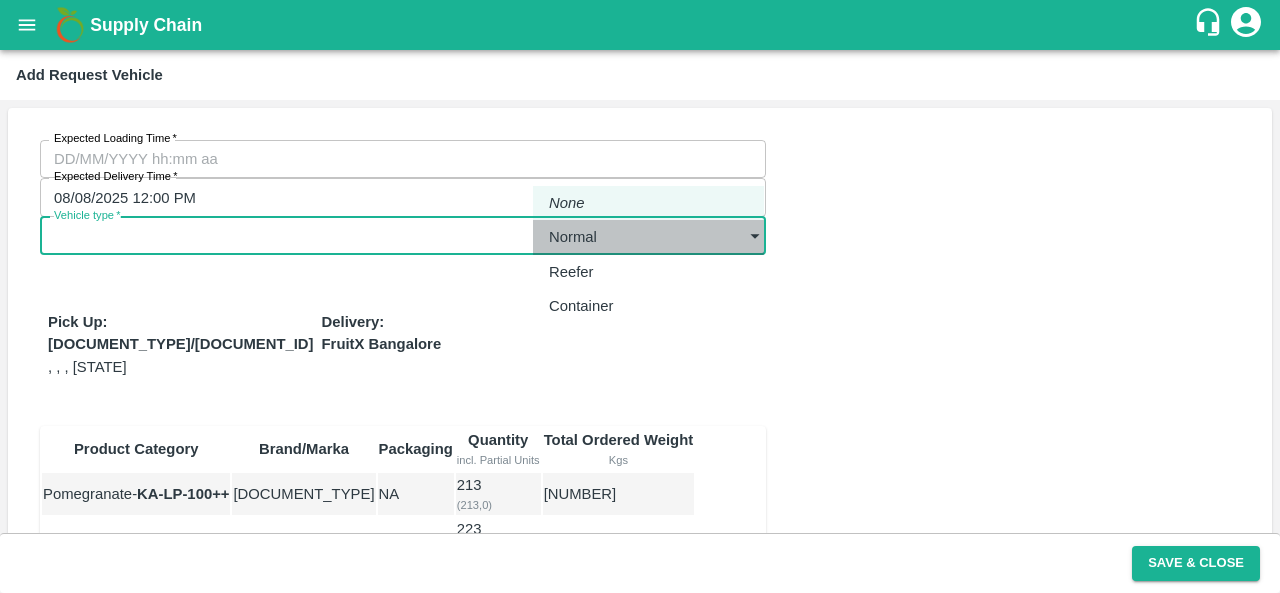click on "Normal" at bounding box center (648, 237) 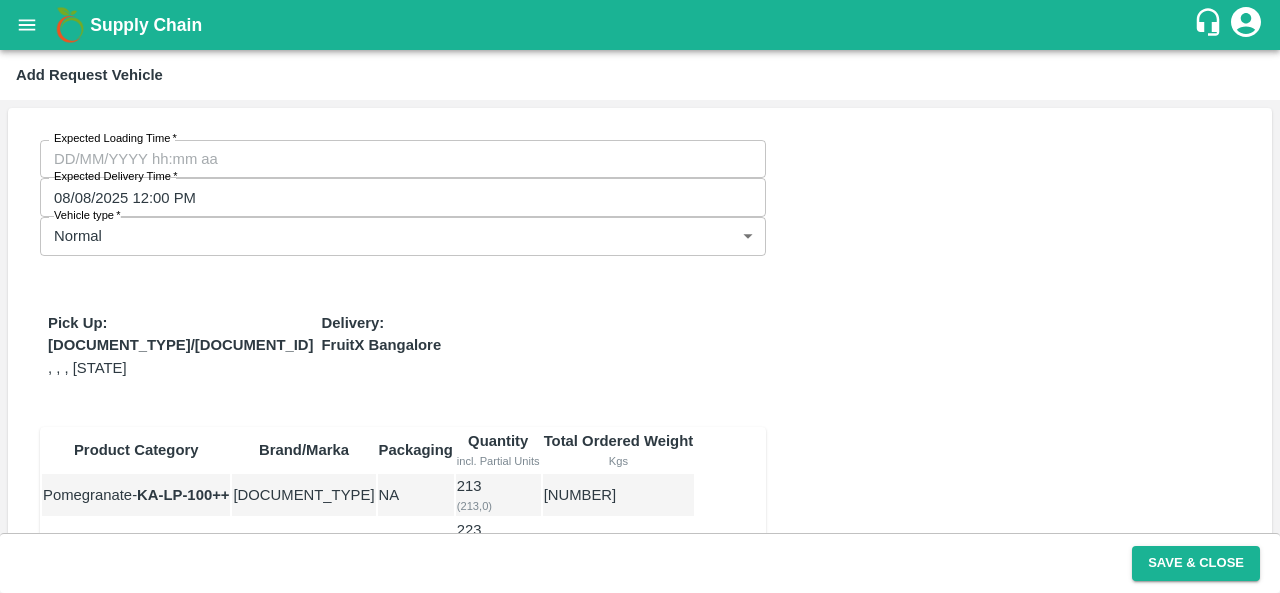 click on "Expected Loading Time   * Expected Loading Time Expected Delivery Time   * 08/08/2025 12:00 PM Expected Delivery Time Vehicle type   * Normal 1 Vehicle type Pick Up: PO/V/GNANAM/167786 , , , Tamil Nadu Delivery: FruitX Bangalore Product Category Brand/Marka Packaging Quantity incl. Partial Units Total Ordered Weight Kgs Pomegranate  -  KA-LP-100++   LP GSH NA 213 ( 213 ,  0 ) 2130 Pomegranate  -  KA-LP-150++   LP GSH NA 223 ( 223 ,  0 ) 2230 Pomegranate  -  KA-LP-180++   LP GSH NA 171 ( 171 ,  0 ) 1710 Pomegranate  -  KA-LP-220++   LP GSH NA 104 ( 104 ,  0 ) 1040 Pomegranate  -  KA-LP-250++   LP GSH NA 63 ( 63 ,  0 ) 630 Pomegranate  -  KA-LP-300++   LP GSH NA 25 ( 25 ,  0 ) 250 Total - - 799 7990 Any Comments? Any Comments?" at bounding box center (640, 512) 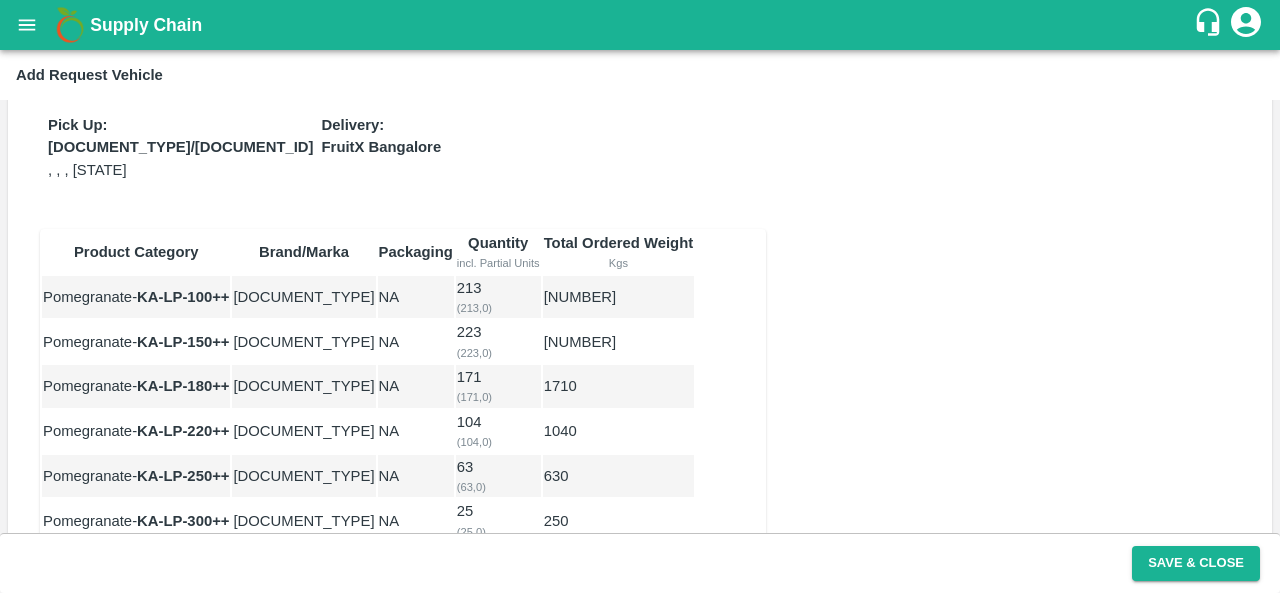 scroll, scrollTop: 0, scrollLeft: 0, axis: both 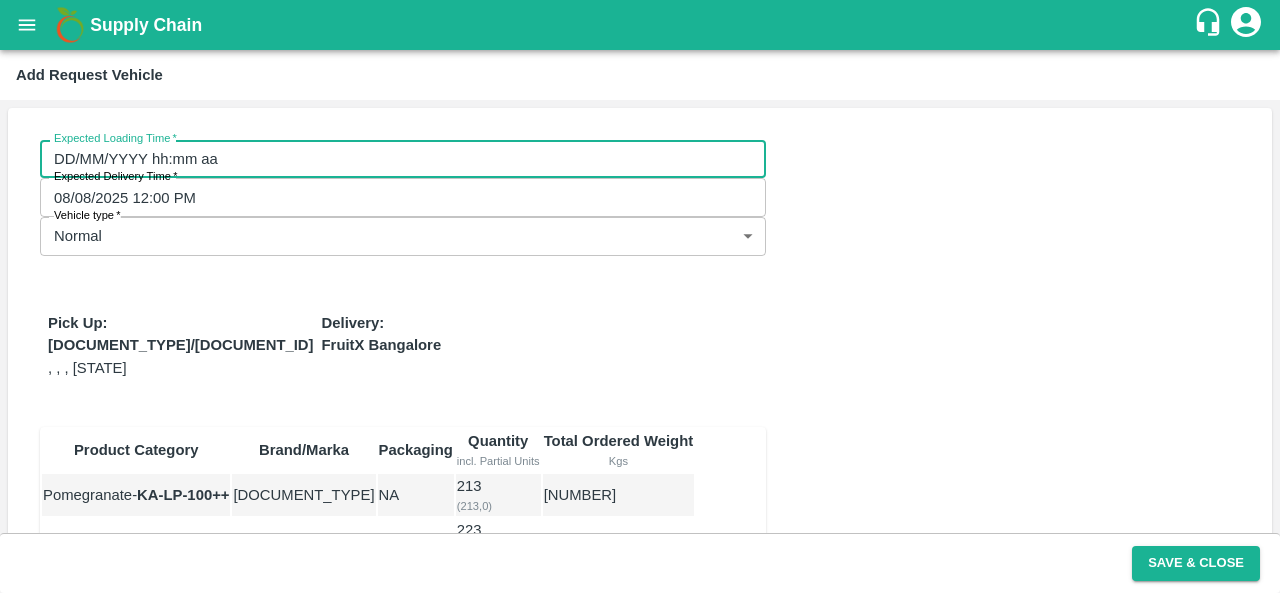 type on "DD/MM/YYYY hh:mm aa" 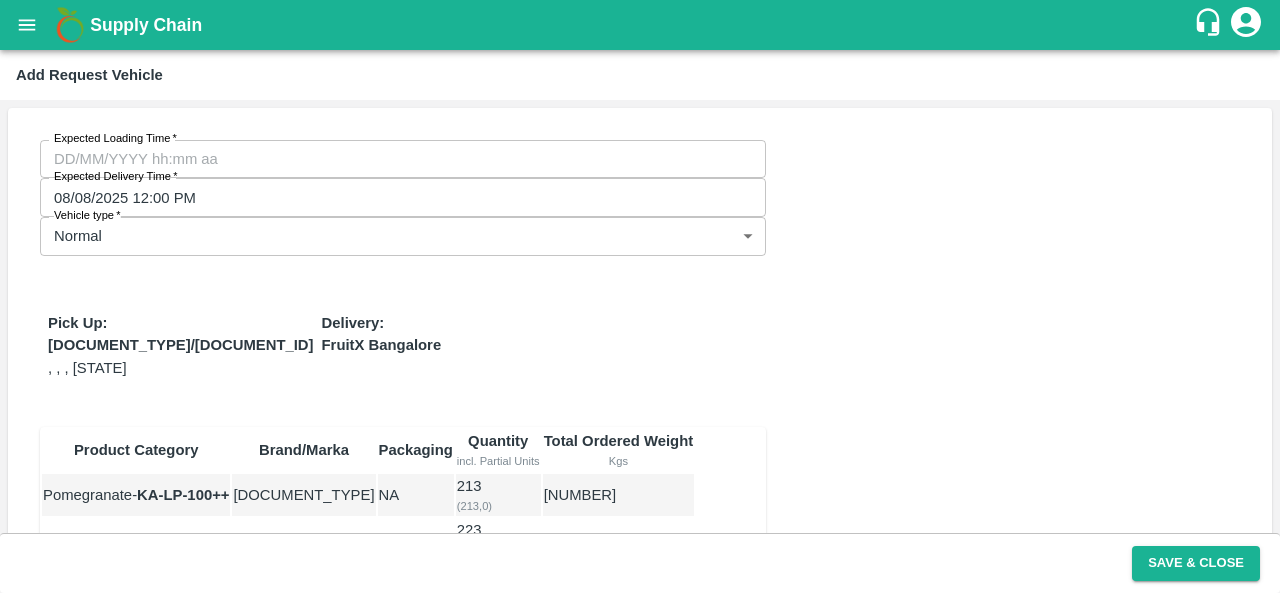 click on "5" at bounding box center (18, 892) 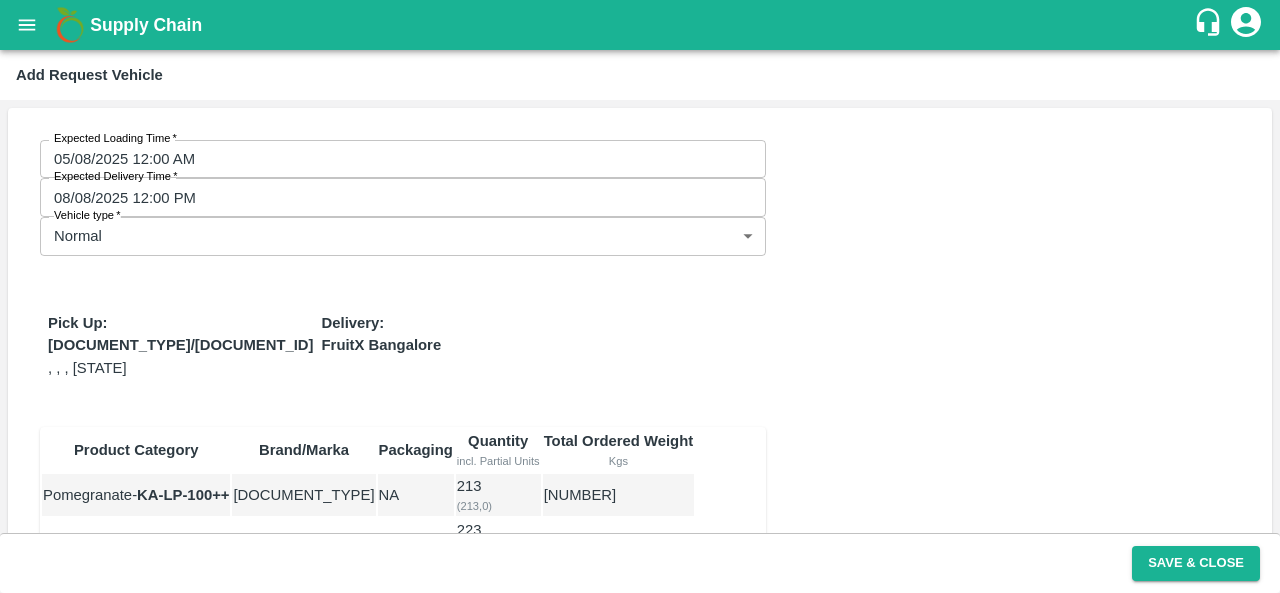 click at bounding box center [640, 746] 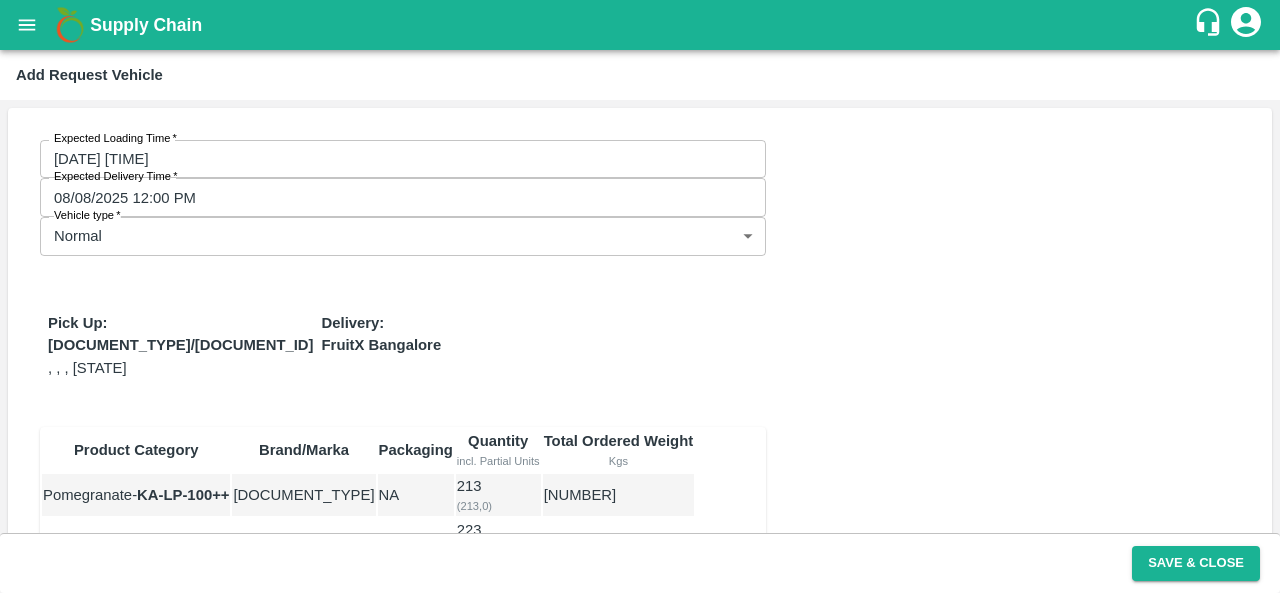 click on "OK" at bounding box center (102, 918) 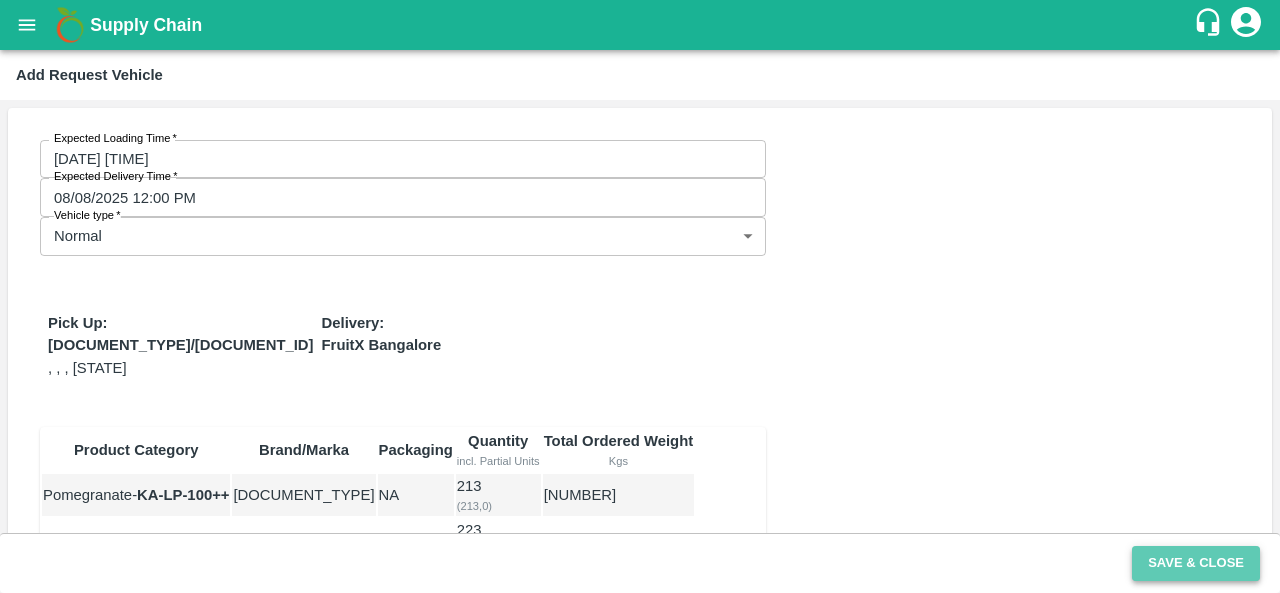 click on "Save & Close" at bounding box center (1196, 563) 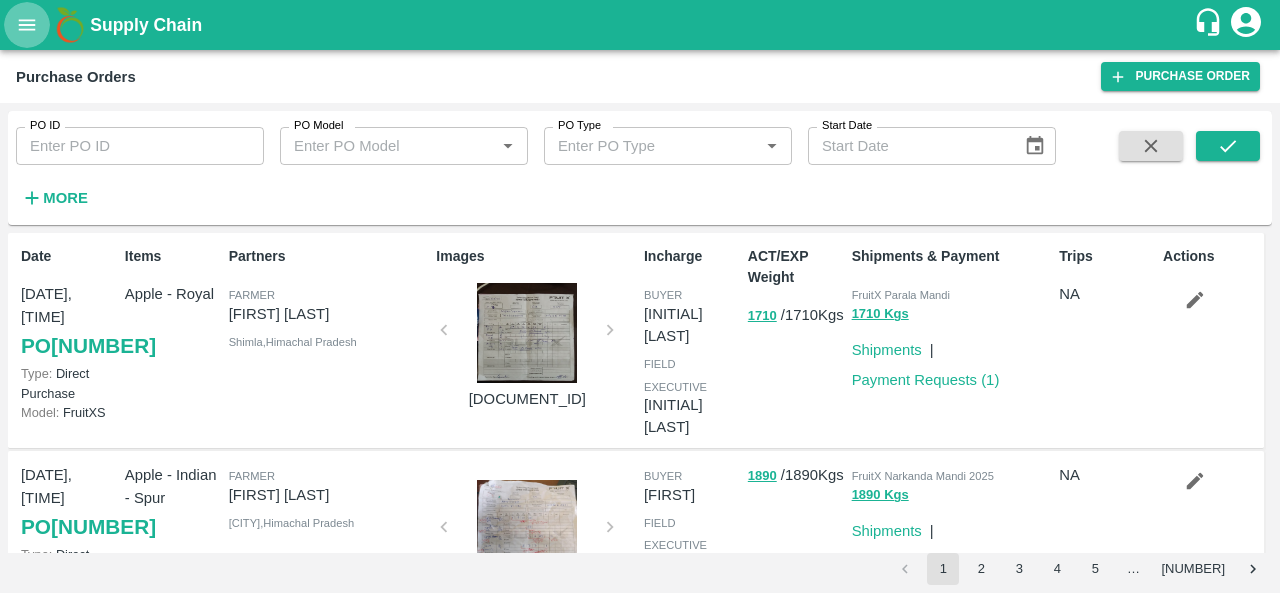 click 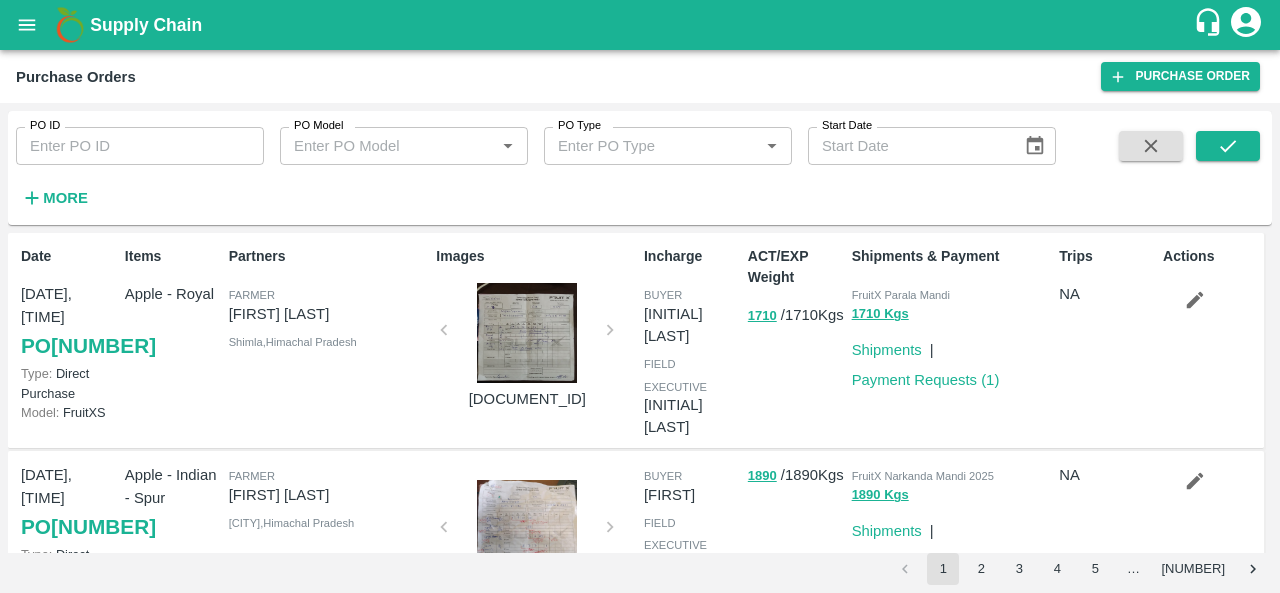 click on "Purchase Orders" at bounding box center (148, 698) 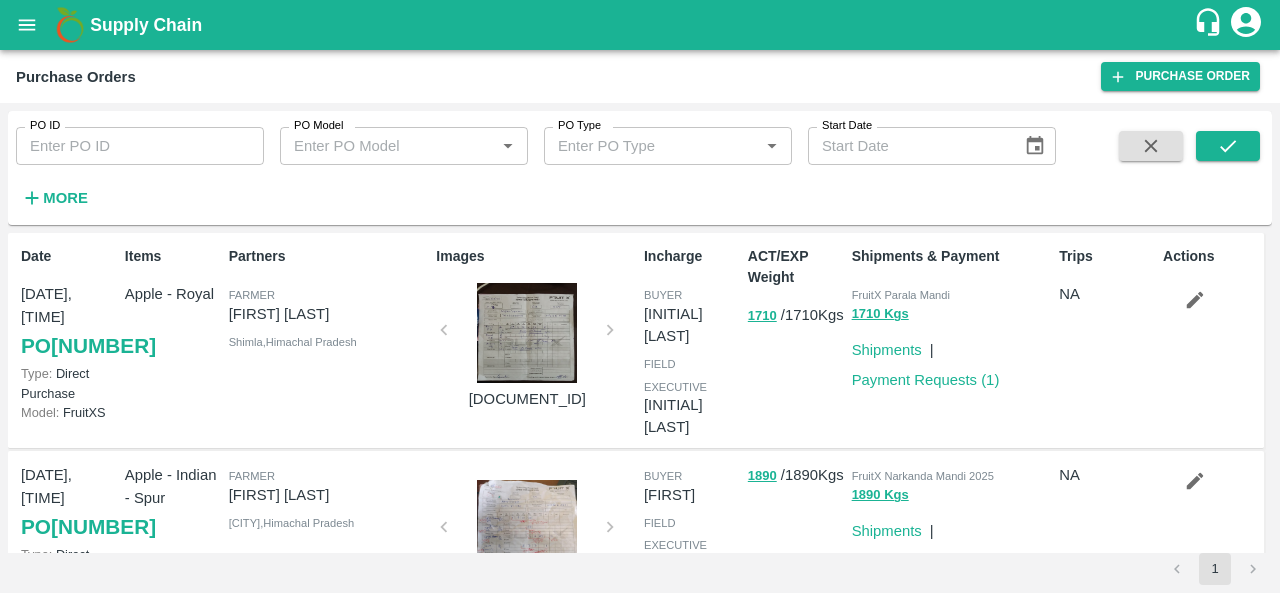 click on "More" at bounding box center (65, 198) 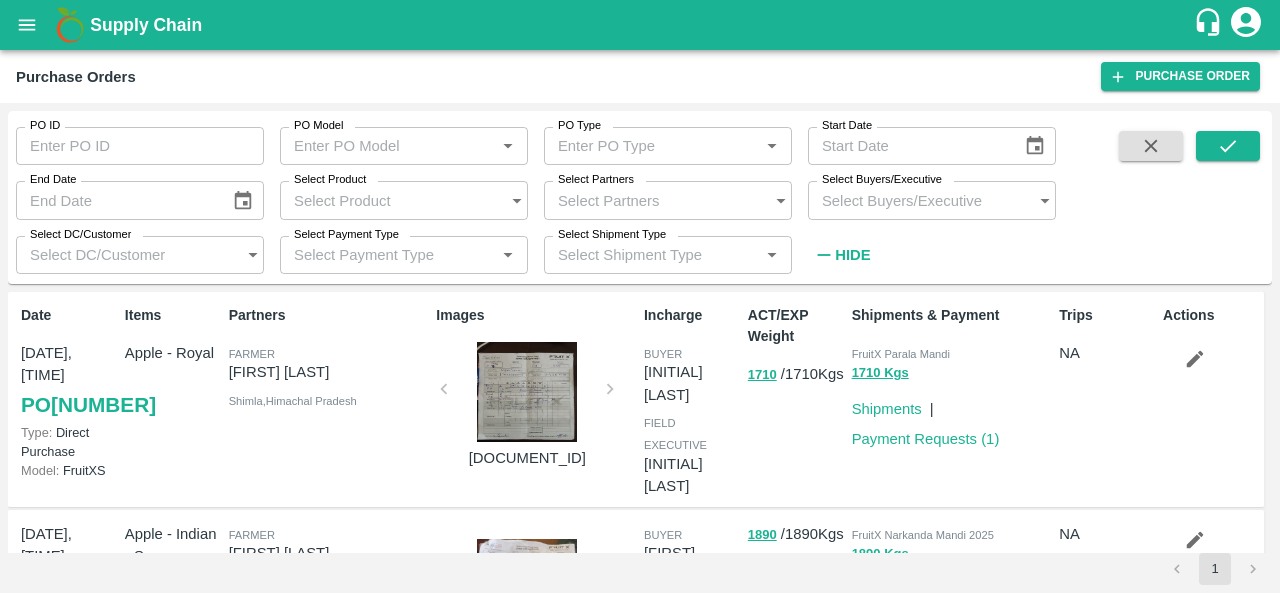 click on "Select Buyers/Executive" at bounding box center [912, 200] 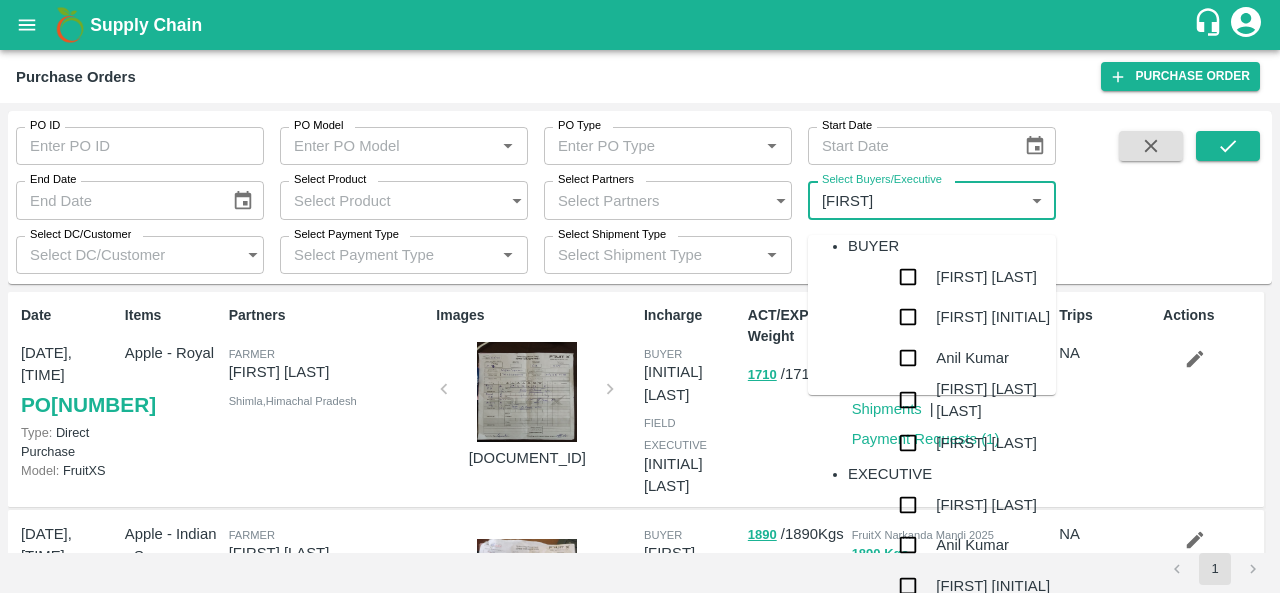 type on "[FIRST]" 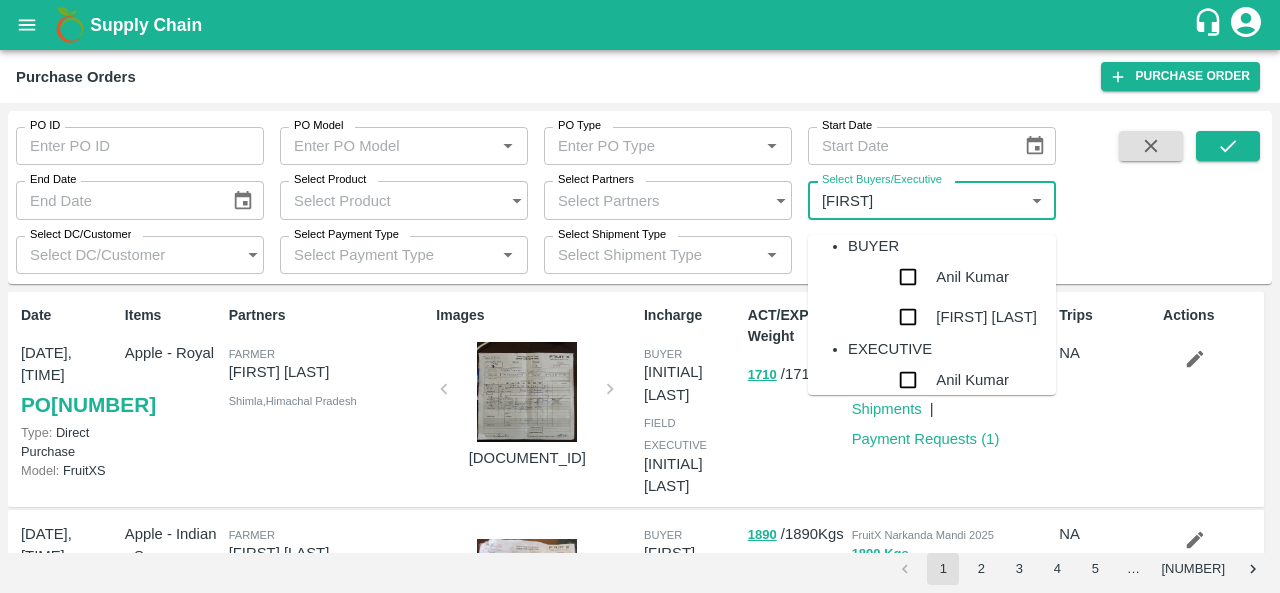 click on "Anil Kumar" at bounding box center [972, 277] 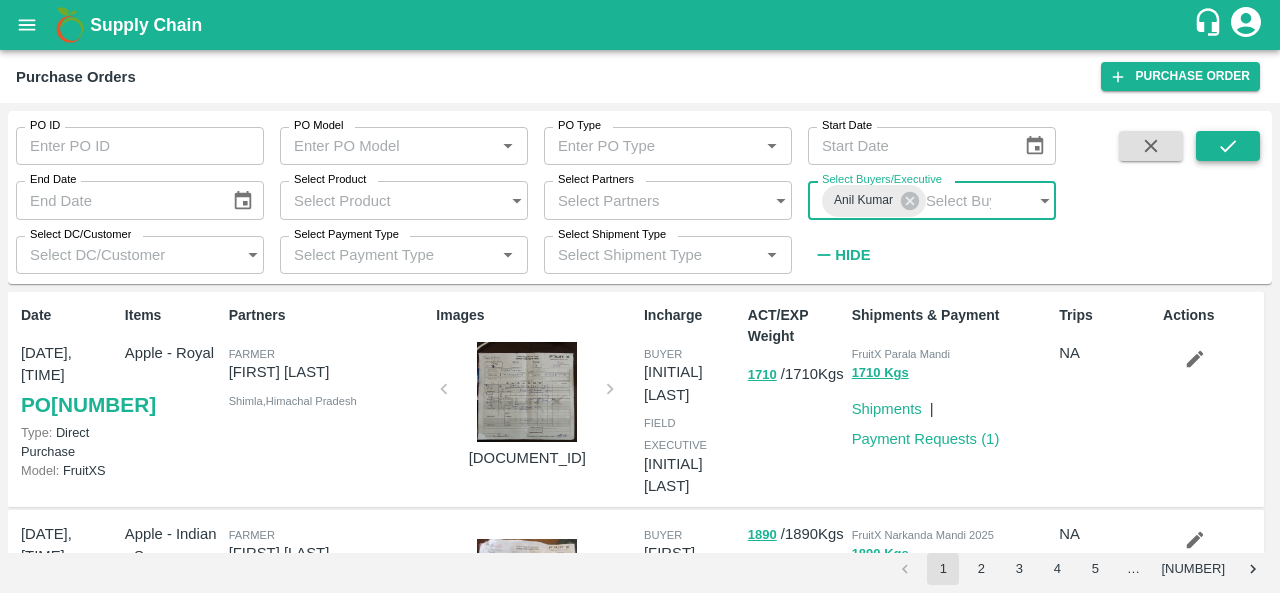 click 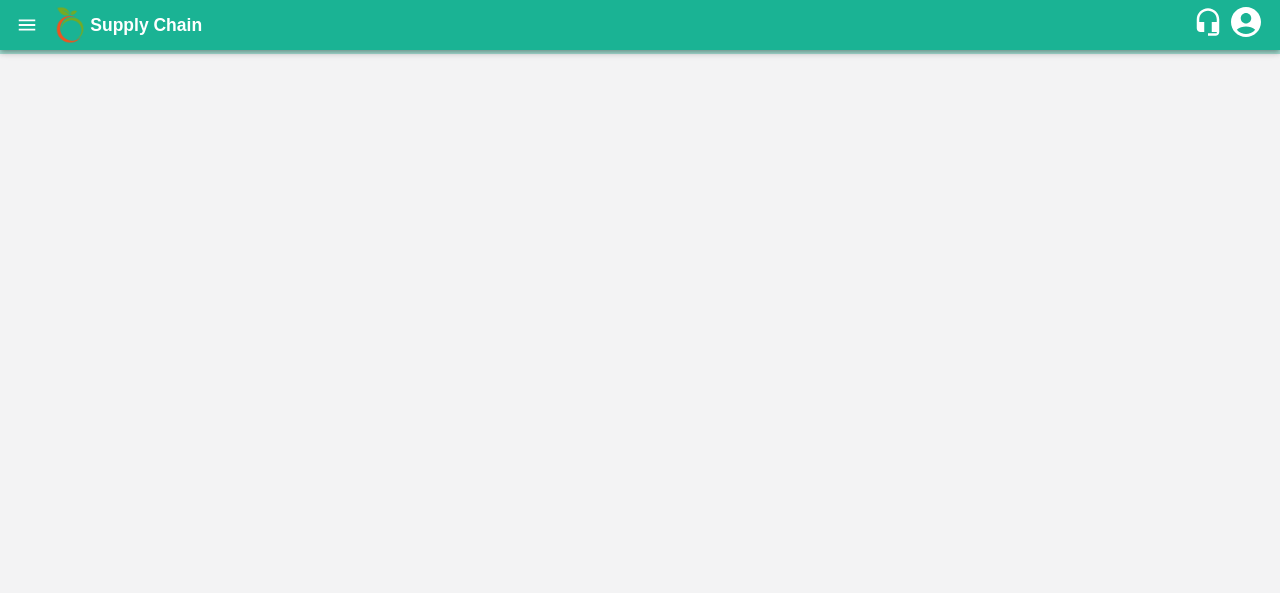 scroll, scrollTop: 0, scrollLeft: 0, axis: both 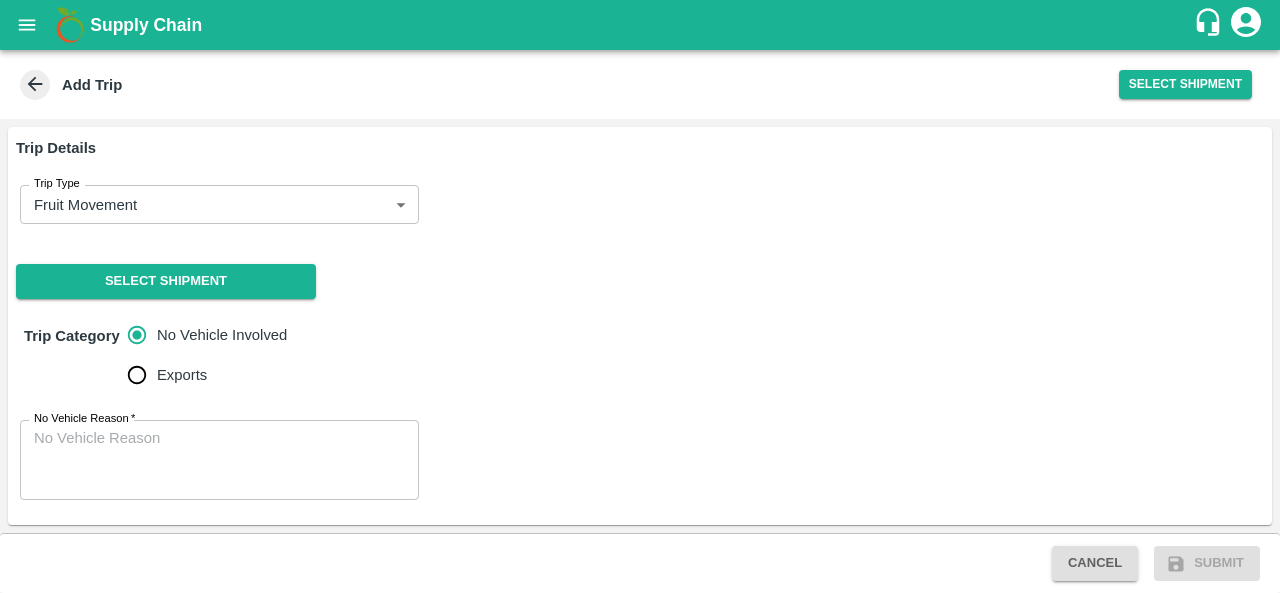 click on "No Vehicle Reason   *" at bounding box center [219, 459] 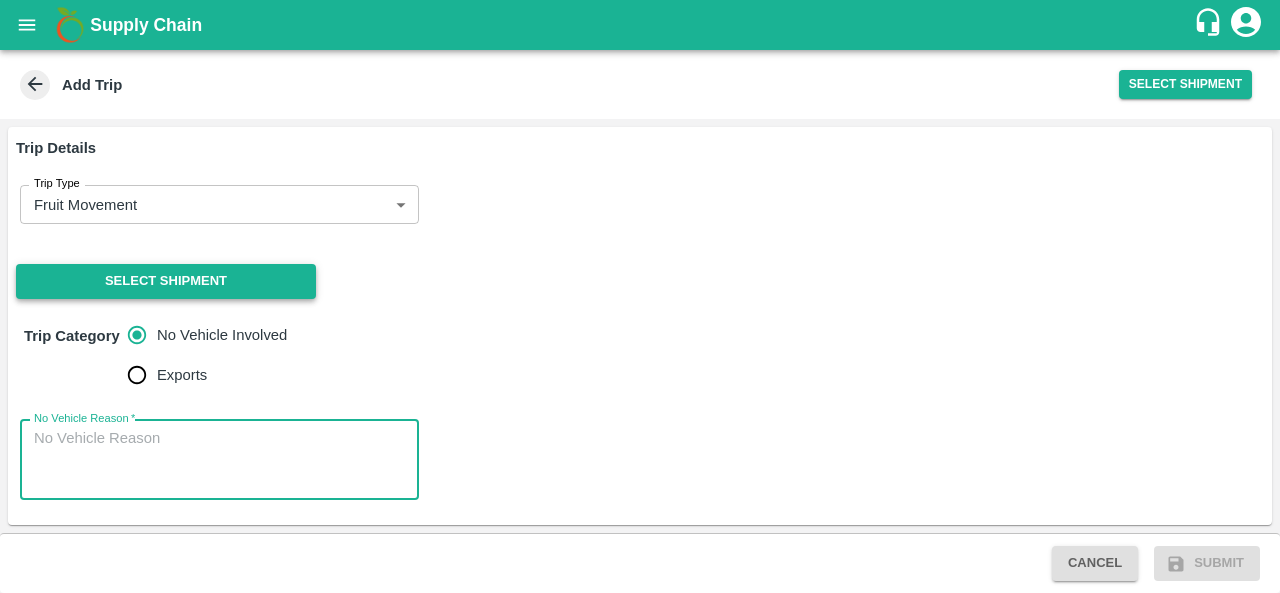 click on "Select Shipment" at bounding box center (166, 281) 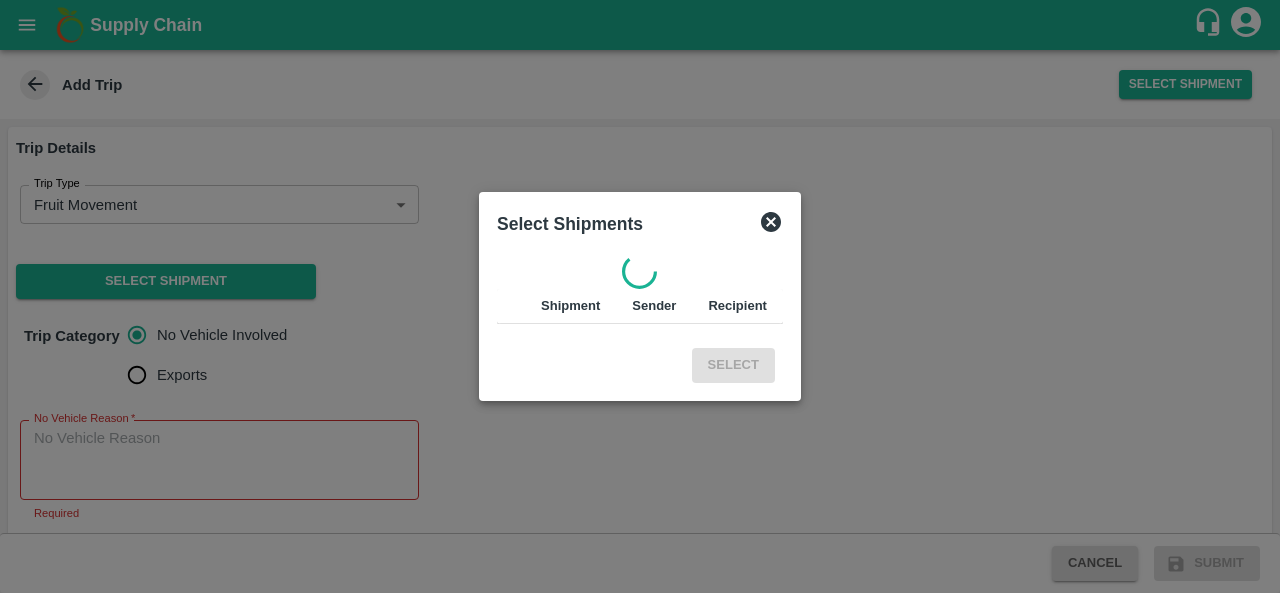 click at bounding box center [640, 271] 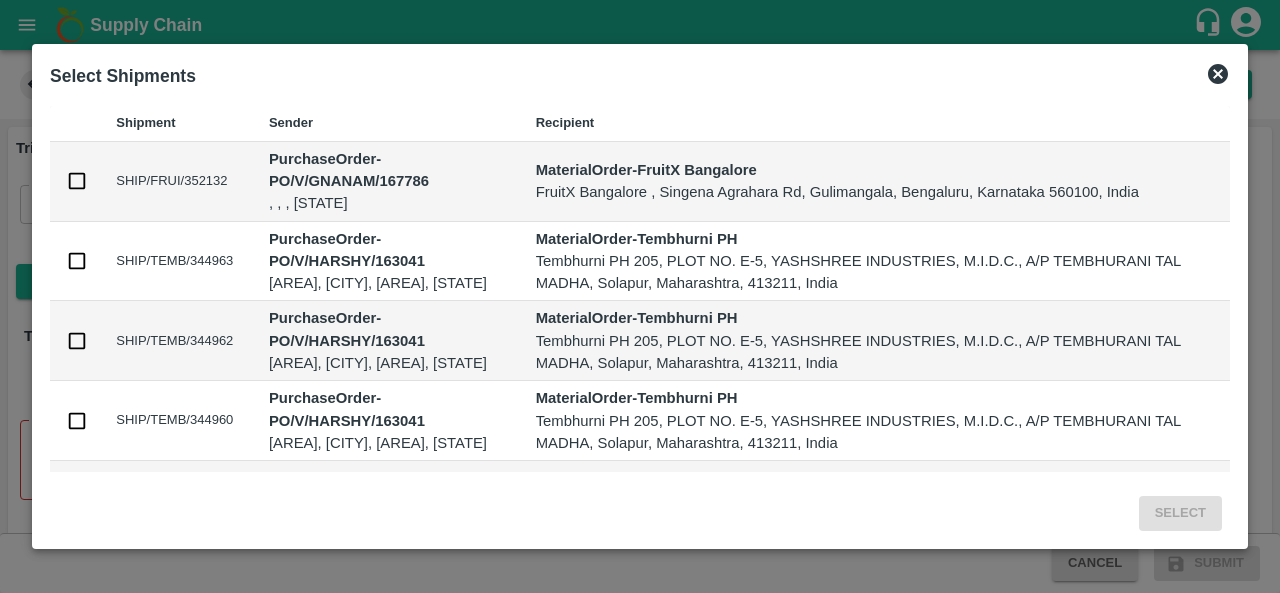 click at bounding box center (77, 181) 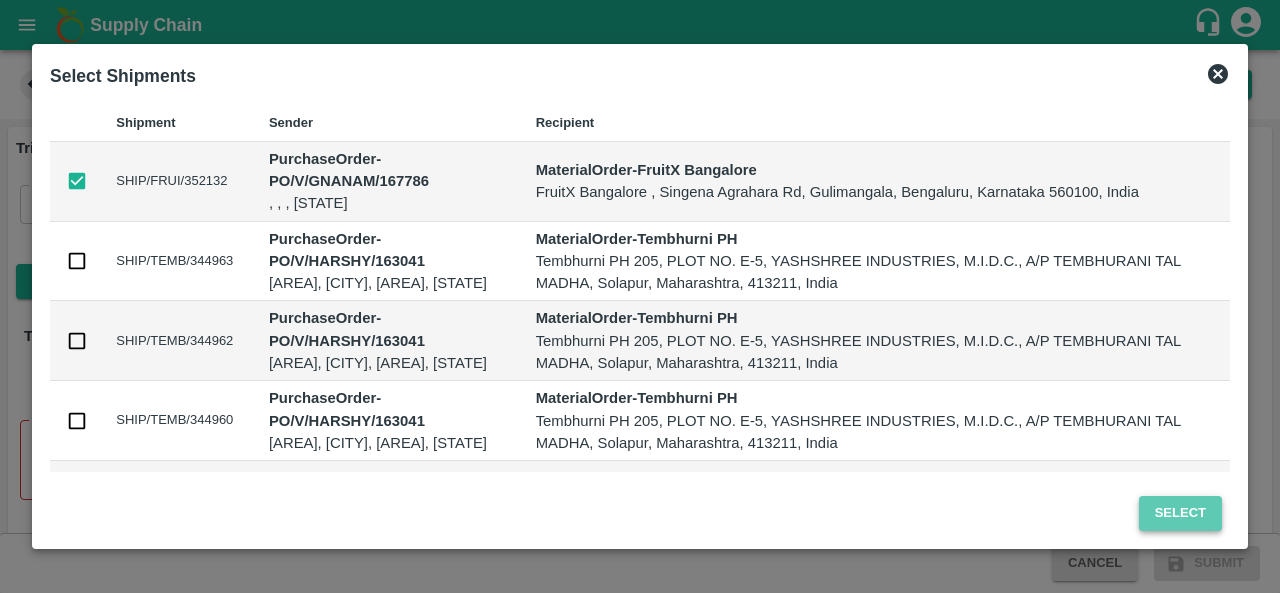 click on "Select" at bounding box center (1180, 513) 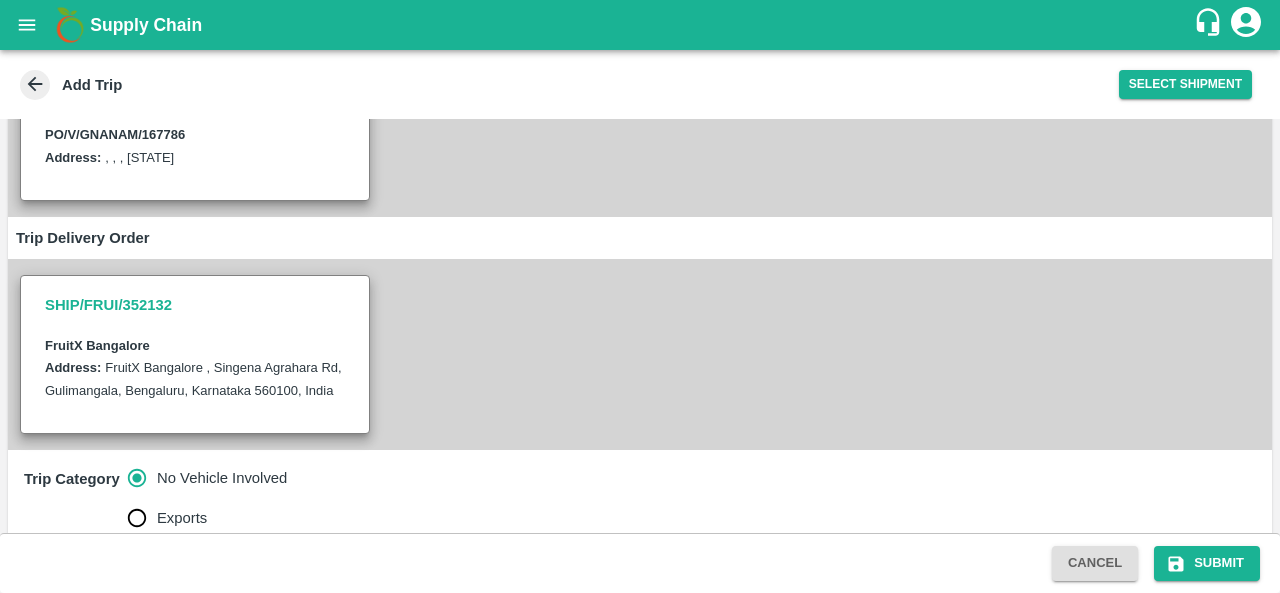 scroll, scrollTop: 125, scrollLeft: 0, axis: vertical 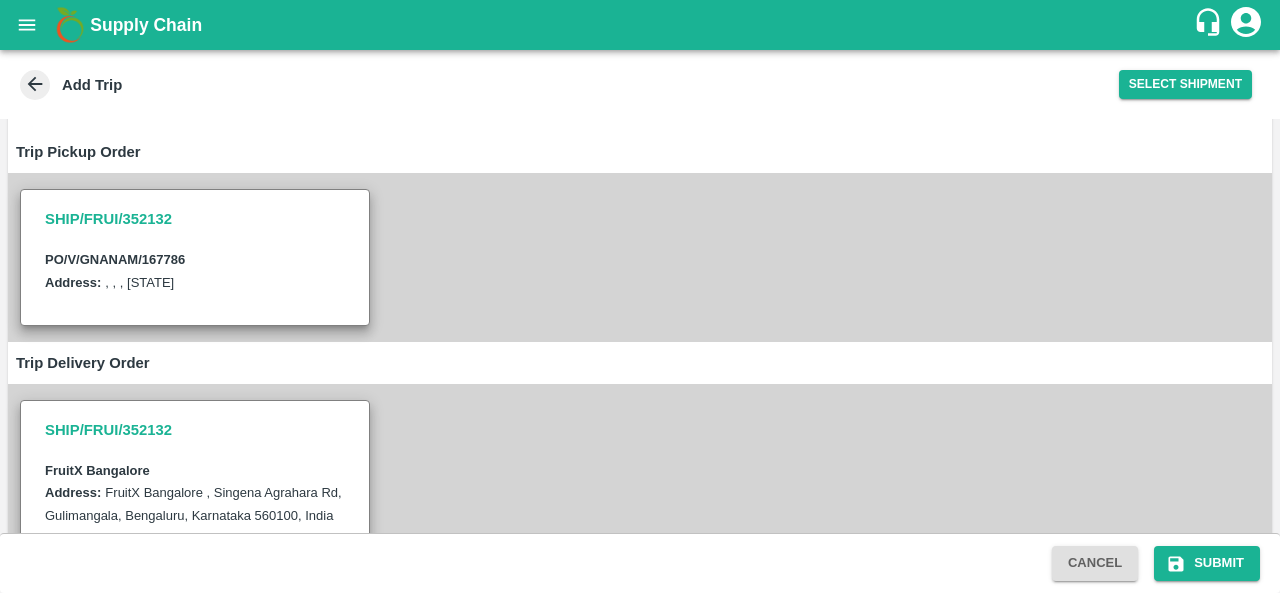 click on "SHIP/FRUI/352132" at bounding box center [195, 219] 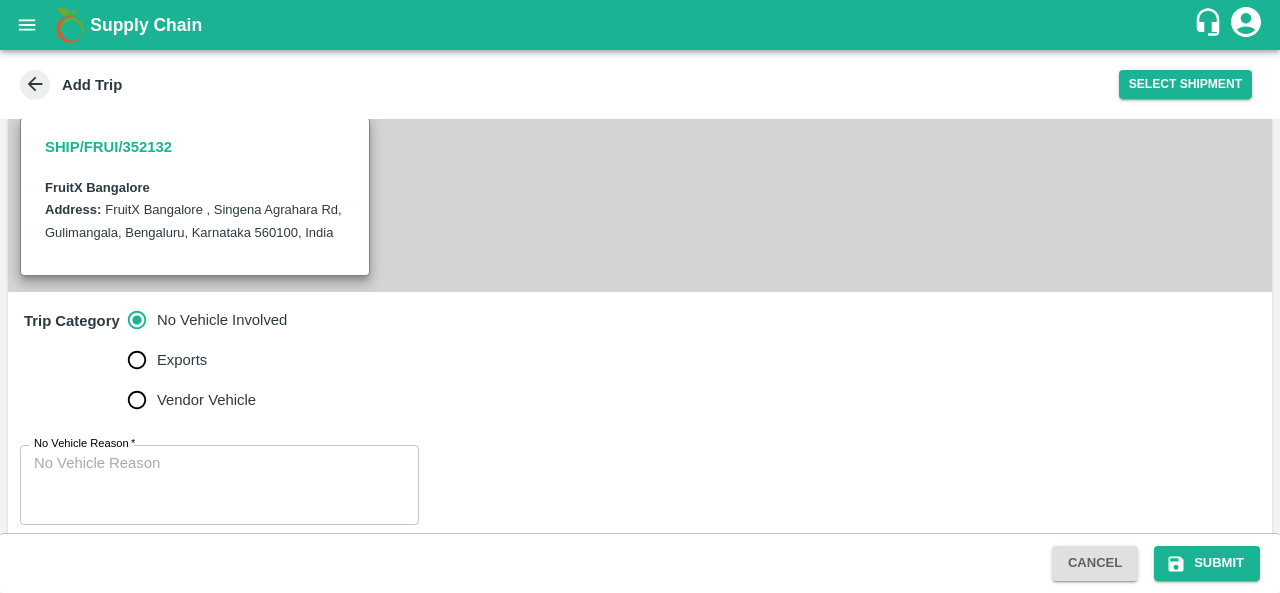 scroll, scrollTop: 421, scrollLeft: 0, axis: vertical 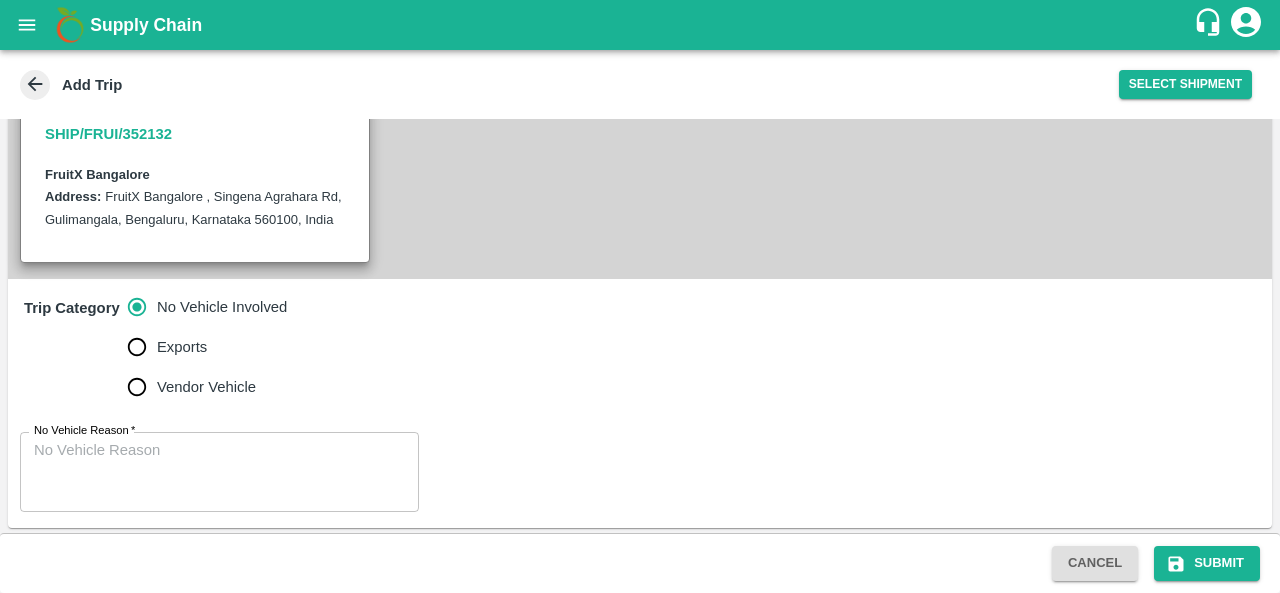 click 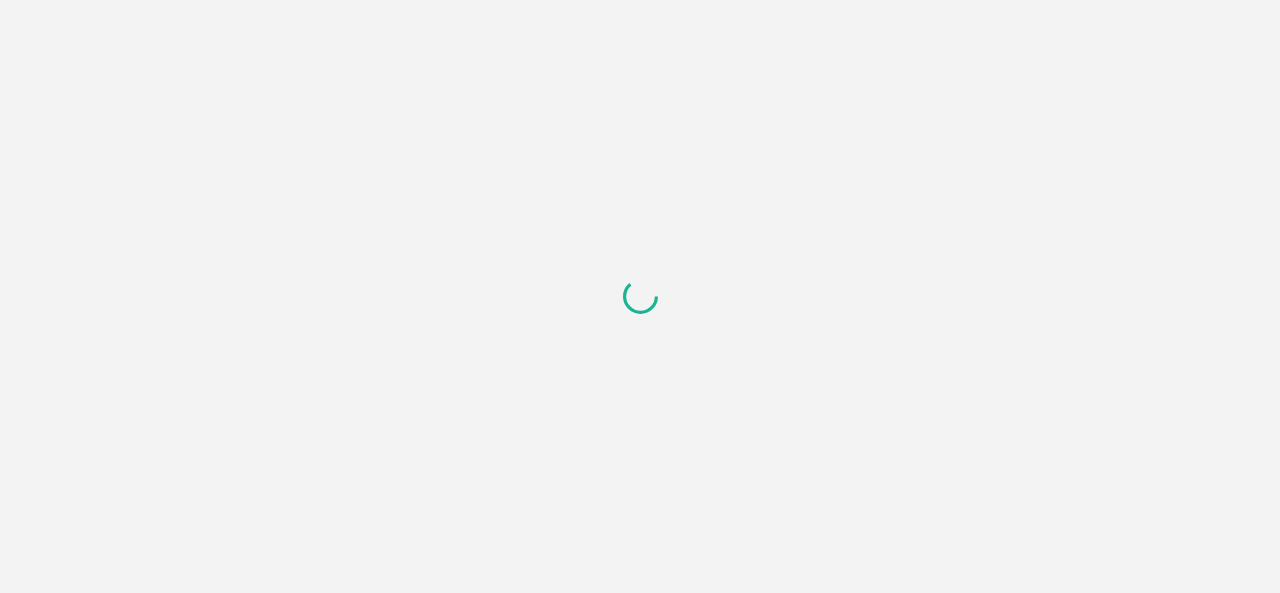 scroll, scrollTop: 0, scrollLeft: 0, axis: both 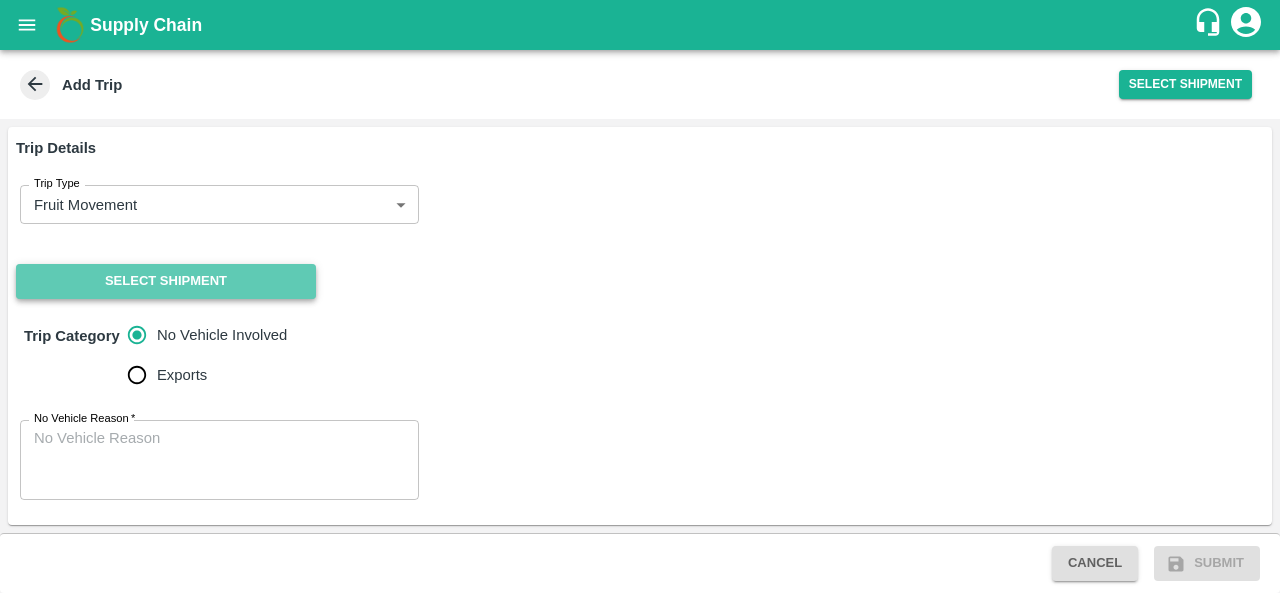 click on "Select Shipment" at bounding box center [166, 281] 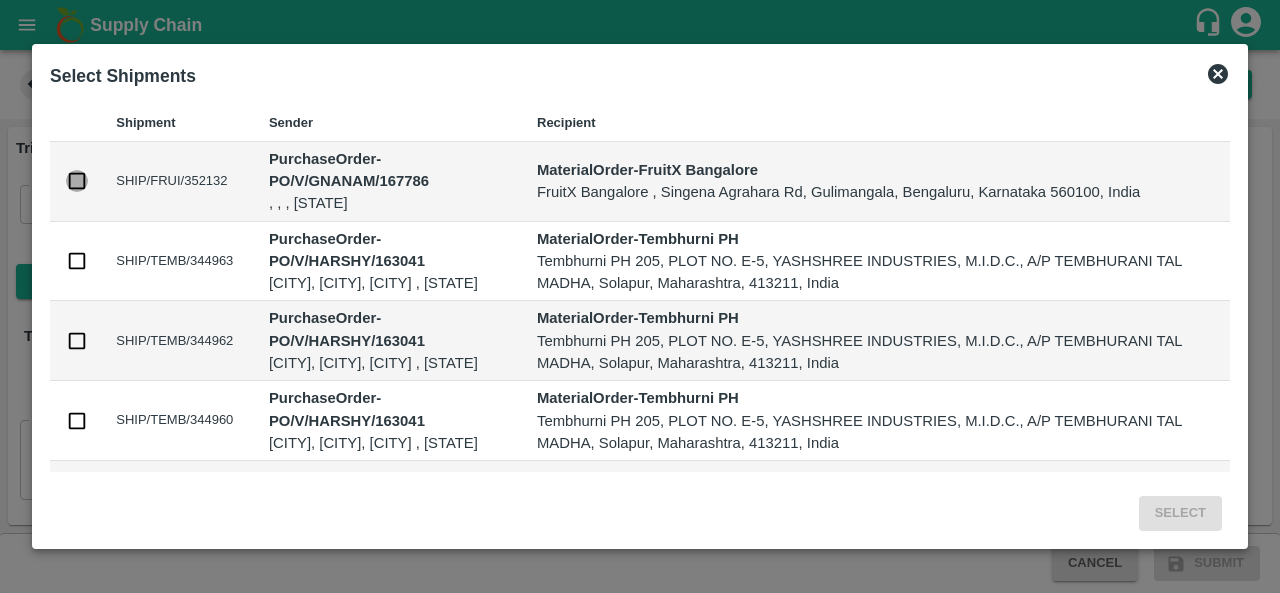 click at bounding box center (77, 181) 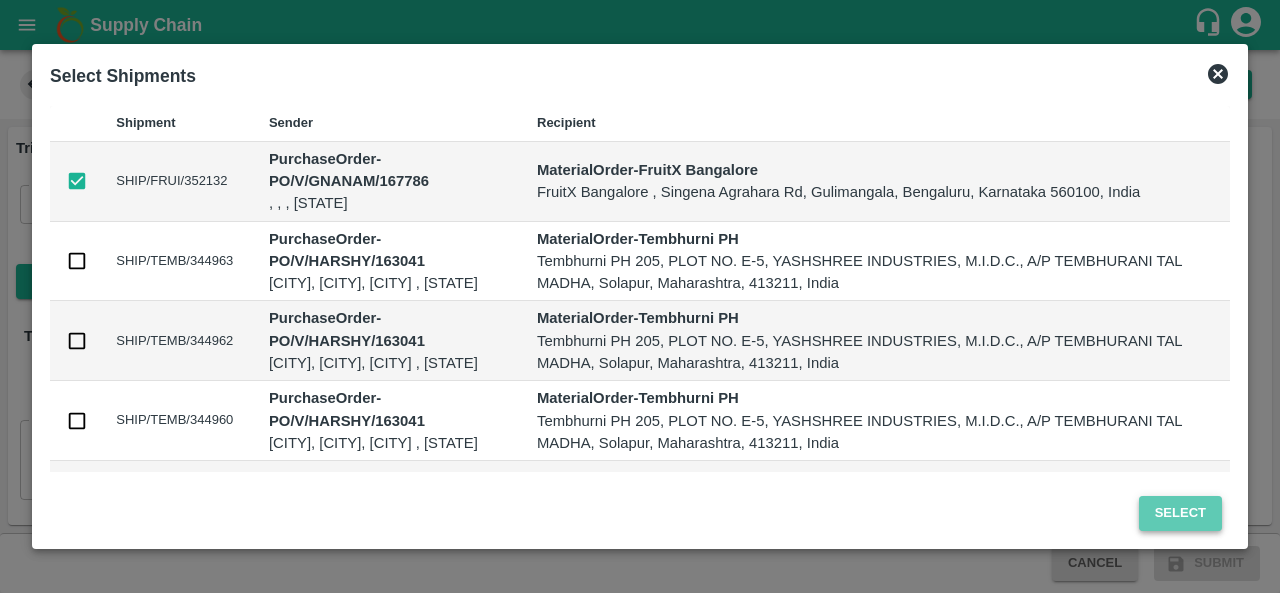 click on "Select" at bounding box center (1180, 513) 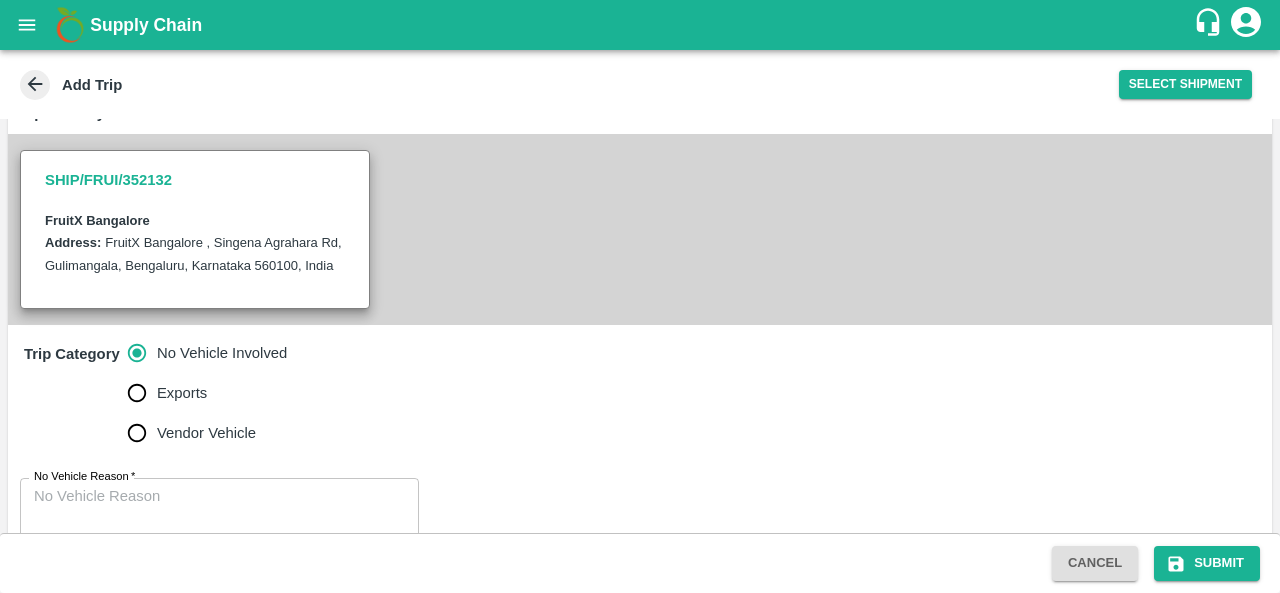 scroll, scrollTop: 376, scrollLeft: 0, axis: vertical 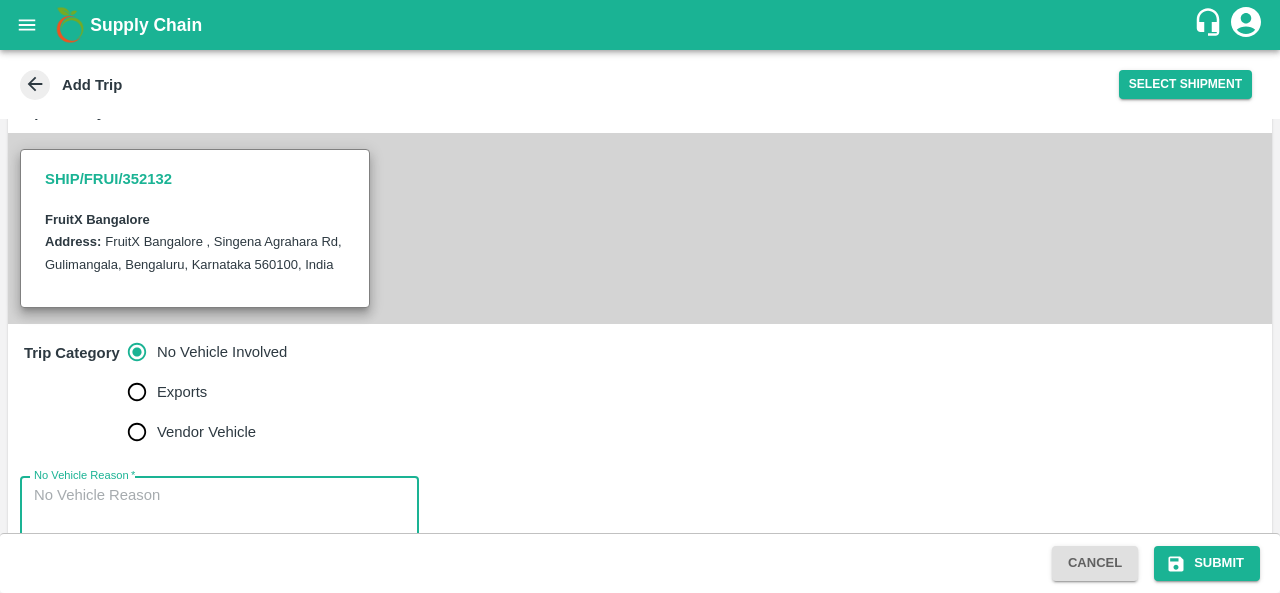 click on "No Vehicle Reason   *" at bounding box center (219, 516) 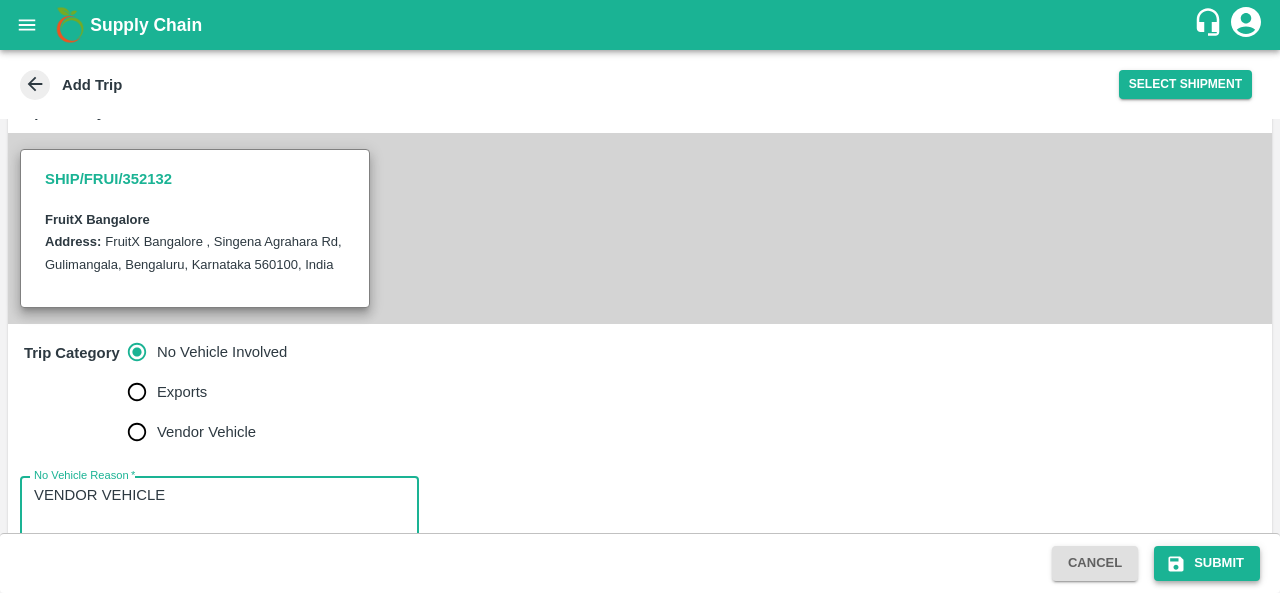 type on "VENDOR VEHICLE" 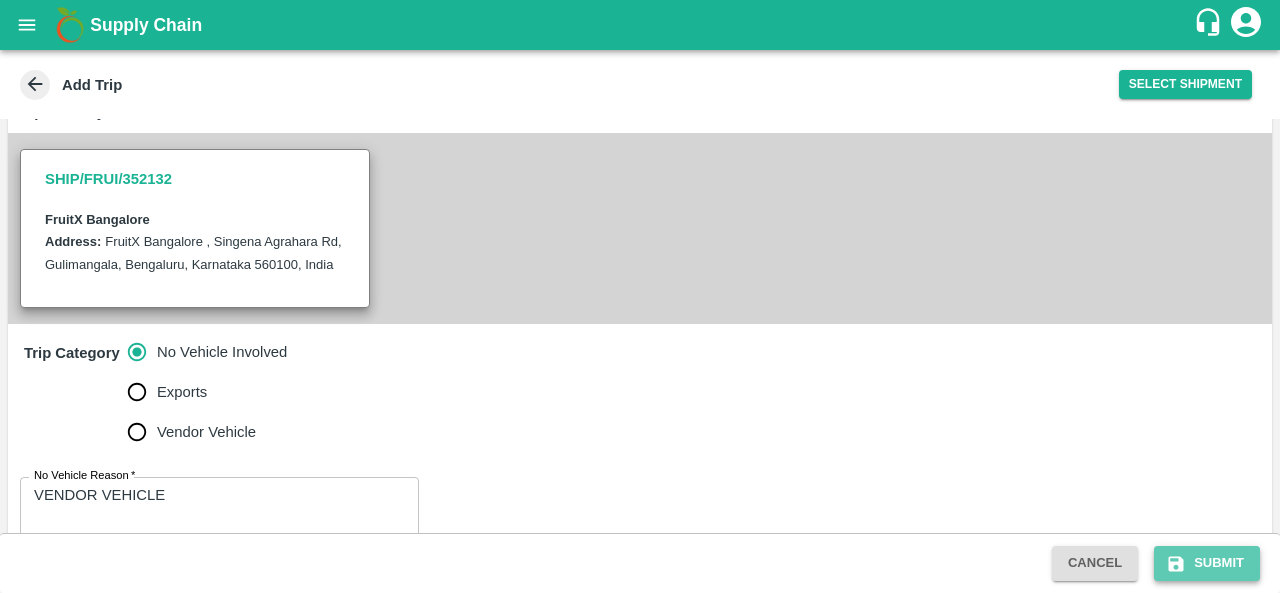 click on "Submit" at bounding box center [1207, 563] 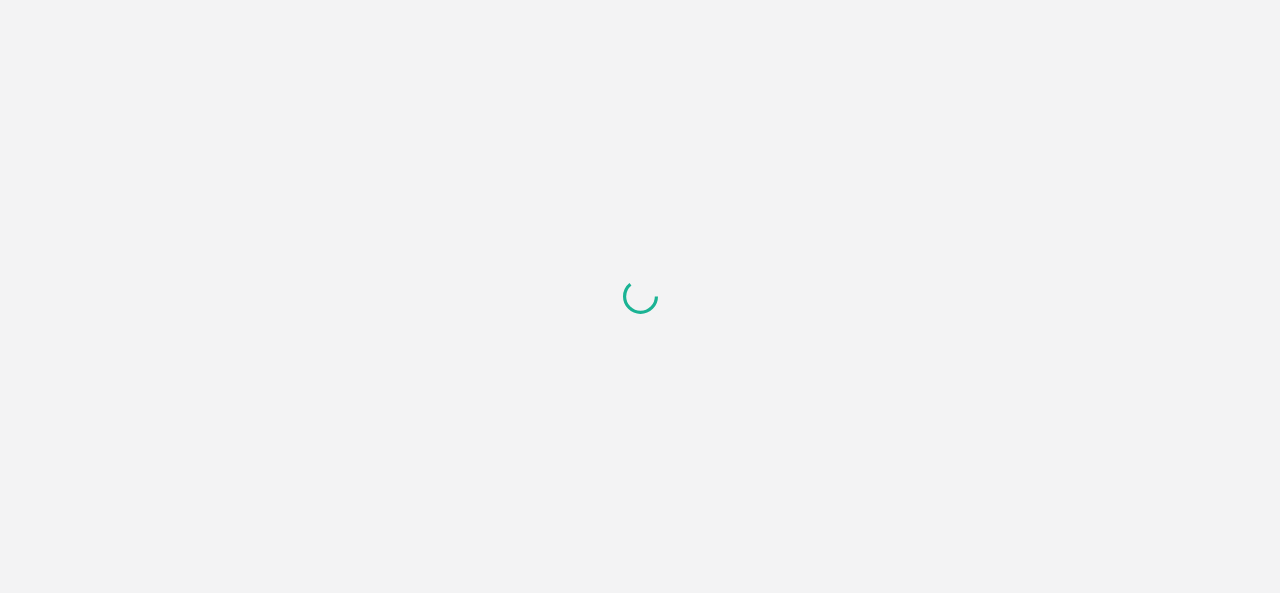 scroll, scrollTop: 0, scrollLeft: 0, axis: both 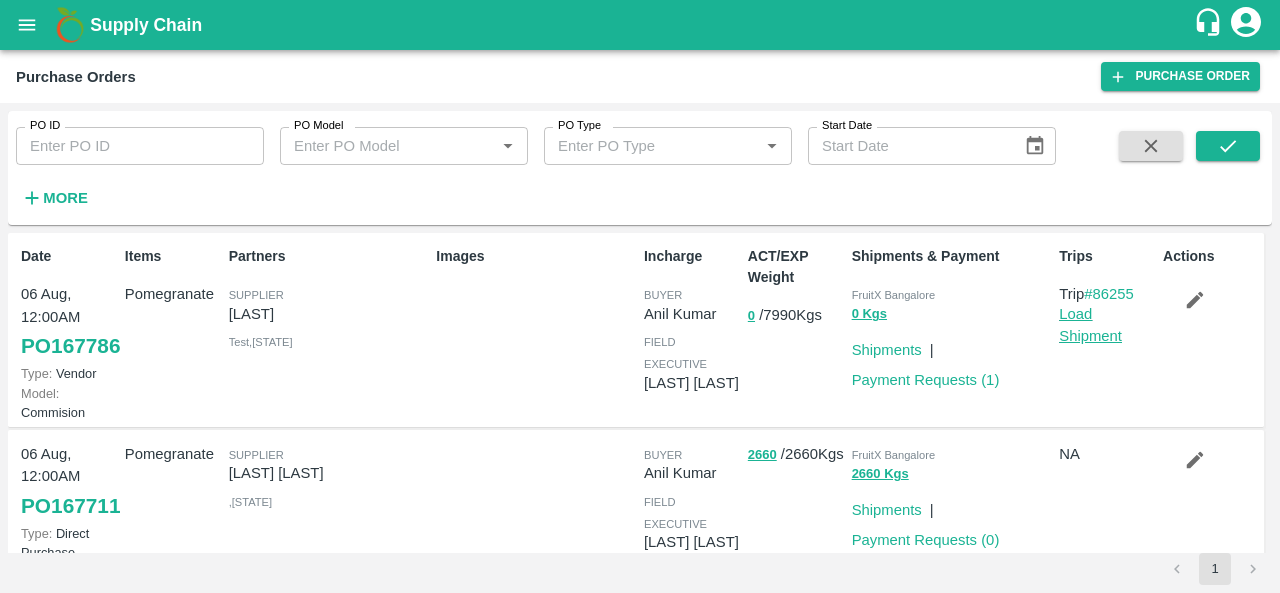click on "Load Shipment" at bounding box center [1090, 325] 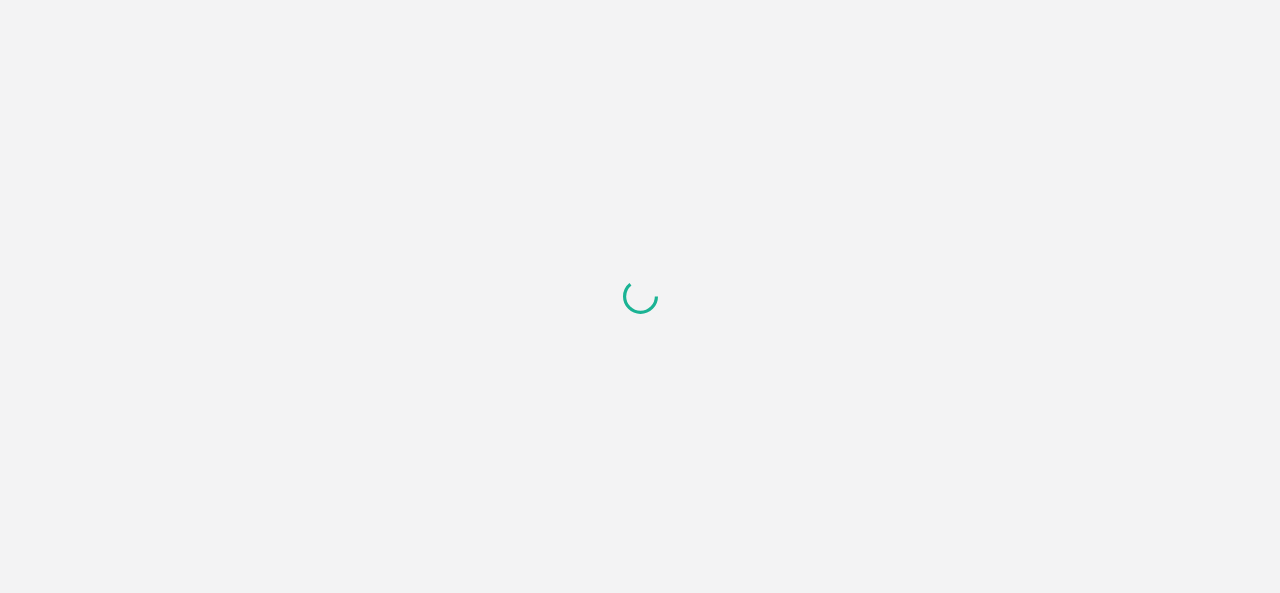 scroll, scrollTop: 0, scrollLeft: 0, axis: both 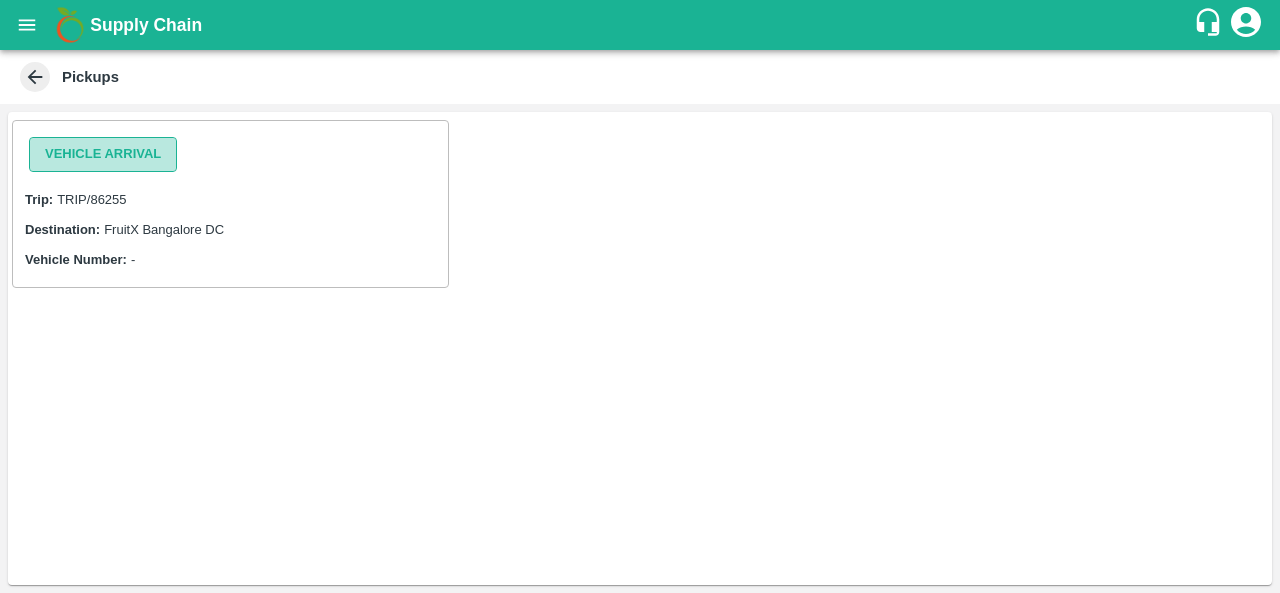 click on "Vehicle Arrival" at bounding box center [103, 154] 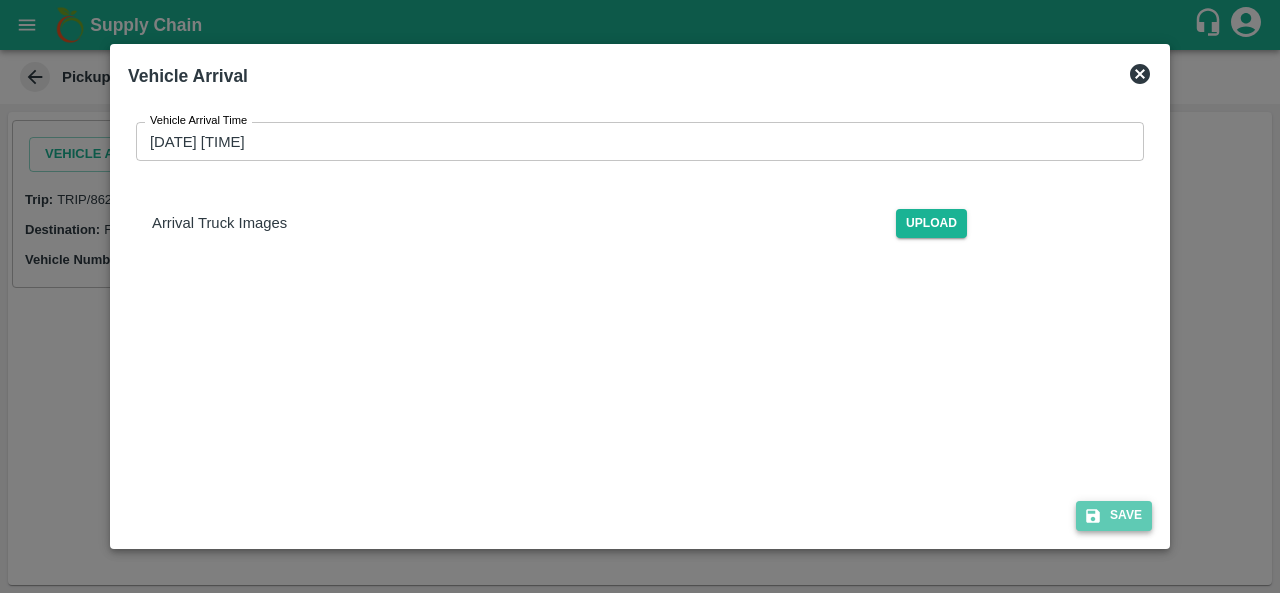 click on "Save" at bounding box center (1114, 515) 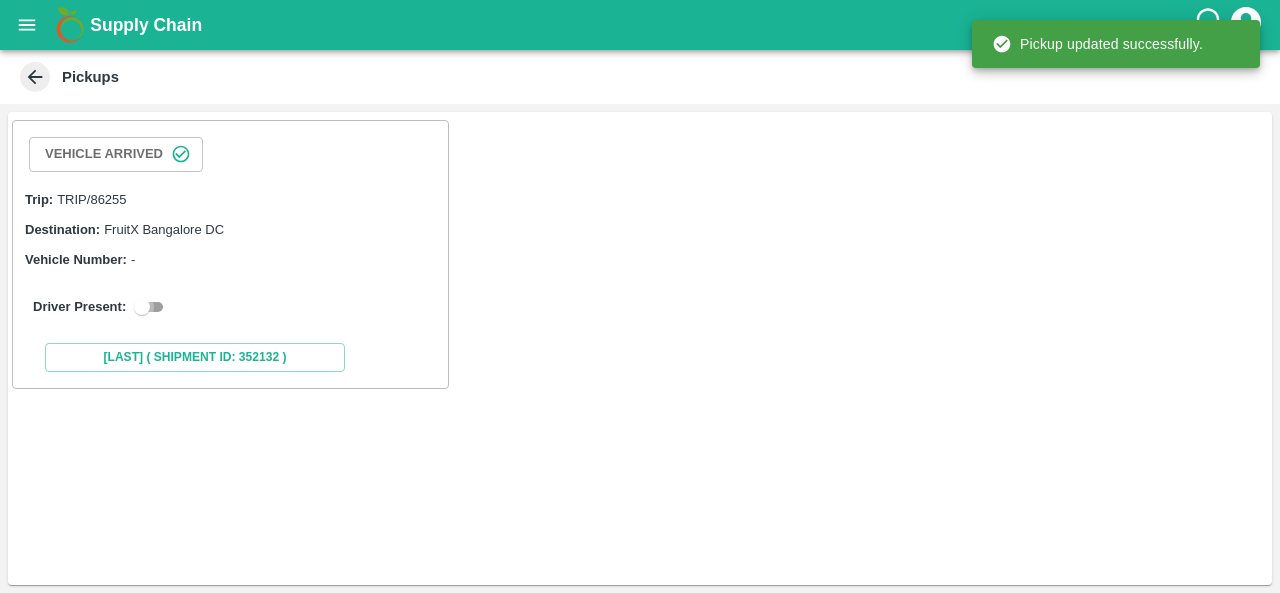 click at bounding box center (142, 307) 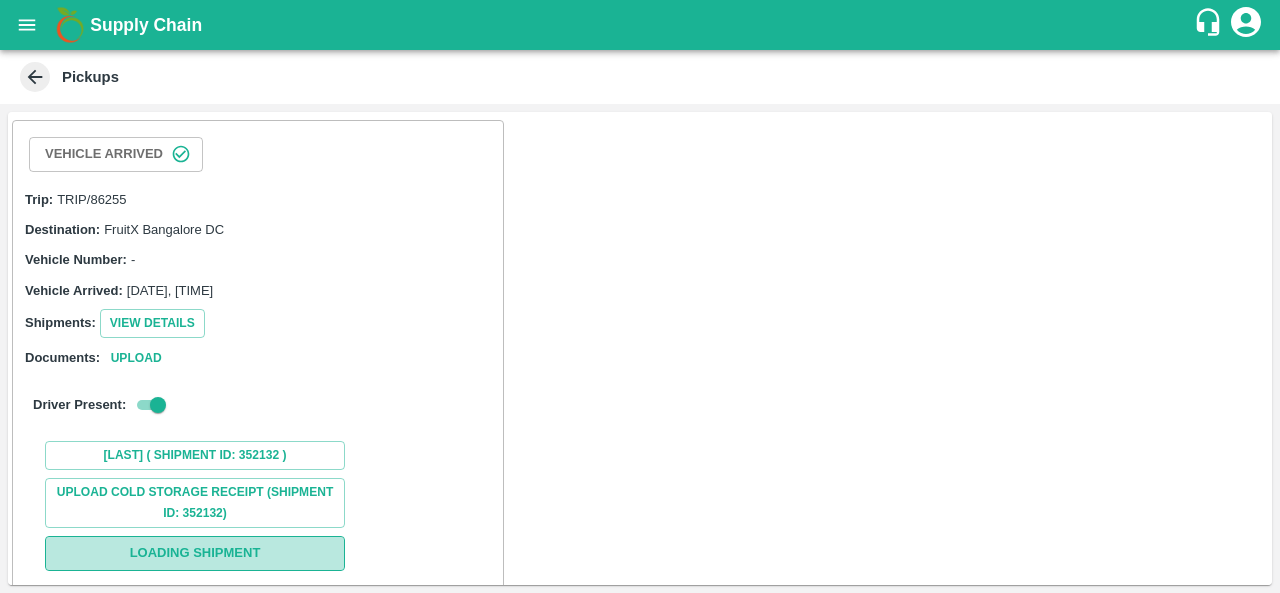 click on "Loading Shipment" at bounding box center (195, 553) 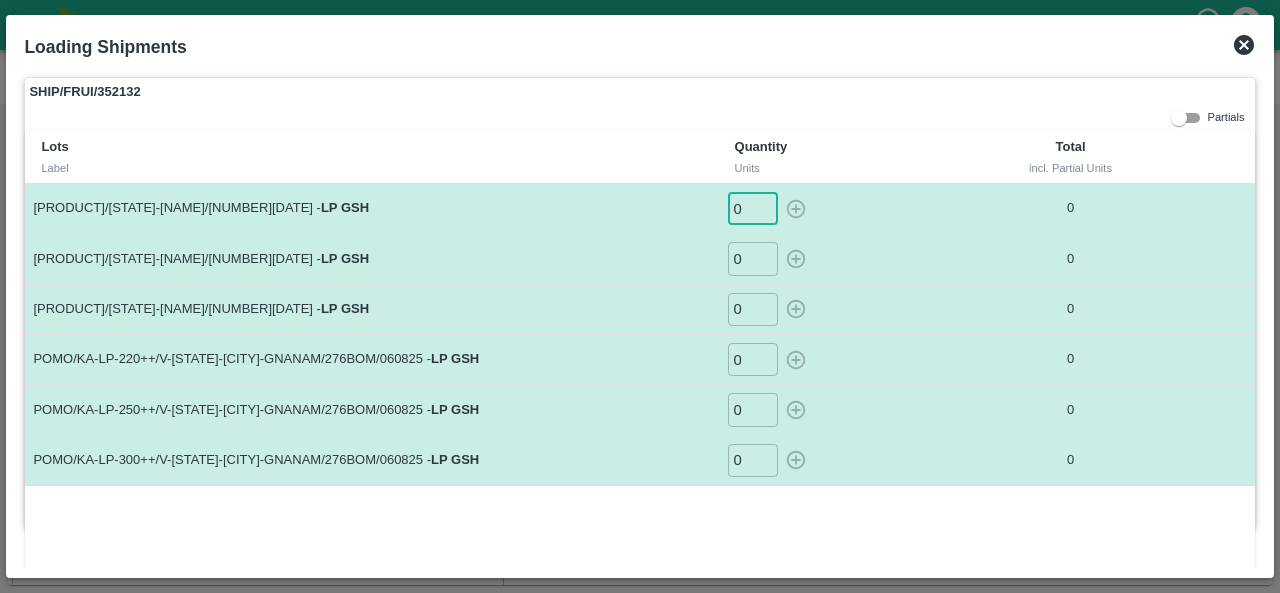 click on "0" at bounding box center [753, 208] 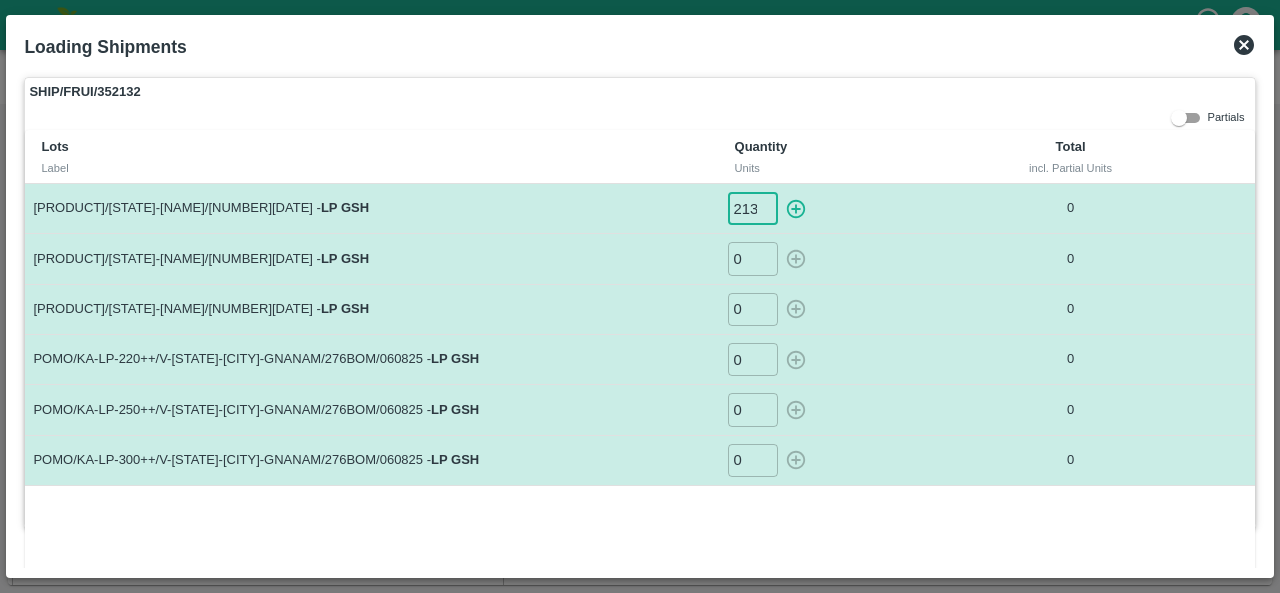 scroll, scrollTop: 0, scrollLeft: 1, axis: horizontal 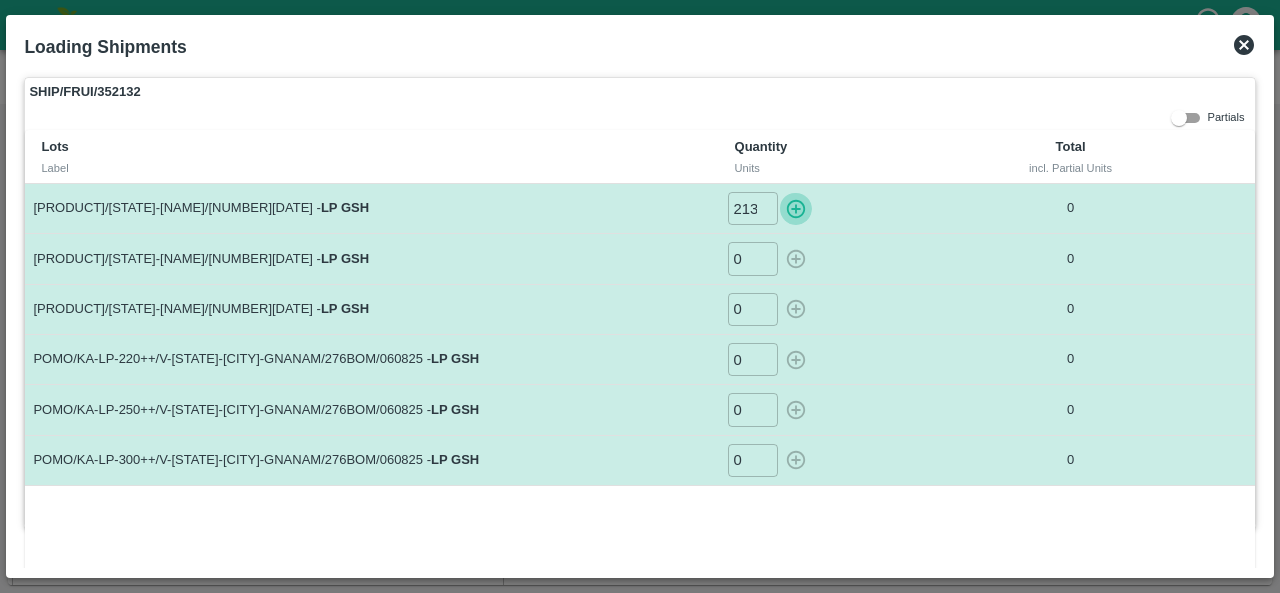 click 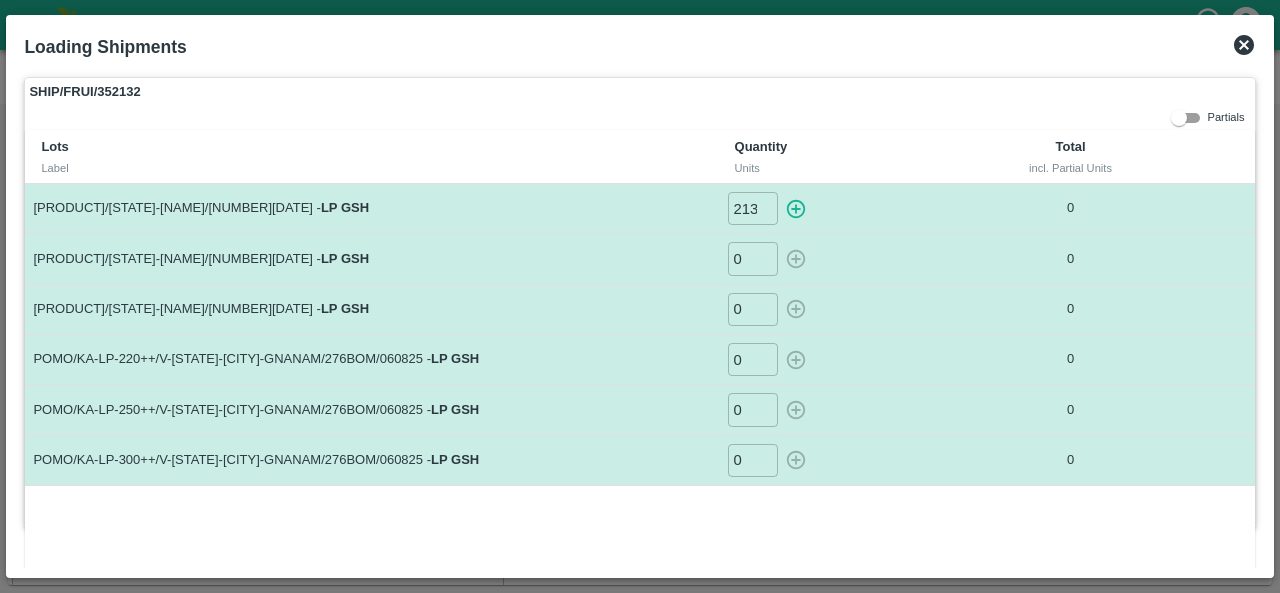 type on "0" 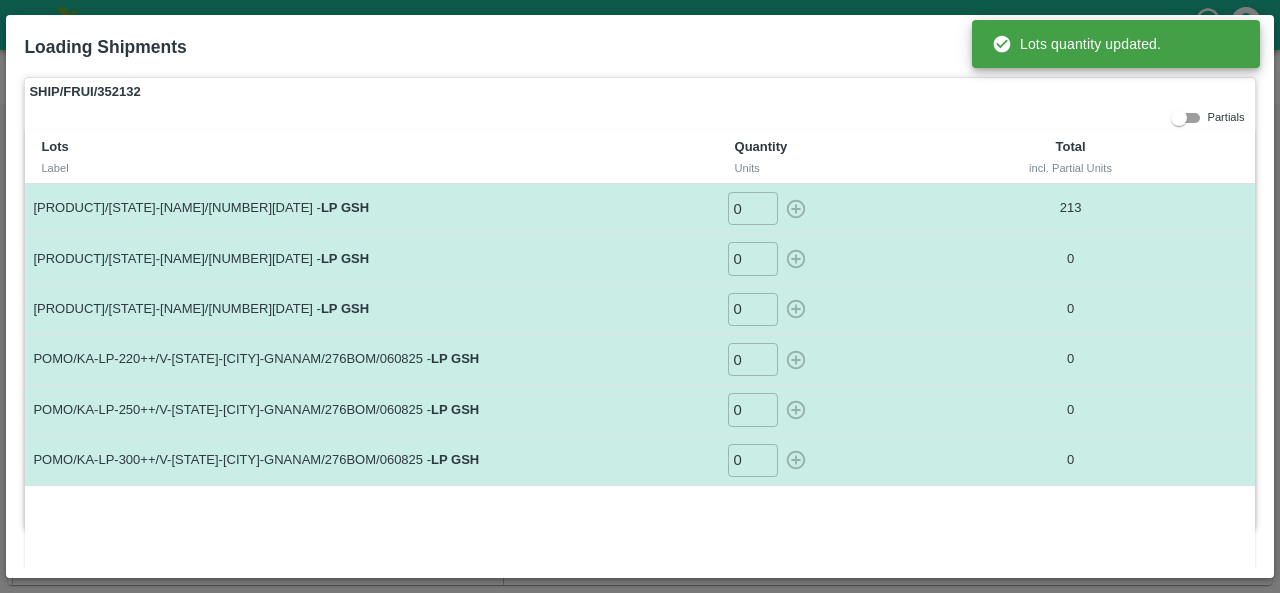 click on "0" at bounding box center [753, 258] 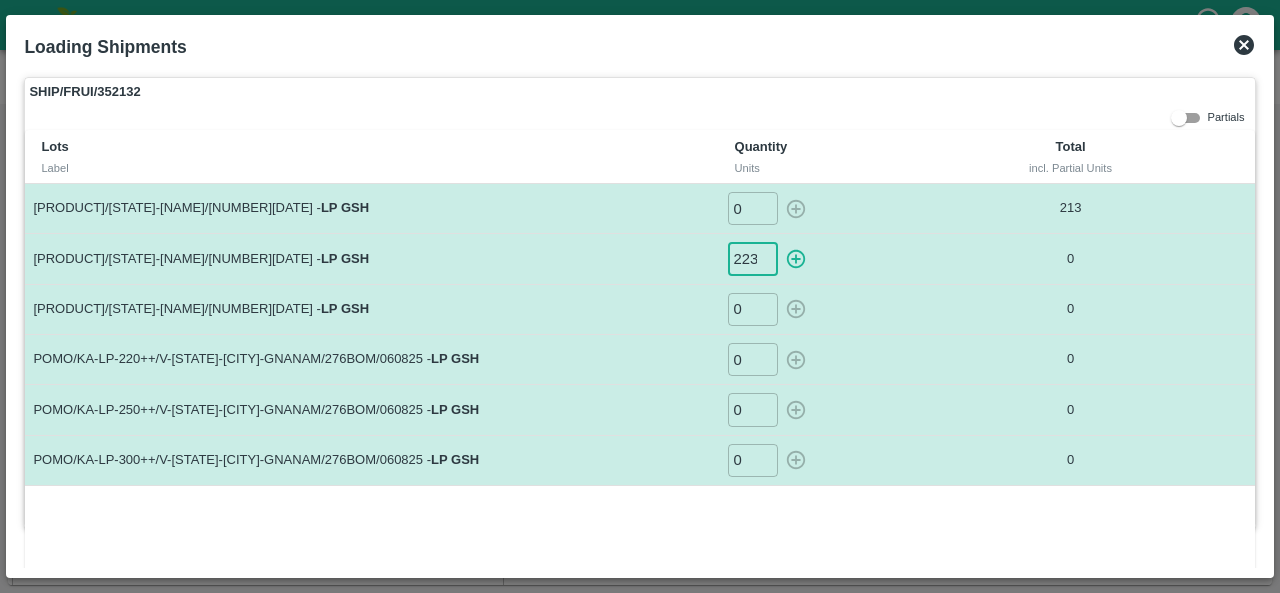 scroll, scrollTop: 0, scrollLeft: 1, axis: horizontal 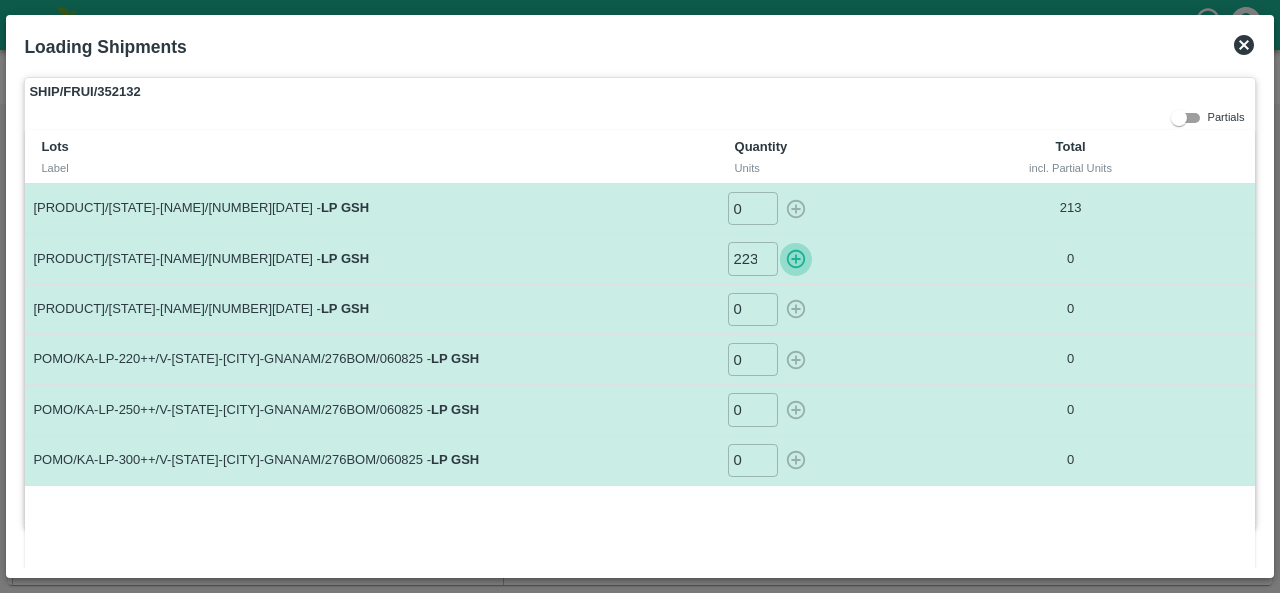 click 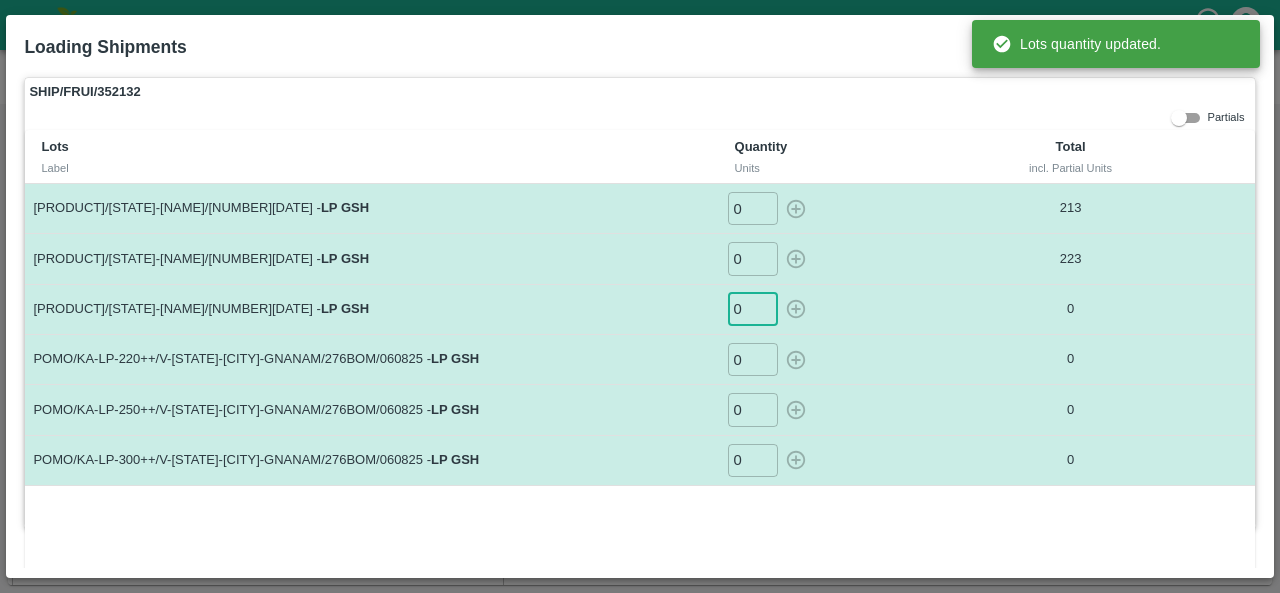 click on "0" at bounding box center (753, 309) 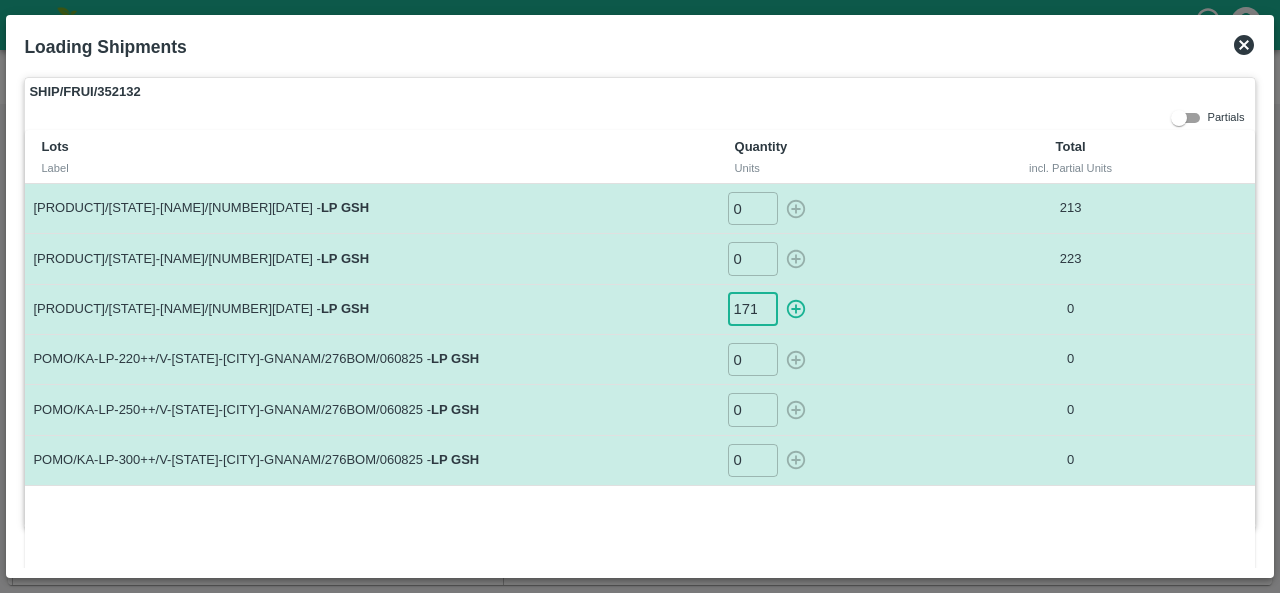 scroll, scrollTop: 0, scrollLeft: 1, axis: horizontal 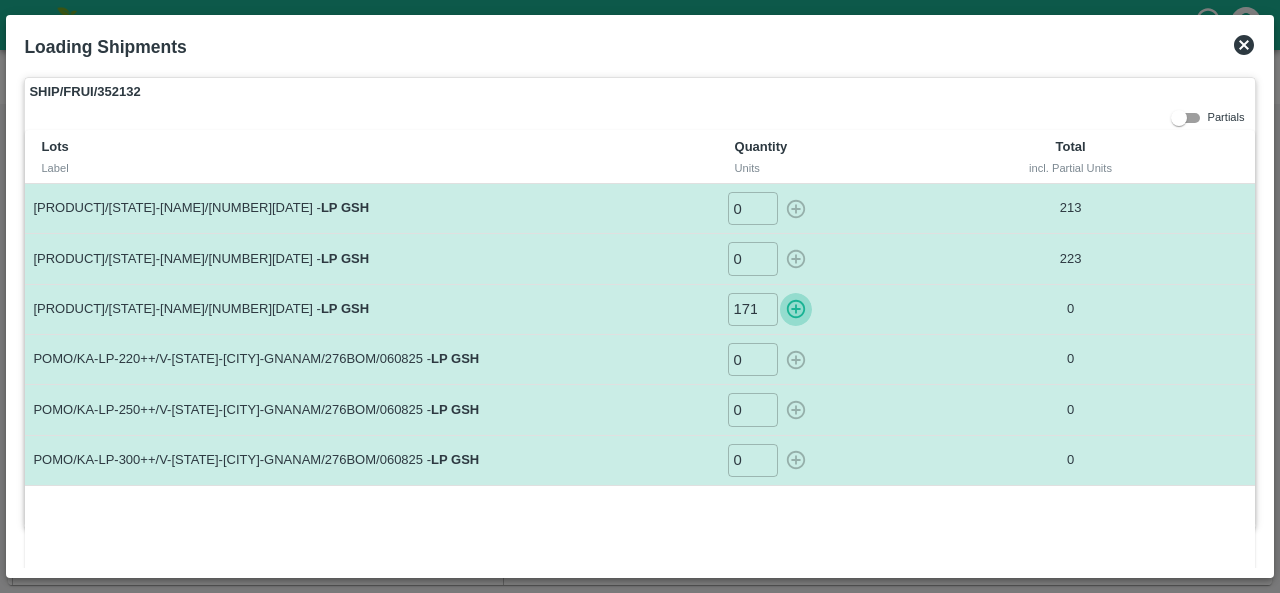 click 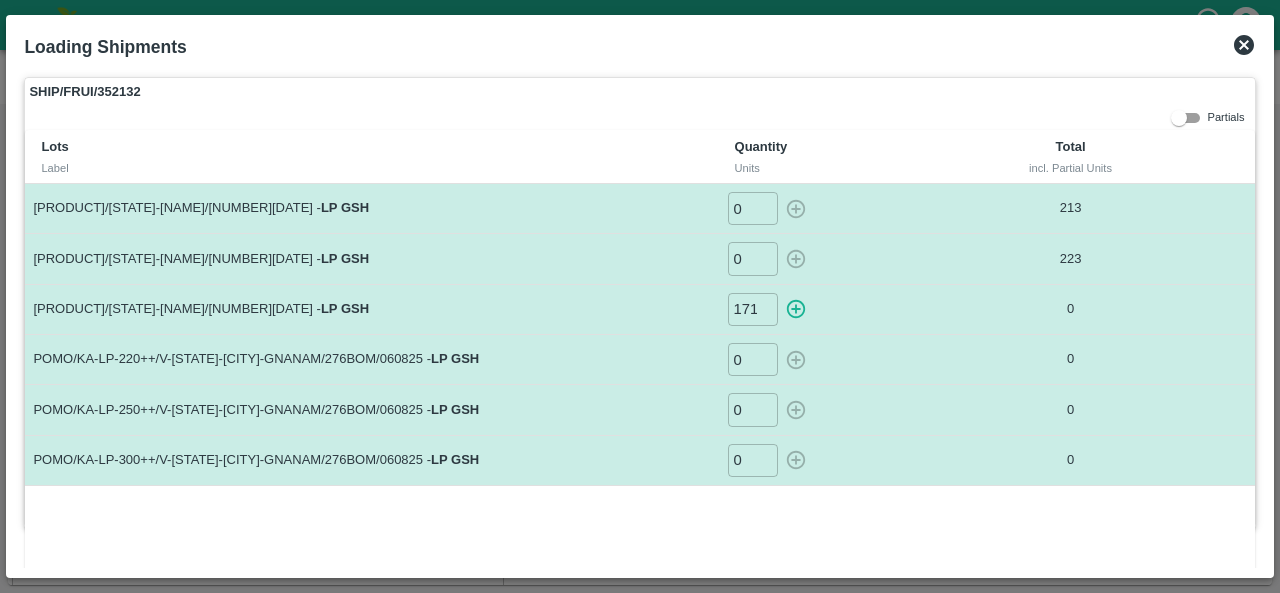 type on "0" 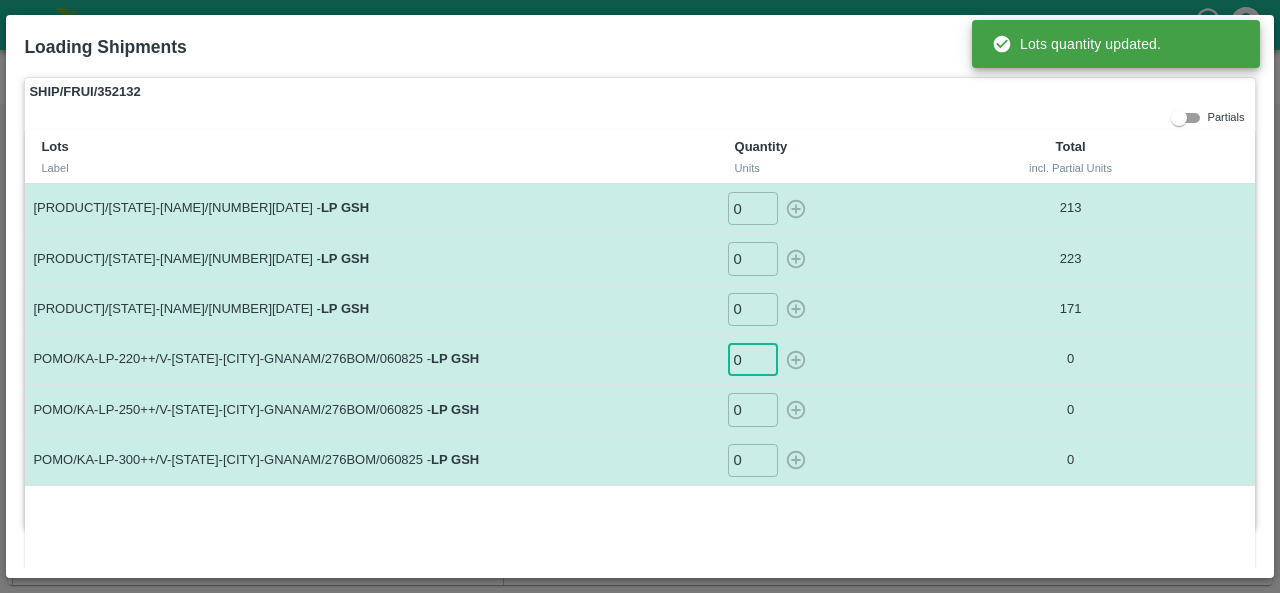 click on "0" at bounding box center [753, 359] 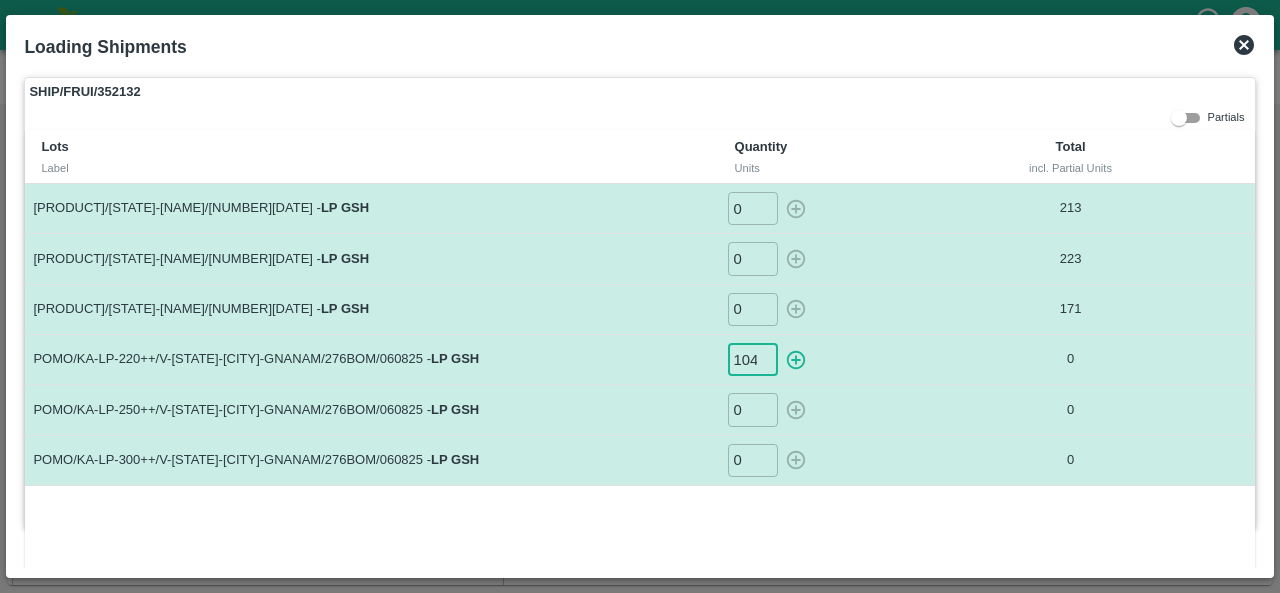 scroll, scrollTop: 0, scrollLeft: 1, axis: horizontal 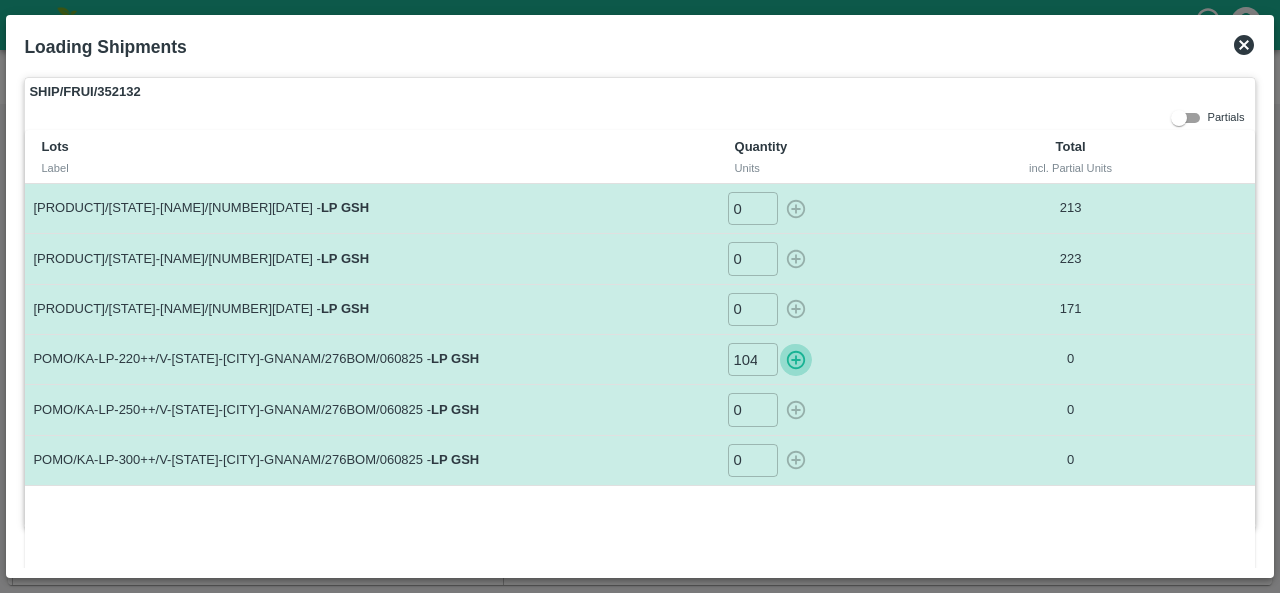 click 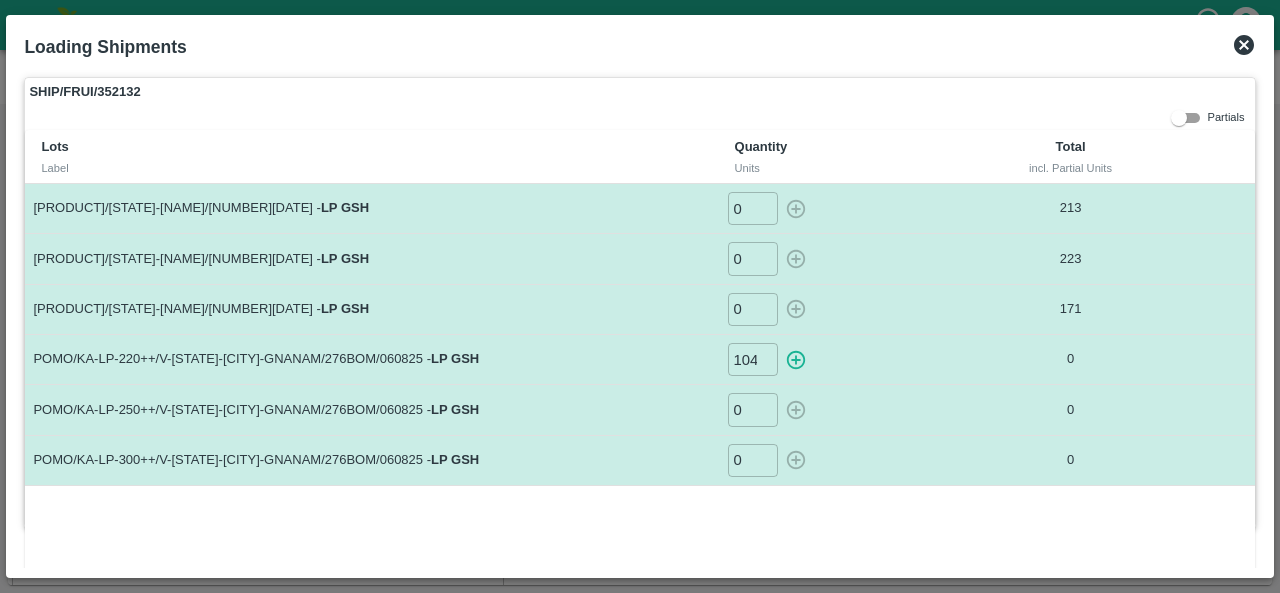 type on "0" 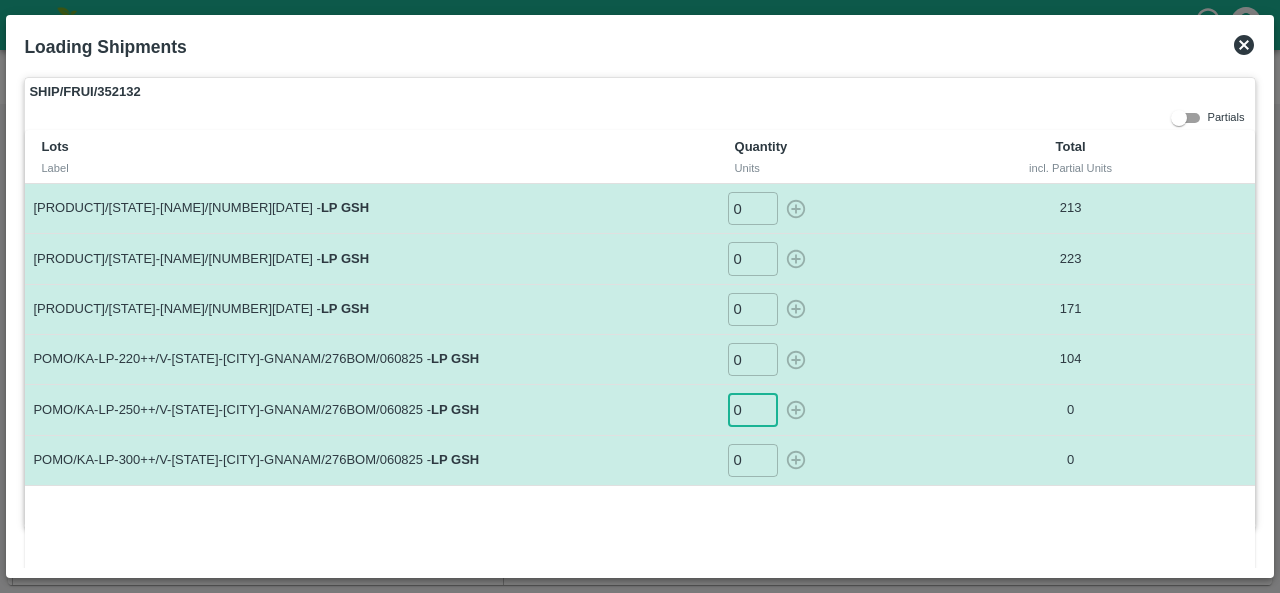 click on "0" at bounding box center (753, 409) 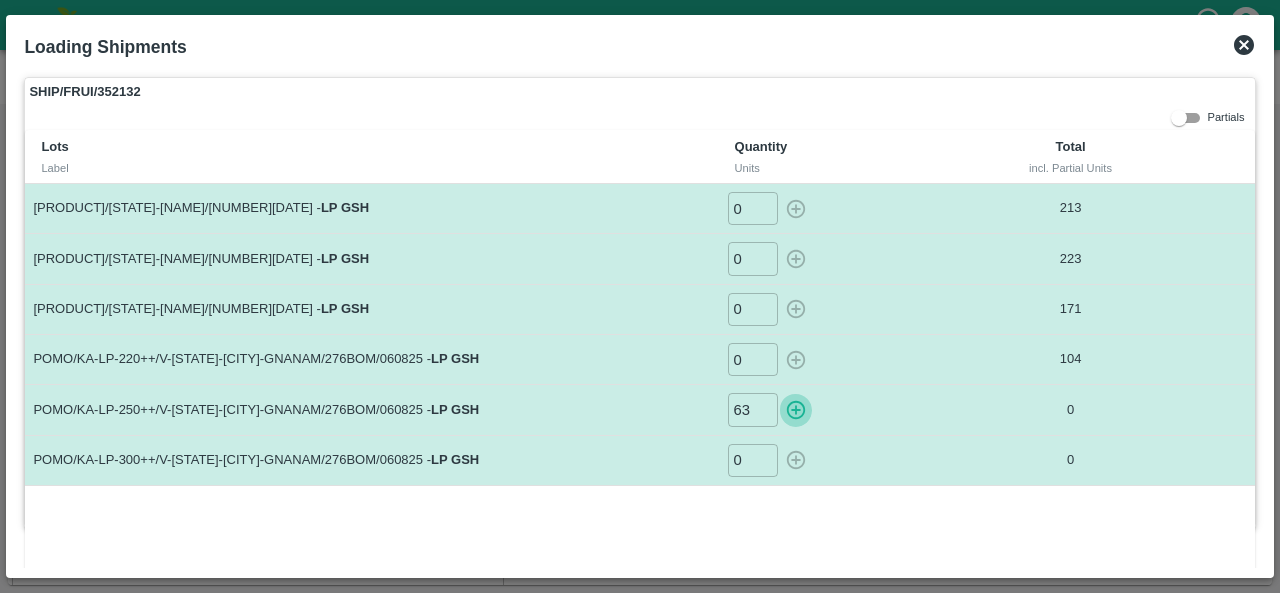 click 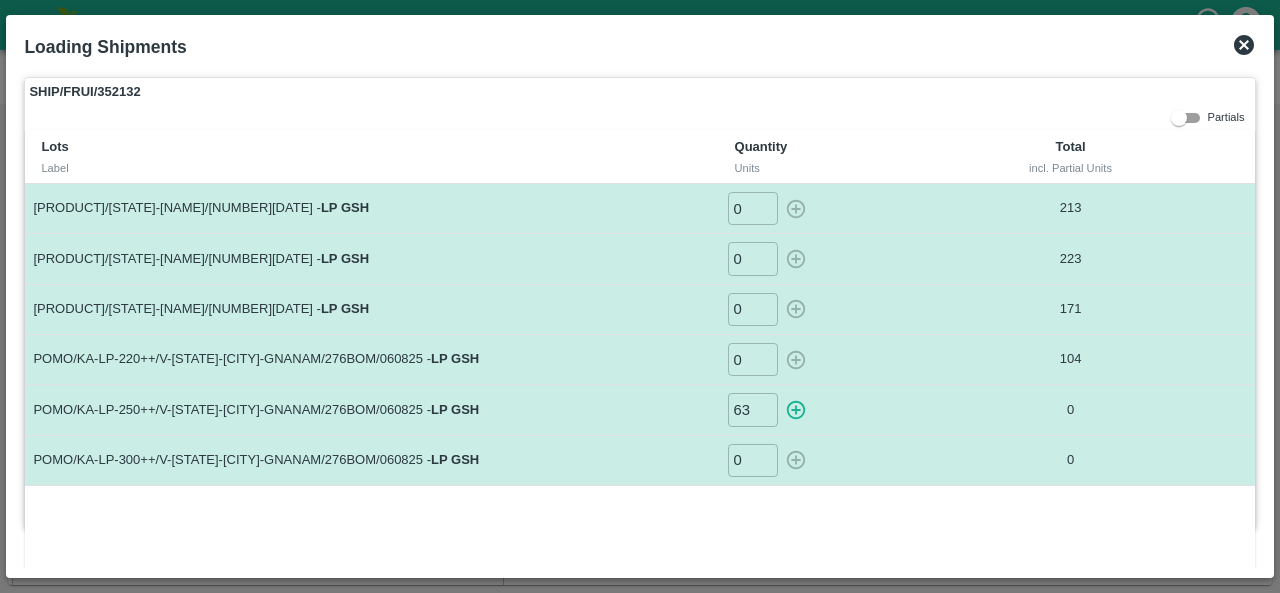 type on "0" 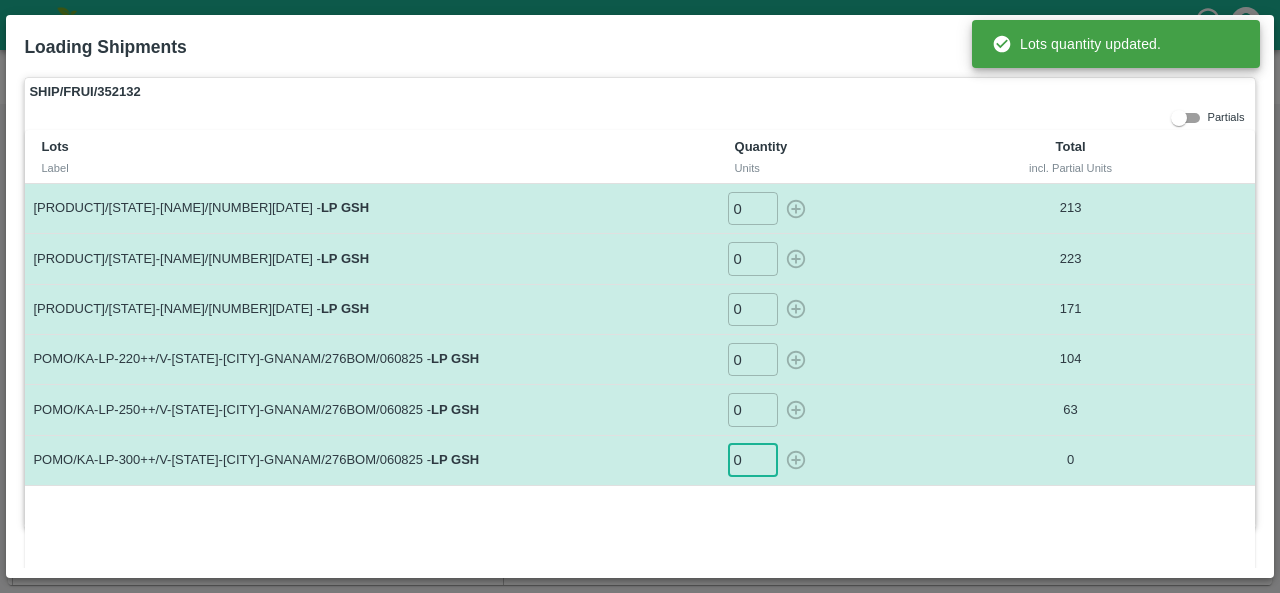 click on "0" at bounding box center [753, 460] 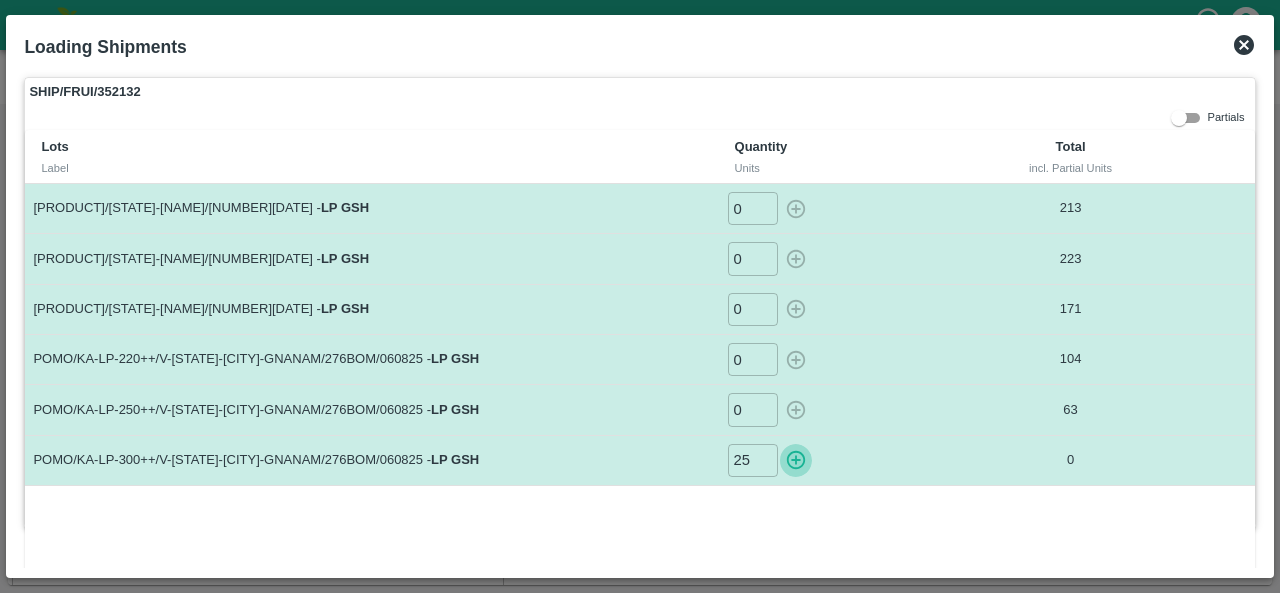 click 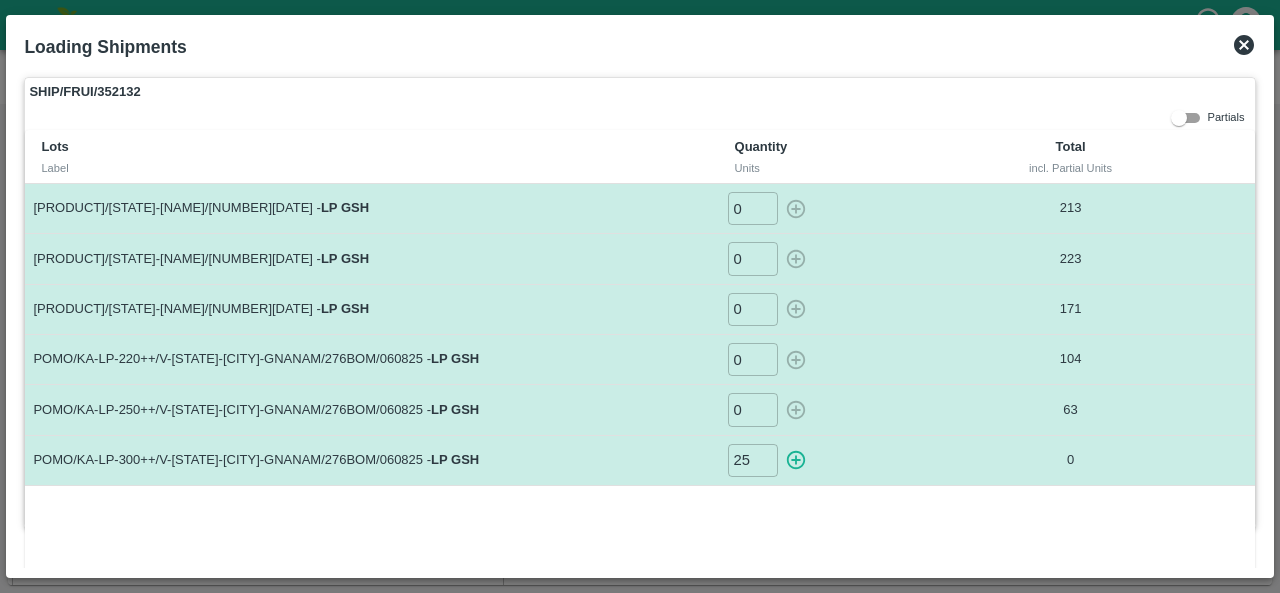 type on "0" 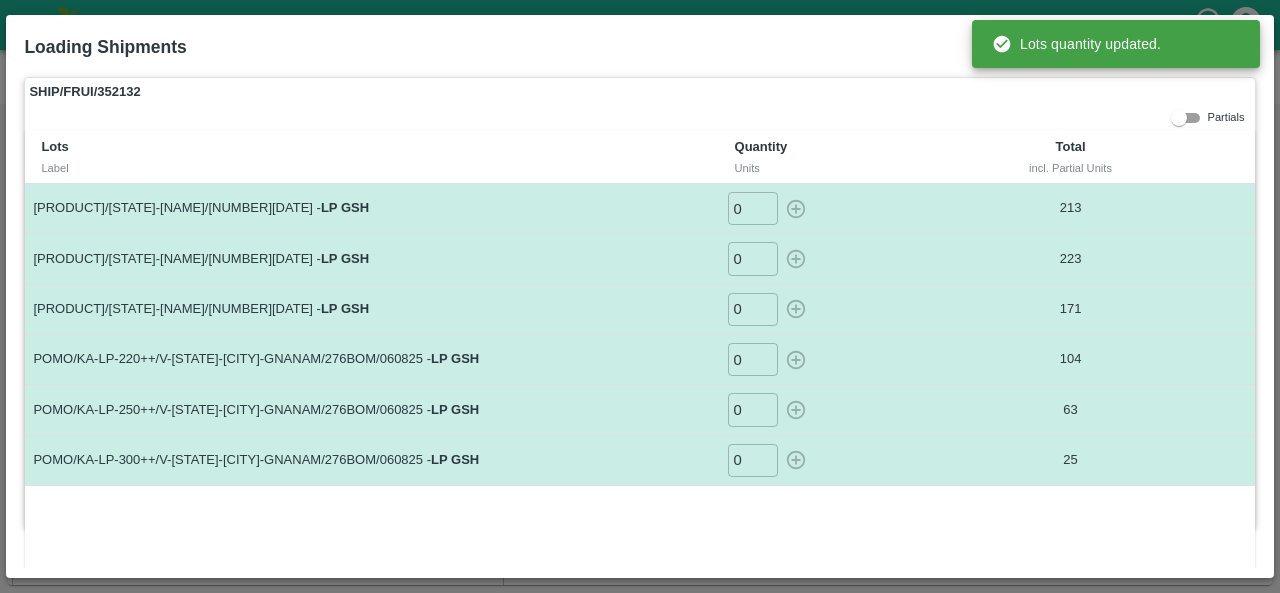 click on "[PRODUCT]/[STATE]-[NAME]/[NUMBER][DATE]   -  LP GSH 0 ​ [PRODUCT]/[STATE]-[NAME]/[NUMBER][DATE]   -  LP GSH 0 ​ [PRODUCT]/[STATE]-[NAME]/[NUMBER][DATE]   -  LP GSH 0 ​ [PRODUCT]/[STATE]-[NAME]/[NUMBER][DATE]   -  LP GSH 0 ​ [PRODUCT]/[STATE]-[NAME]/[NUMBER][DATE]   -  LP GSH 0 ​" at bounding box center [639, 355] 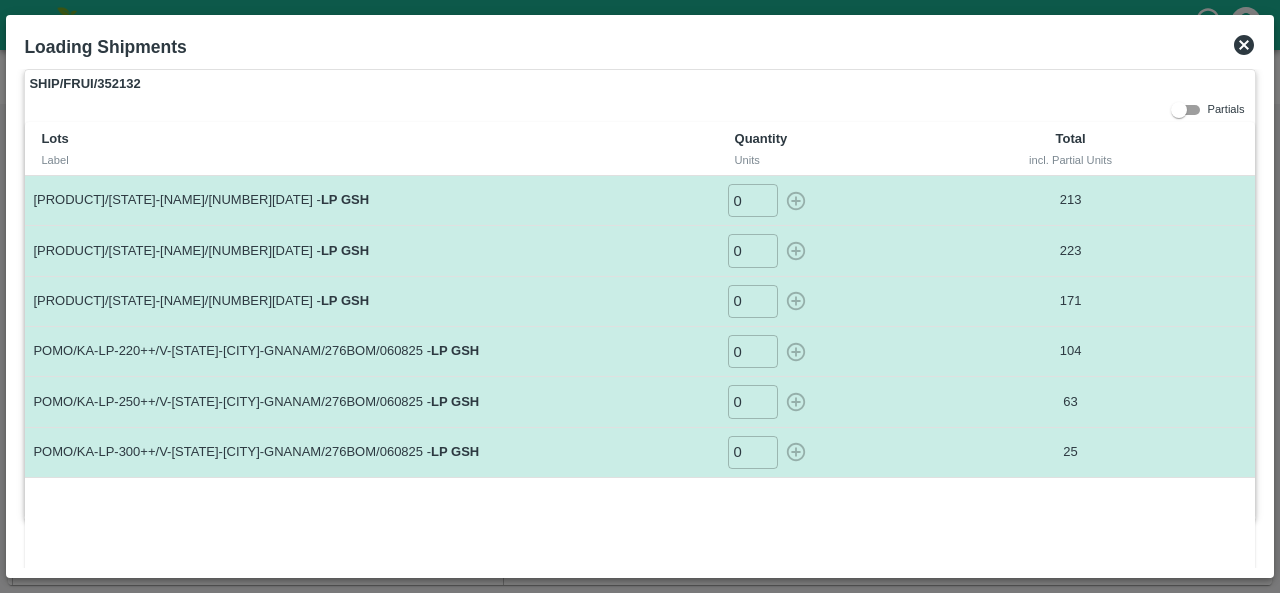 scroll, scrollTop: 0, scrollLeft: 0, axis: both 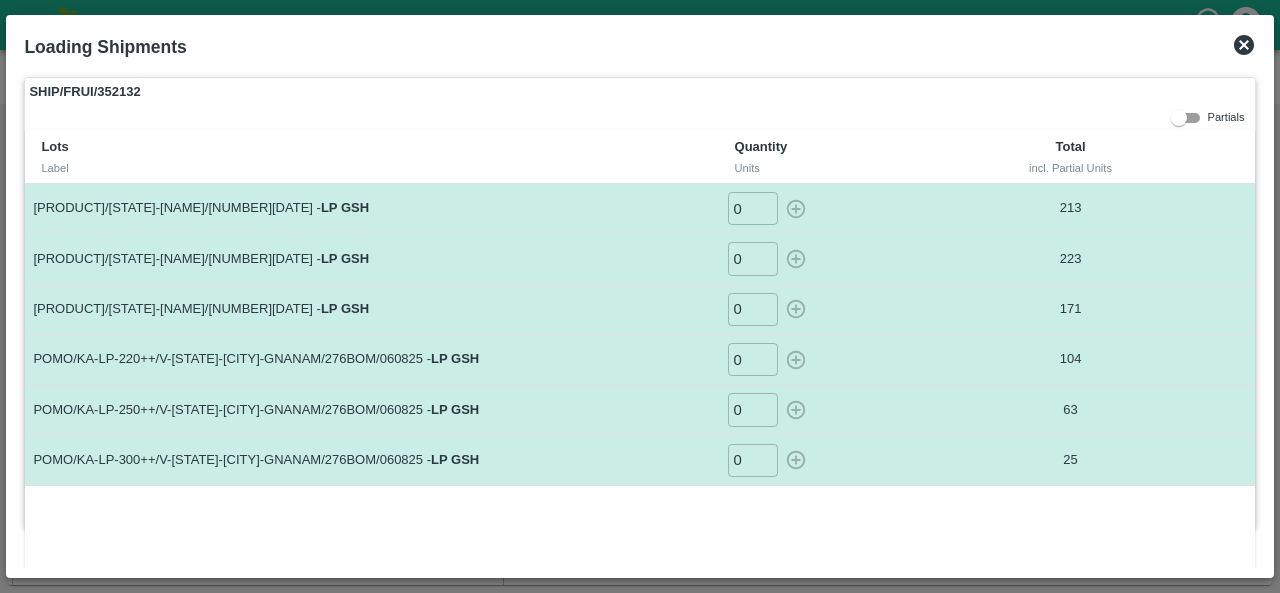 click 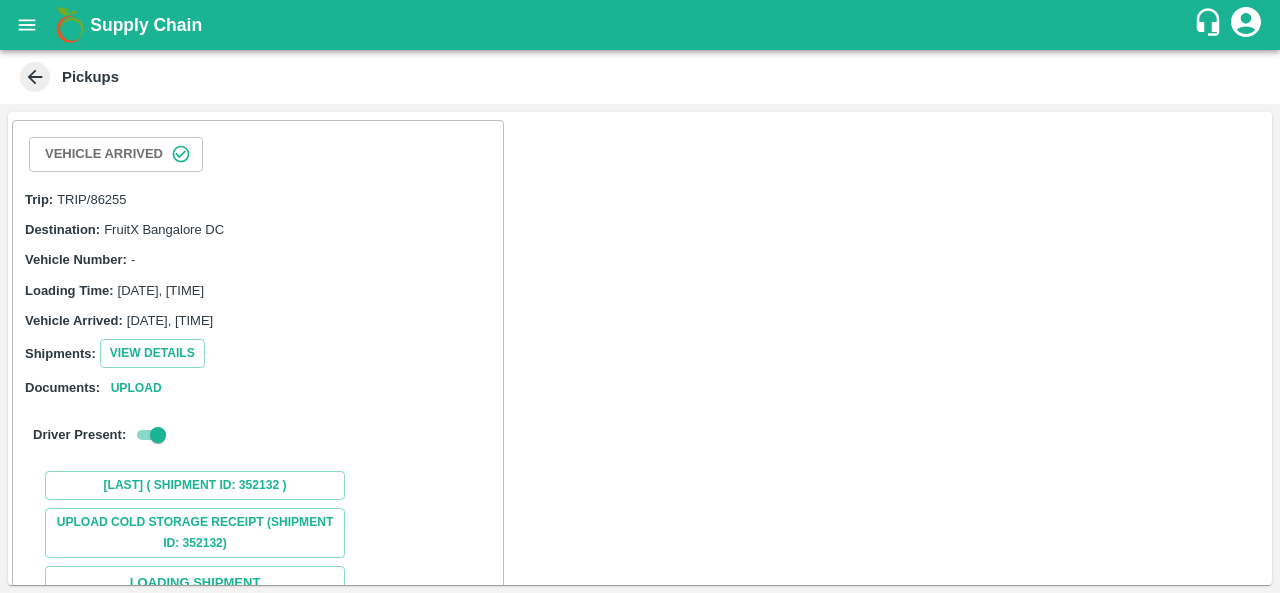 scroll, scrollTop: 187, scrollLeft: 0, axis: vertical 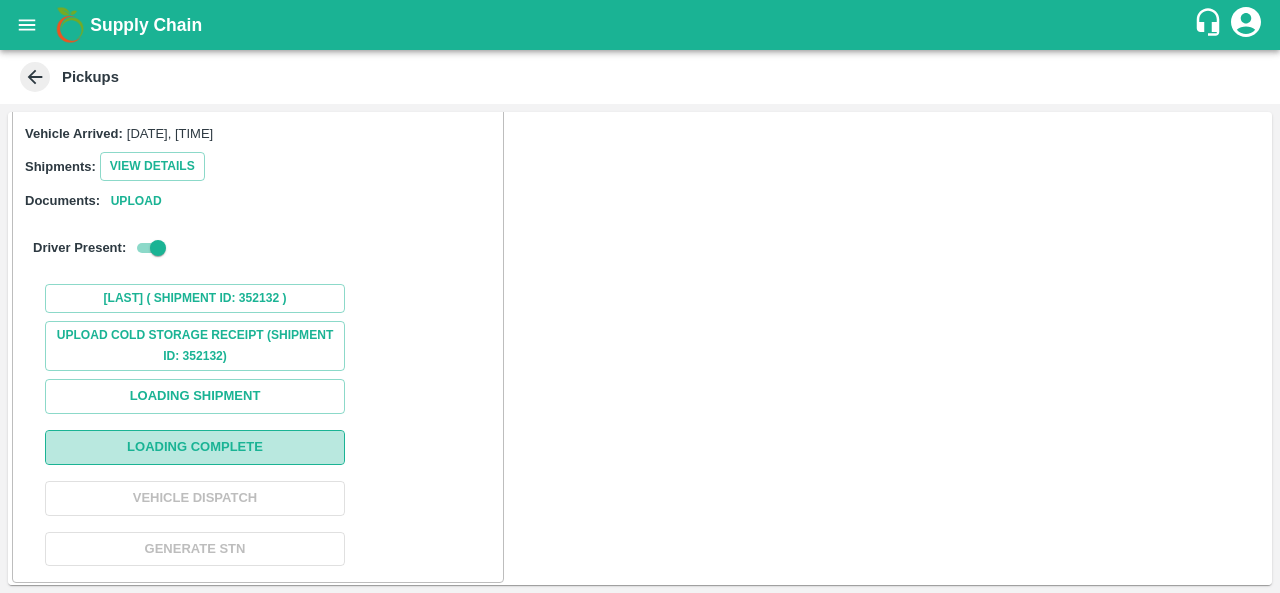 click on "Loading Complete" at bounding box center (195, 447) 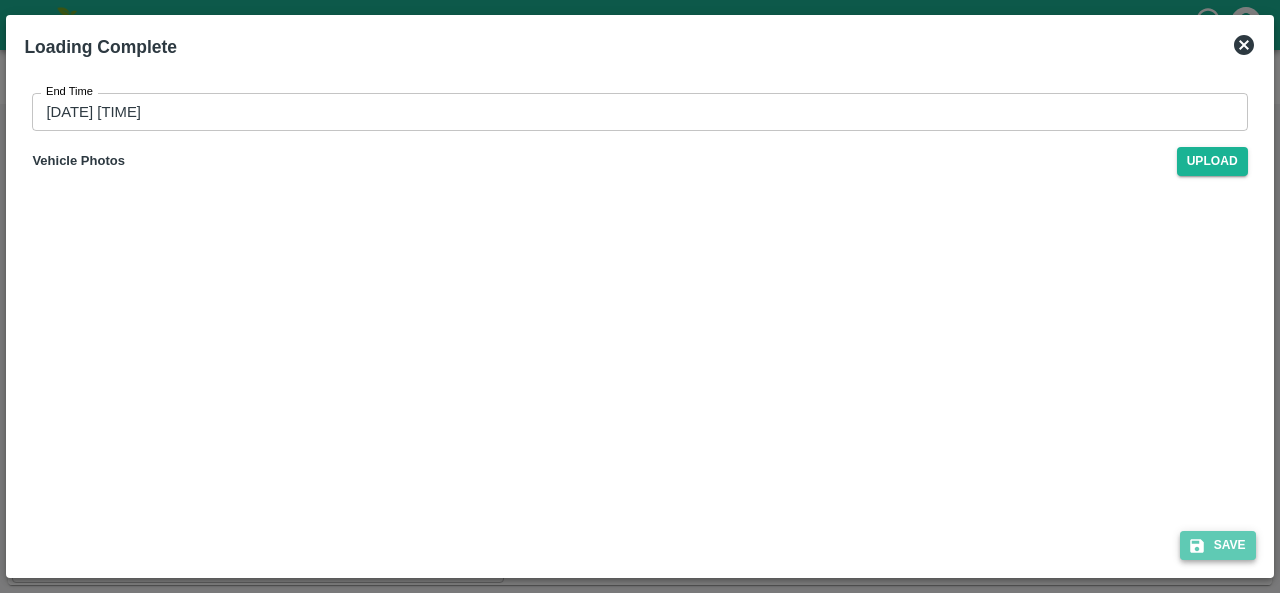 click on "Save" at bounding box center (1218, 545) 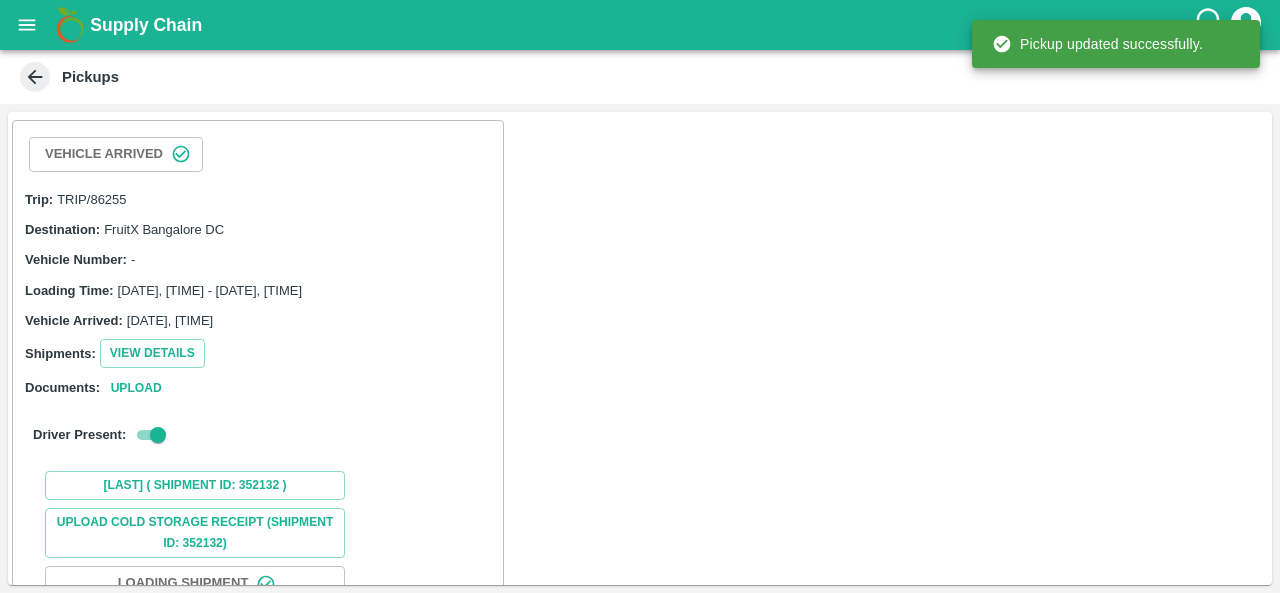 scroll, scrollTop: 187, scrollLeft: 0, axis: vertical 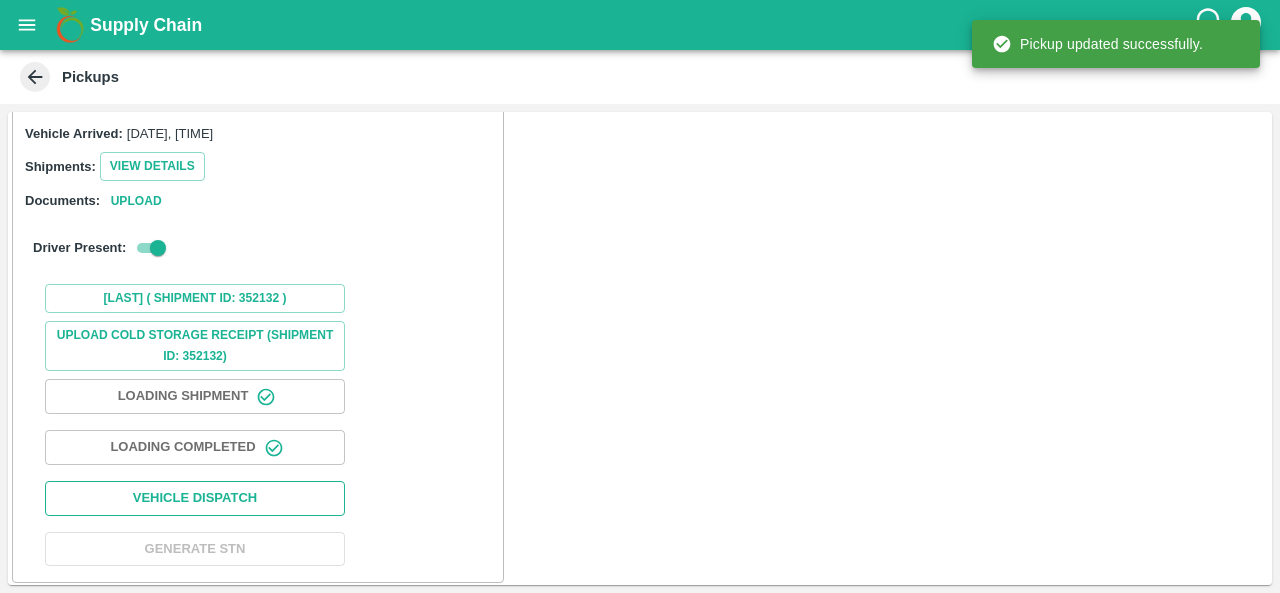 click on "Vehicle Dispatch" at bounding box center (195, 498) 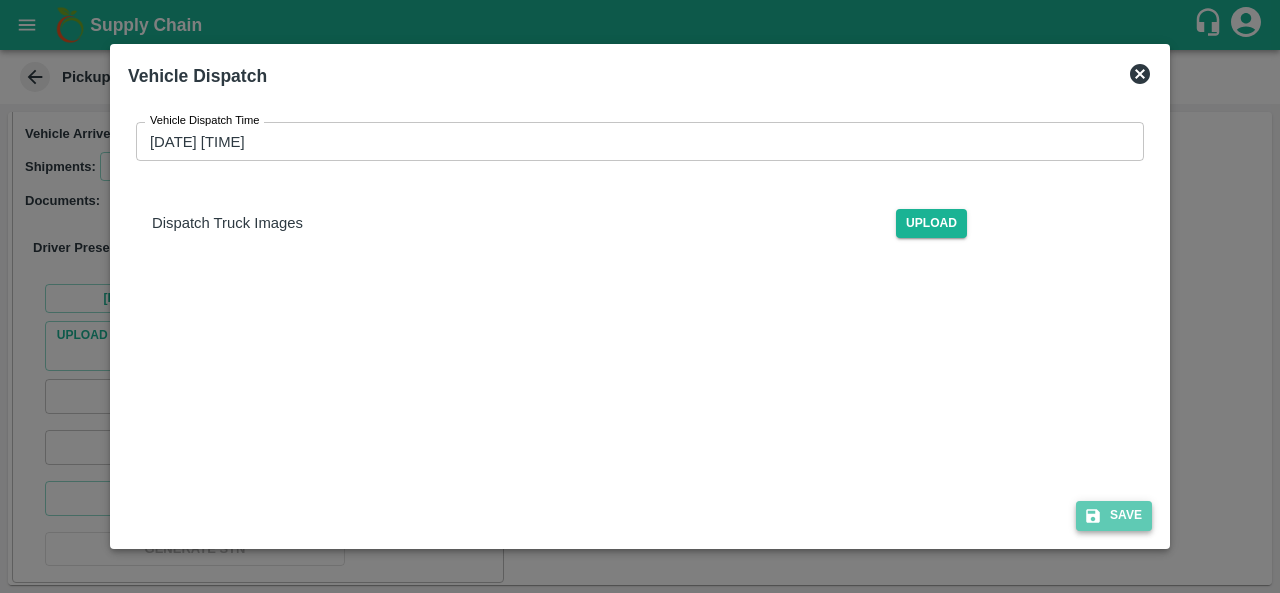 click on "Save" at bounding box center (1114, 515) 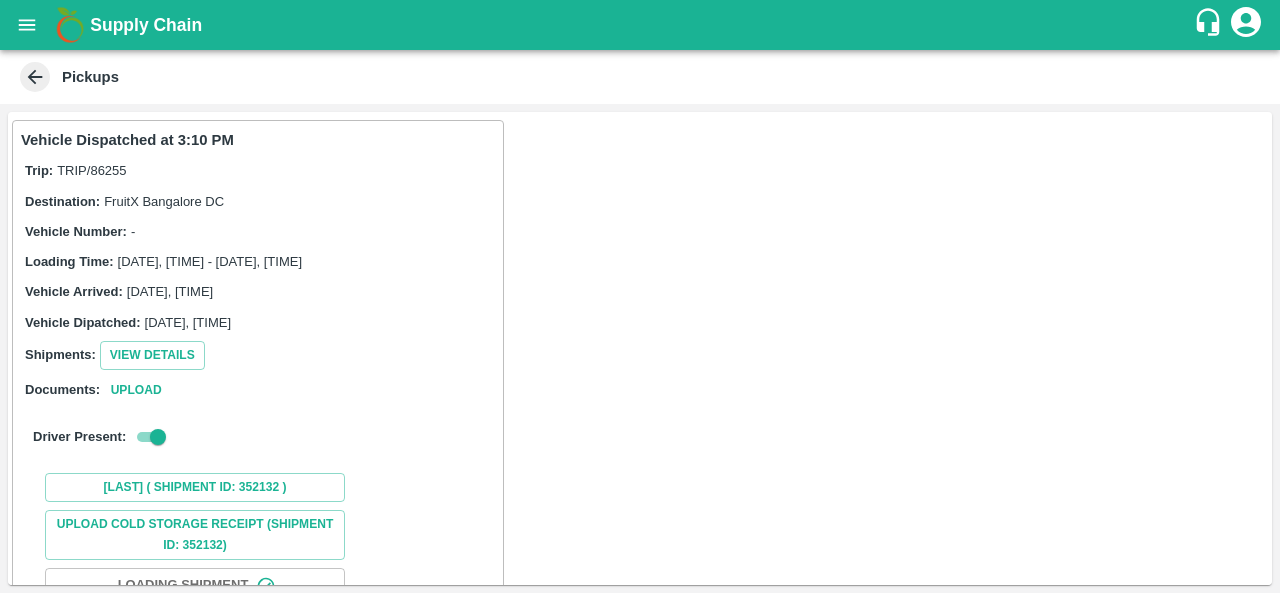 click on "Vehicle Dispatched at   [TIME] Trip: TRIP/86255 Destination: FruitX [CITY] DC Vehicle Number: - Loading Time: [DATE], [TIME] - [DATE], [TIME] Vehicle Arrived: [DATE], [TIME] Vehicle Dipatched: [DATE], [TIME] Shipments: View Details Documents: Upload Driver Present: [LAST] ( Shipment Id: 352132 ) Upload Cold Storage Receipt (SHIPMENT ID: 352132) Loading Shipment Loading Completed Vehicle Dispatched Generate STN" at bounding box center [640, 348] 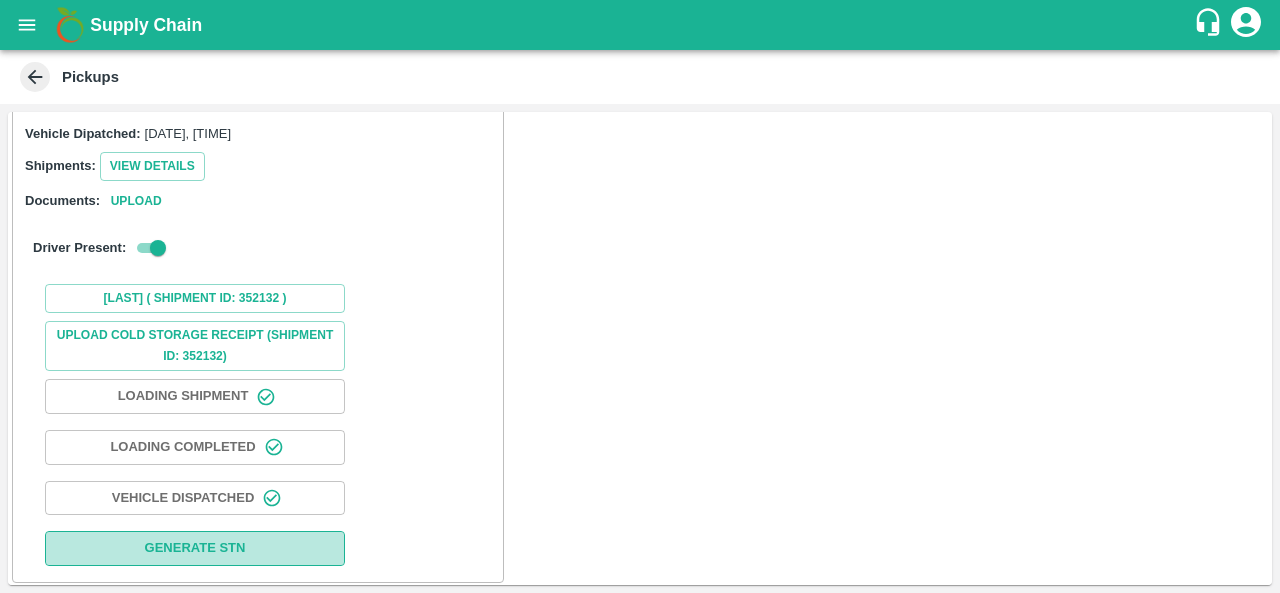 click on "Generate STN" at bounding box center [195, 548] 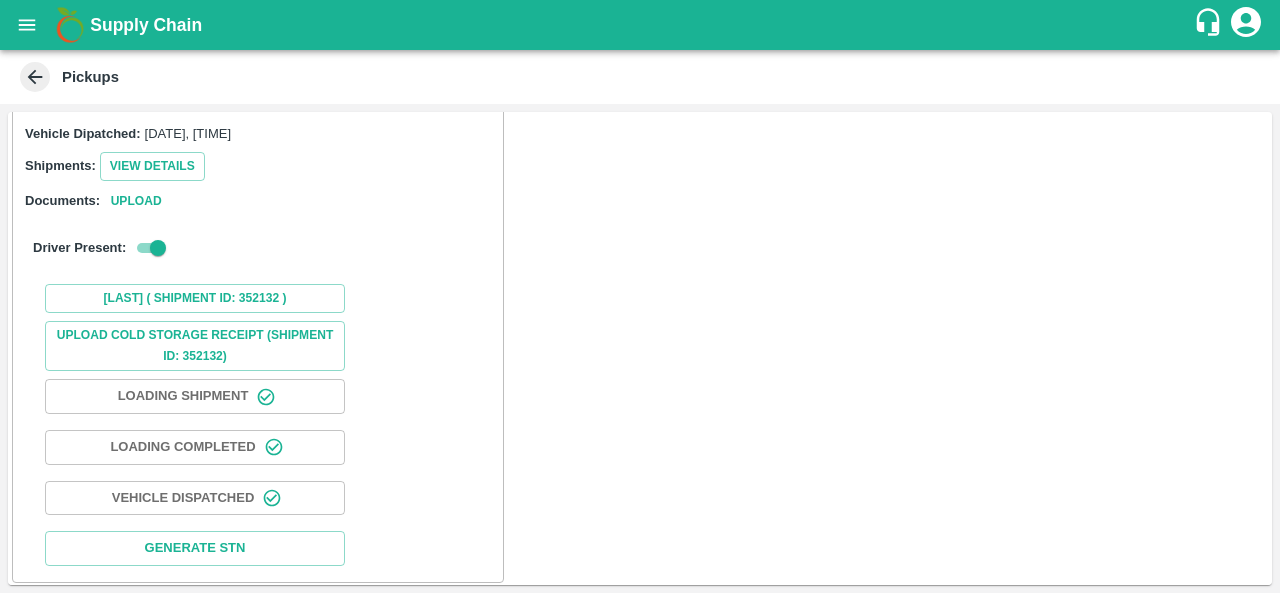 click on "Documents: Upload" at bounding box center [258, 200] 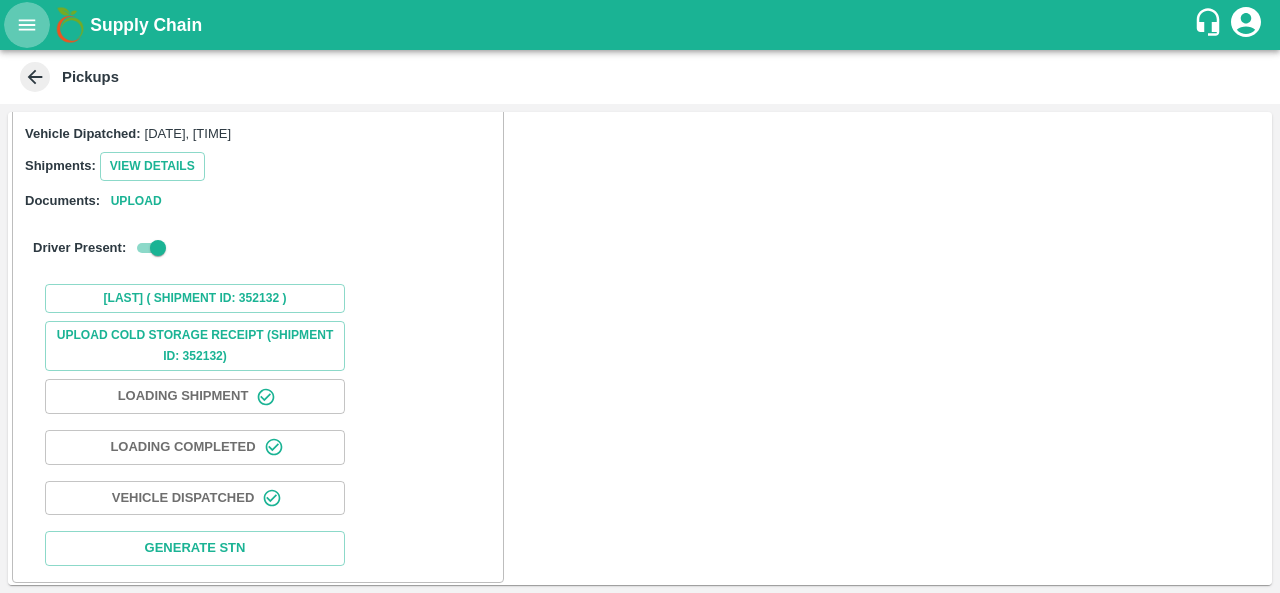 click 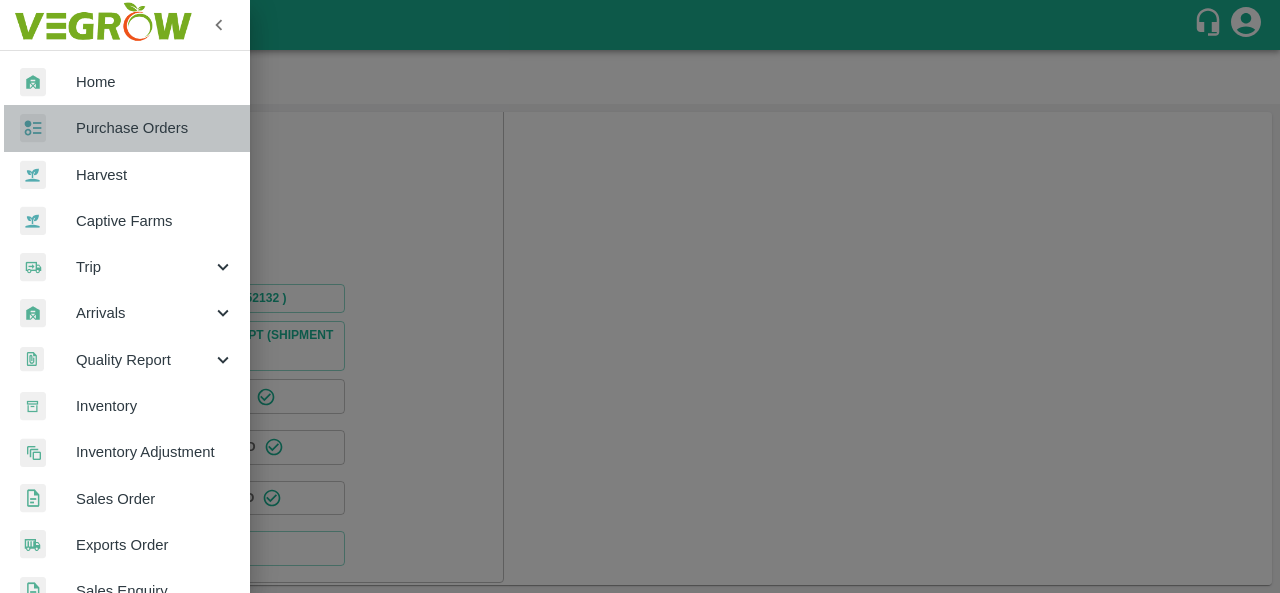 click on "Purchase Orders" at bounding box center (125, 128) 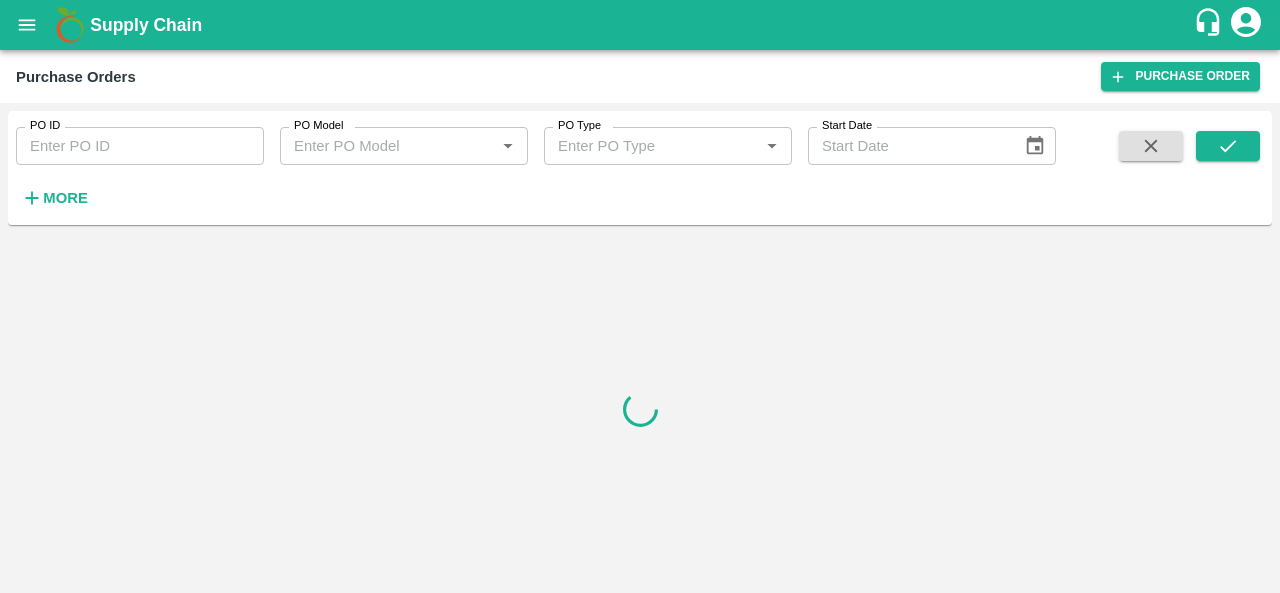 click on "More" at bounding box center (65, 198) 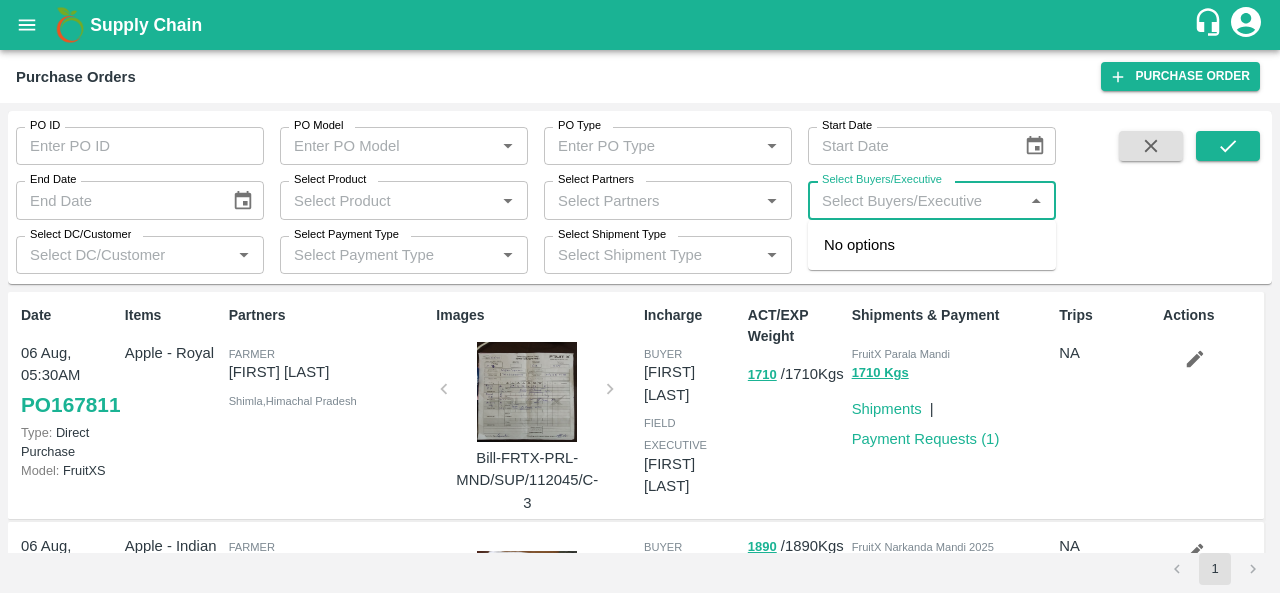 click on "Select Buyers/Executive" at bounding box center (915, 200) 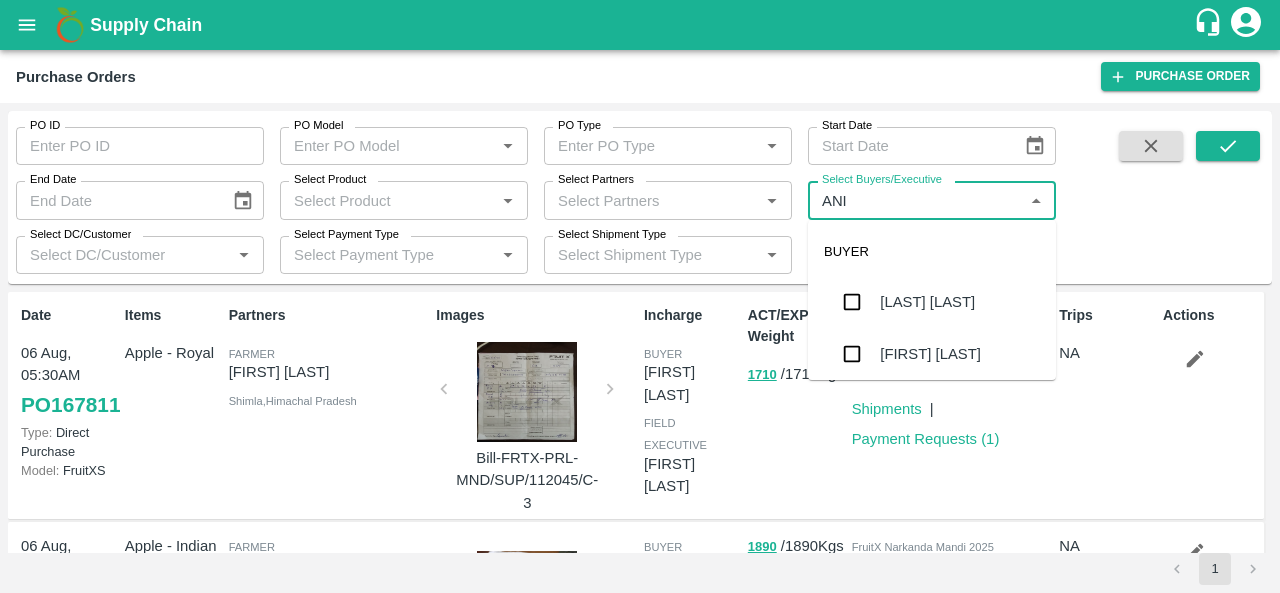 type on "[FIRST]" 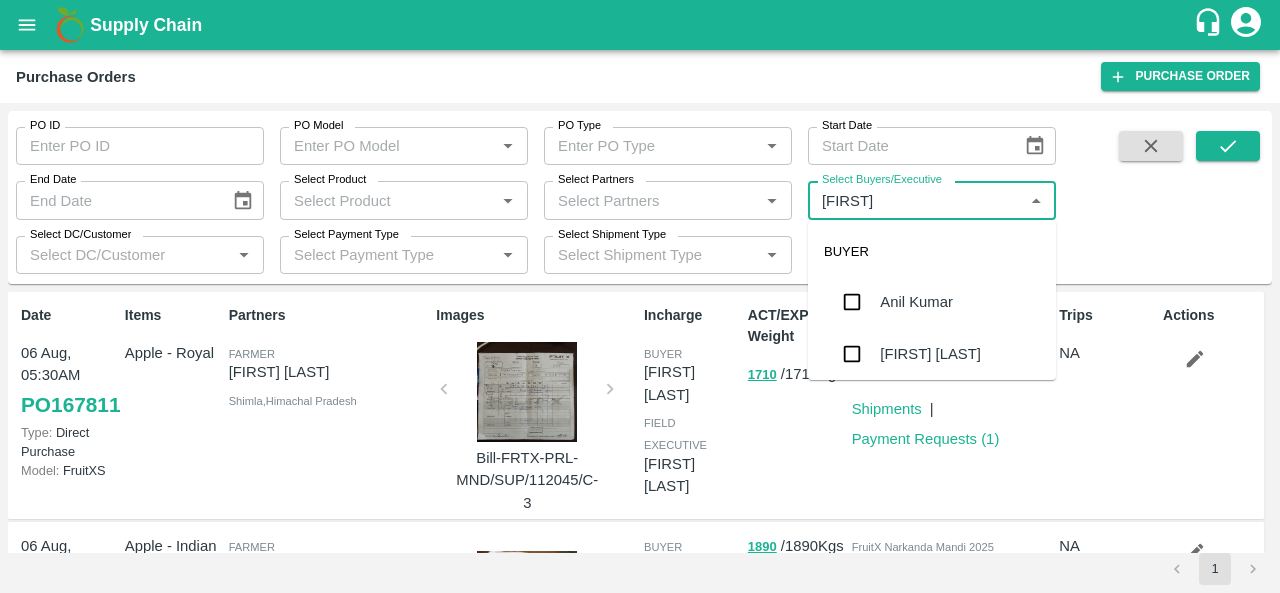 click on "Anil Kumar" at bounding box center [916, 302] 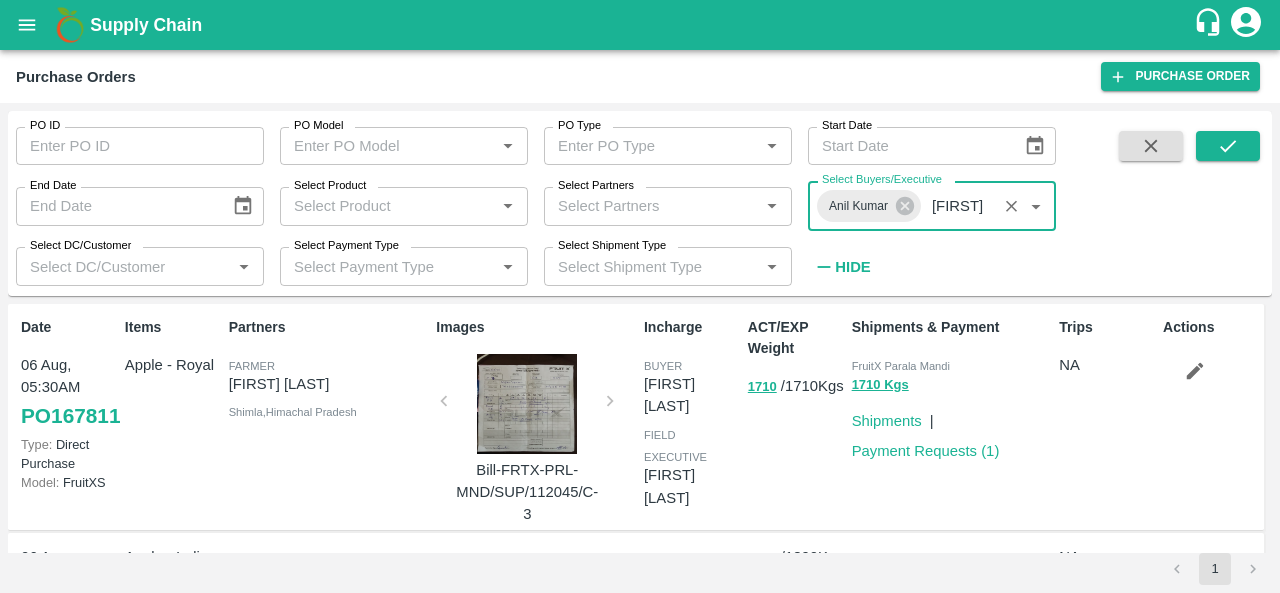 type 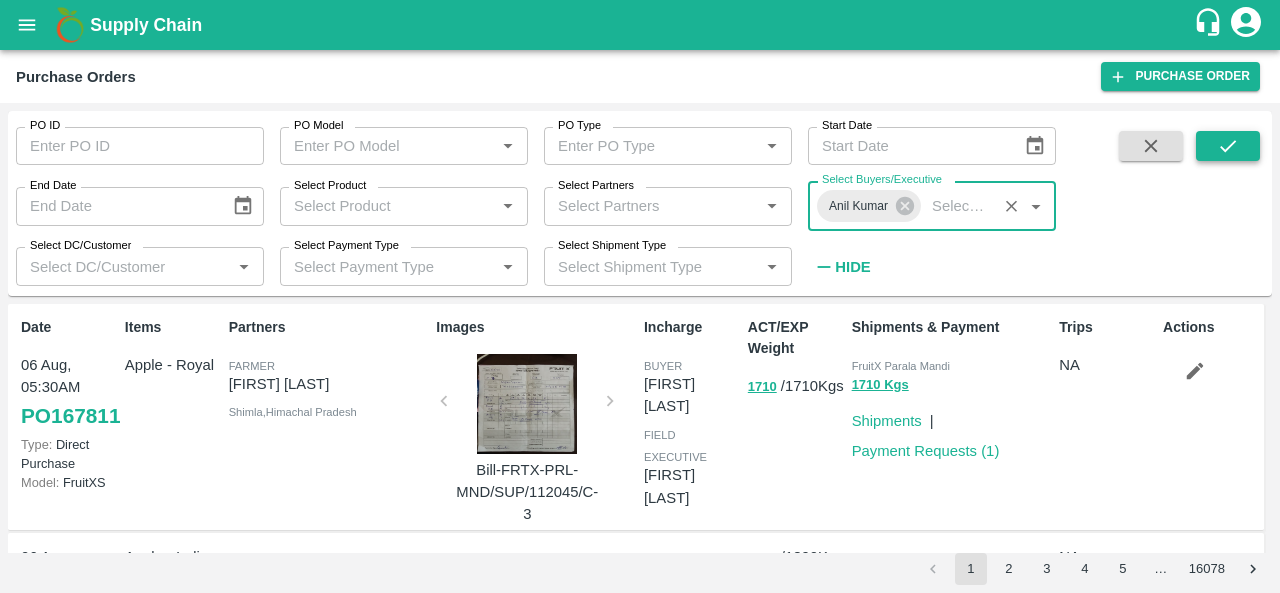 click at bounding box center (1228, 146) 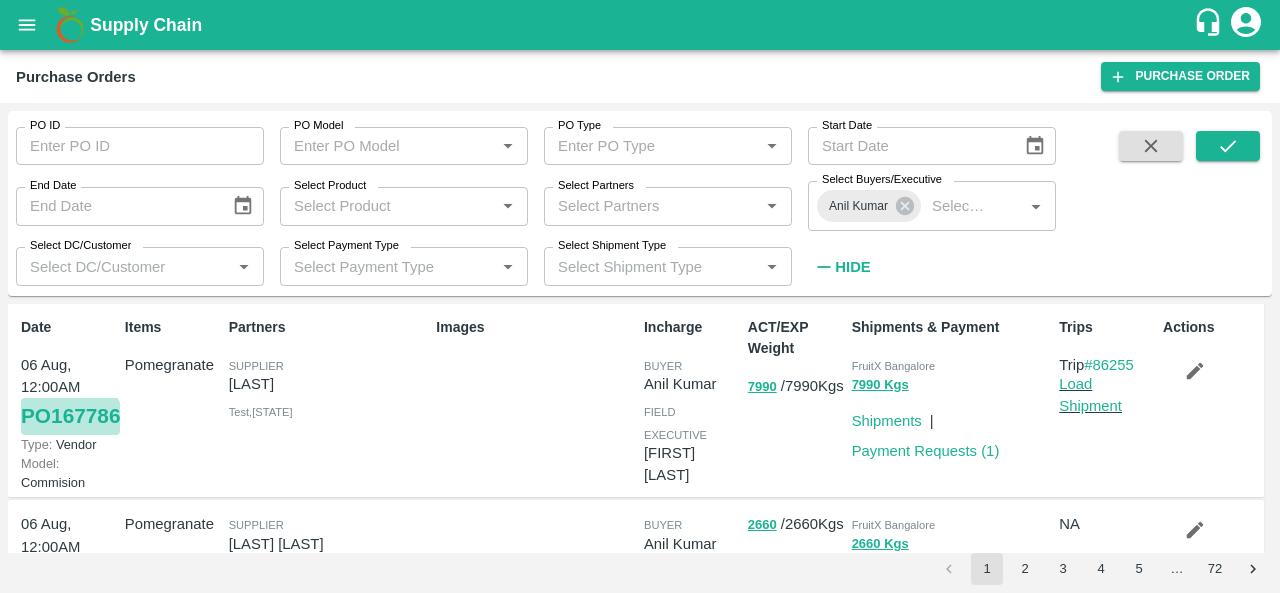 click on "[POSTAL_CODE]" at bounding box center (70, 416) 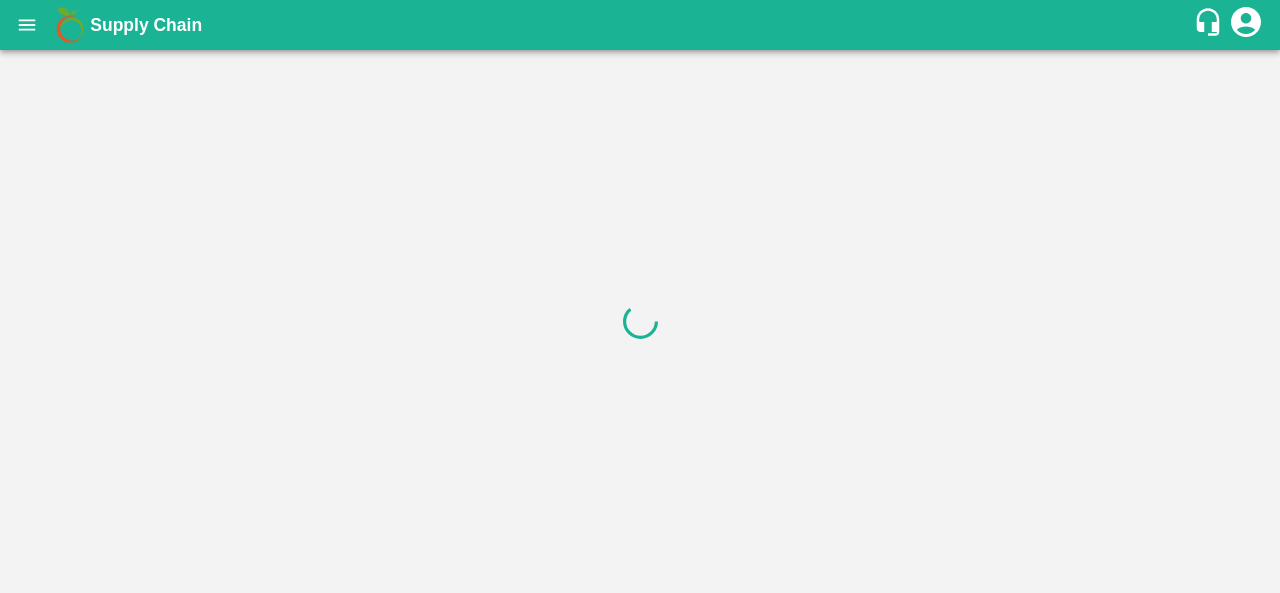 scroll, scrollTop: 0, scrollLeft: 0, axis: both 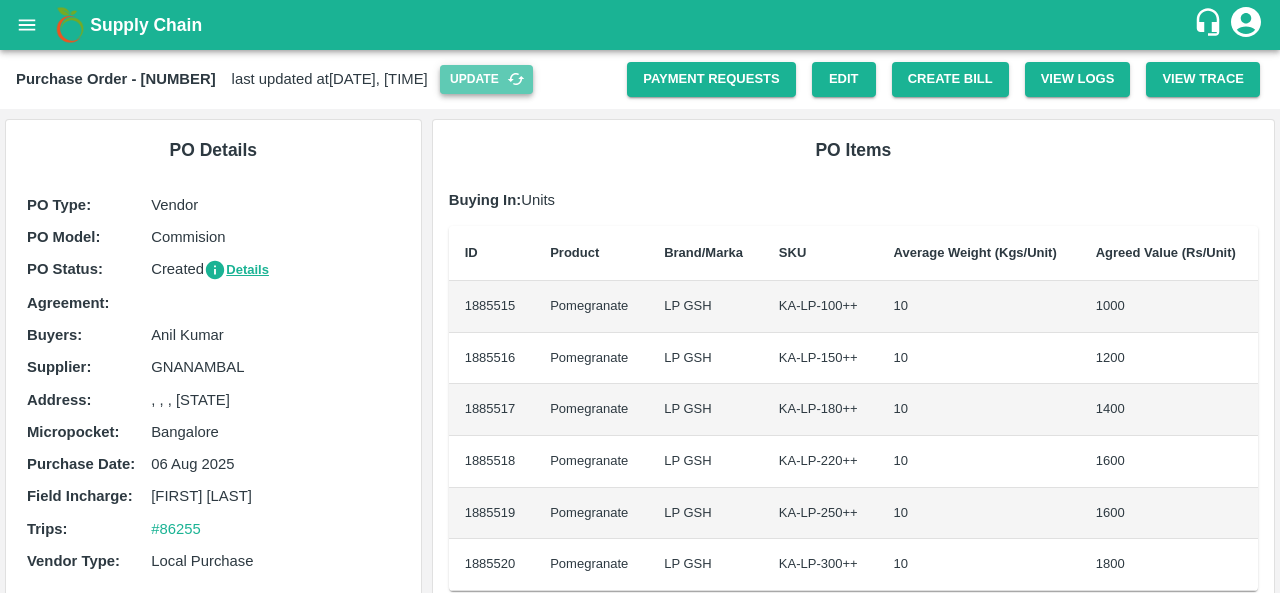 click on "Update" at bounding box center (486, 79) 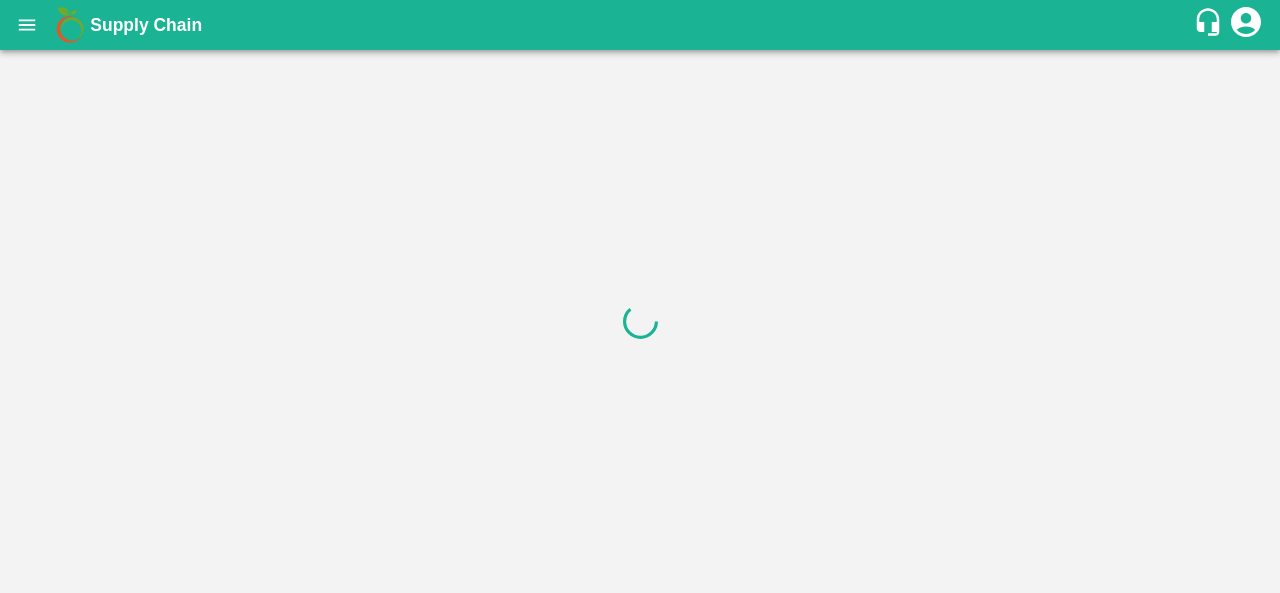scroll, scrollTop: 0, scrollLeft: 0, axis: both 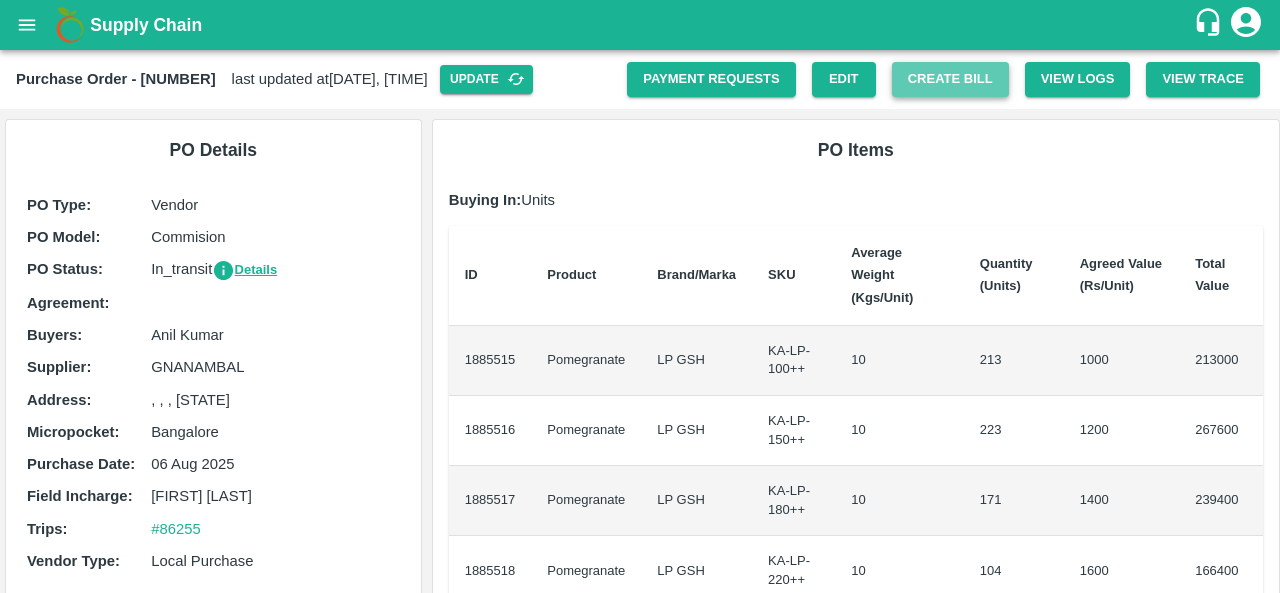 click on "Create Bill" at bounding box center [950, 79] 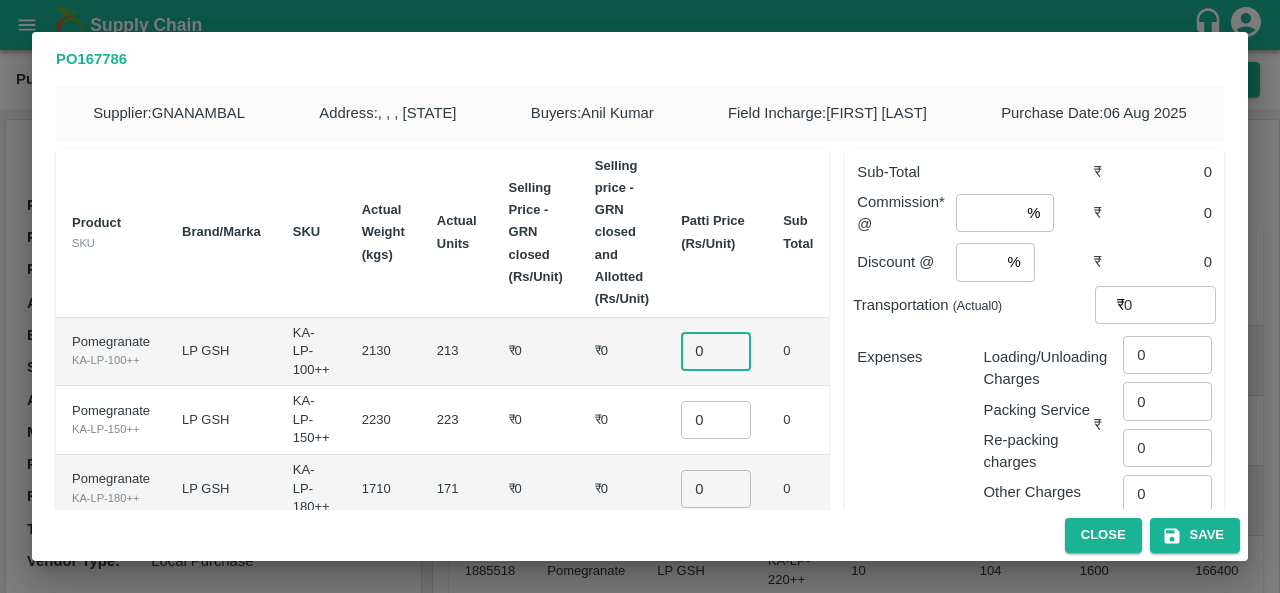 click on "0" at bounding box center (716, 351) 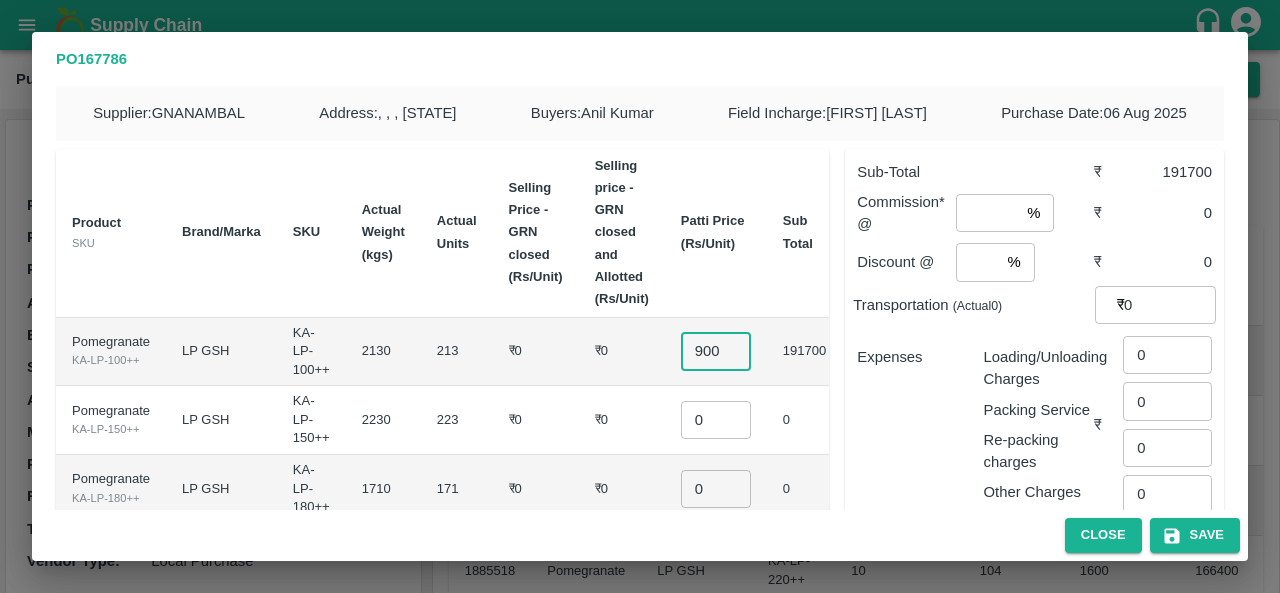 type on "900" 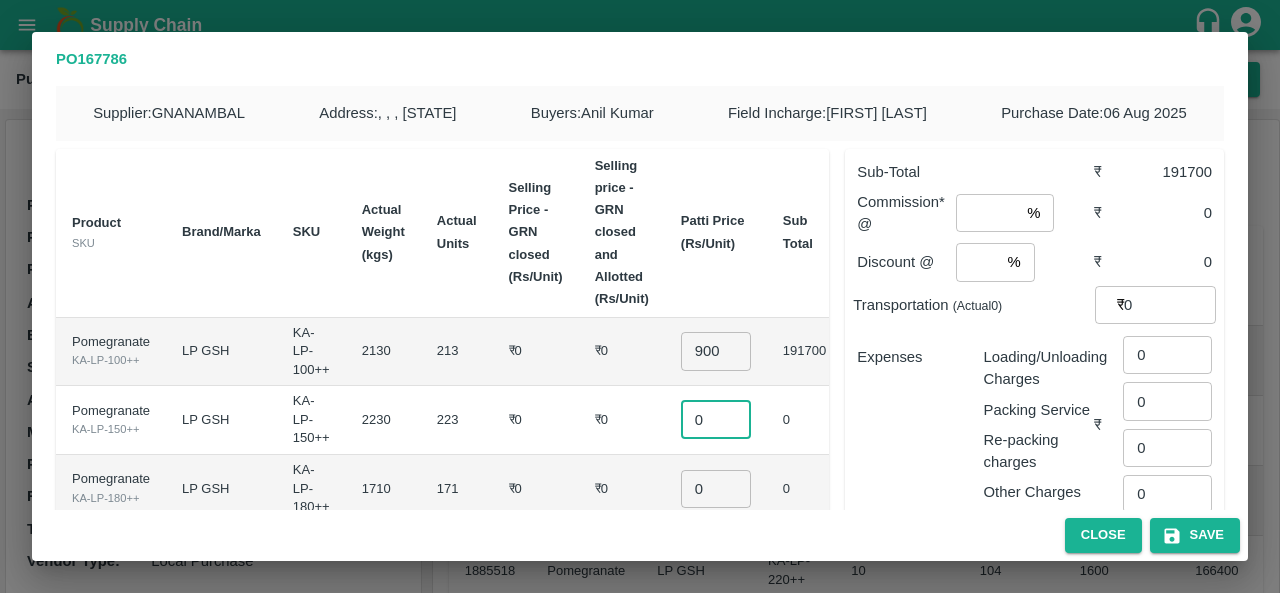 click on "0" at bounding box center (716, 420) 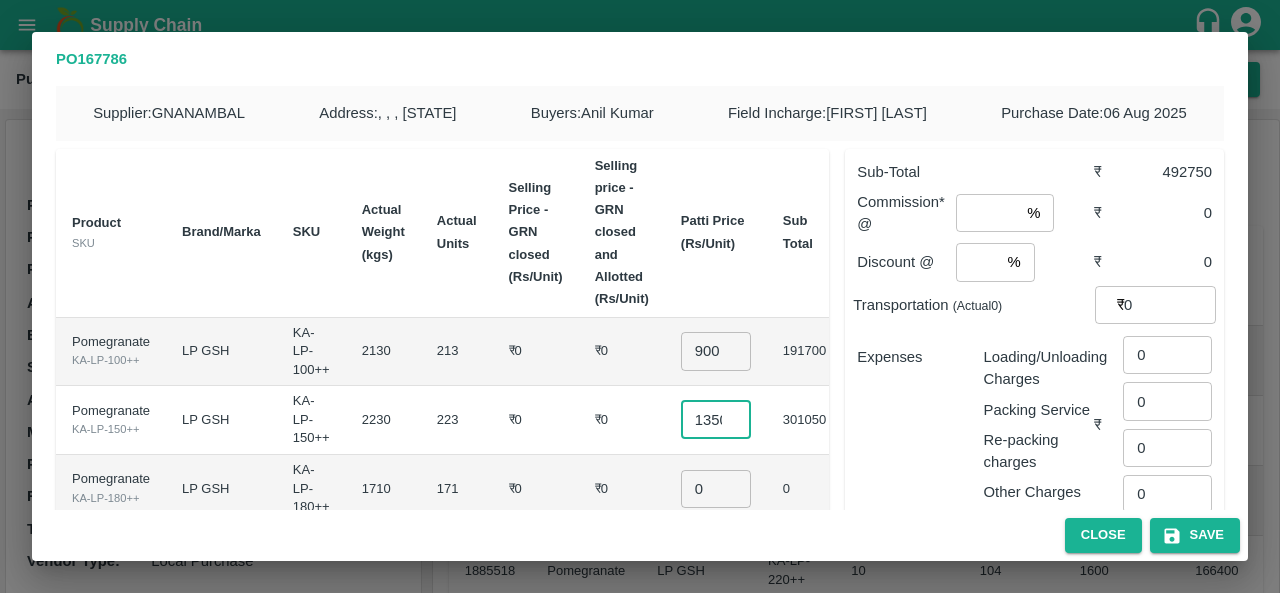 scroll, scrollTop: 0, scrollLeft: 6, axis: horizontal 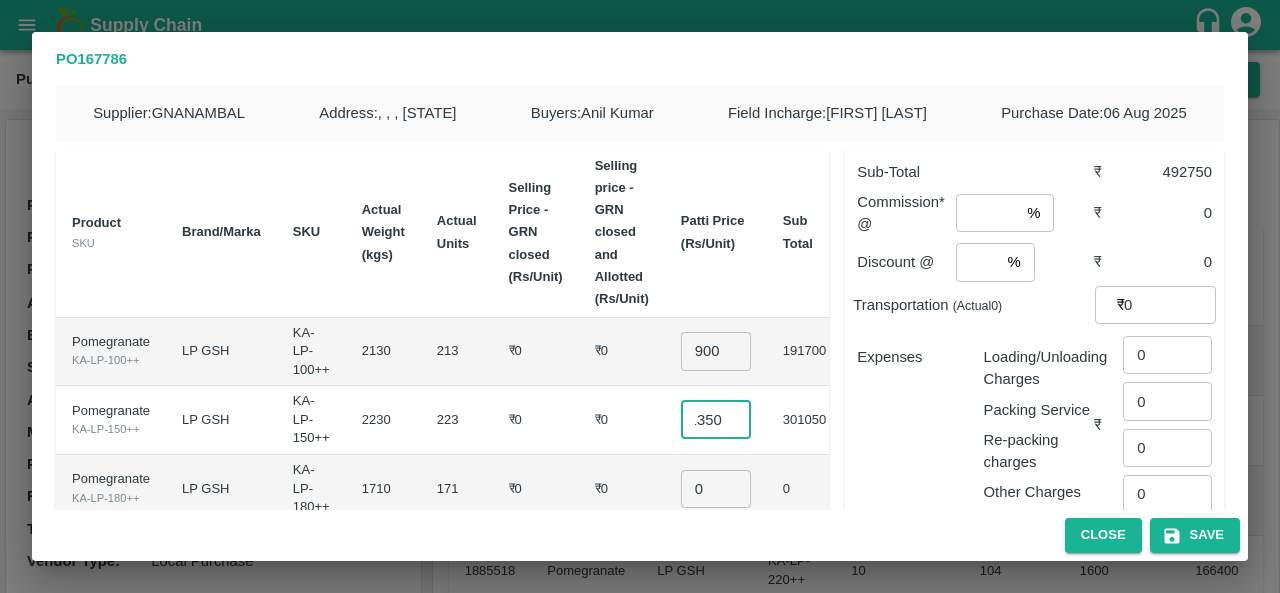 type on "1350" 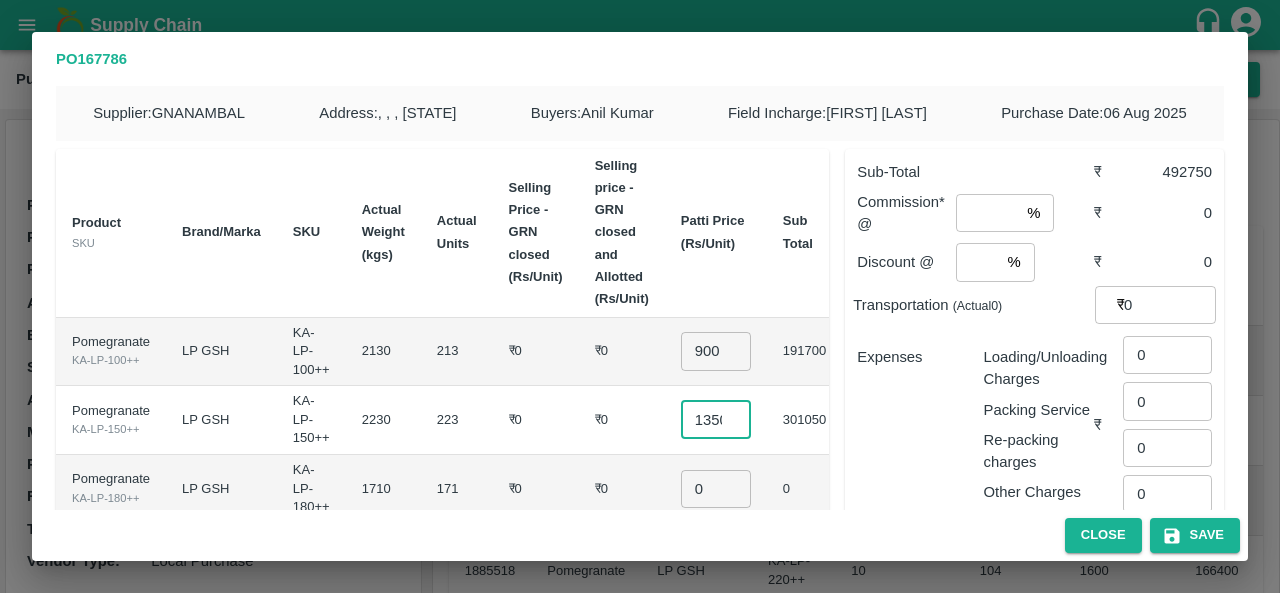 click on "0" at bounding box center (716, 489) 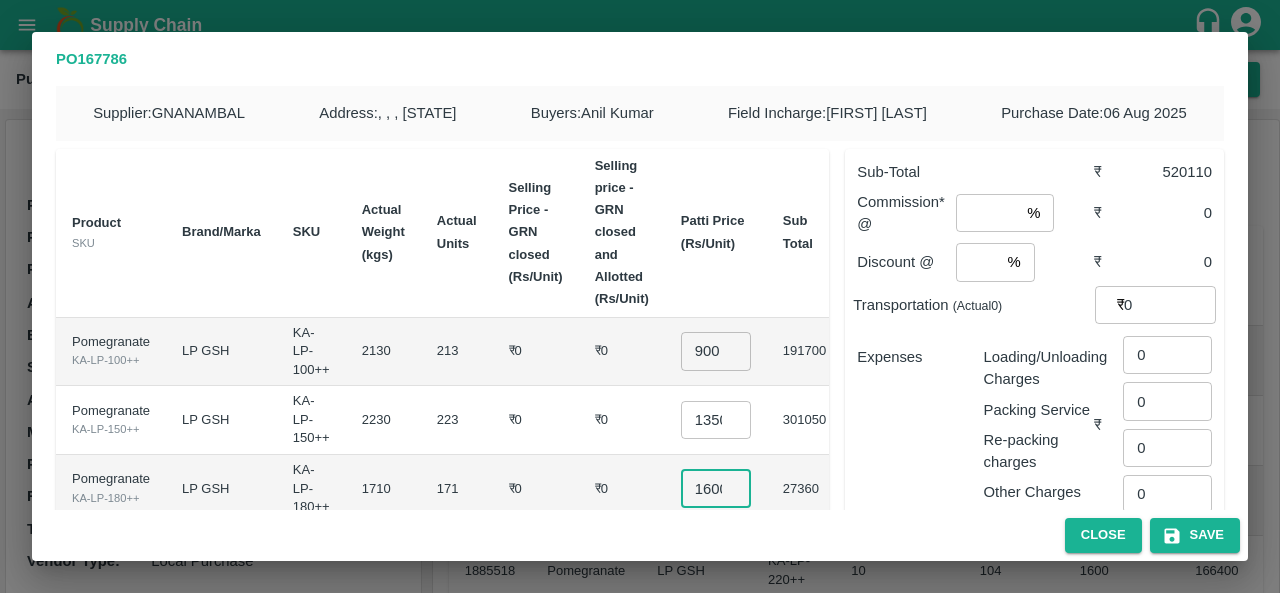 scroll, scrollTop: 0, scrollLeft: 6, axis: horizontal 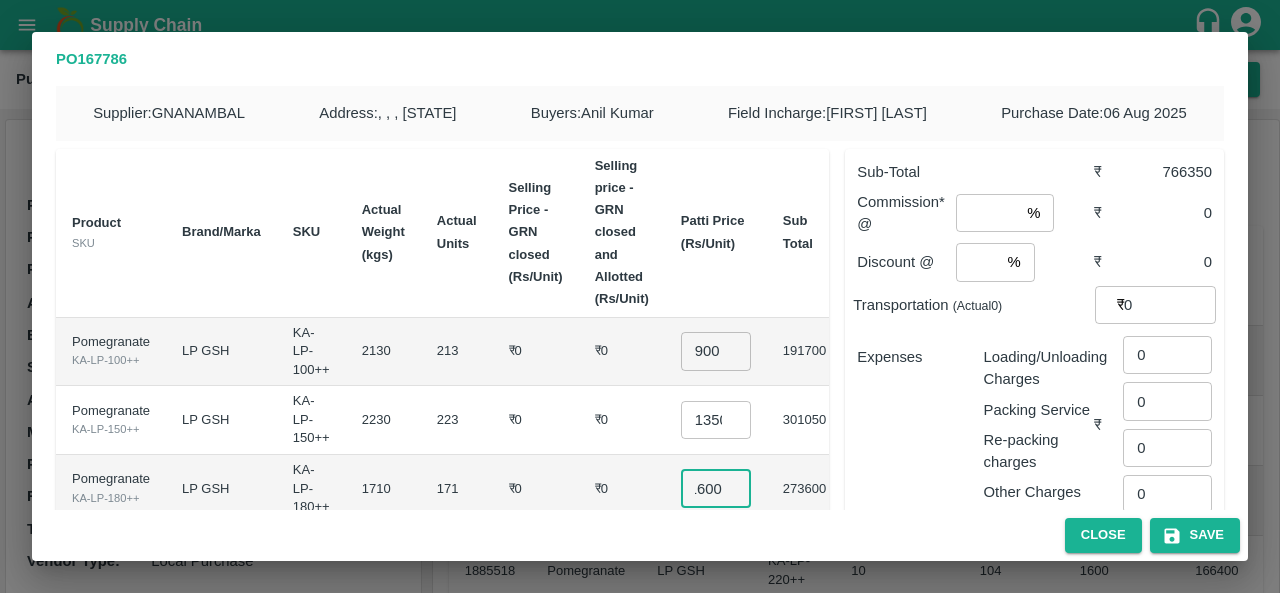 type on "1600" 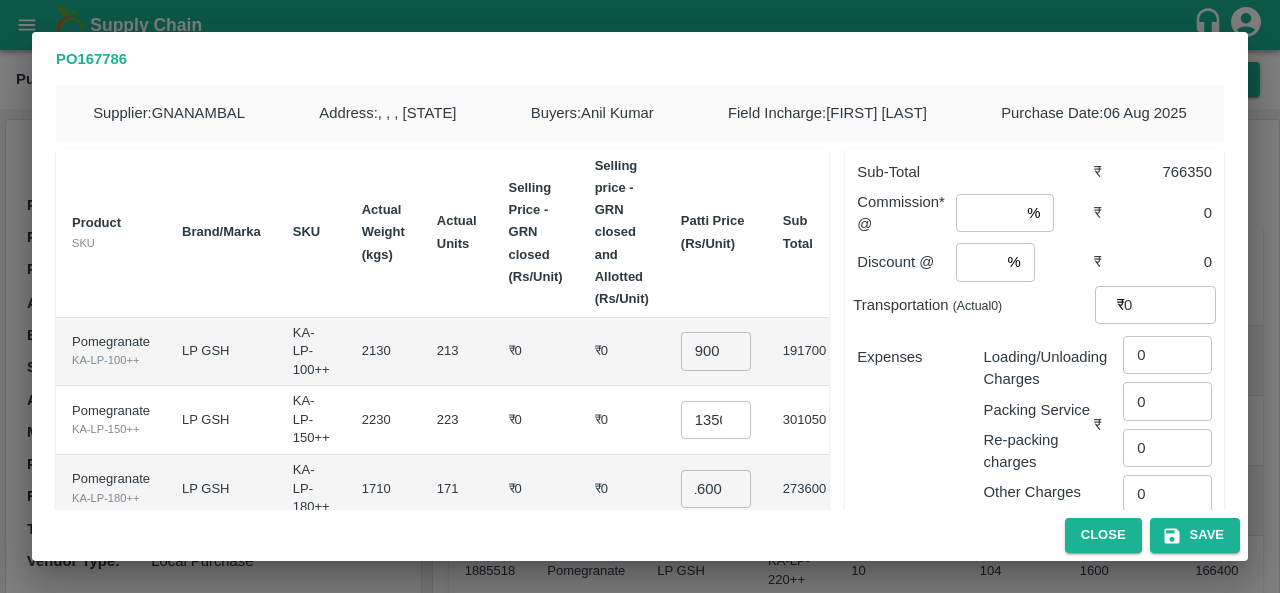 scroll, scrollTop: 0, scrollLeft: 0, axis: both 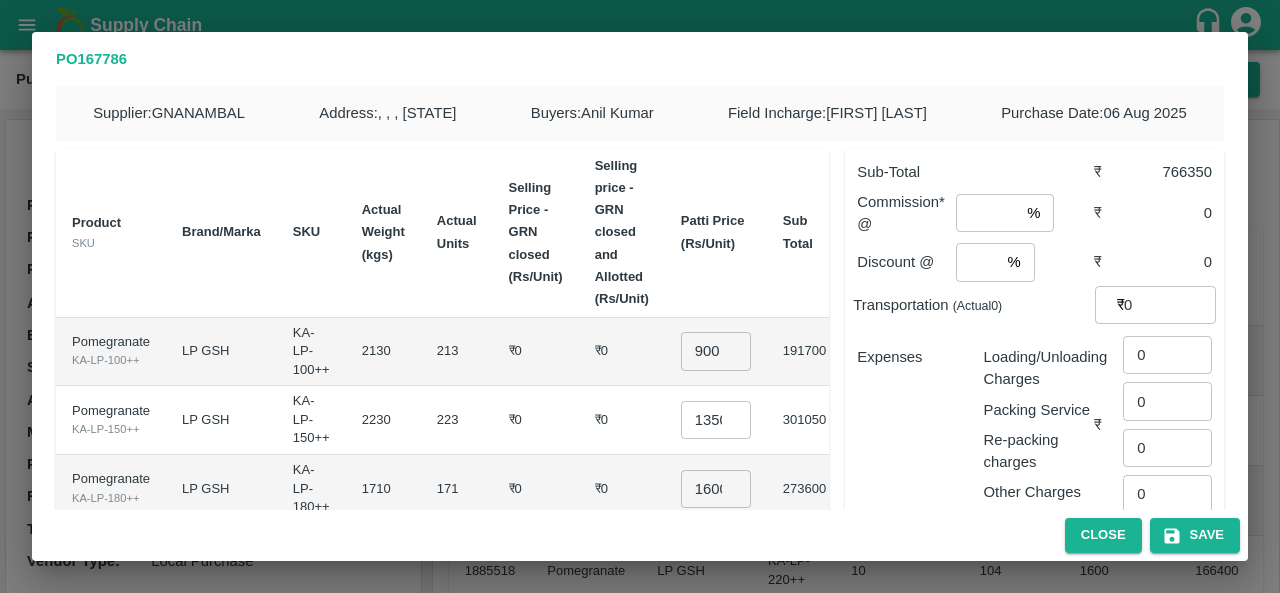 click on "273600" at bounding box center [804, 489] 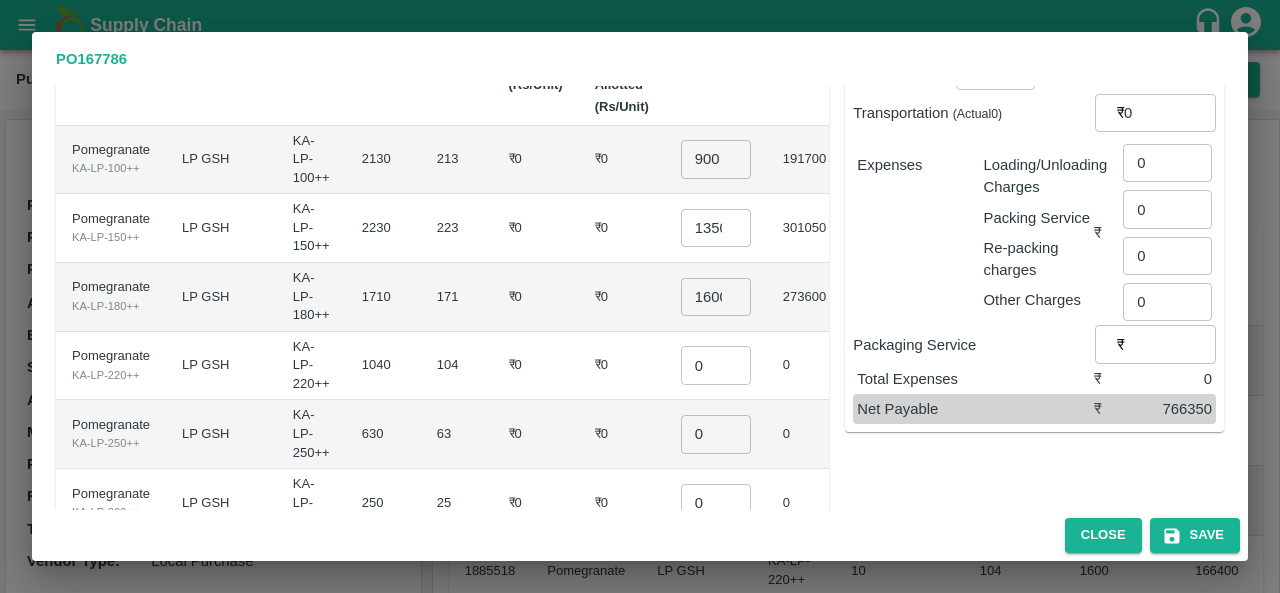 scroll, scrollTop: 196, scrollLeft: 0, axis: vertical 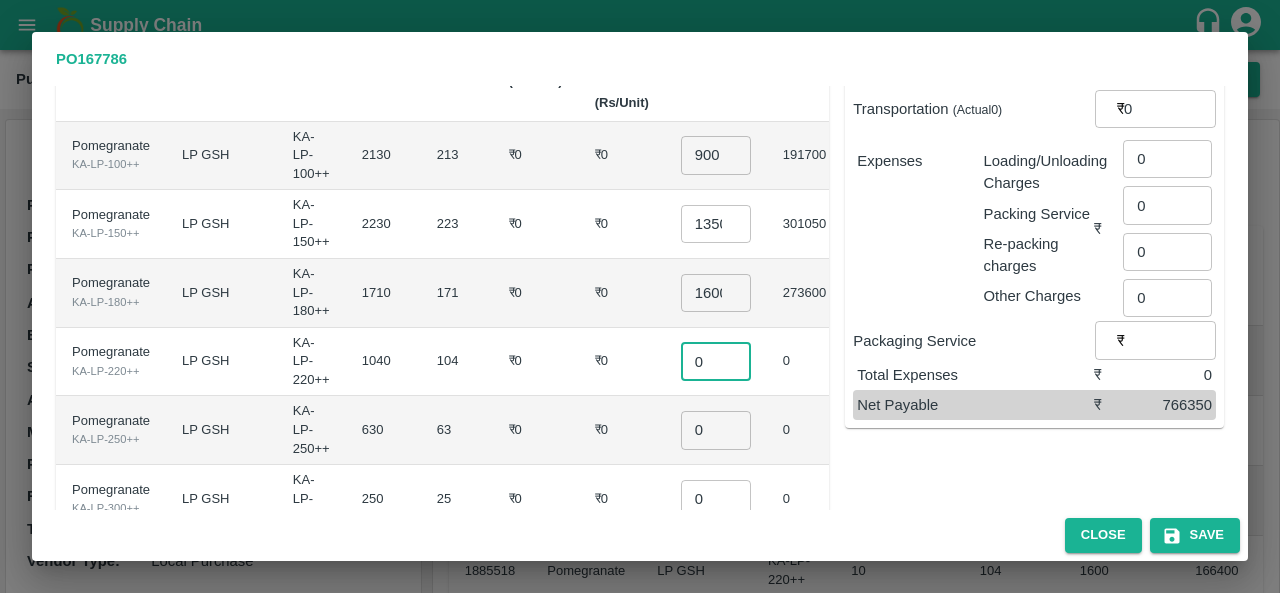 click on "0" at bounding box center (716, 361) 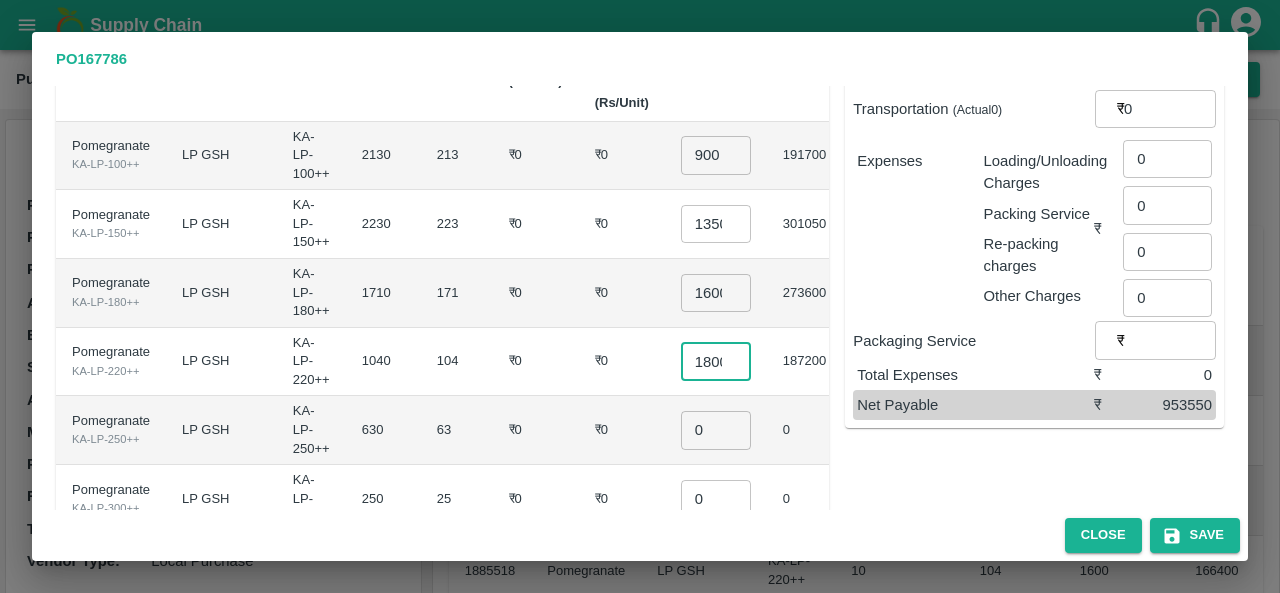 scroll, scrollTop: 0, scrollLeft: 6, axis: horizontal 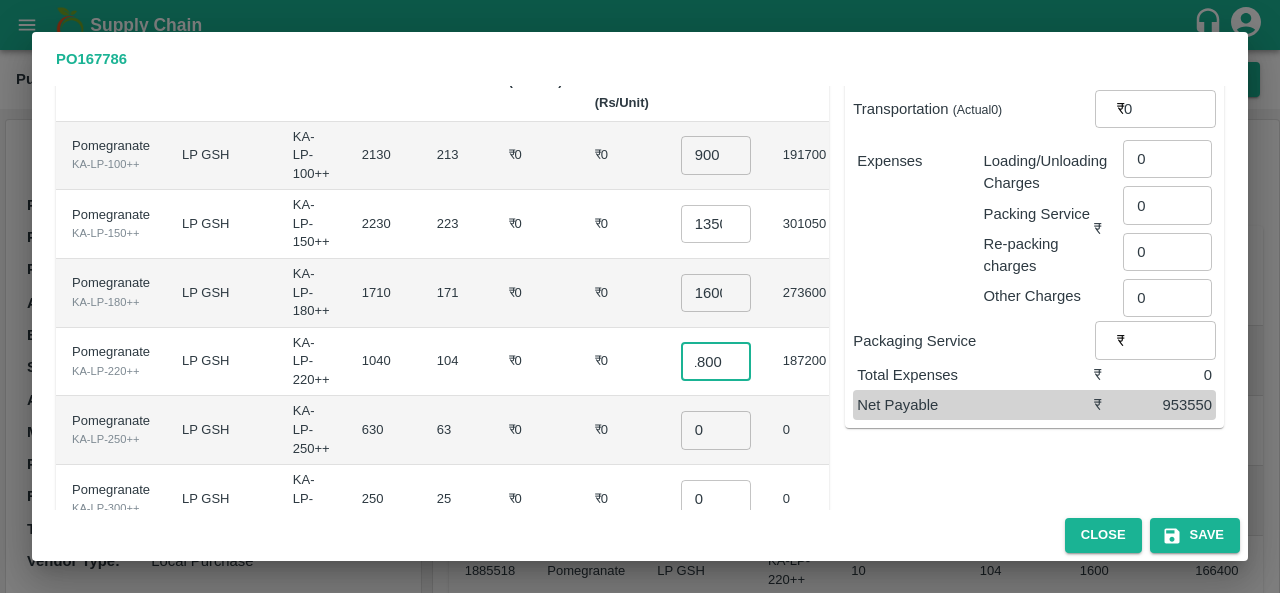 type on "1800" 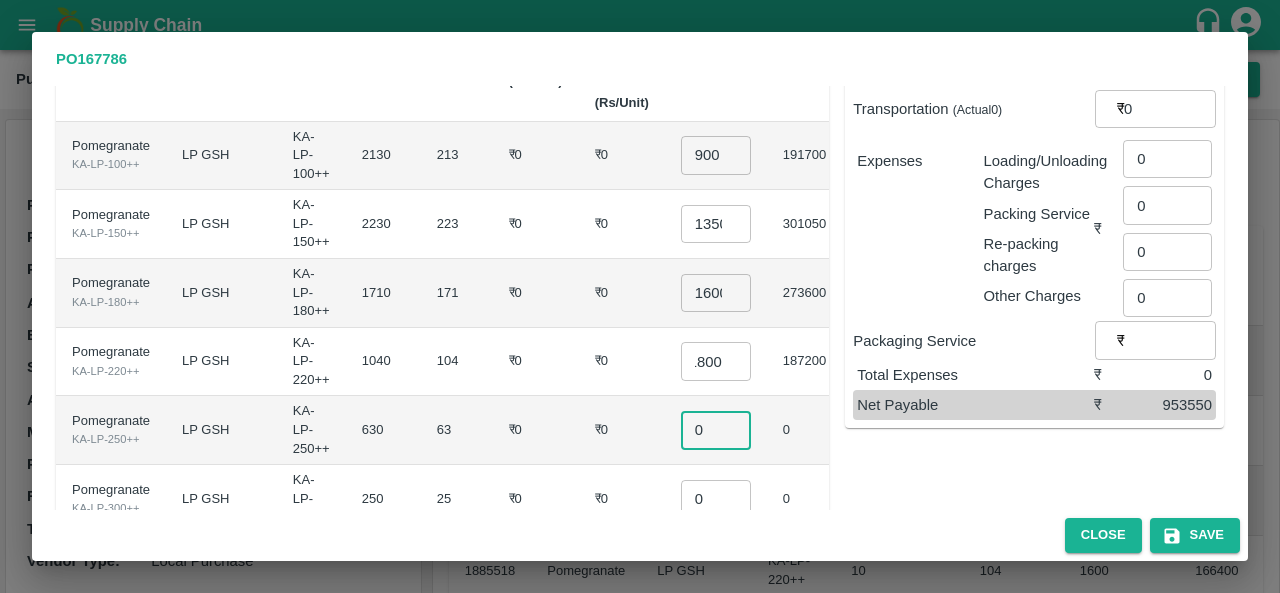 scroll, scrollTop: 0, scrollLeft: 0, axis: both 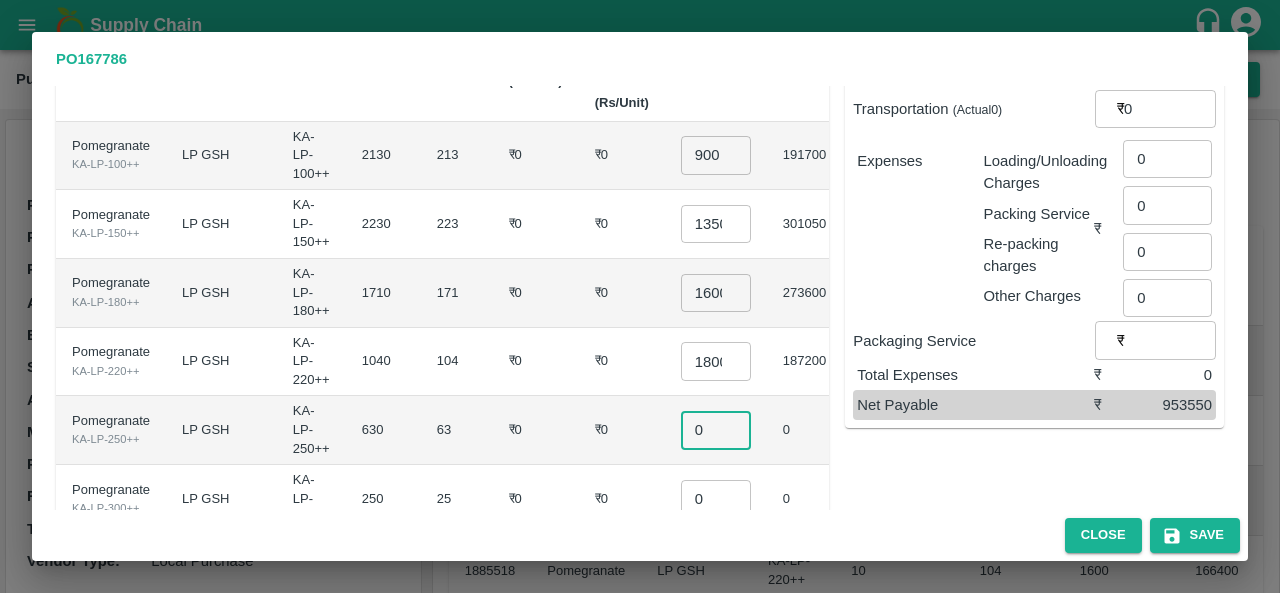 click on "0" at bounding box center [716, 430] 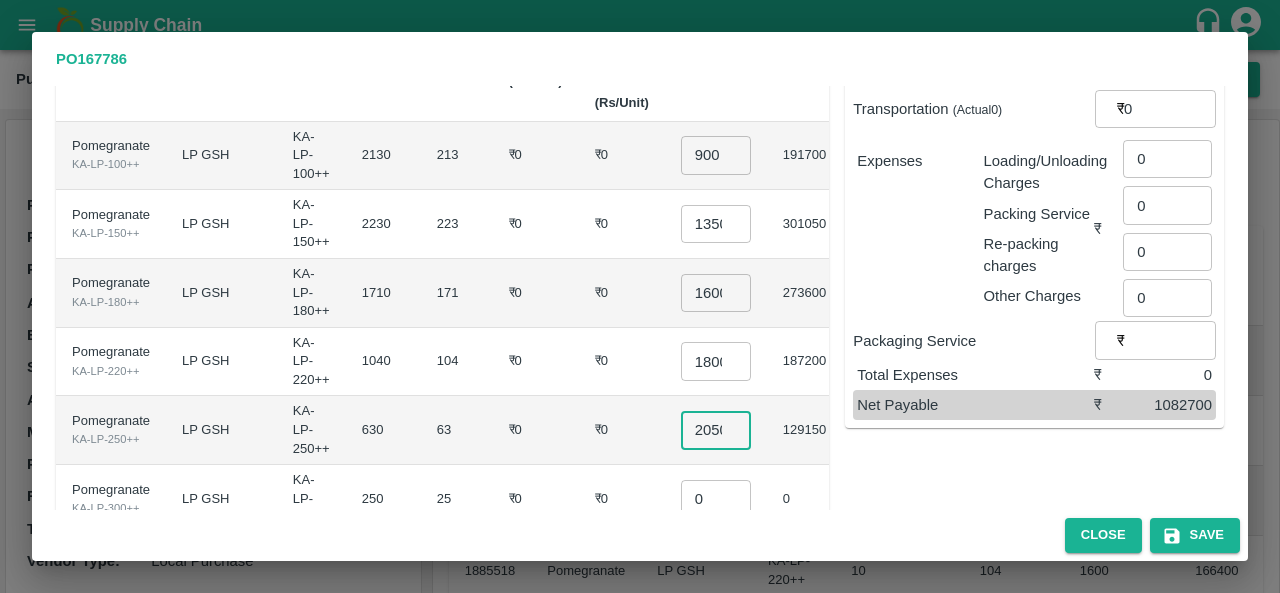 scroll, scrollTop: 0, scrollLeft: 6, axis: horizontal 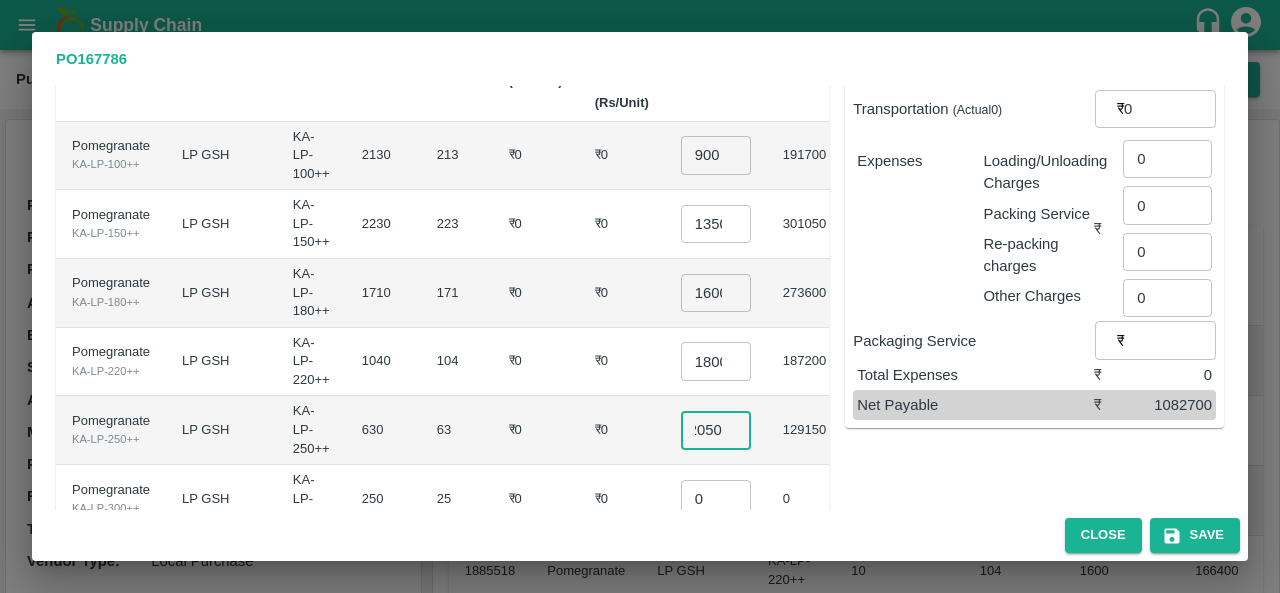 type on "2050" 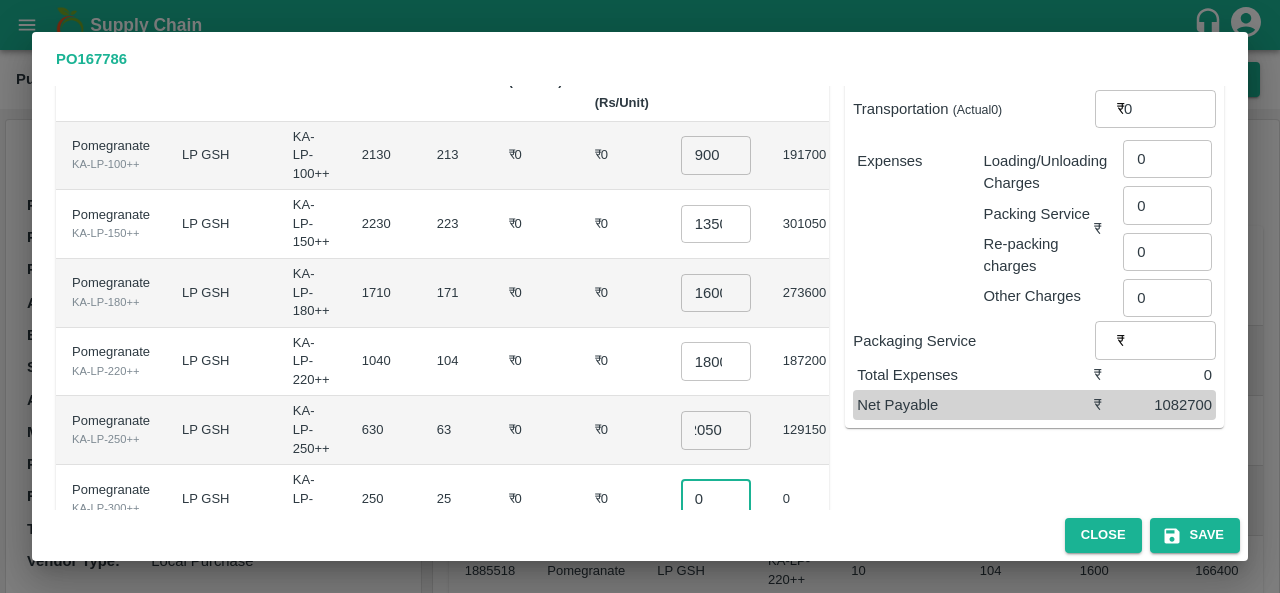 scroll, scrollTop: 0, scrollLeft: 0, axis: both 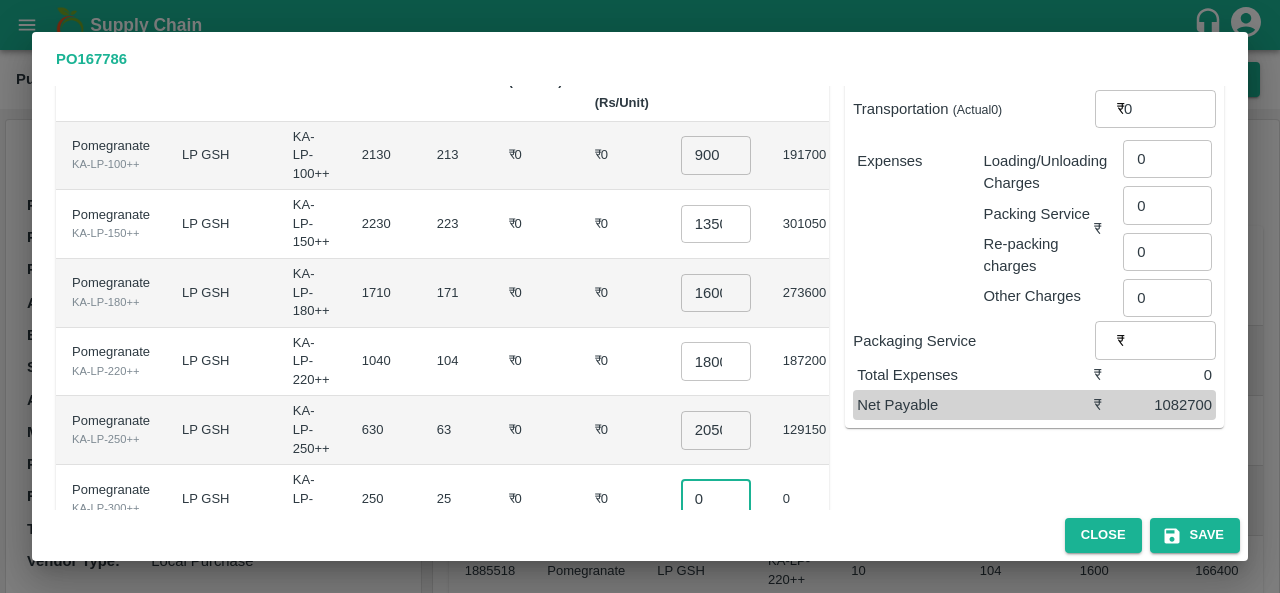 click on "0" at bounding box center [716, 499] 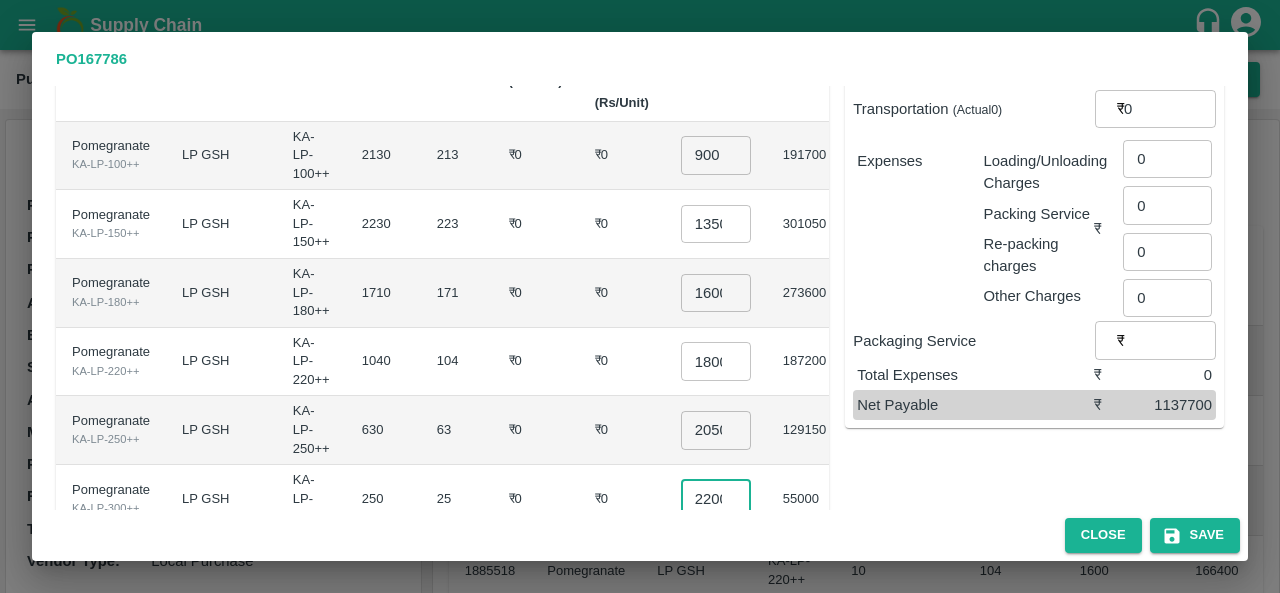 scroll, scrollTop: 0, scrollLeft: 6, axis: horizontal 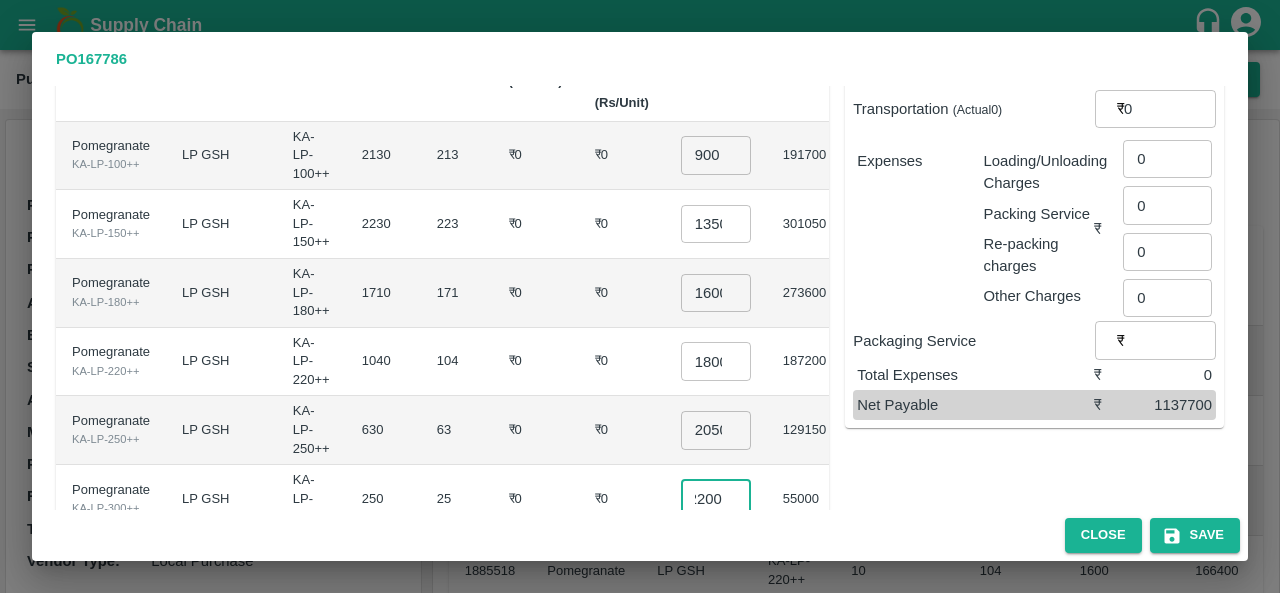 type on "2200" 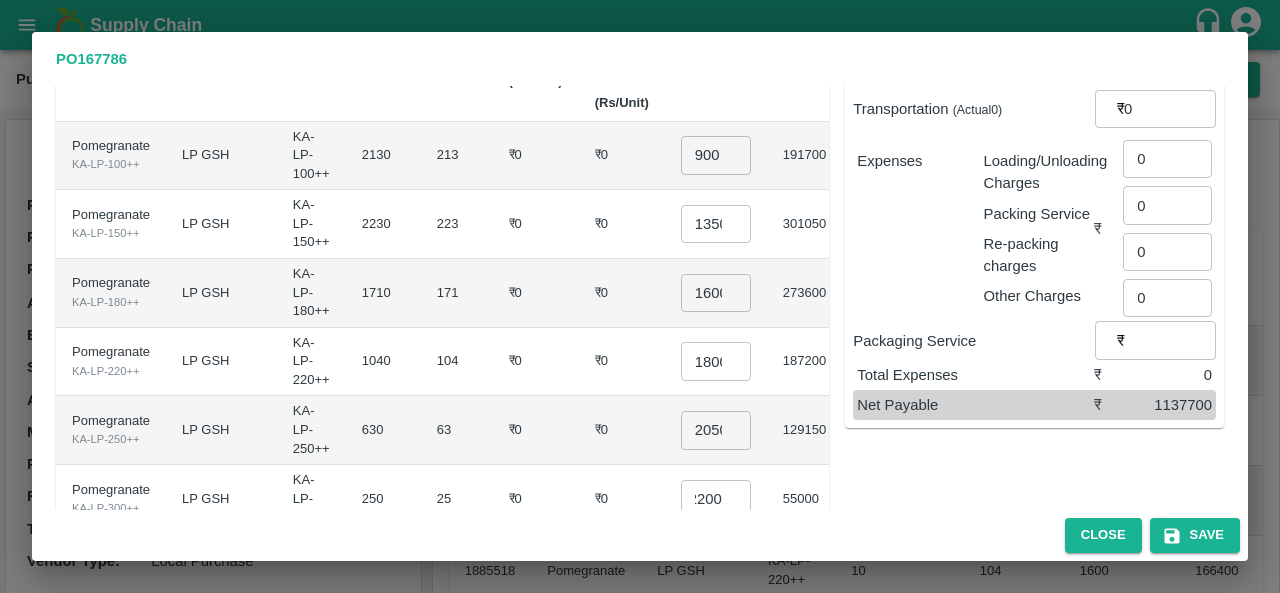 scroll, scrollTop: 0, scrollLeft: 0, axis: both 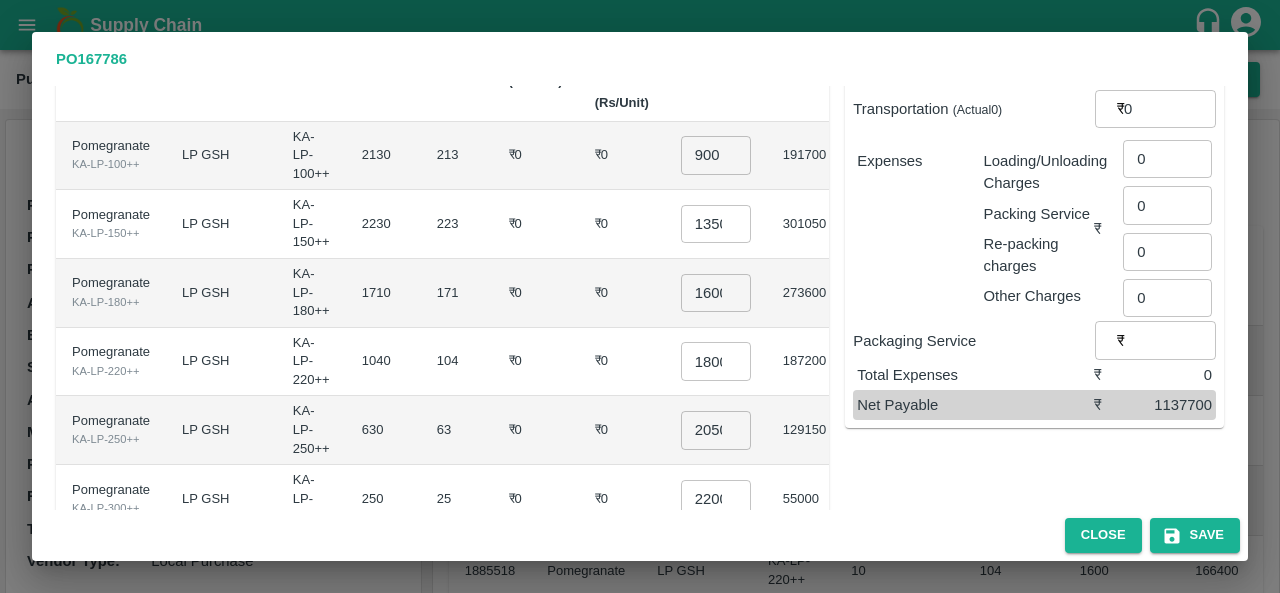 click on "Sub-Total ₹ 1137700 Commission* @ % ​ ₹ 0 Discount @ % ​ ₹ 0 Transportation   (Actual  0 ) ₹ 0 ​ Expenses Loading/Unloading Charges Packing Service Re-packing charges Other Charges ₹ 0 ​ 0 ​ 0 ​ 0 ​ Packaging Service ₹ ​ Total Expenses ₹ 0 Net Payable ₹ 1137700" at bounding box center (1026, 253) 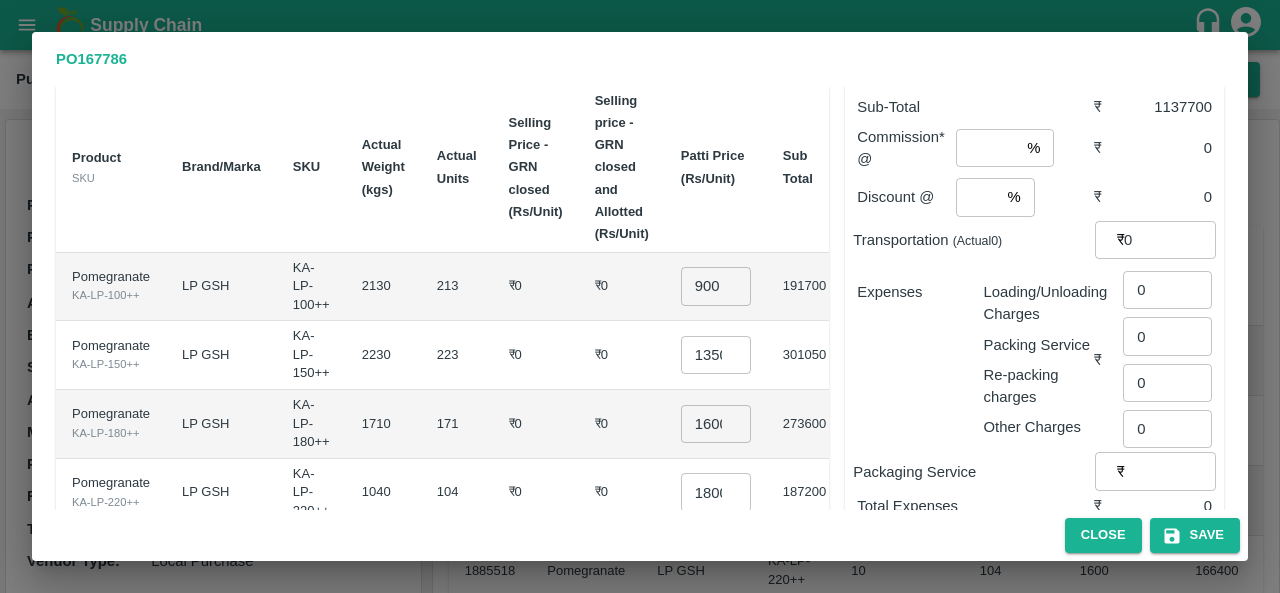 scroll, scrollTop: 64, scrollLeft: 0, axis: vertical 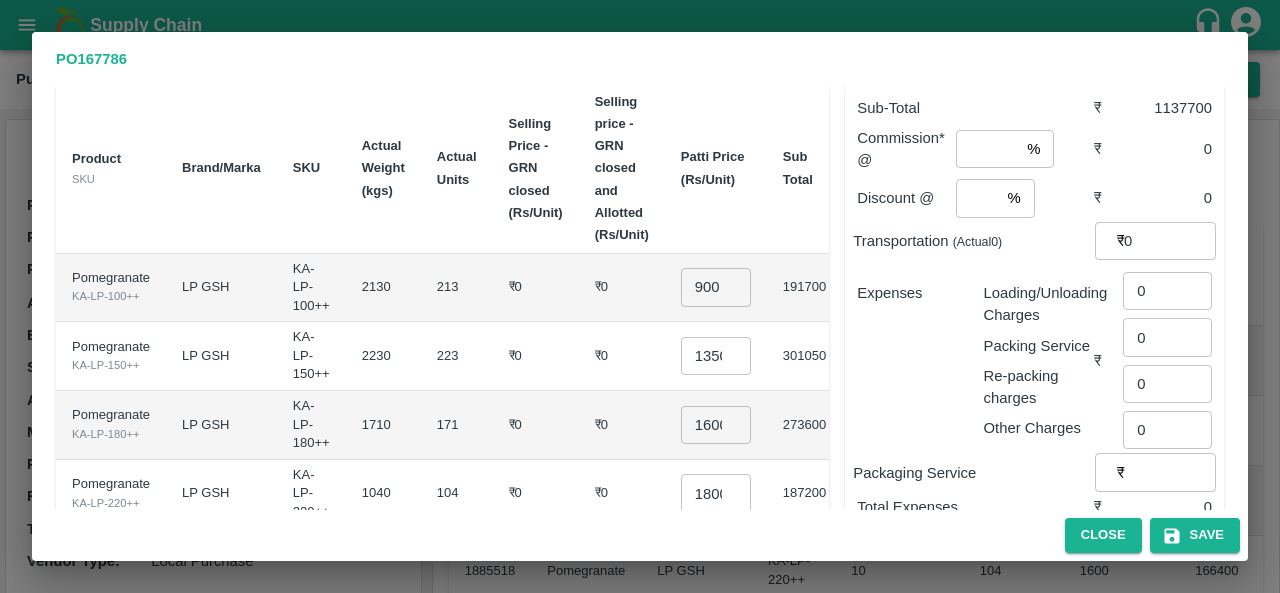 click at bounding box center (987, 149) 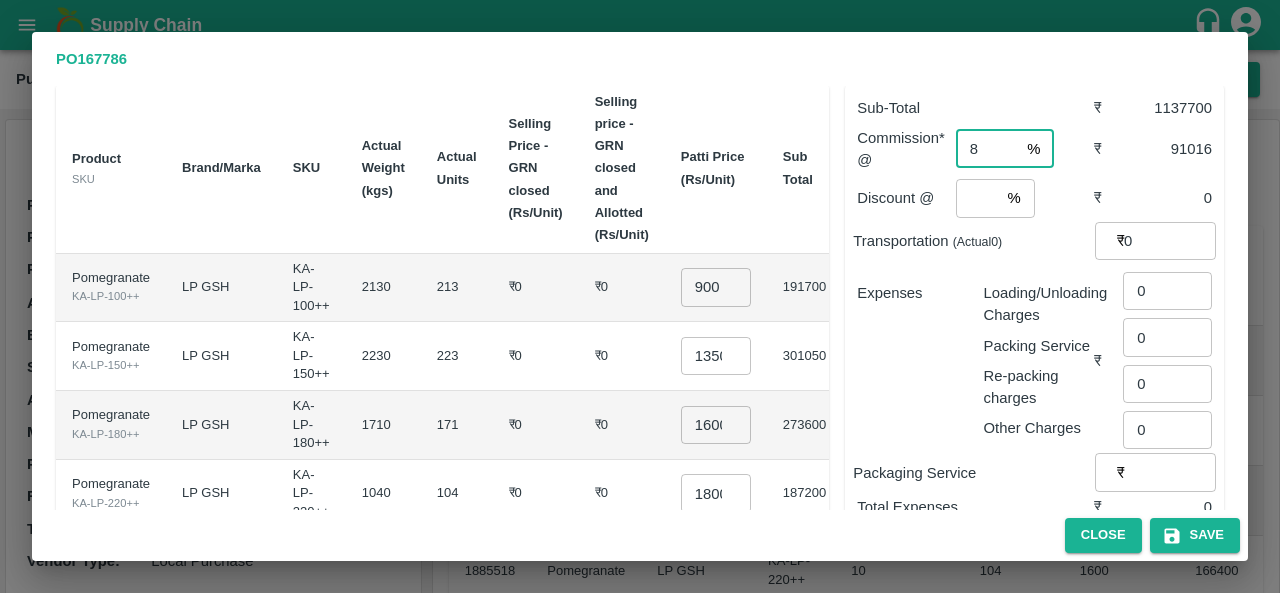 type on "8" 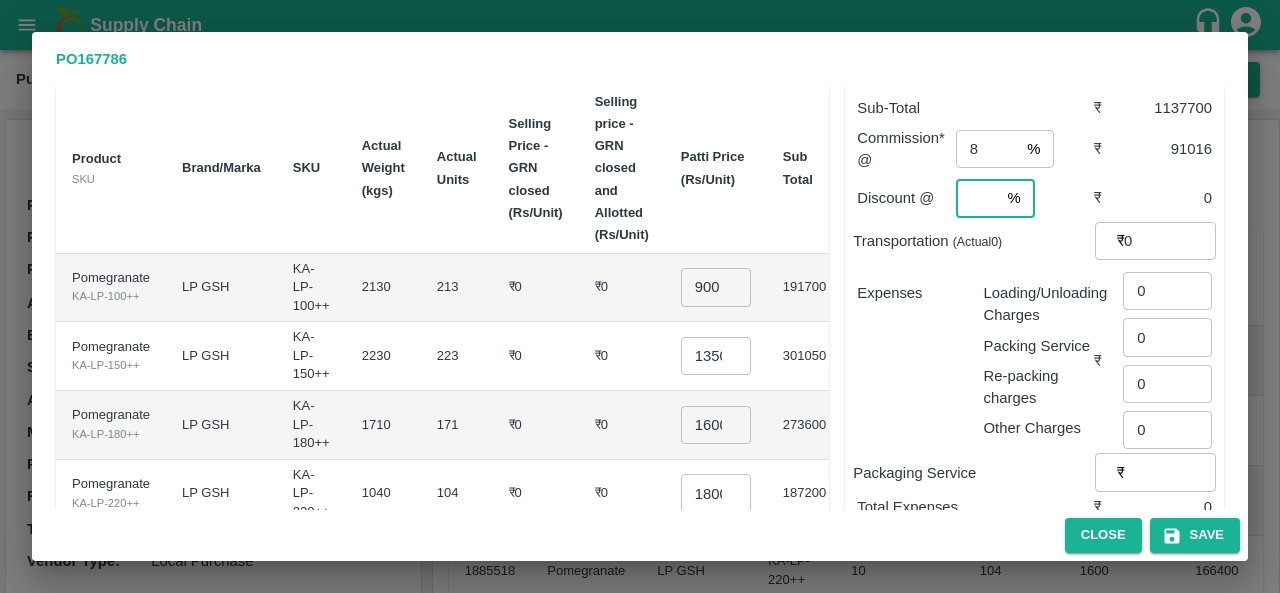 click at bounding box center (978, 198) 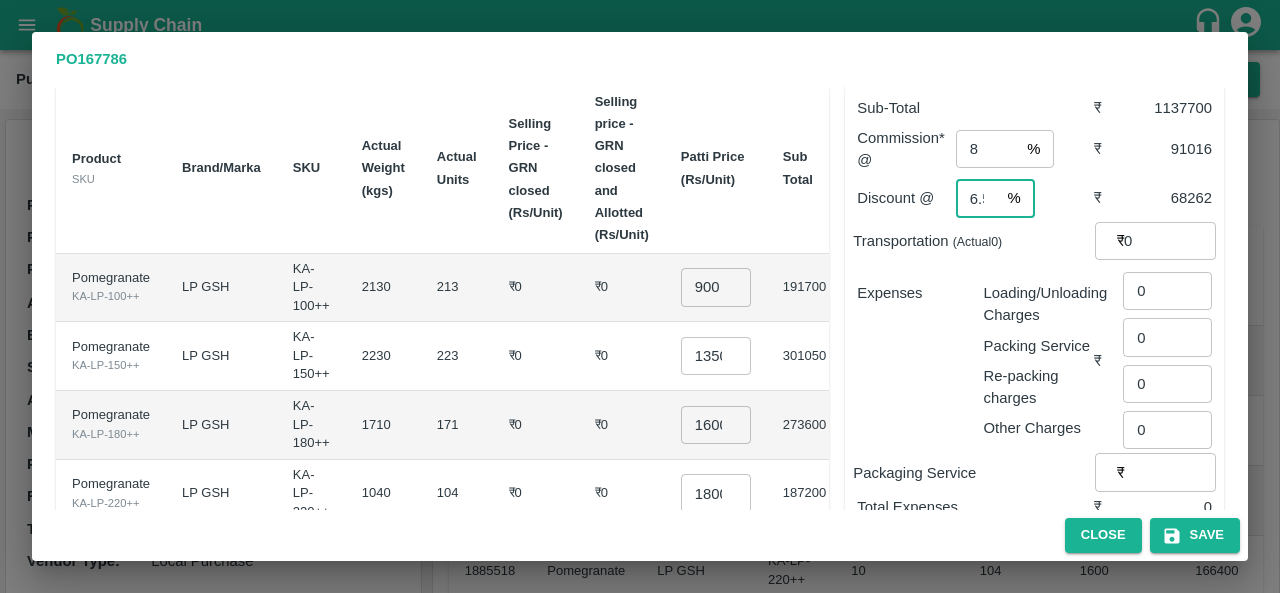 scroll, scrollTop: 0, scrollLeft: 6, axis: horizontal 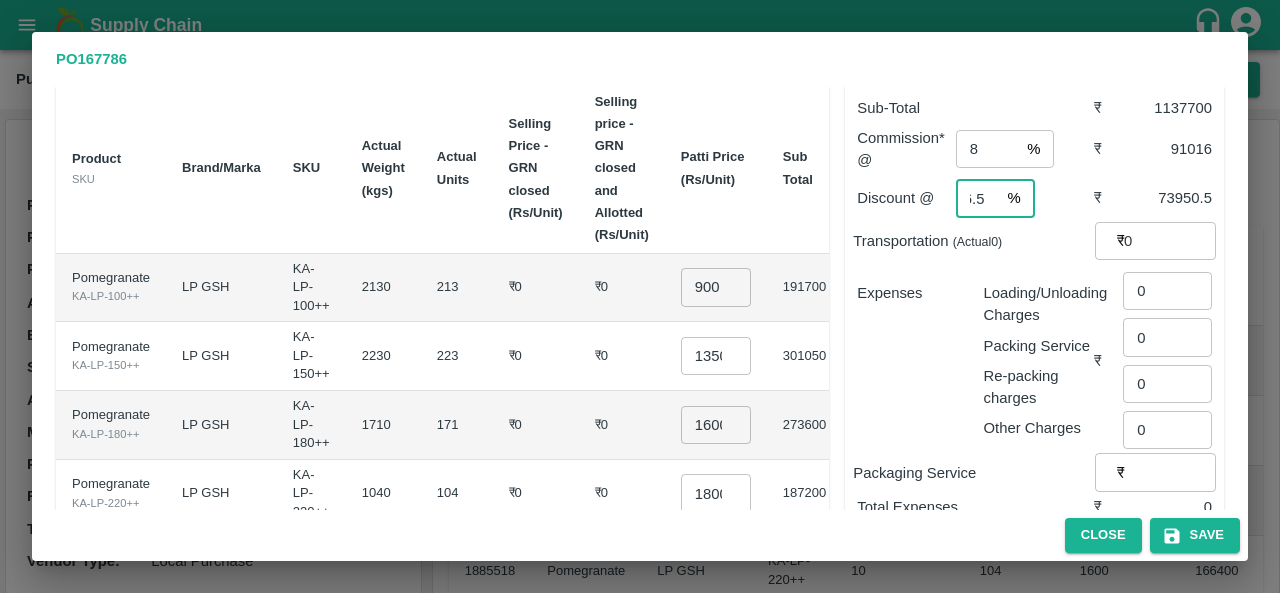type on "6.5" 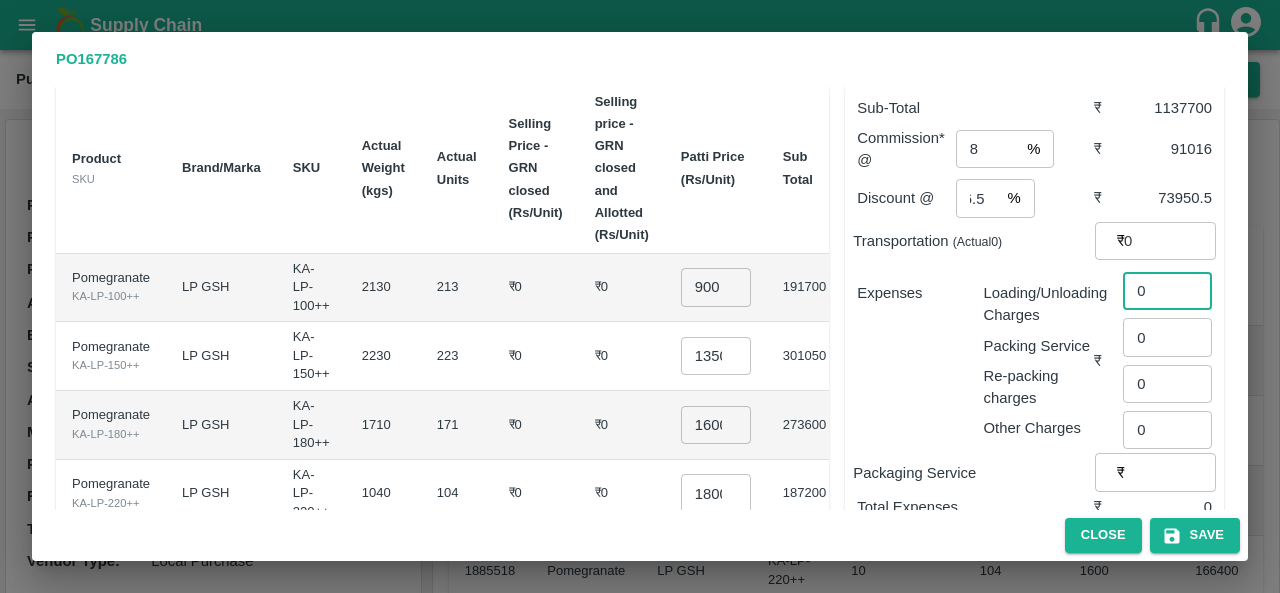 scroll, scrollTop: 0, scrollLeft: 0, axis: both 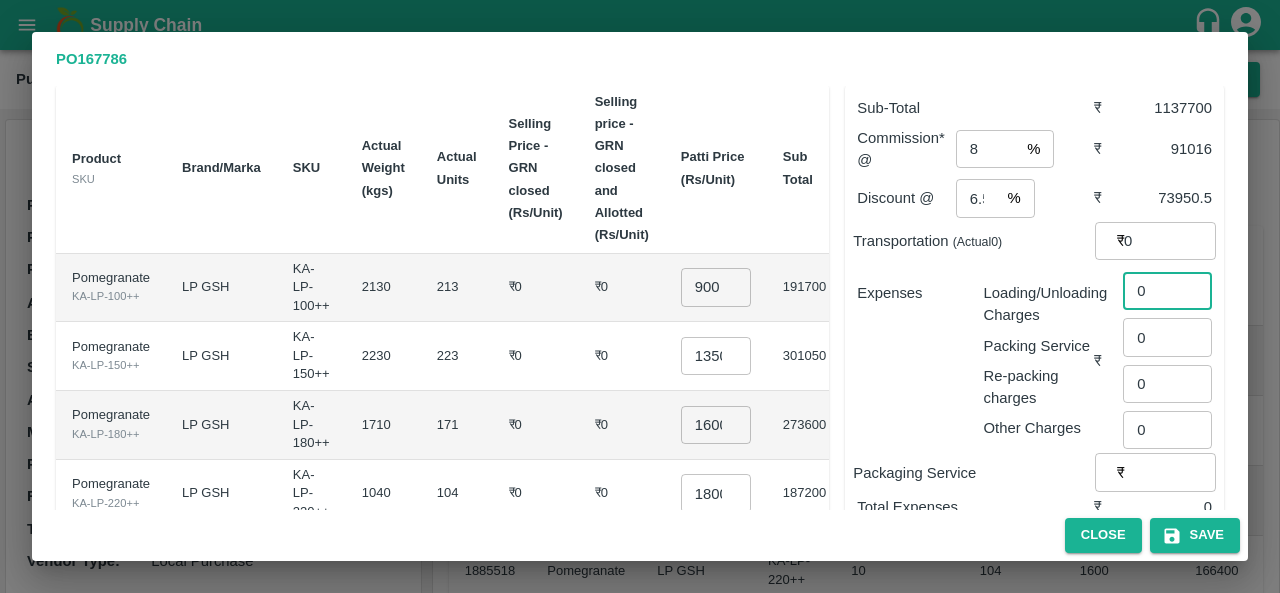click on "0" at bounding box center [1167, 291] 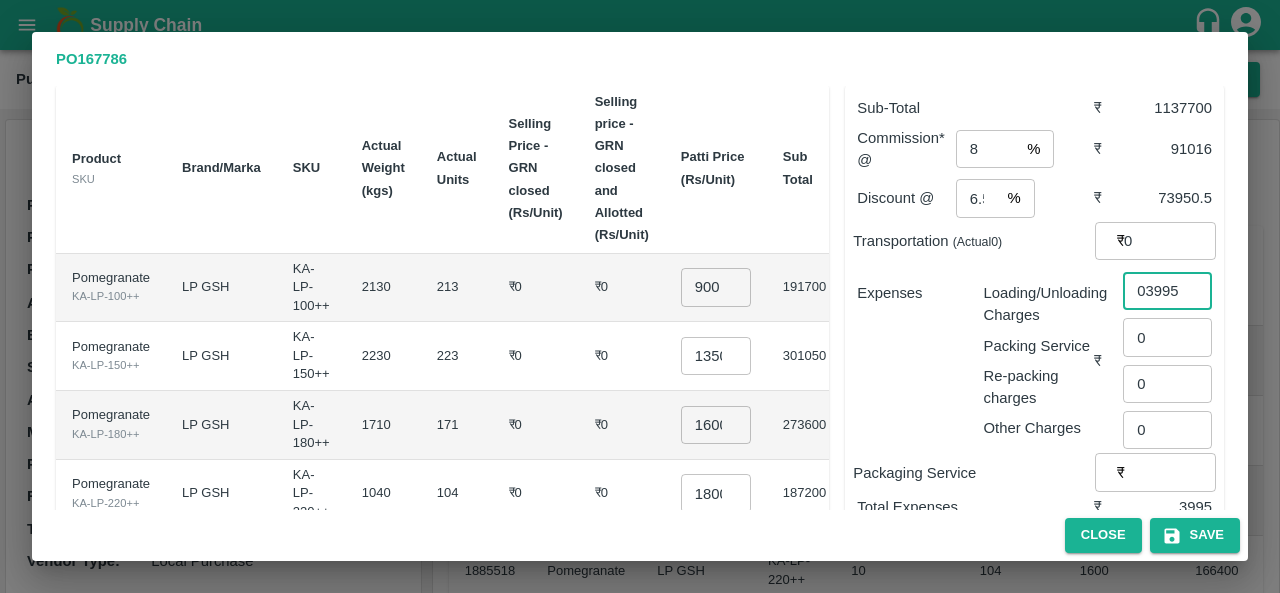 click on "03995" at bounding box center [1167, 291] 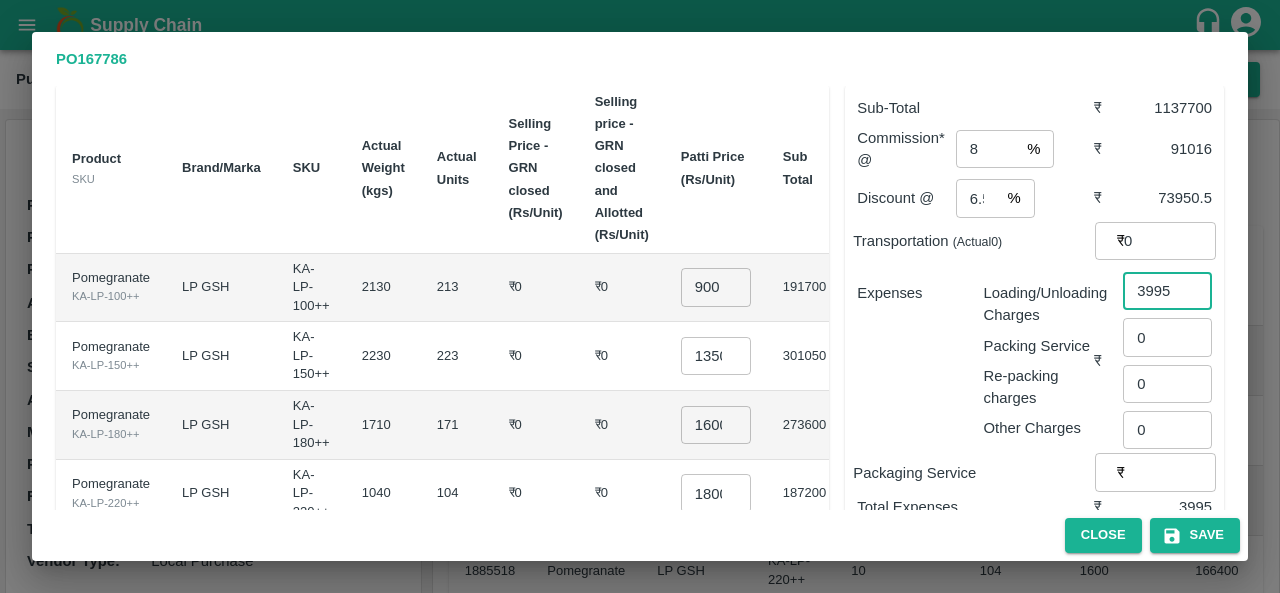 type on "3995" 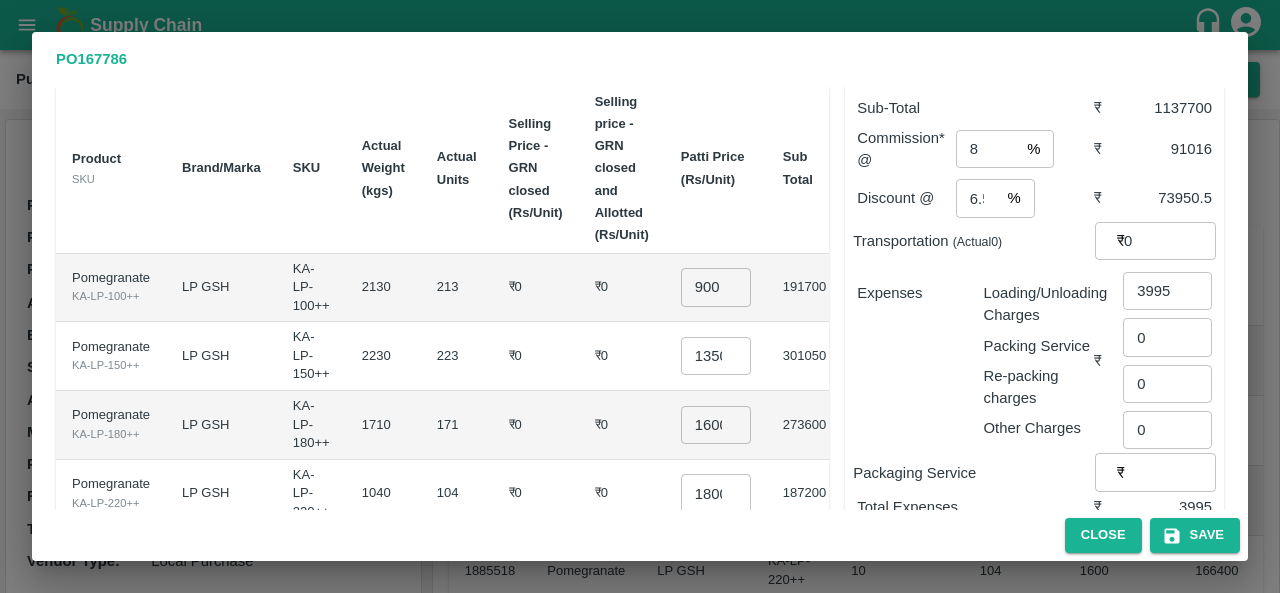 click on "Expenses" at bounding box center (904, 353) 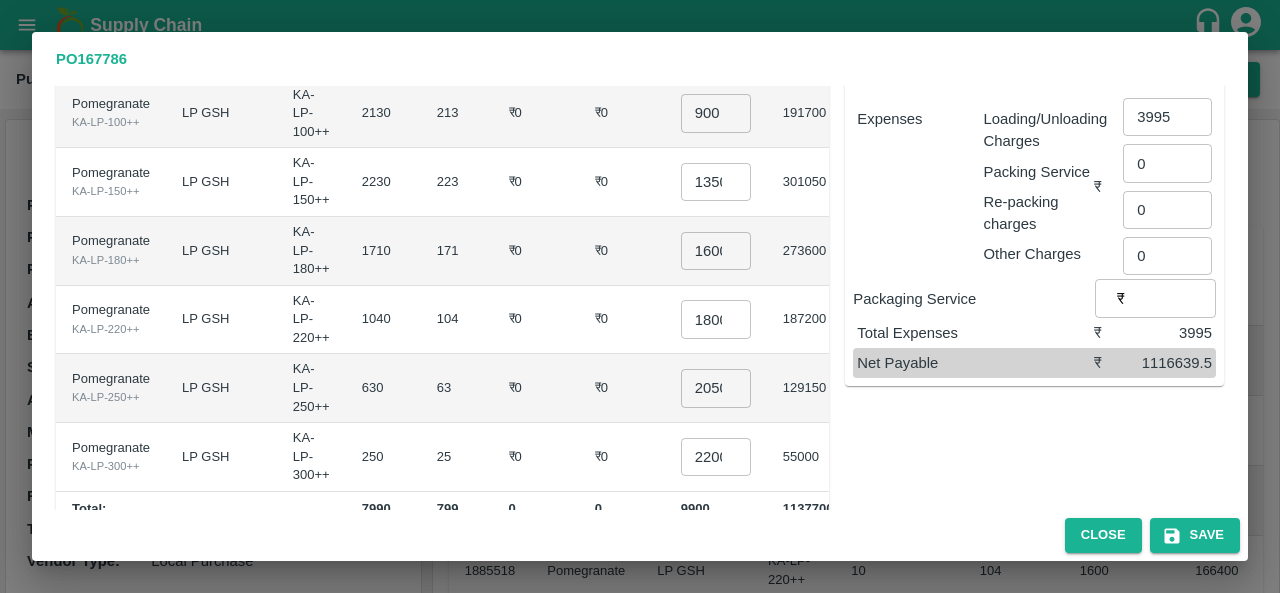 scroll, scrollTop: 280, scrollLeft: 0, axis: vertical 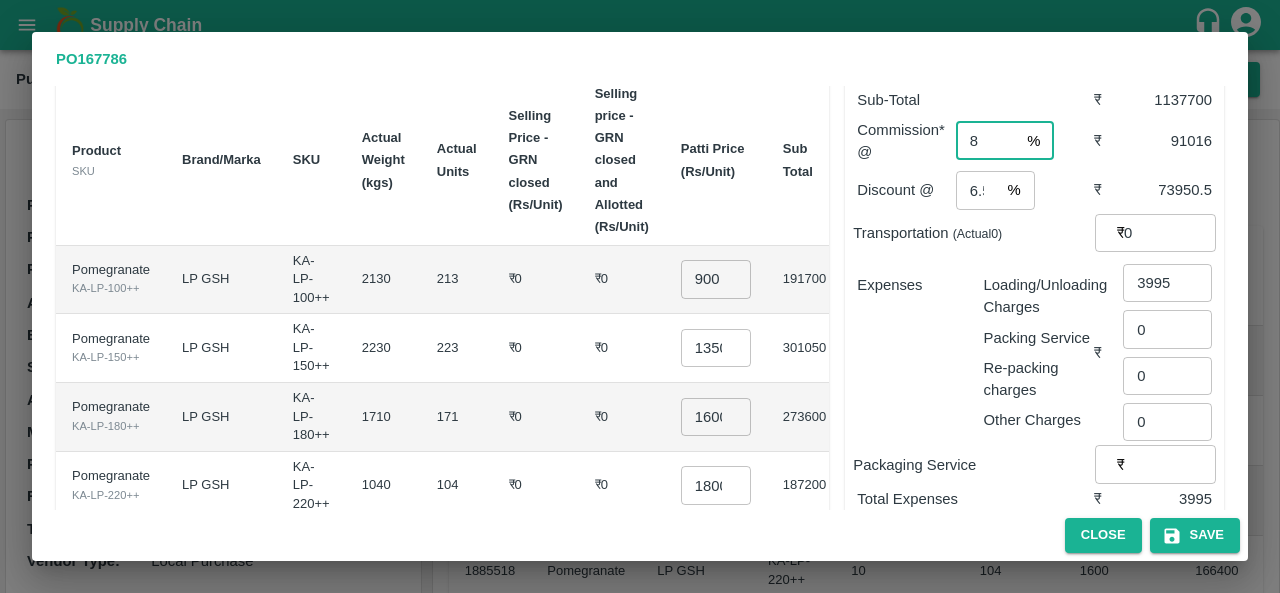 click on "8" at bounding box center (987, 141) 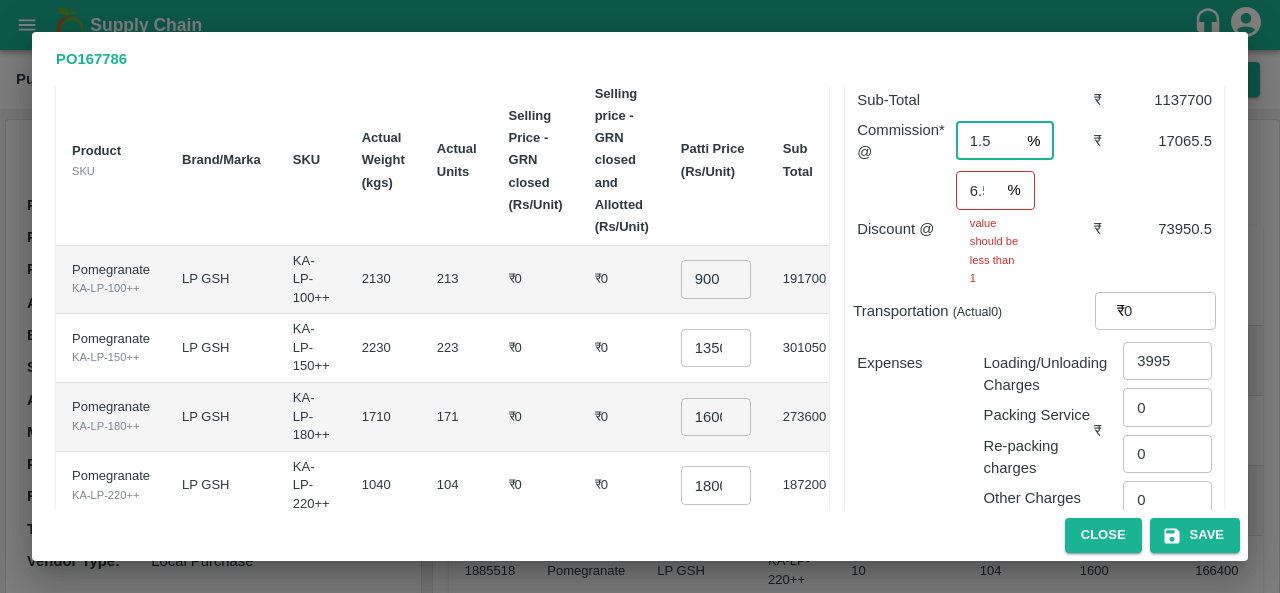 type on "1.5" 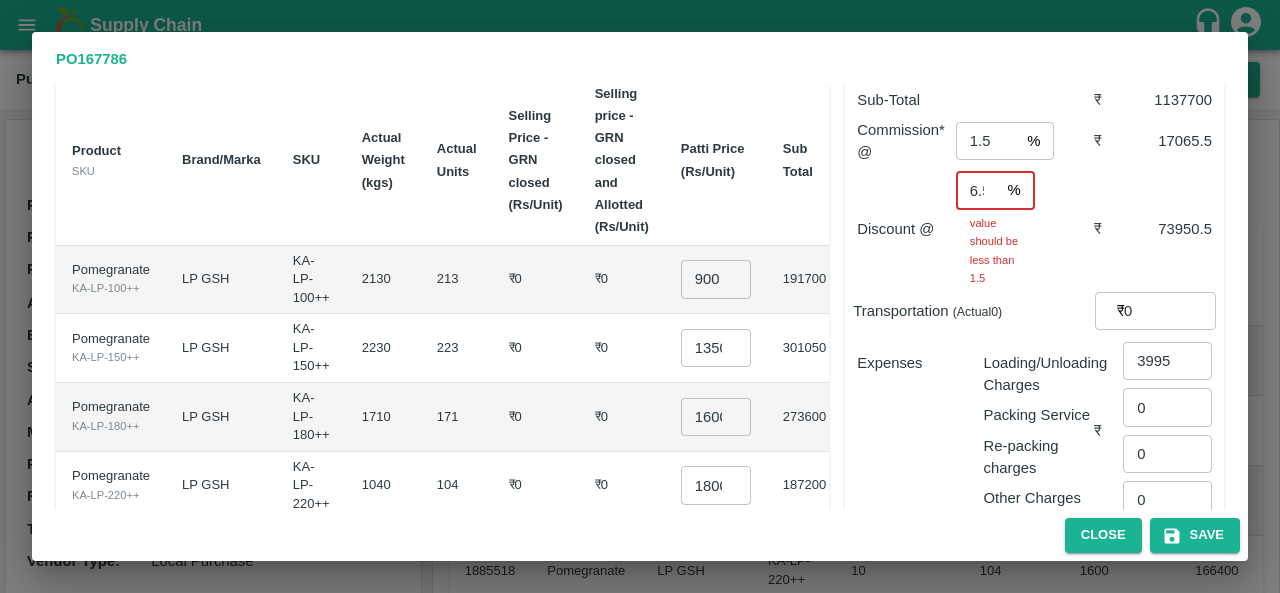 click on "6.5" at bounding box center [978, 190] 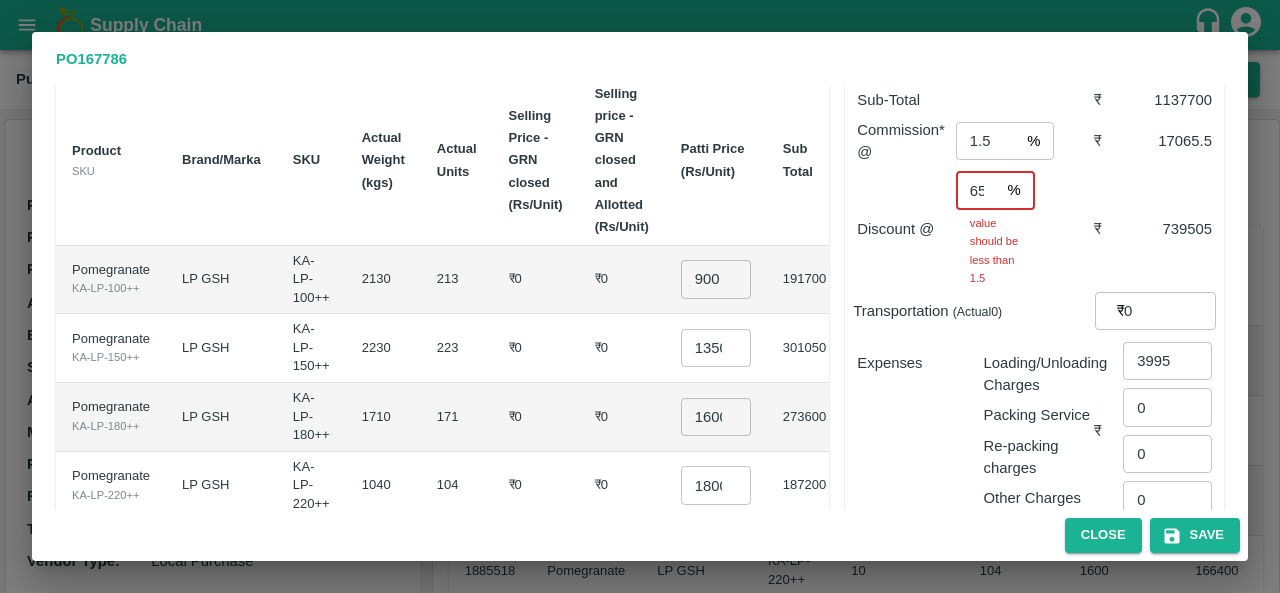 type on "6" 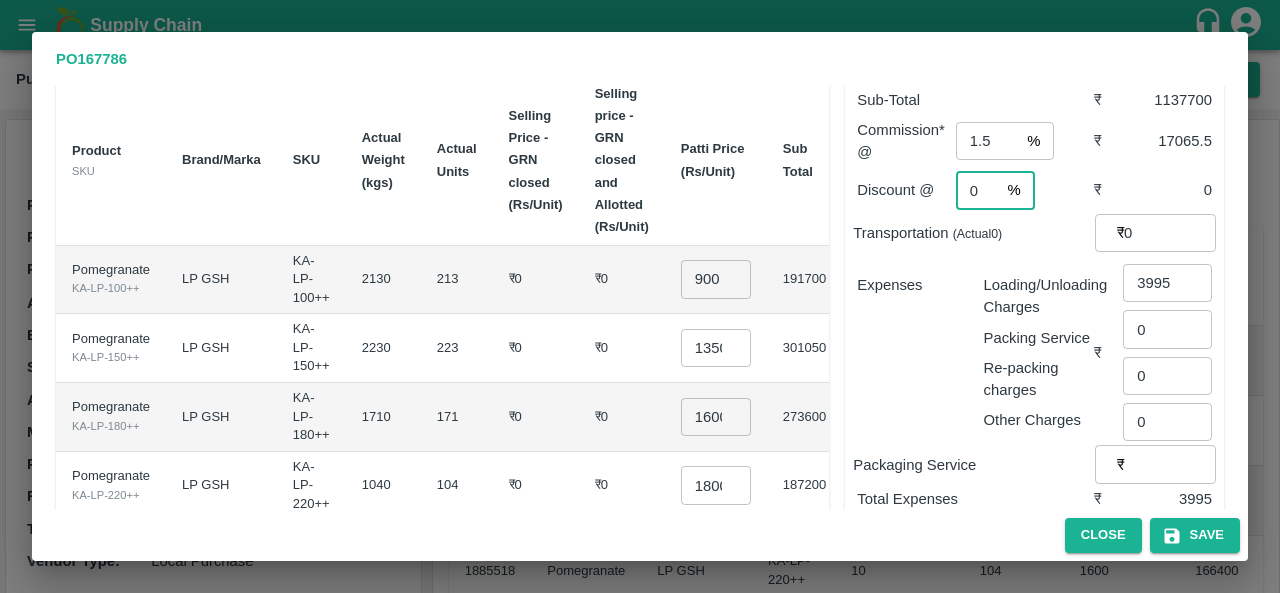 type on "0" 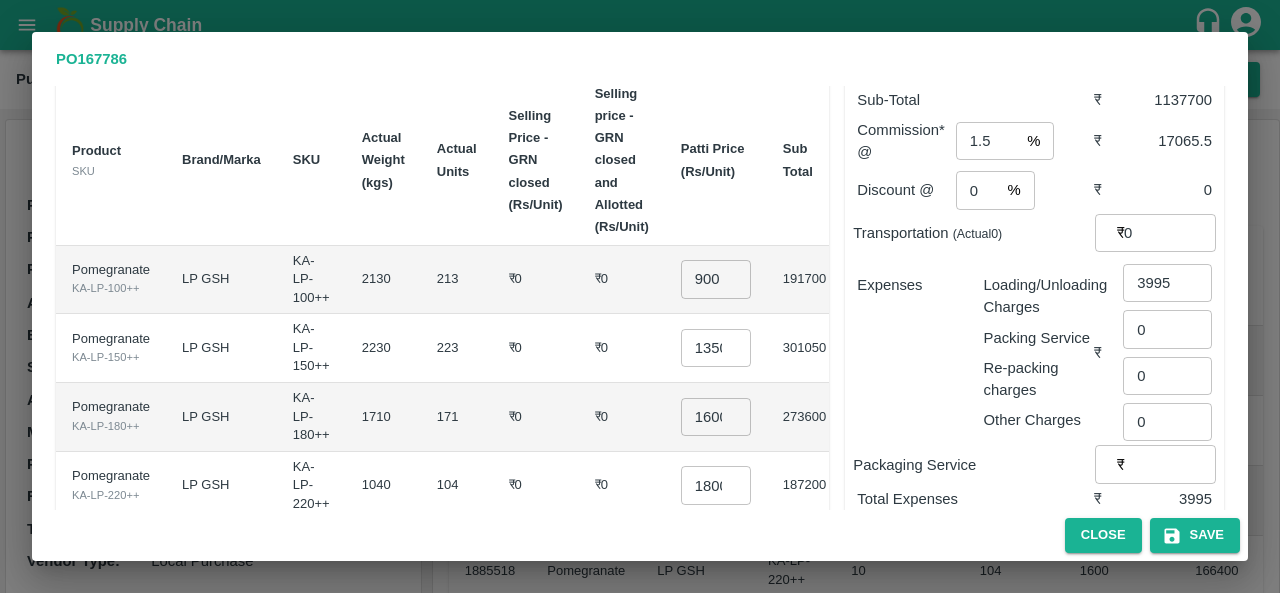 click on "Expenses" at bounding box center (904, 345) 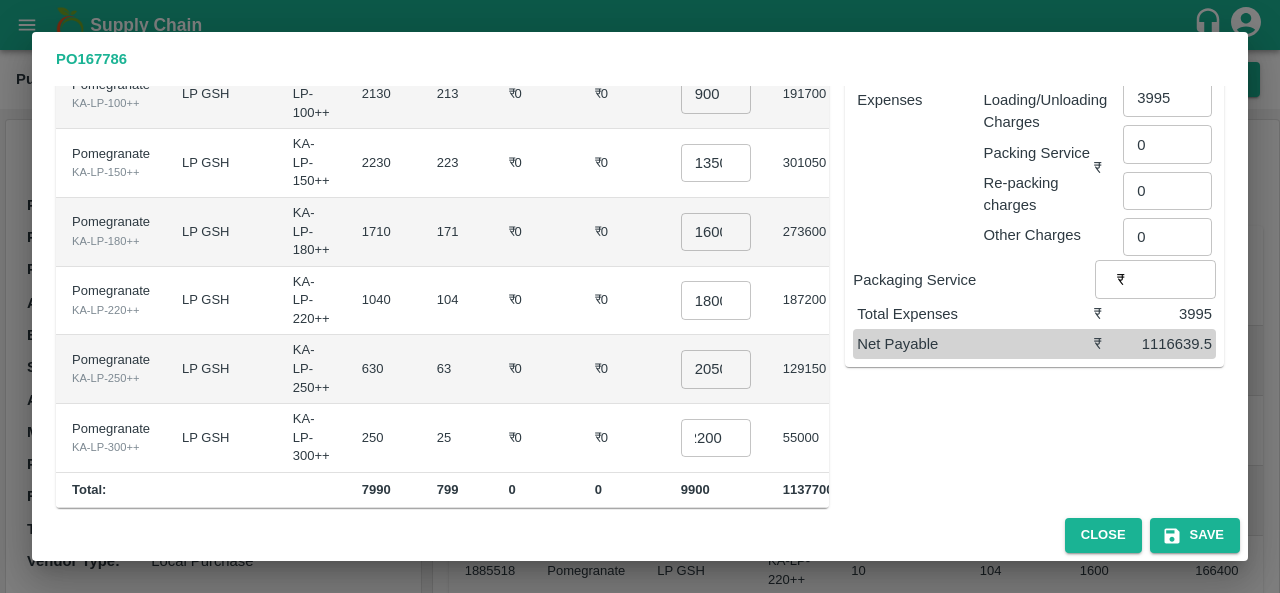 scroll, scrollTop: 280, scrollLeft: 0, axis: vertical 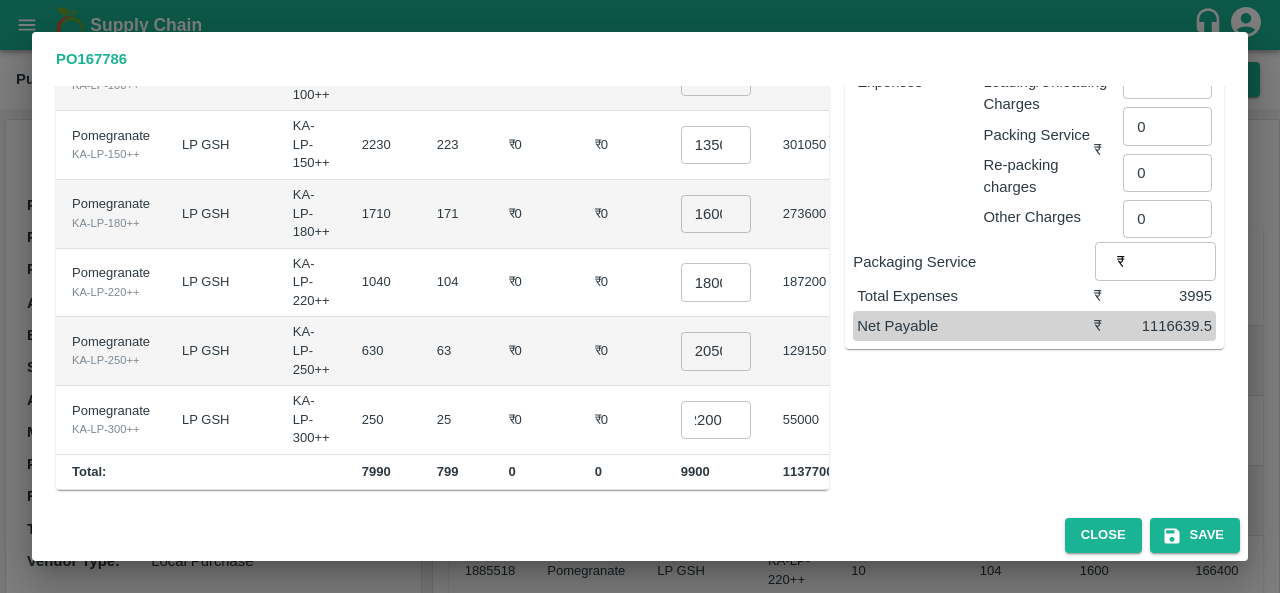click on "Sub-Total ₹ 1137700 Commission* @ 1.5 % ​ ₹ 17065.5 Discount @ 0 % ​ ₹ 0 Transportation   (Actual  0 ) ₹ 0 ​ Expenses Loading/Unloading Charges Packing Service Re-packing charges Other Charges ₹ 3995 ​ 0 ​ 0 ​ 0 ​ Packaging Service ₹ ​ Total Expenses ₹ 3995 Net Payable ₹ 1116639.5" at bounding box center (1026, 174) 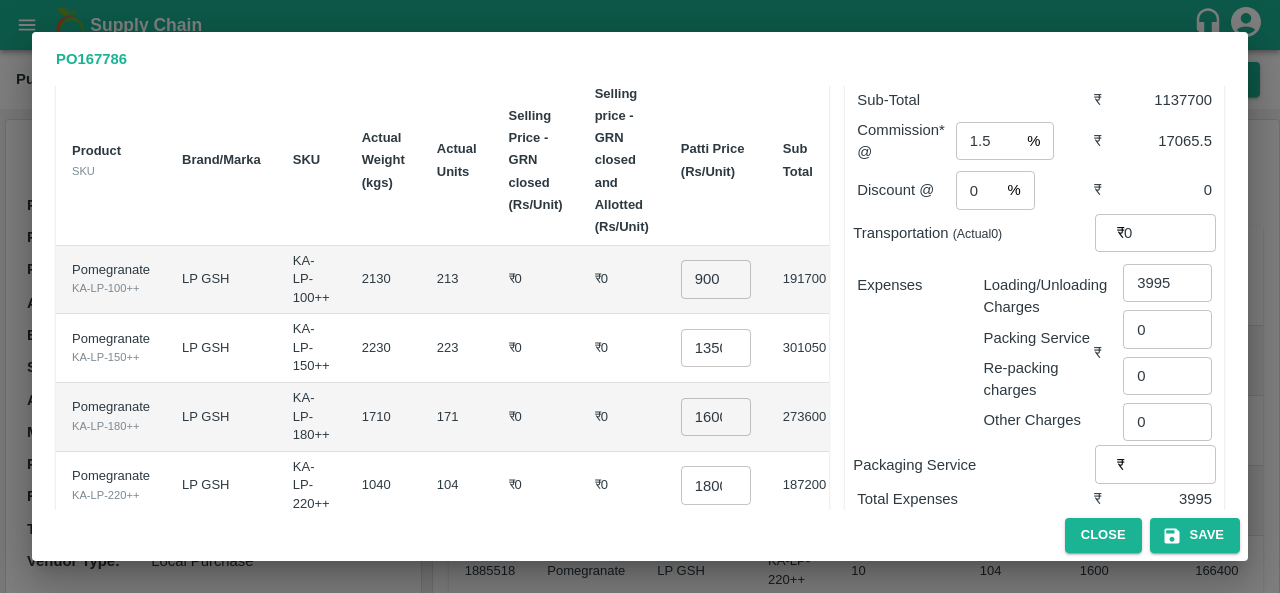 scroll, scrollTop: 73, scrollLeft: 0, axis: vertical 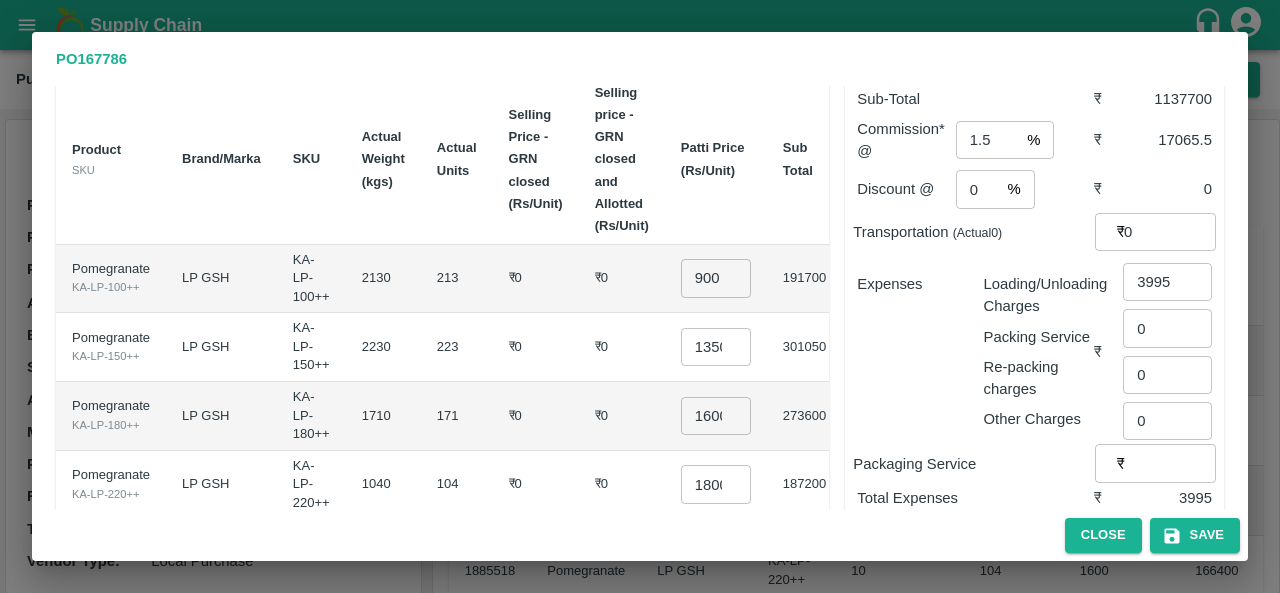 click on "Expenses" at bounding box center [904, 344] 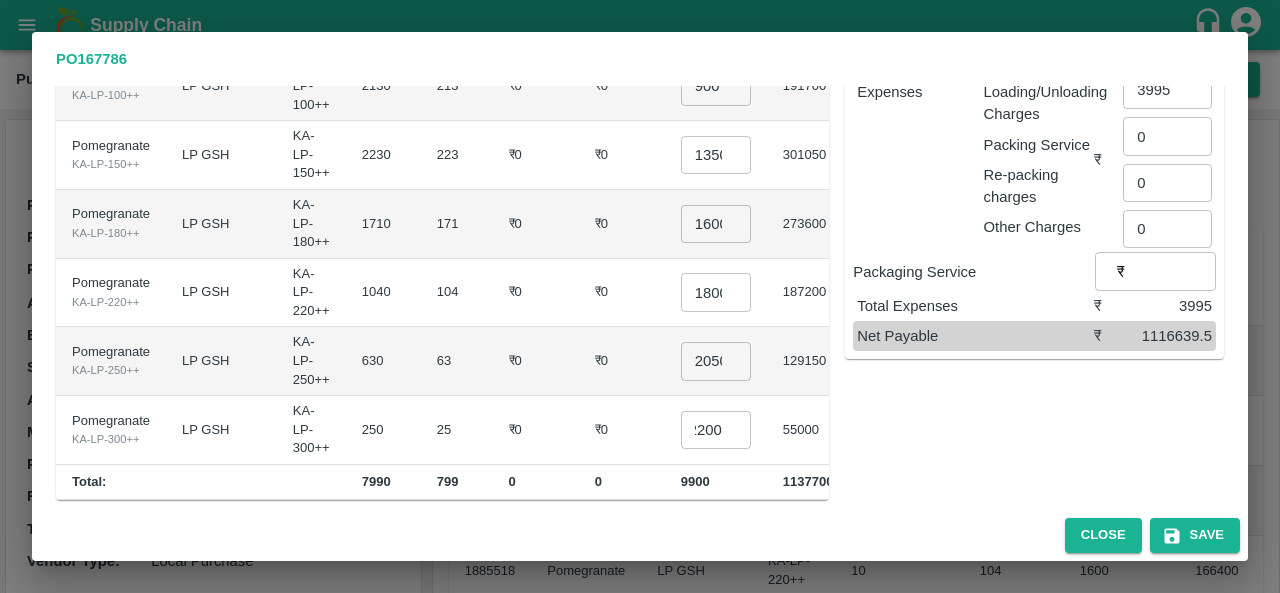 scroll, scrollTop: 266, scrollLeft: 0, axis: vertical 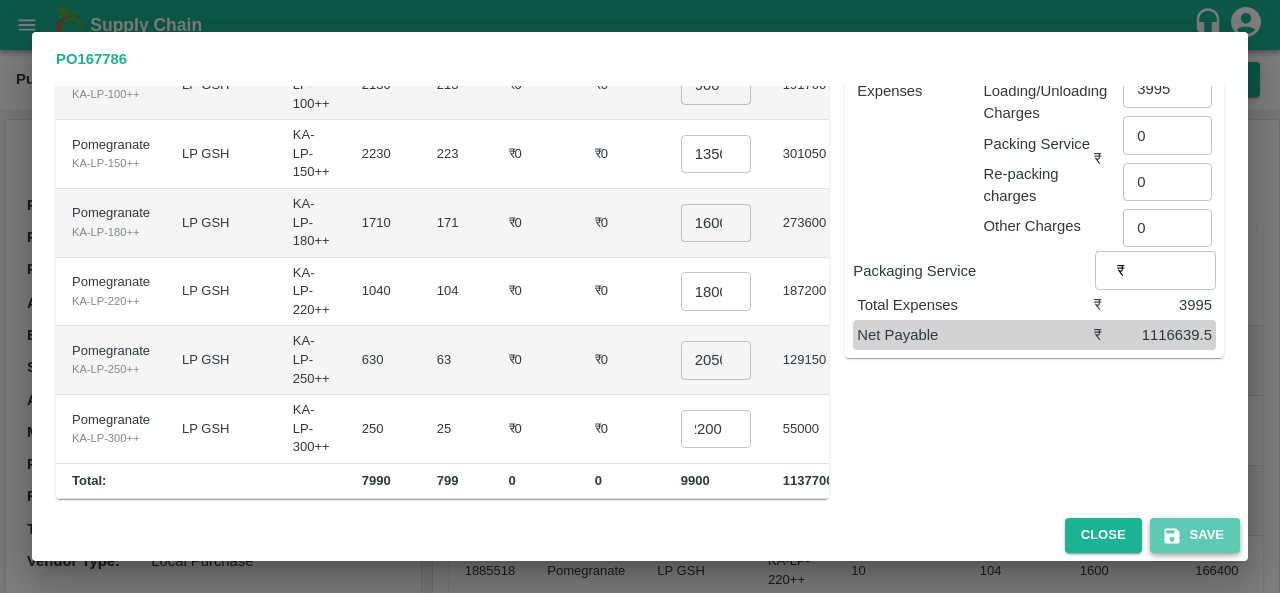 click 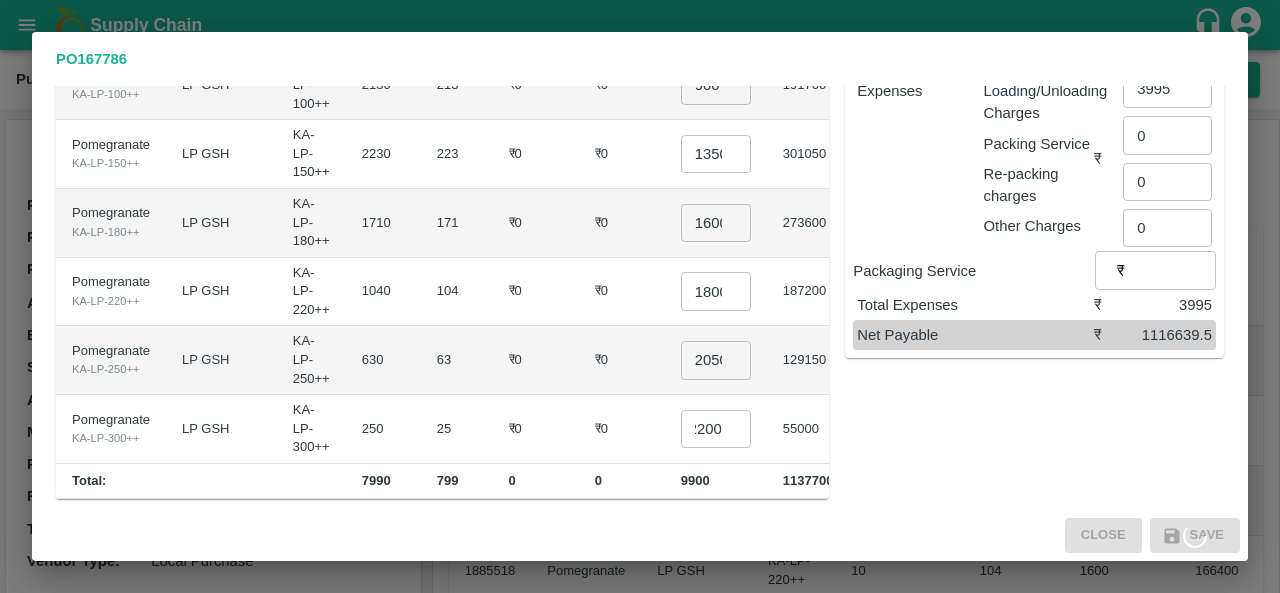 scroll, scrollTop: 0, scrollLeft: 0, axis: both 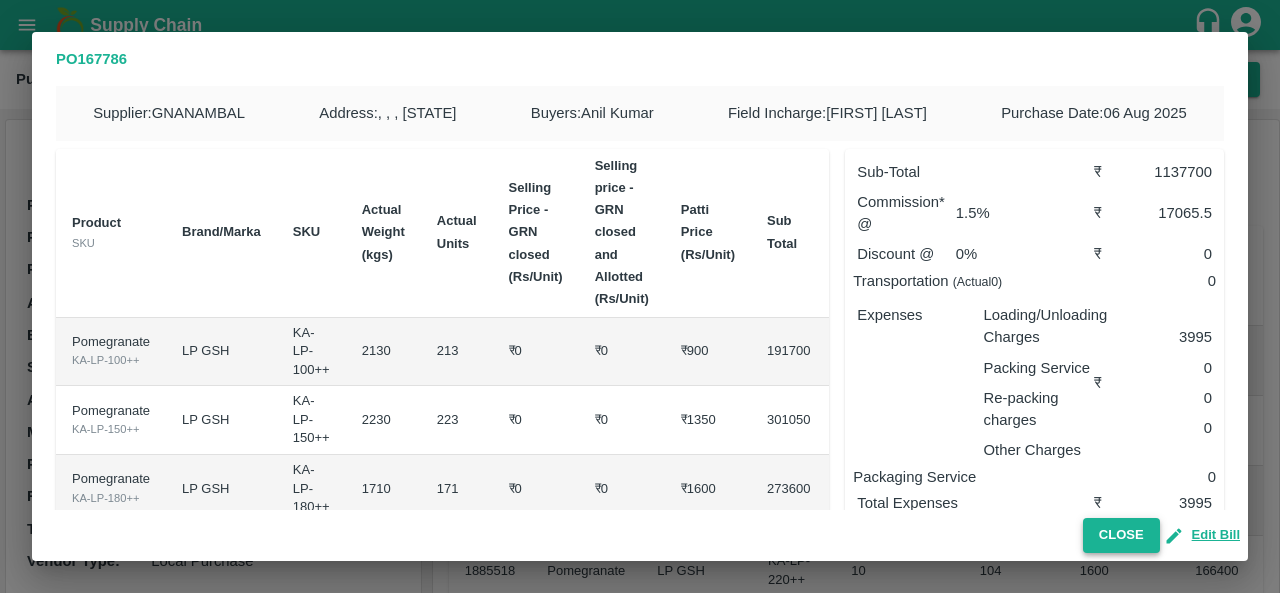 click on "Close" at bounding box center (1121, 535) 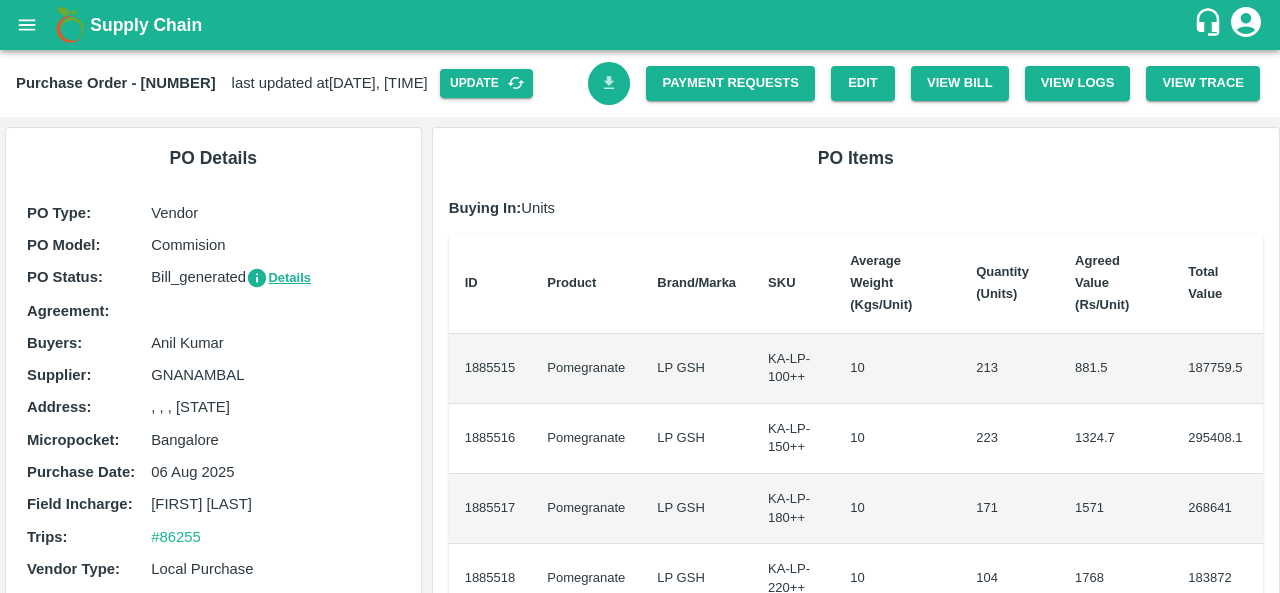 click 